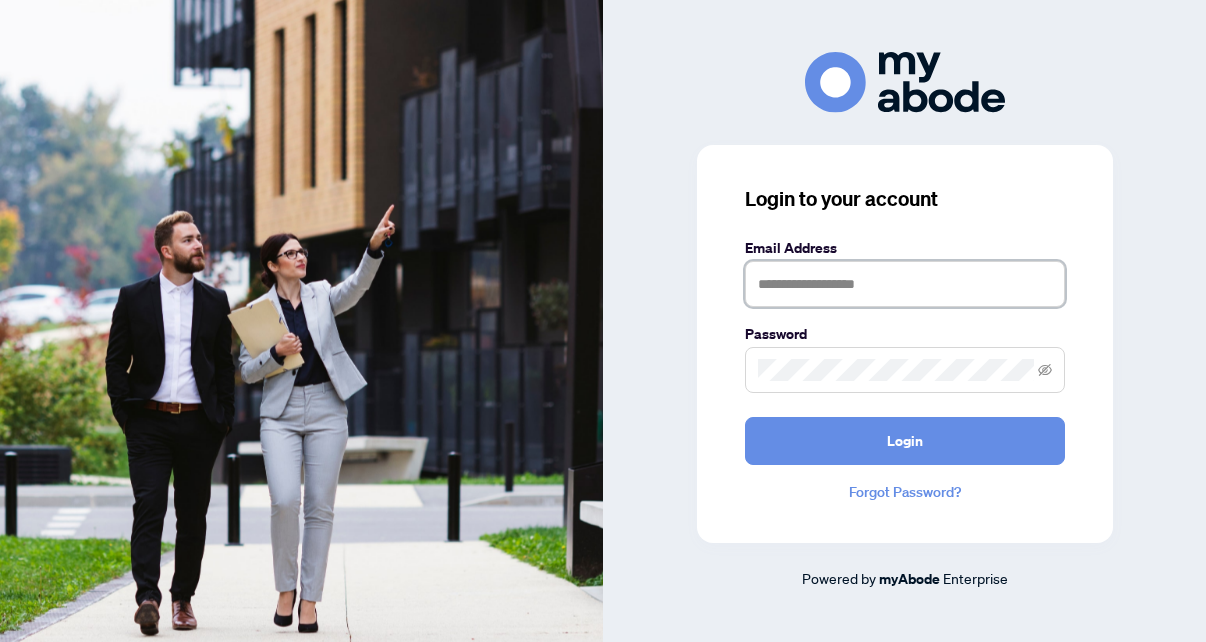 scroll, scrollTop: 0, scrollLeft: 0, axis: both 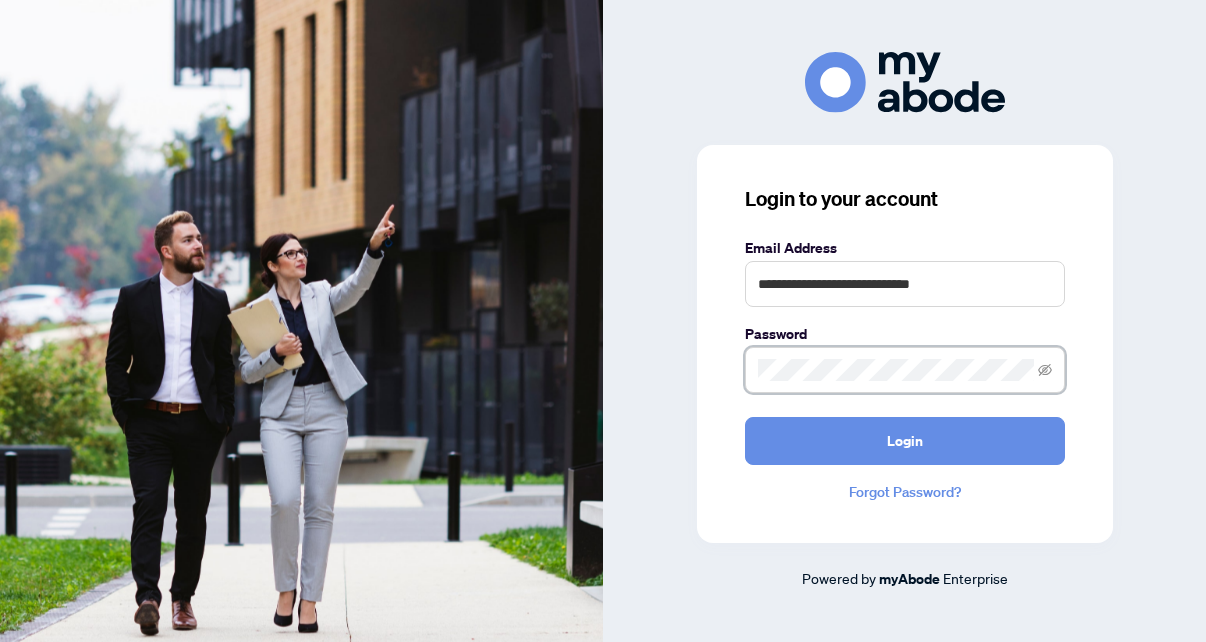 click on "Login" at bounding box center [905, 441] 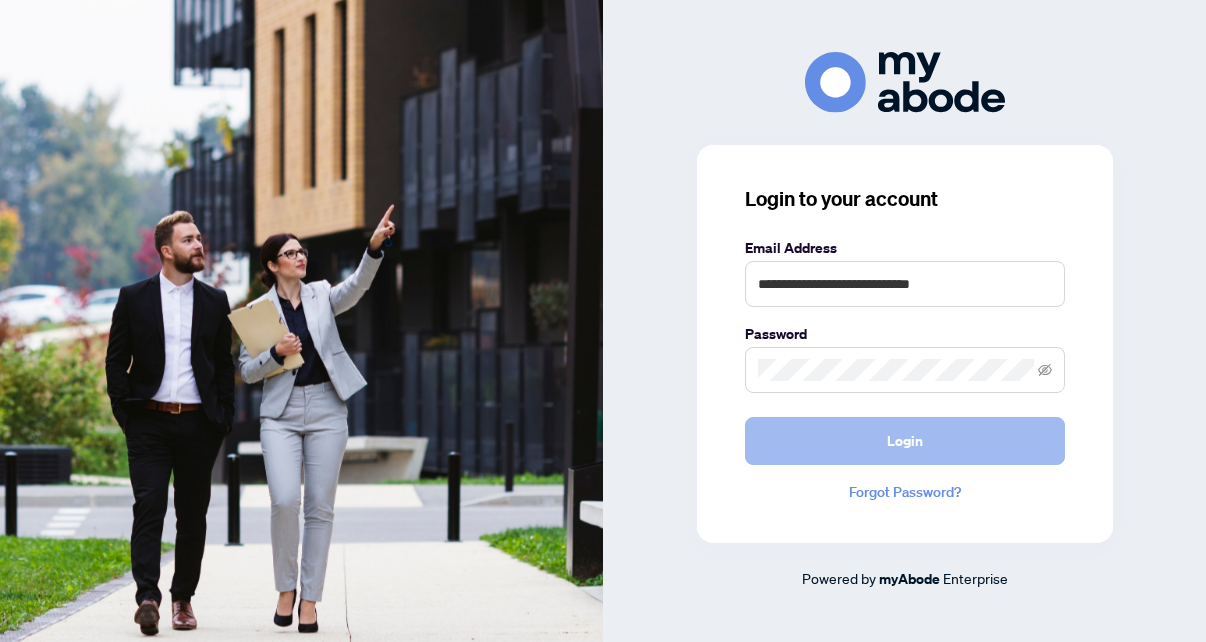click on "Login" at bounding box center [905, 441] 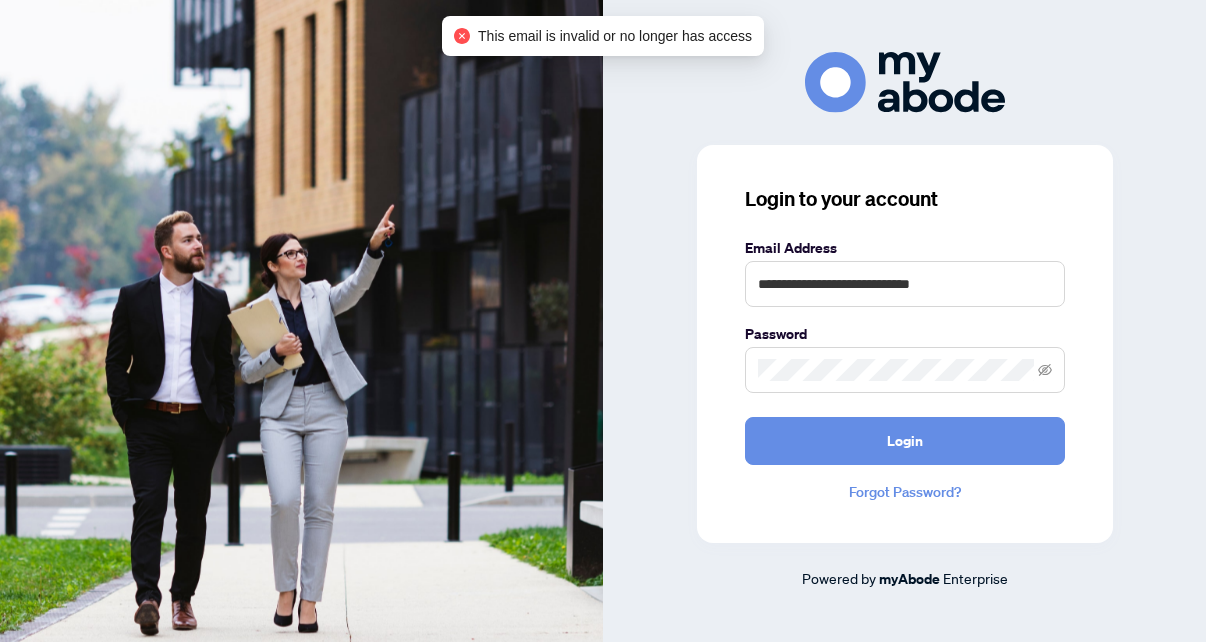click on "**********" at bounding box center (904, 321) 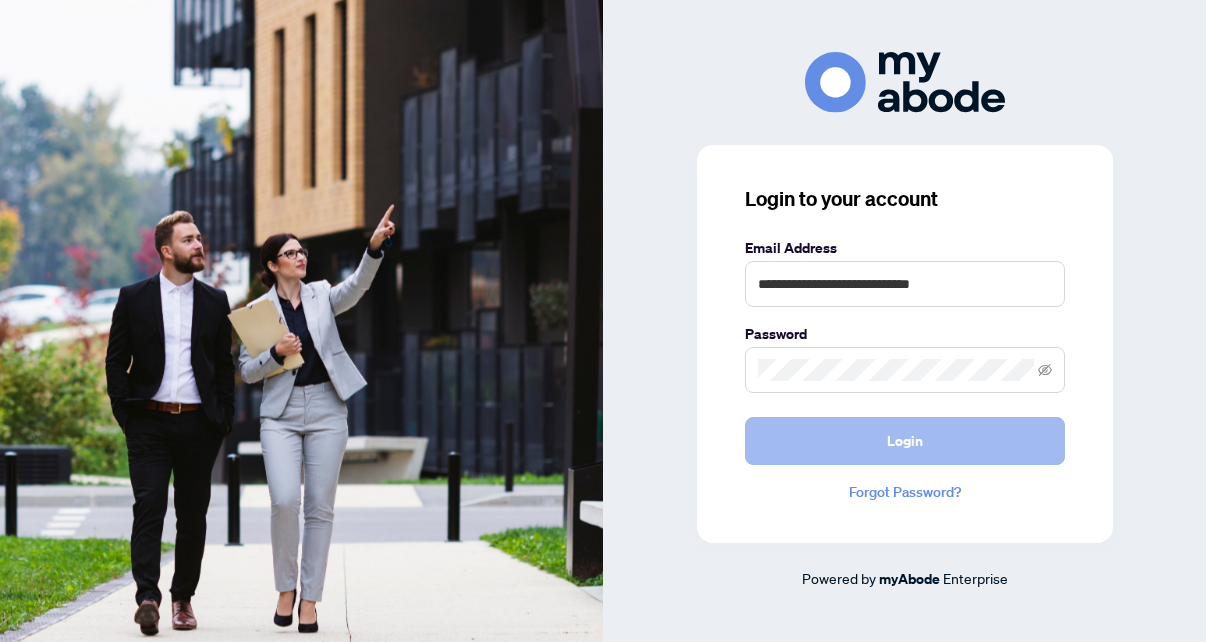 click on "Login" at bounding box center [905, 441] 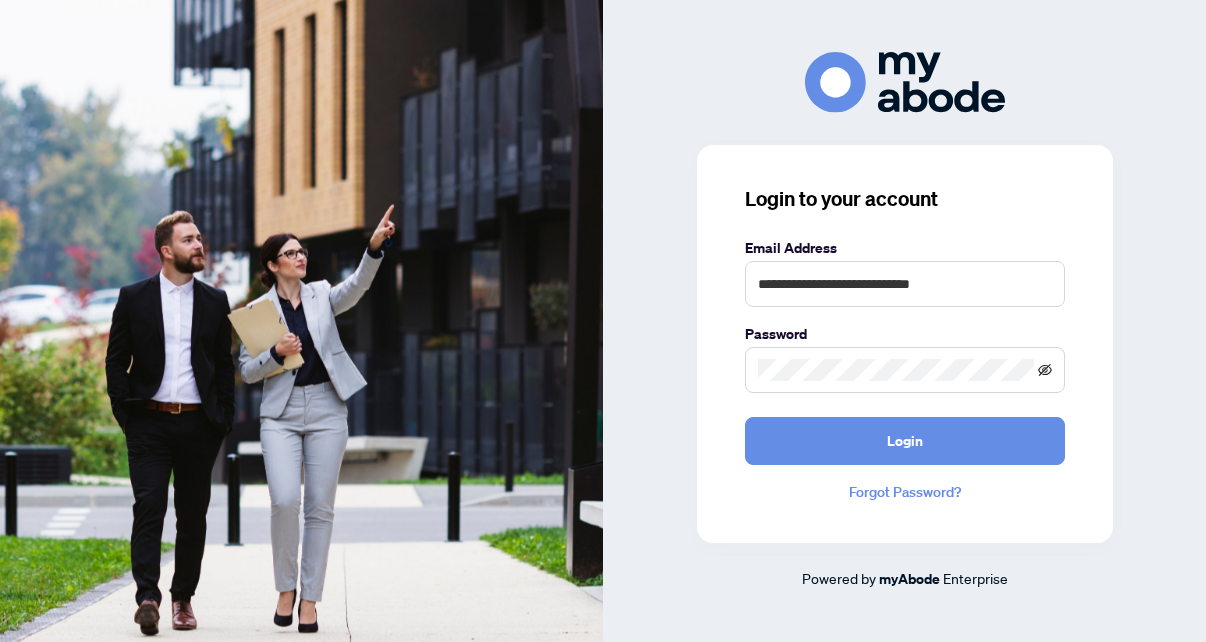 click 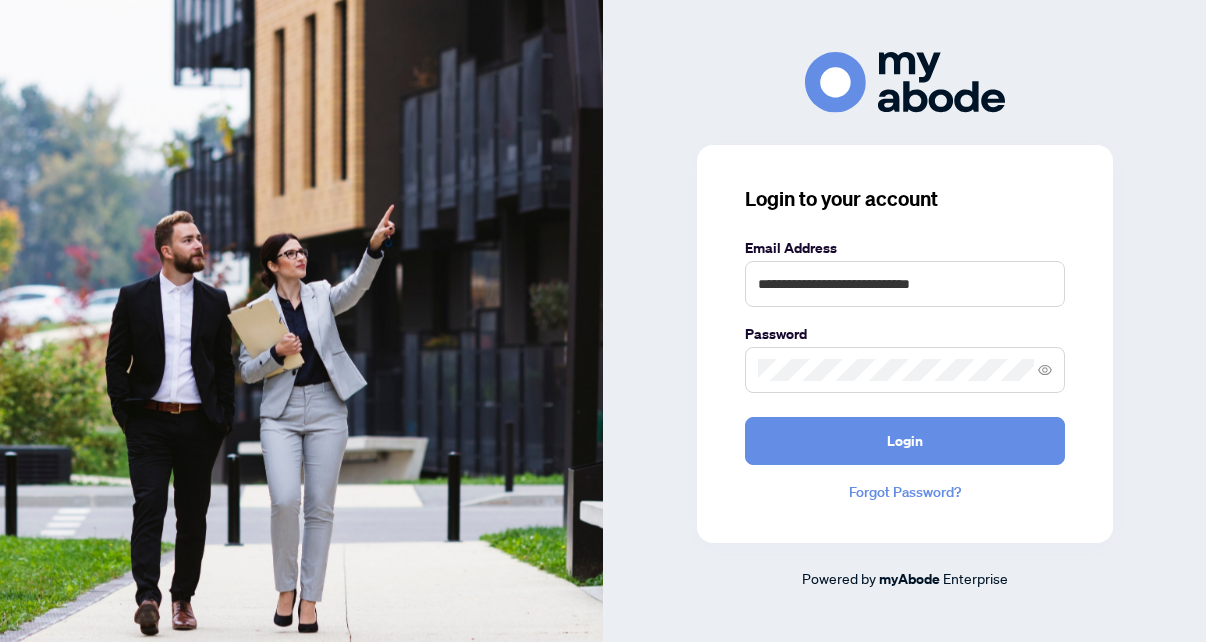 click on "**********" at bounding box center (905, 344) 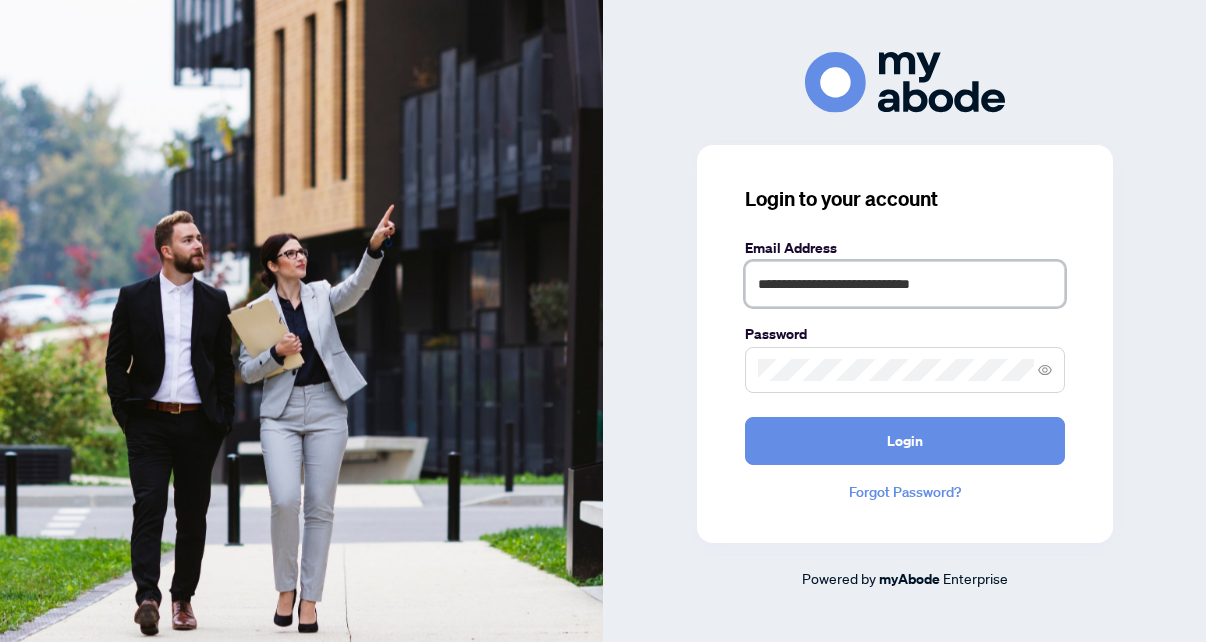 click on "**********" at bounding box center [905, 284] 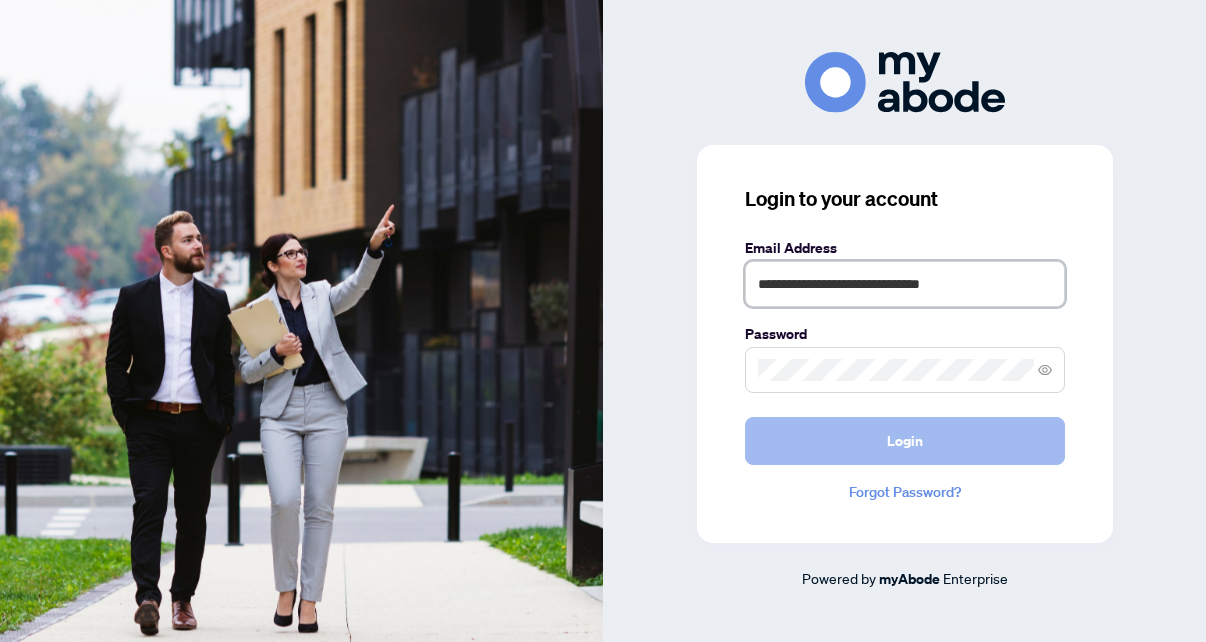 type on "**********" 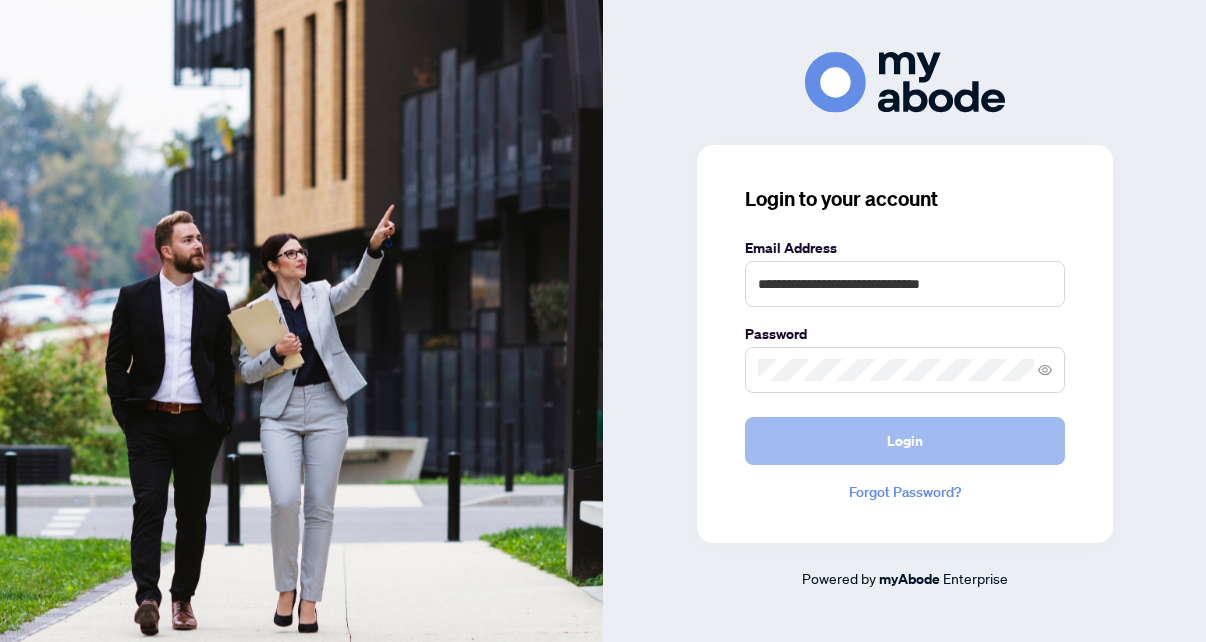 click on "Login" at bounding box center (905, 441) 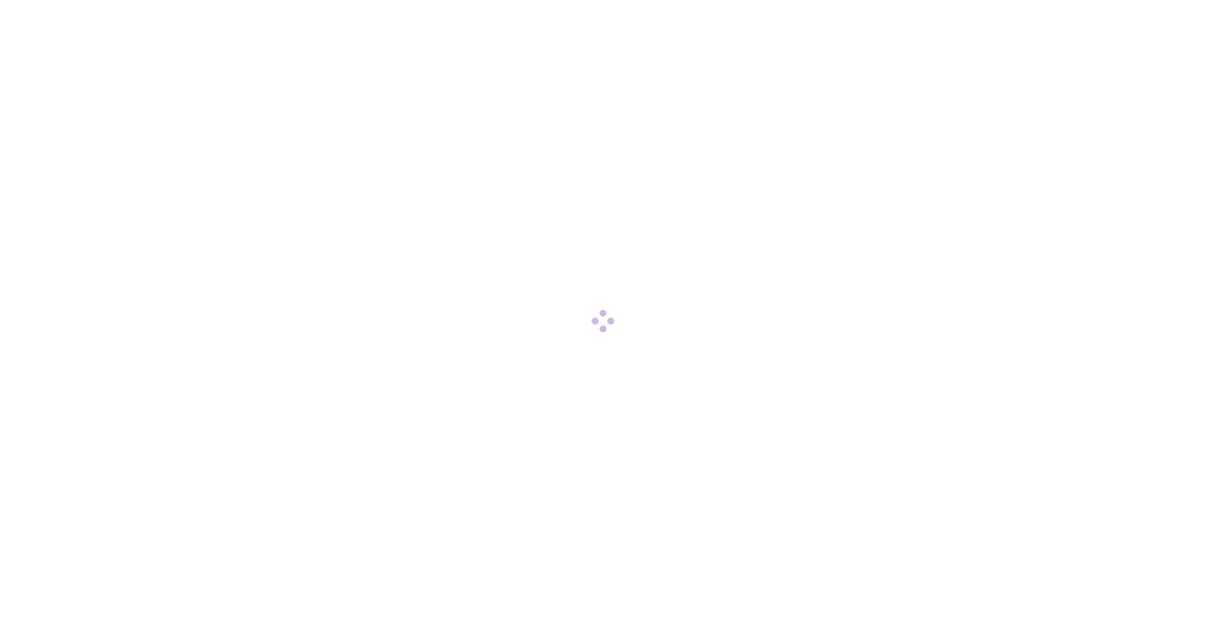 scroll, scrollTop: 0, scrollLeft: 0, axis: both 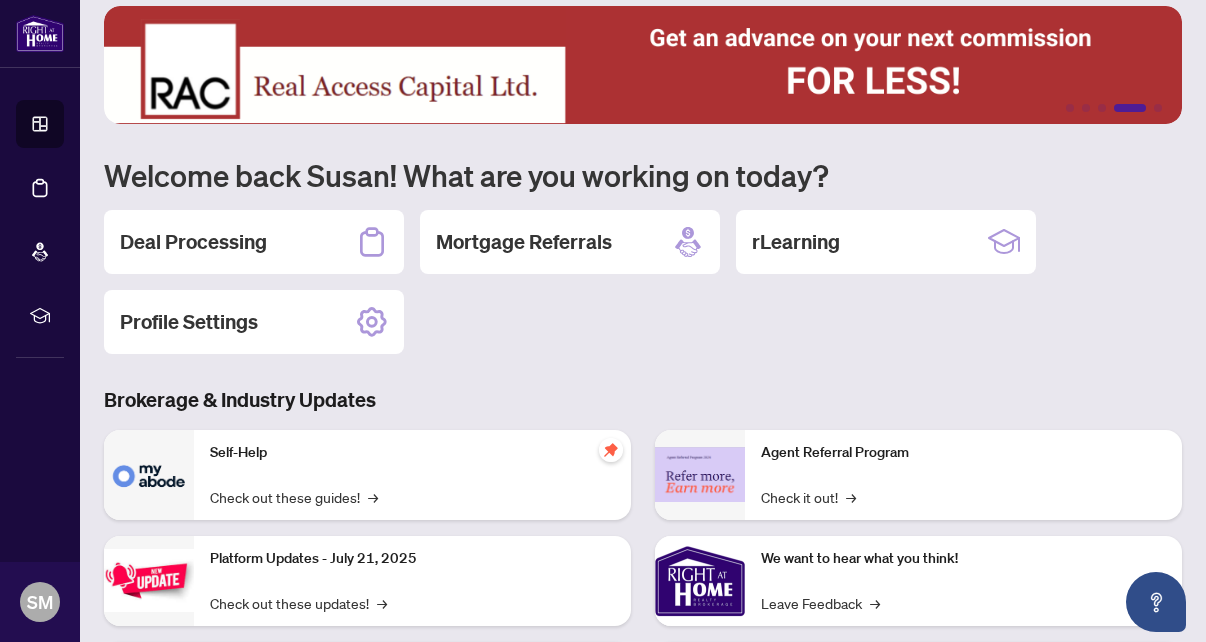 click on "Deal Processing" at bounding box center (193, 242) 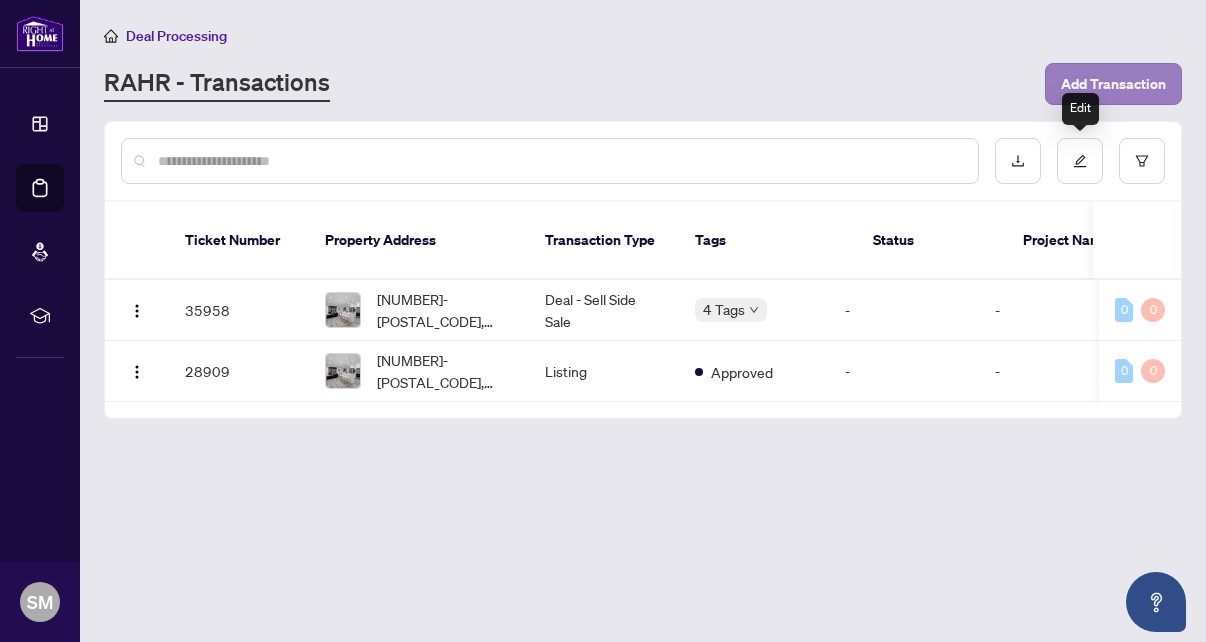 click on "Add Transaction" at bounding box center (1113, 84) 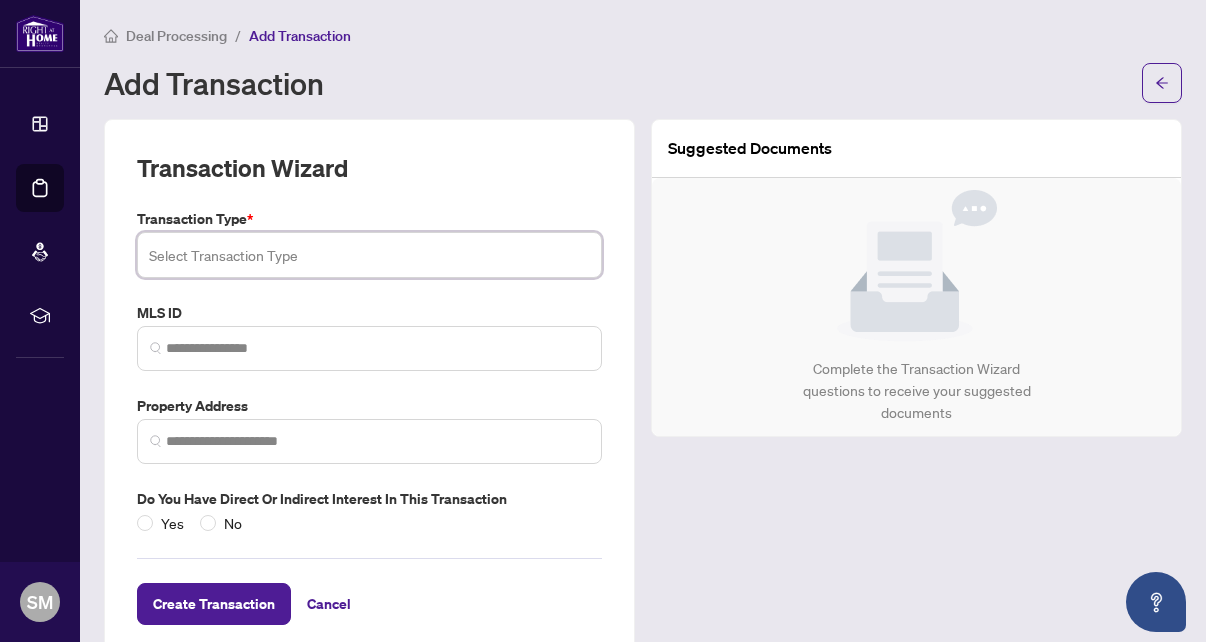 click at bounding box center (369, 255) 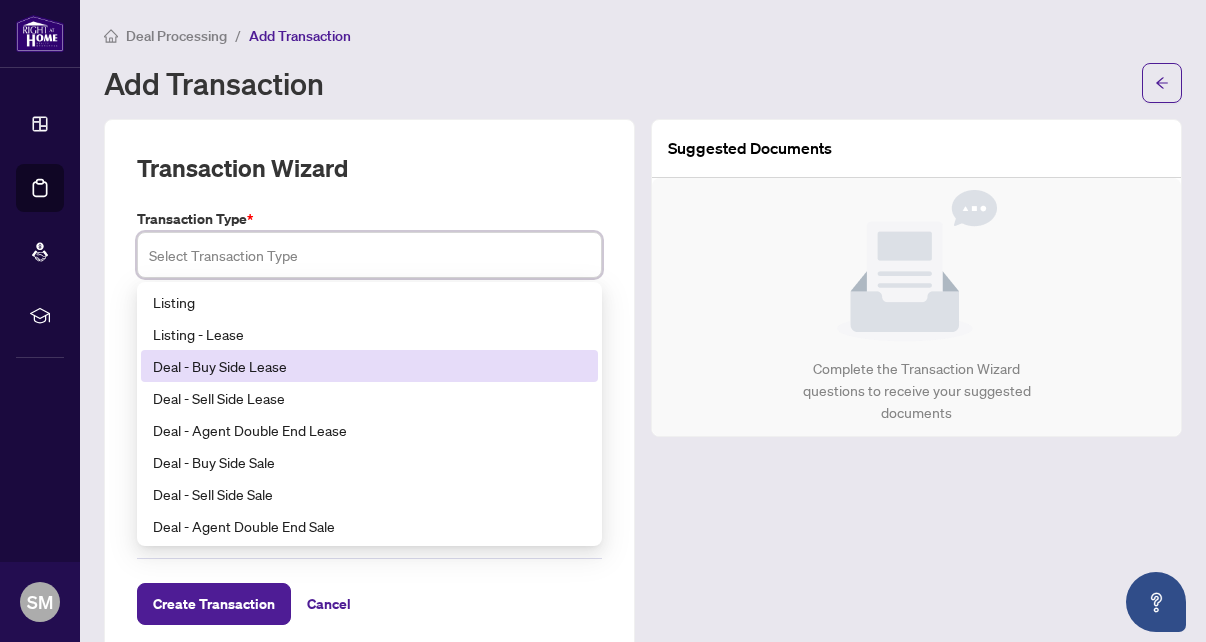 click on "Deal - Buy Side Lease" at bounding box center (369, 366) 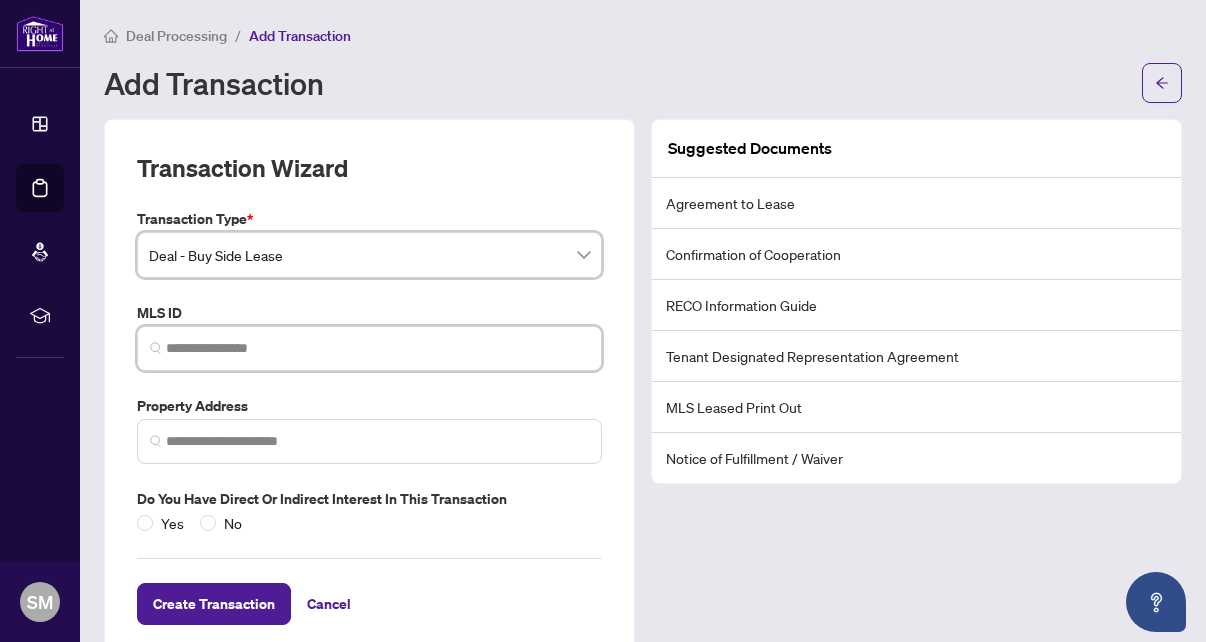 click at bounding box center (377, 348) 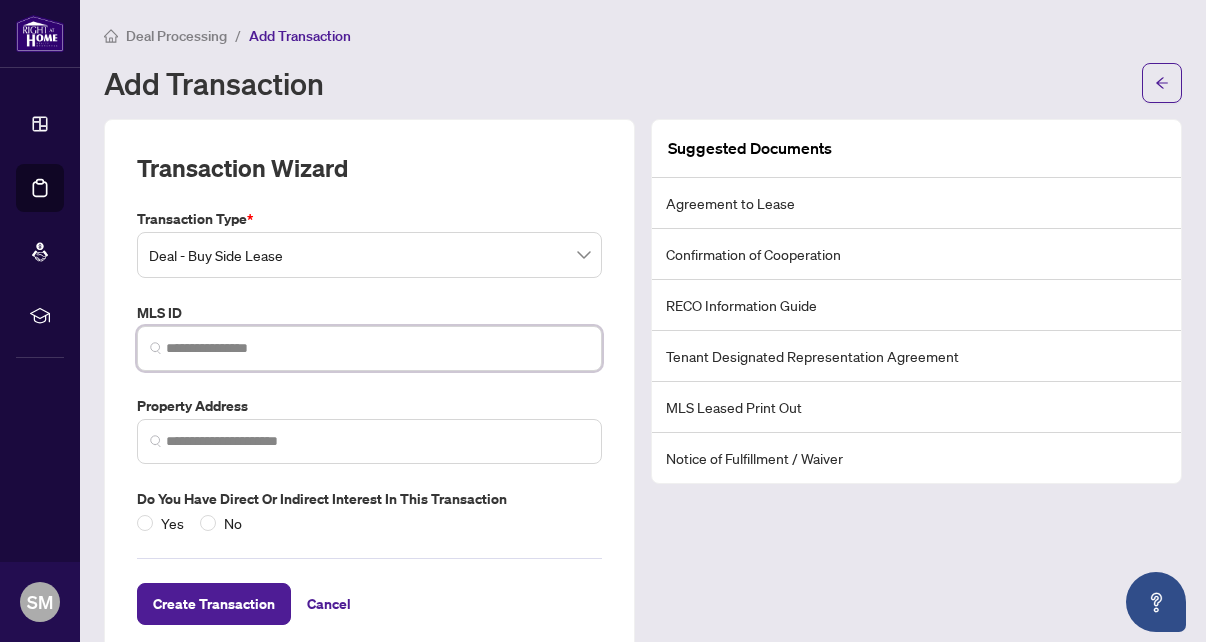 click at bounding box center [377, 348] 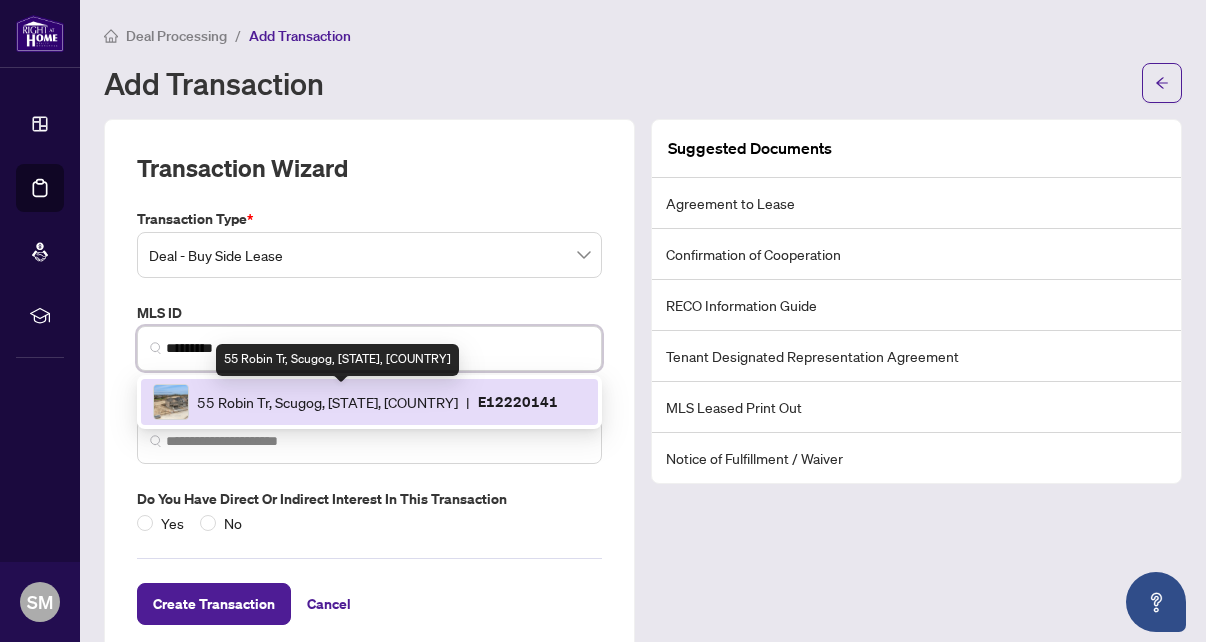 click on "55 Robin Tr, Scugog, [STATE], [COUNTRY]" at bounding box center (327, 402) 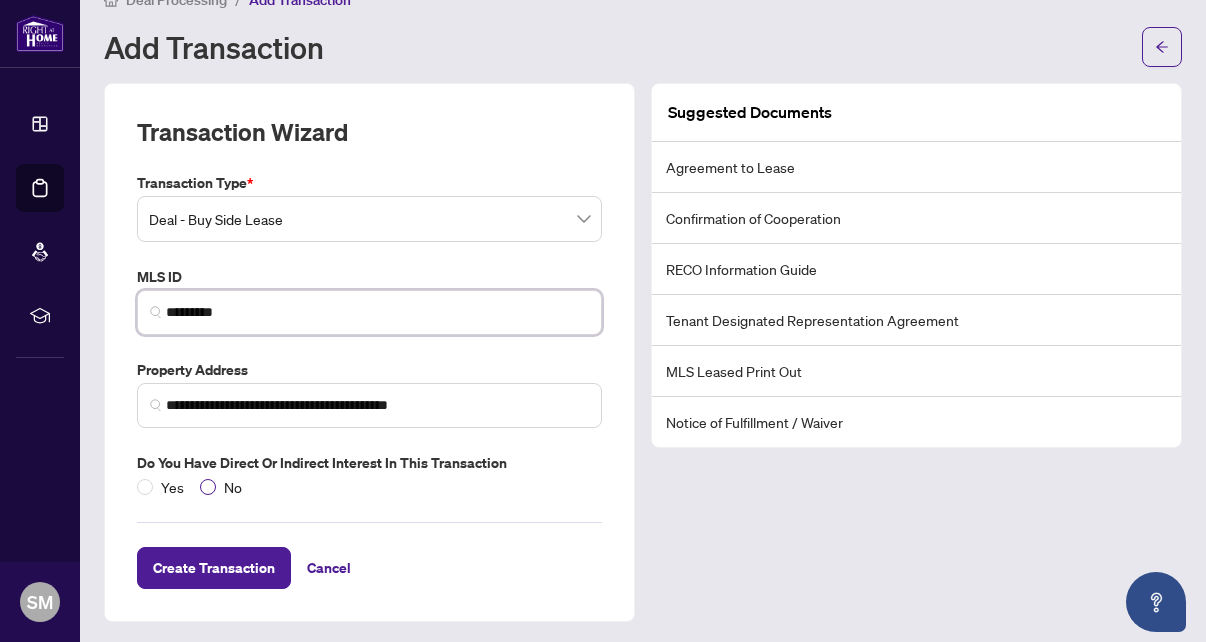 scroll, scrollTop: 35, scrollLeft: 0, axis: vertical 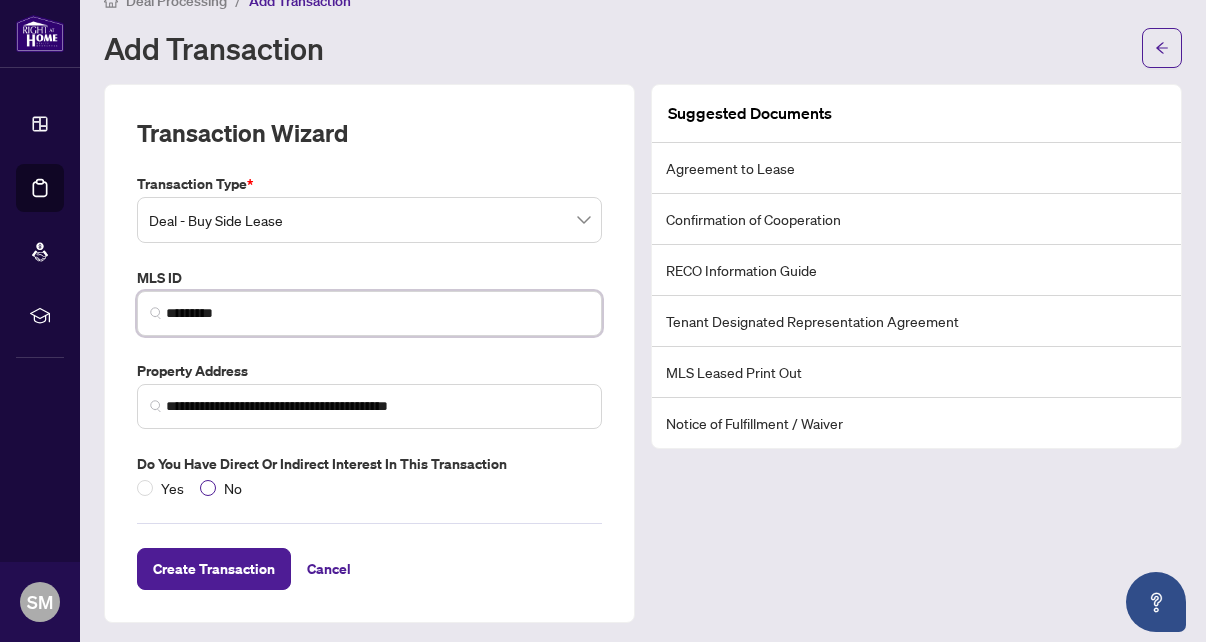 type on "*********" 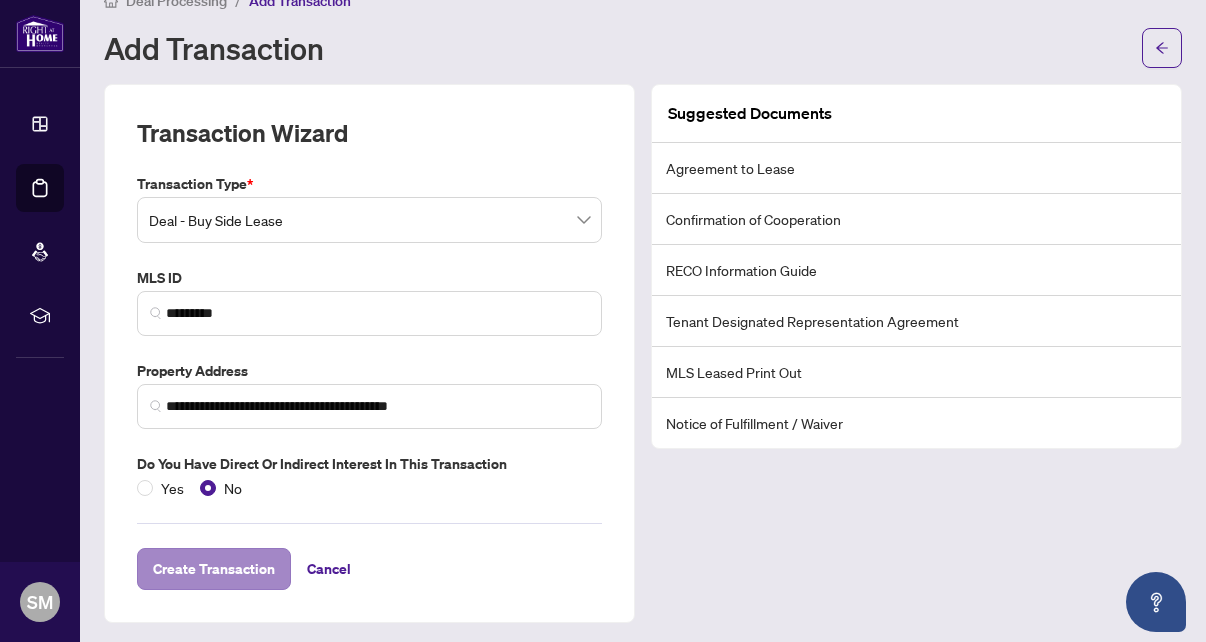 click on "Create Transaction" at bounding box center [214, 569] 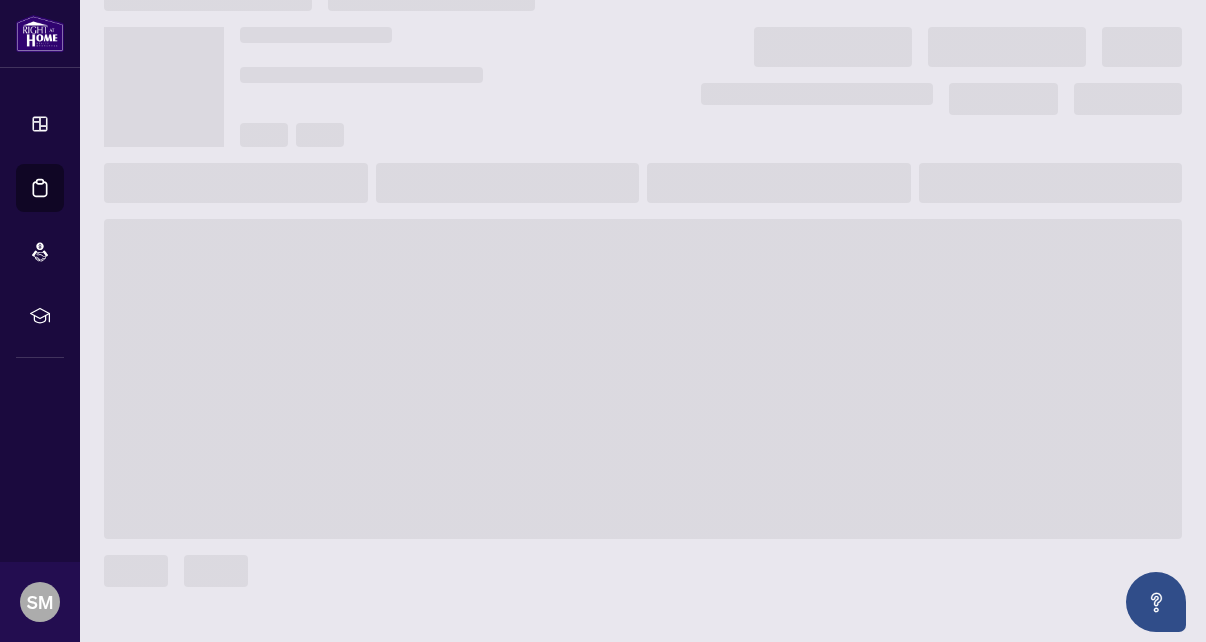 scroll, scrollTop: 0, scrollLeft: 0, axis: both 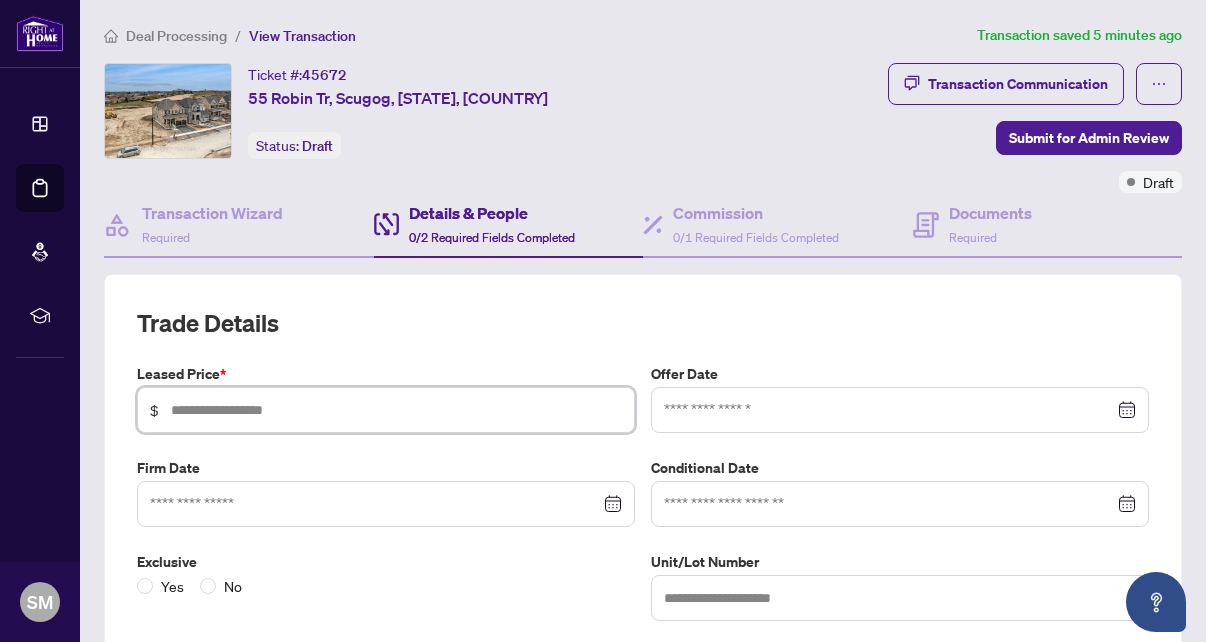click at bounding box center [396, 410] 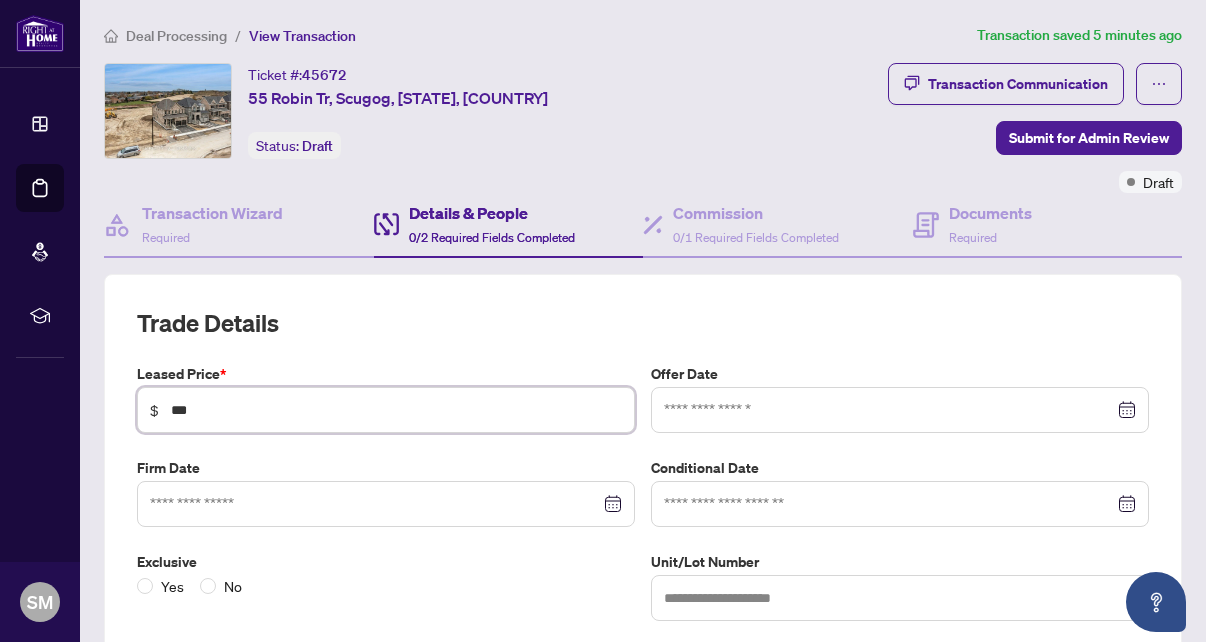 type on "*****" 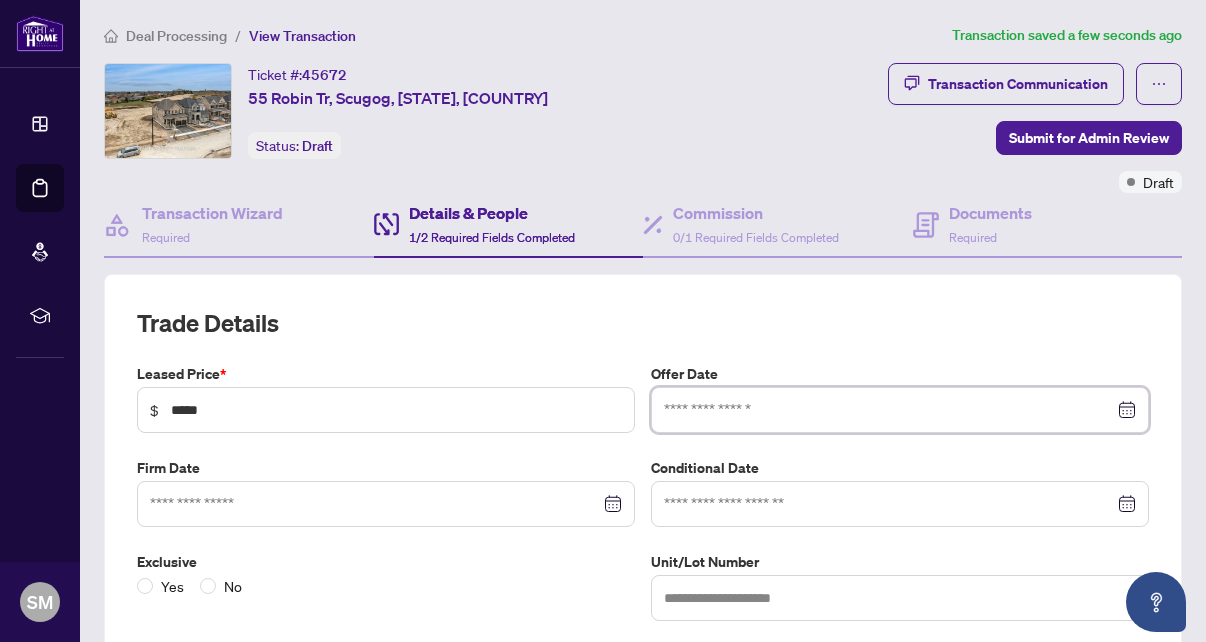 click at bounding box center (900, 410) 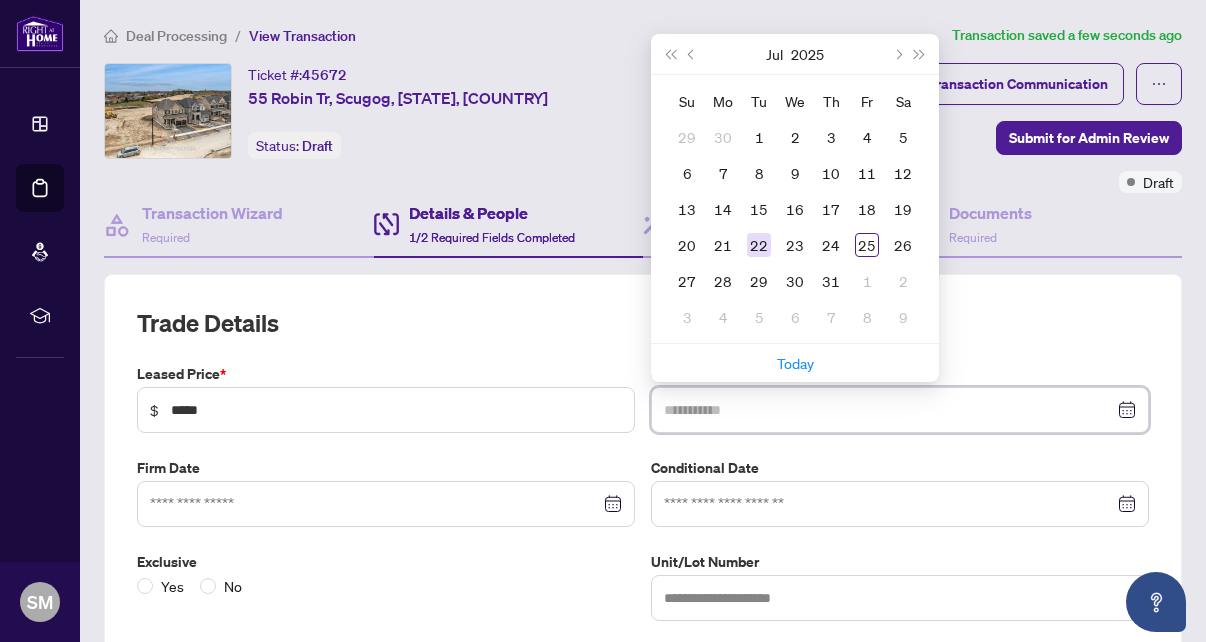 type on "**********" 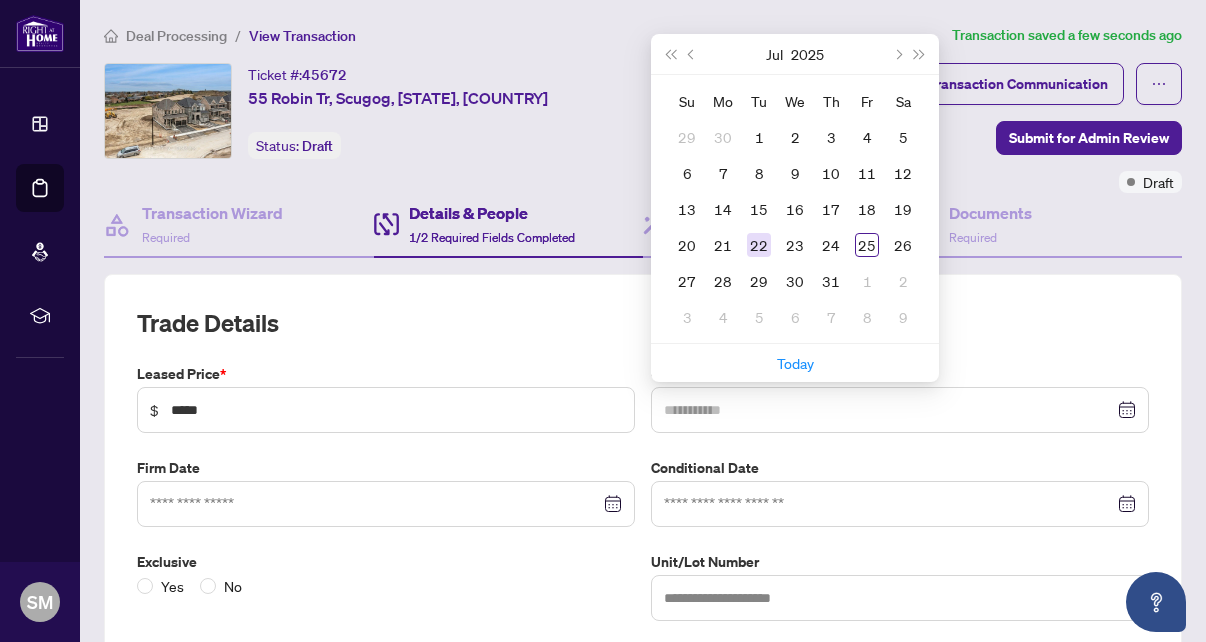 click on "22" at bounding box center (759, 245) 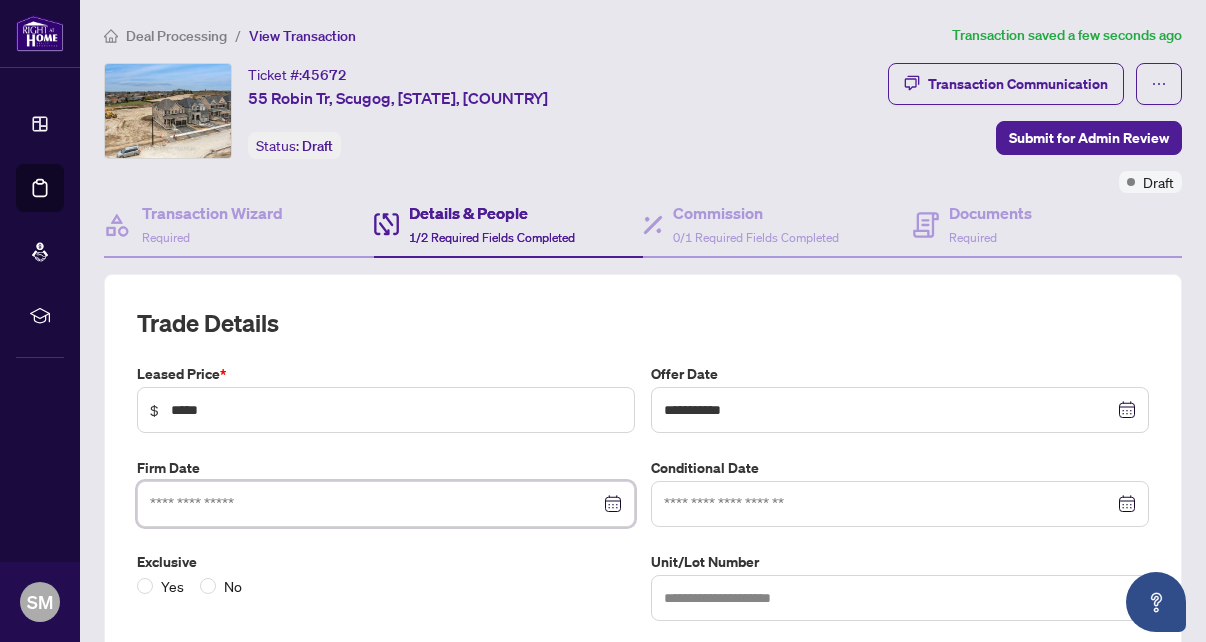 click at bounding box center (375, 504) 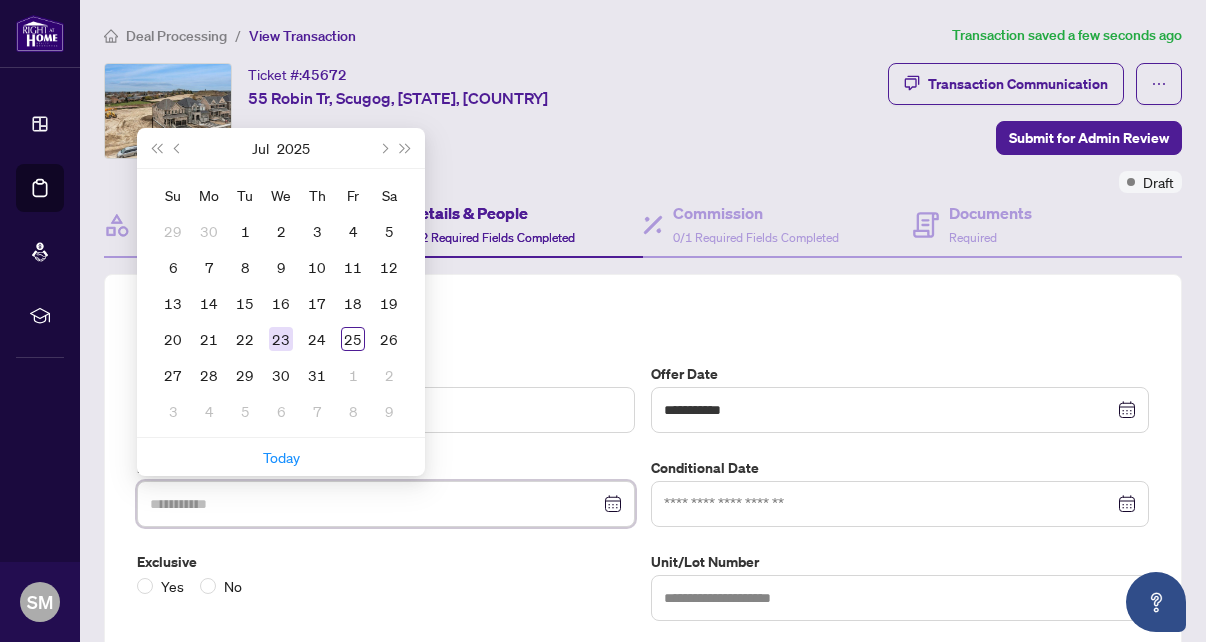 type on "**********" 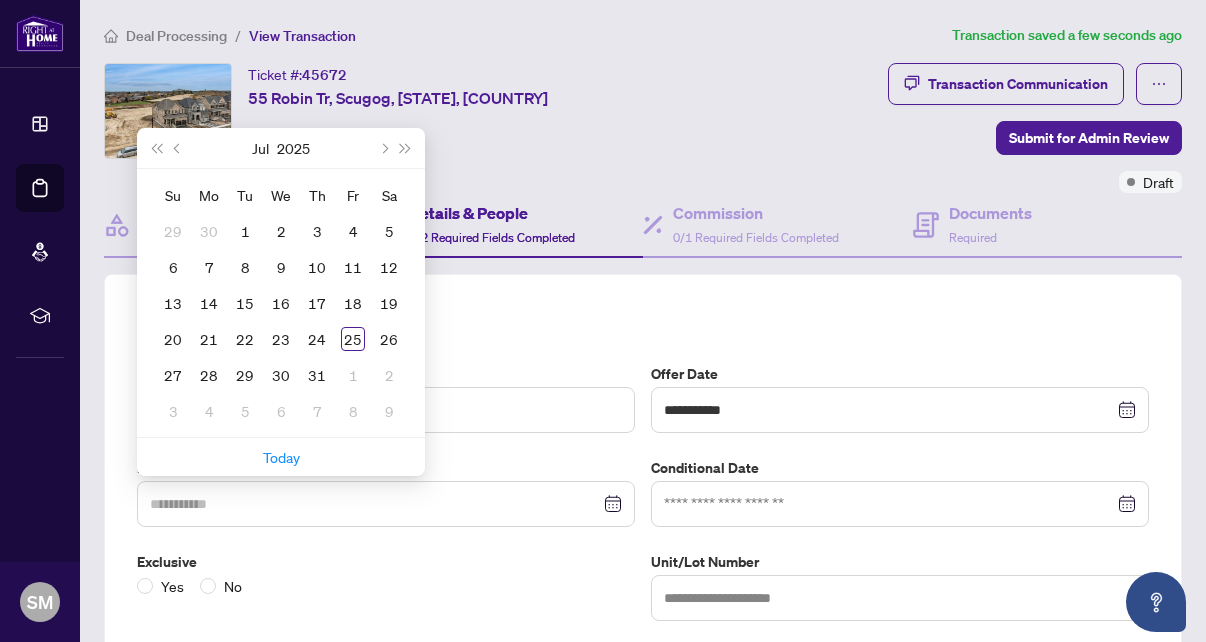 click on "23" at bounding box center (281, 339) 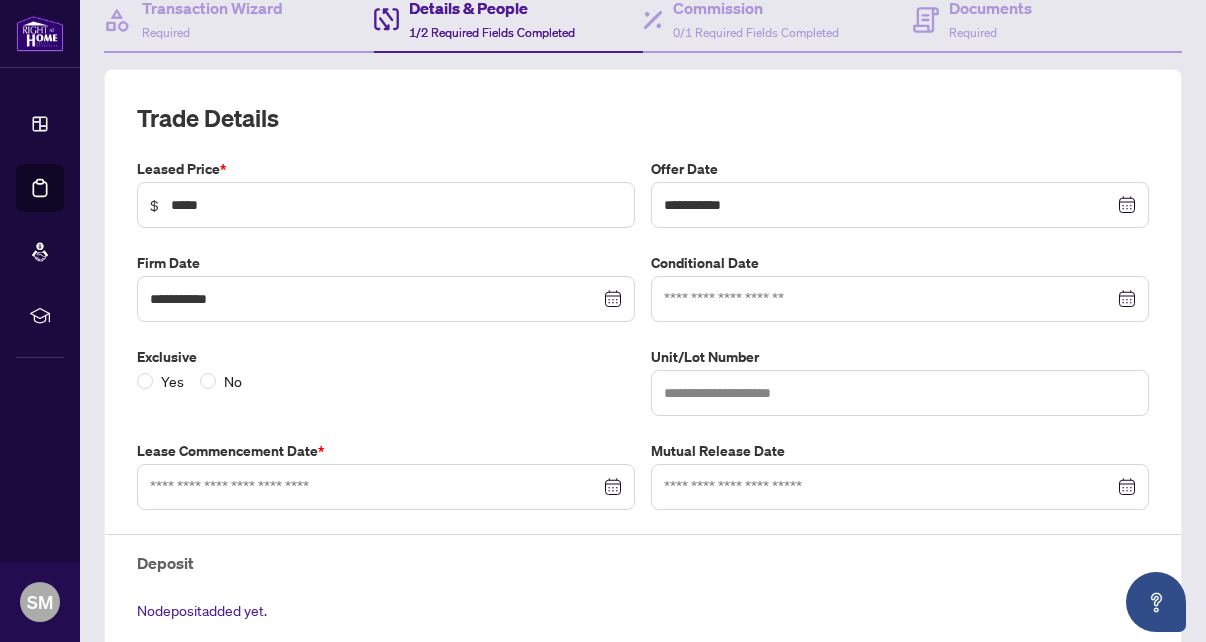 scroll, scrollTop: 206, scrollLeft: 0, axis: vertical 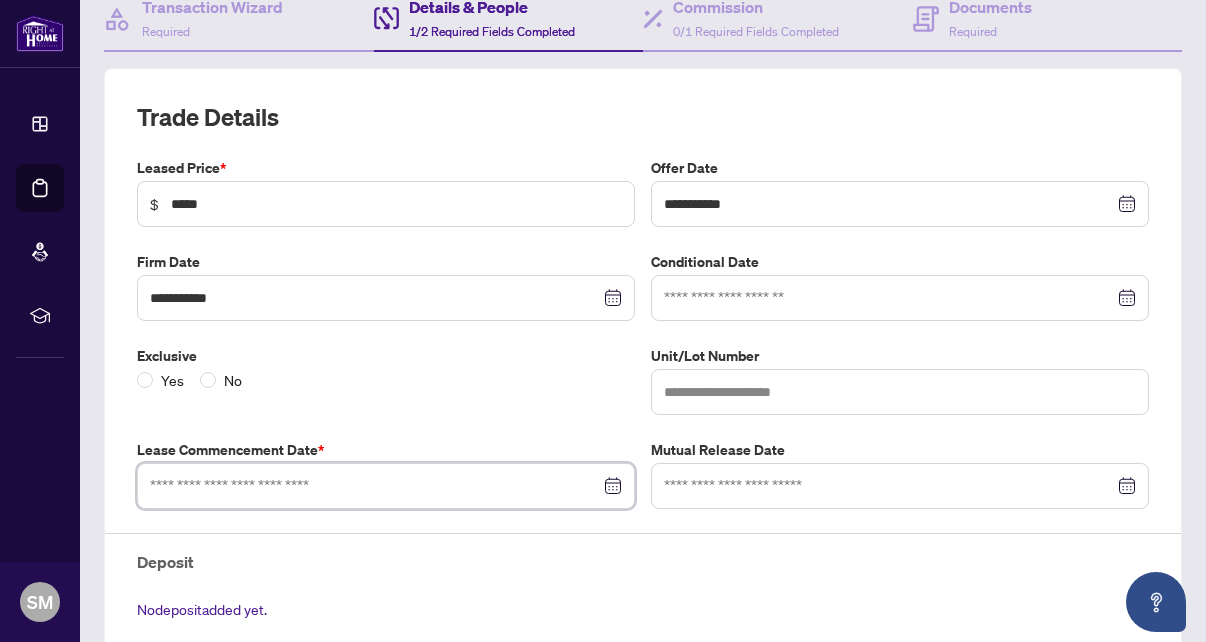 click at bounding box center [375, 486] 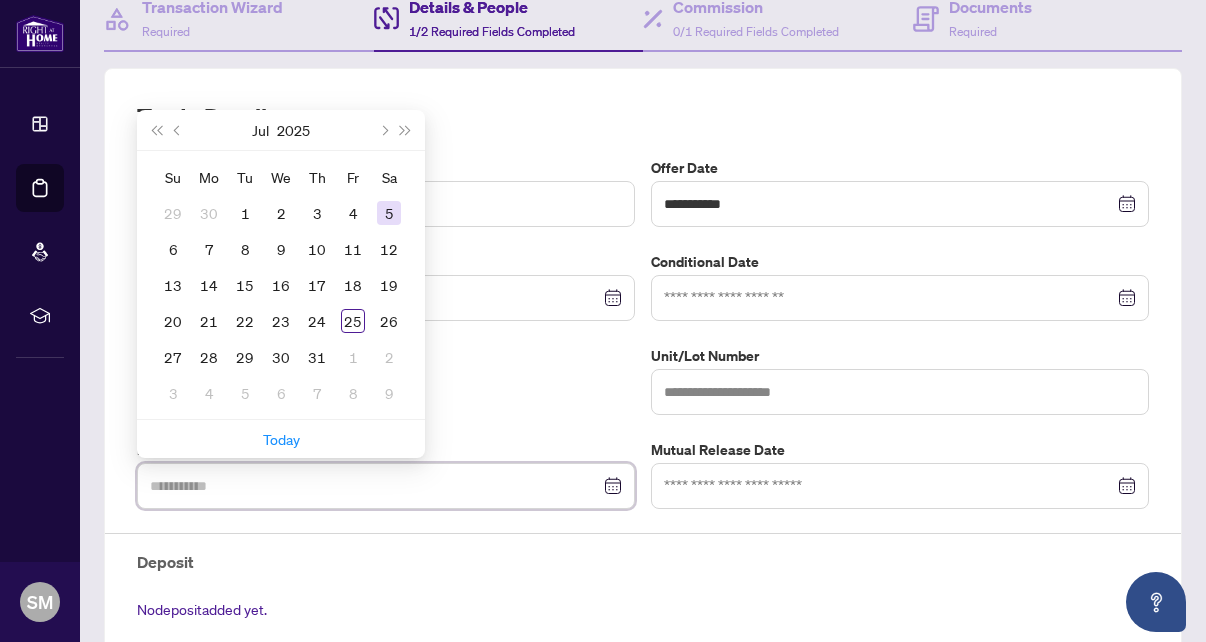 type on "**********" 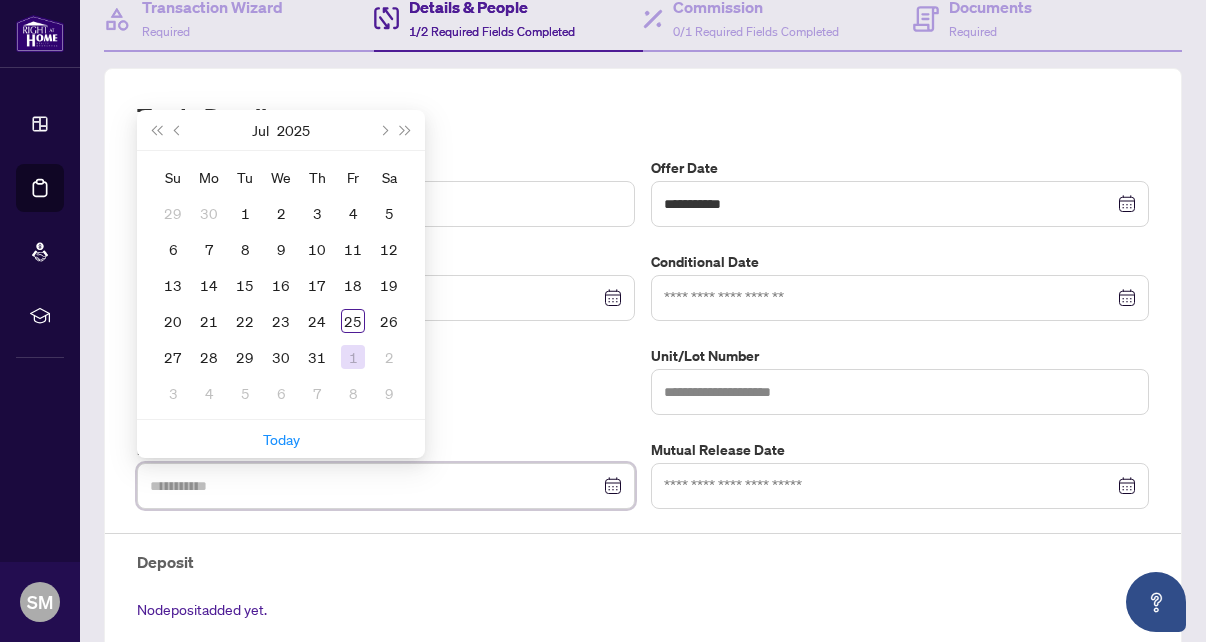 type on "**********" 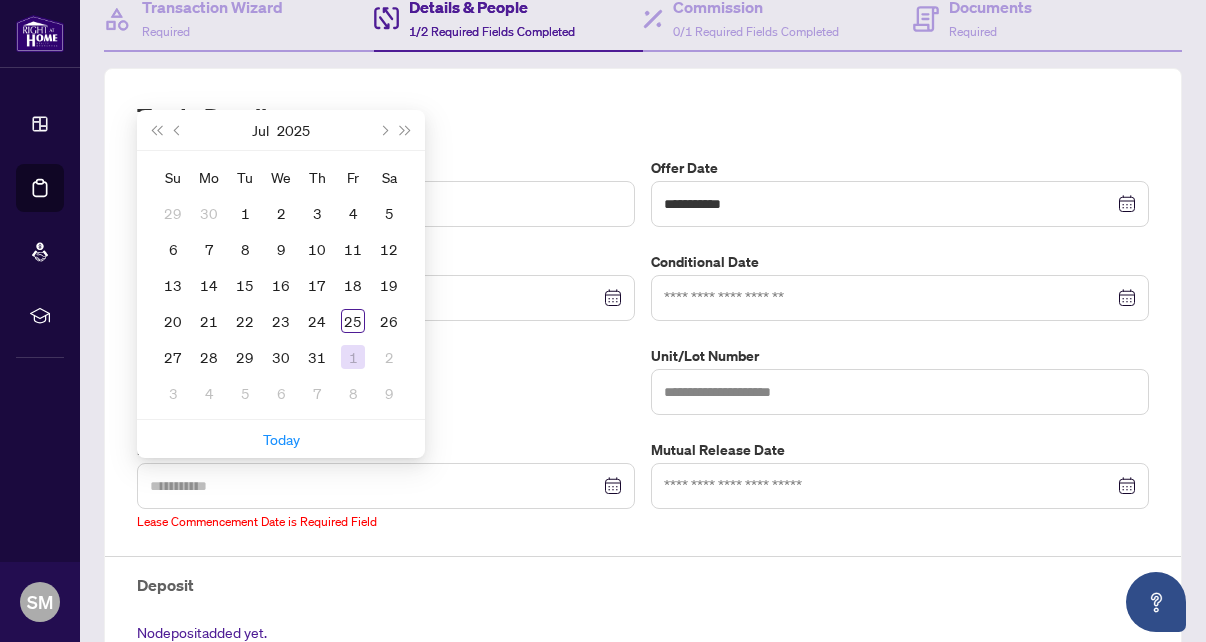 click on "1" at bounding box center [353, 357] 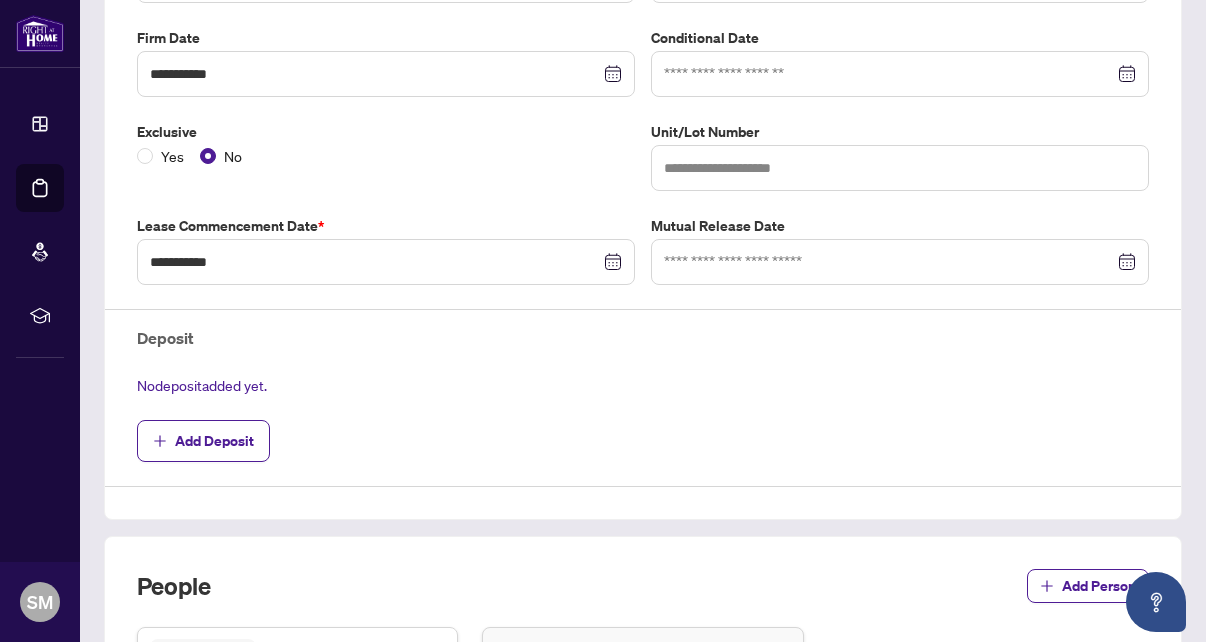 scroll, scrollTop: 454, scrollLeft: 0, axis: vertical 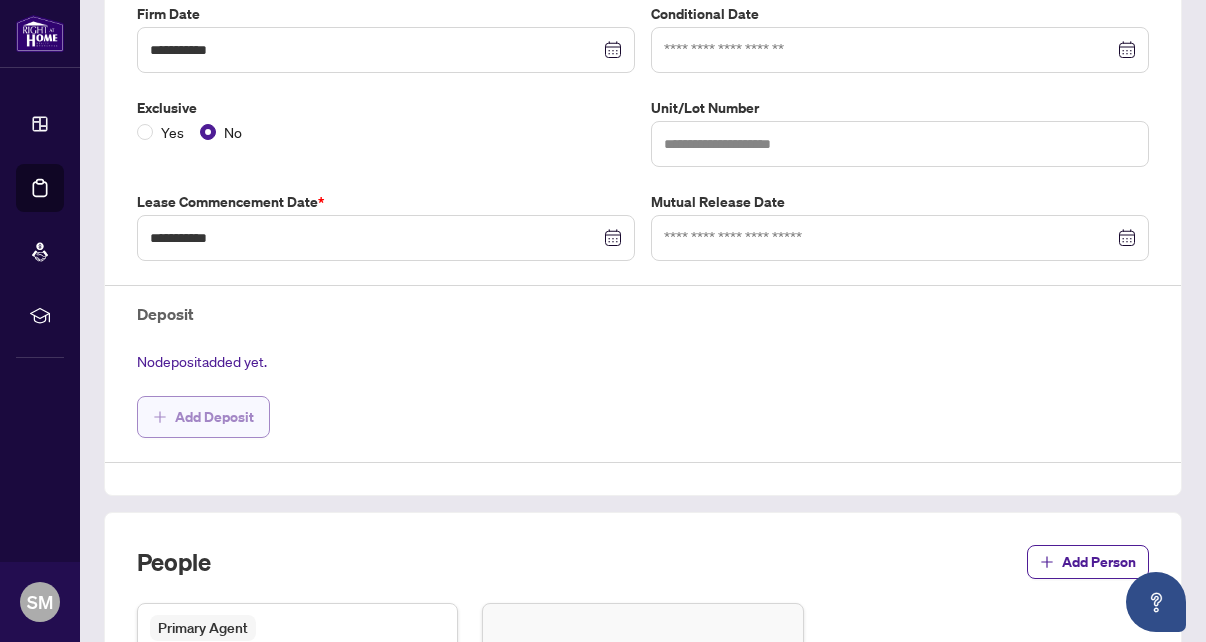 click on "Add Deposit" at bounding box center (214, 417) 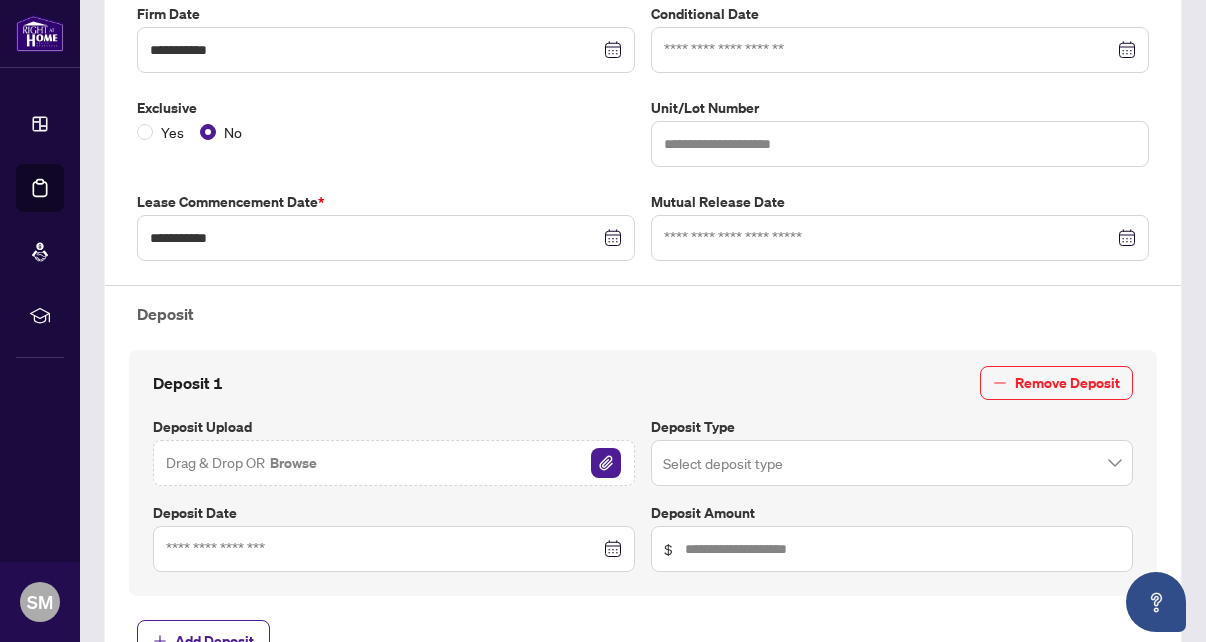click on "Drag & Drop OR   Browse" at bounding box center [394, 463] 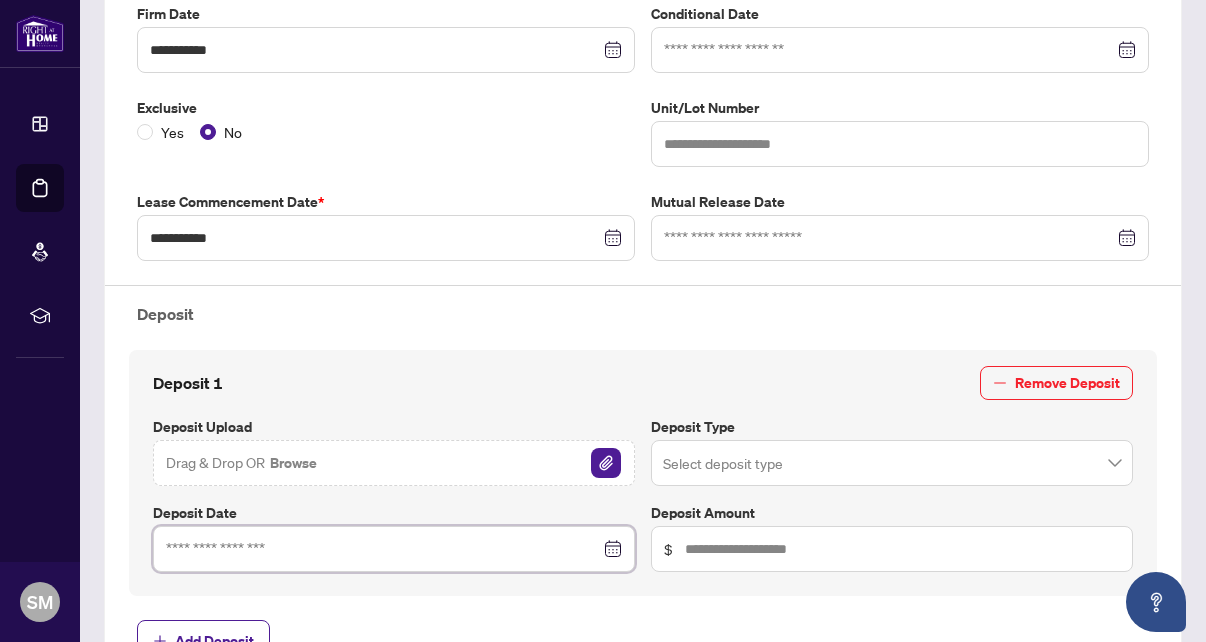 click at bounding box center [383, 549] 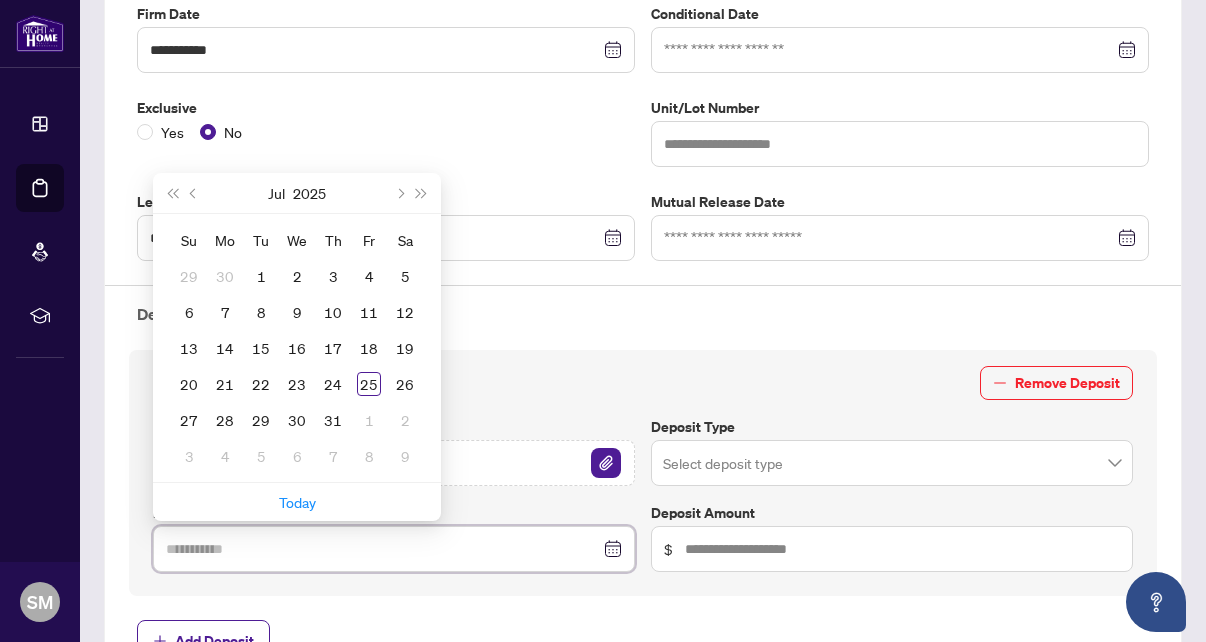 type on "**********" 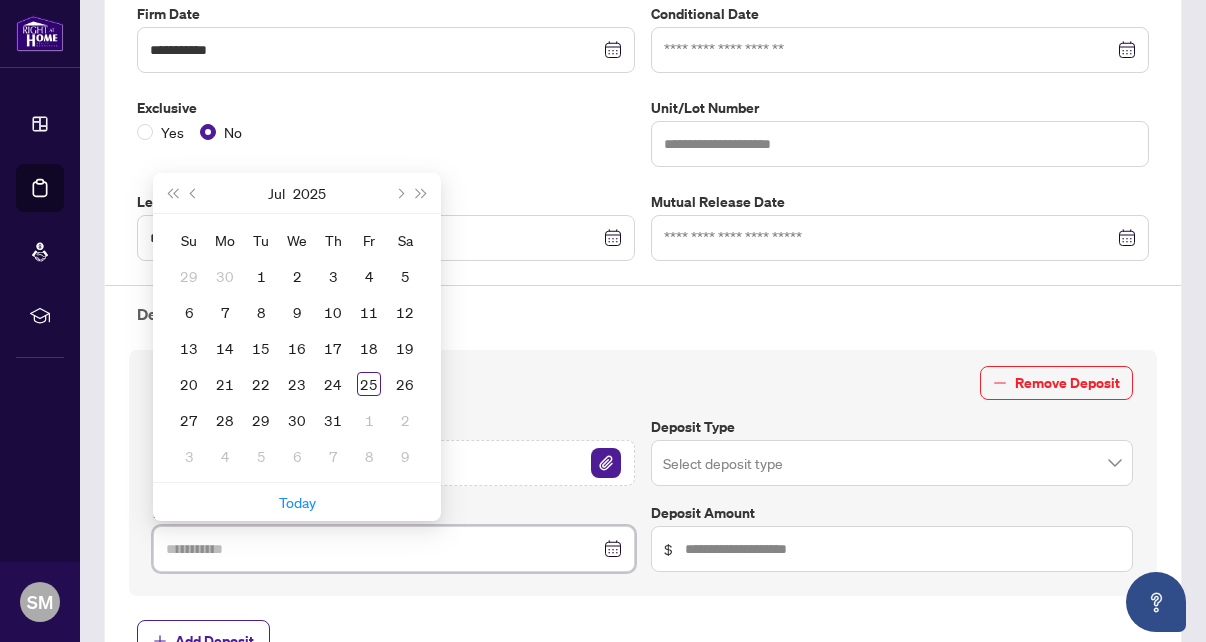 type 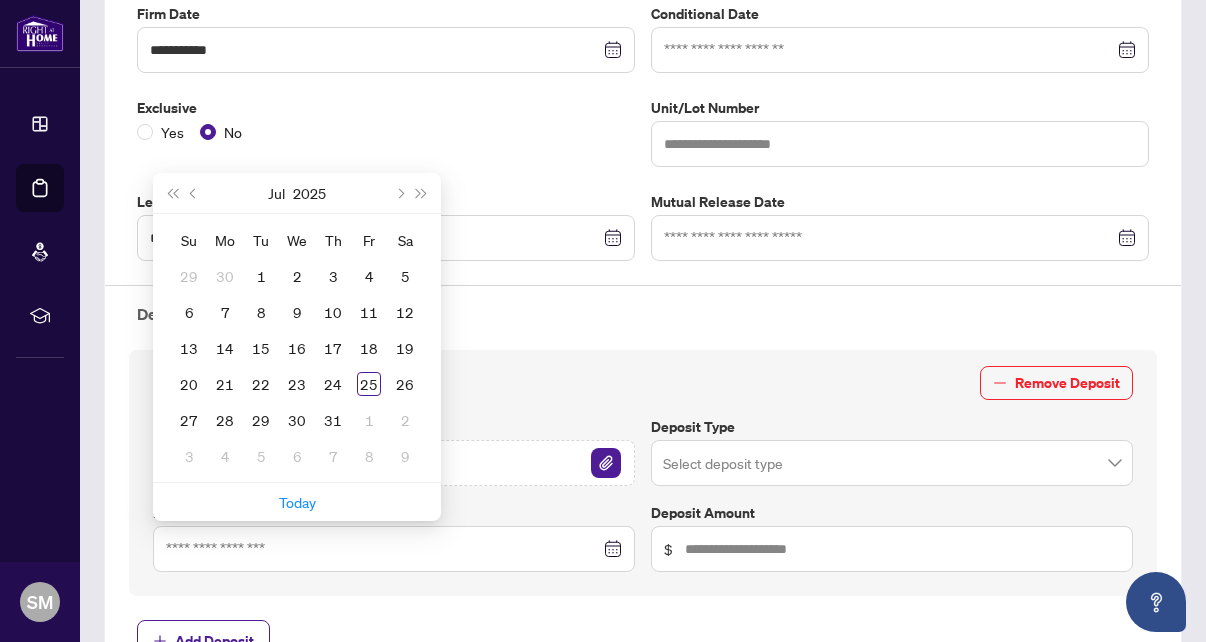 click on "Deposit 1 Remove Deposit Deposit Upload Drag & Drop OR   Browse Deposit Type Select deposit type Deposit Date Jul 2025 Su Mo Tu We Th Fr Sa 29 30 1 2 3 4 5 6 7 8 9 10 11 12 13 14 15 16 17 18 19 20 21 22 23 24 25 26 27 28 29 30 31 1 2 3 4 5 6 7 8 9 Today Deposit Amount $" at bounding box center [643, 469] 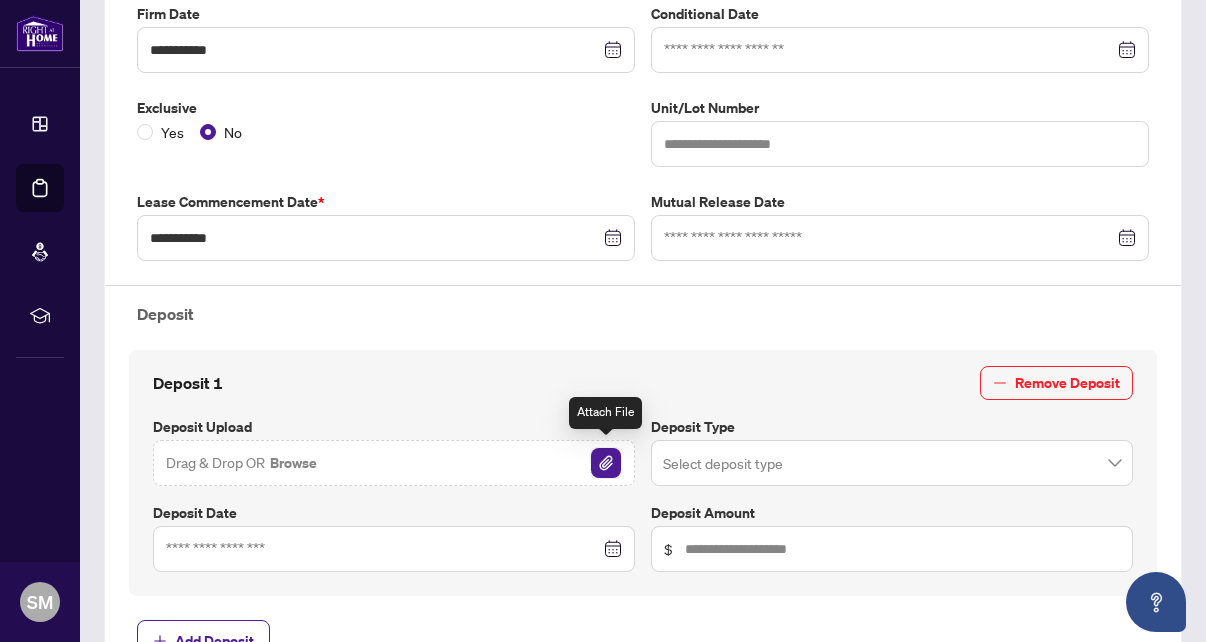 click at bounding box center [606, 463] 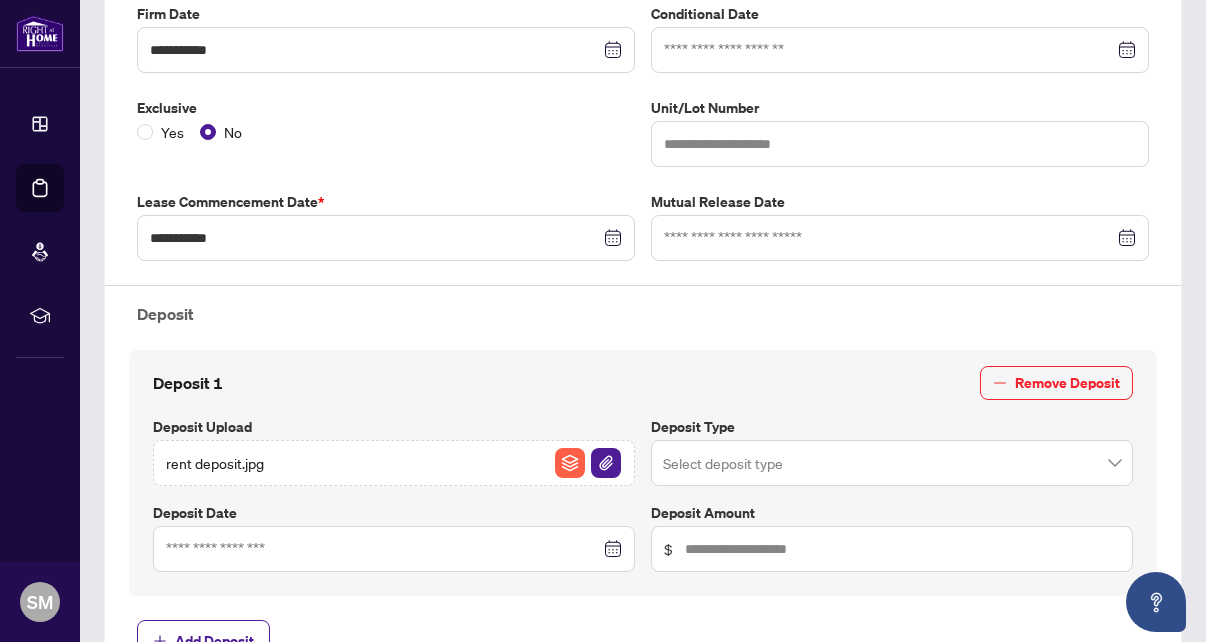 click at bounding box center (892, 463) 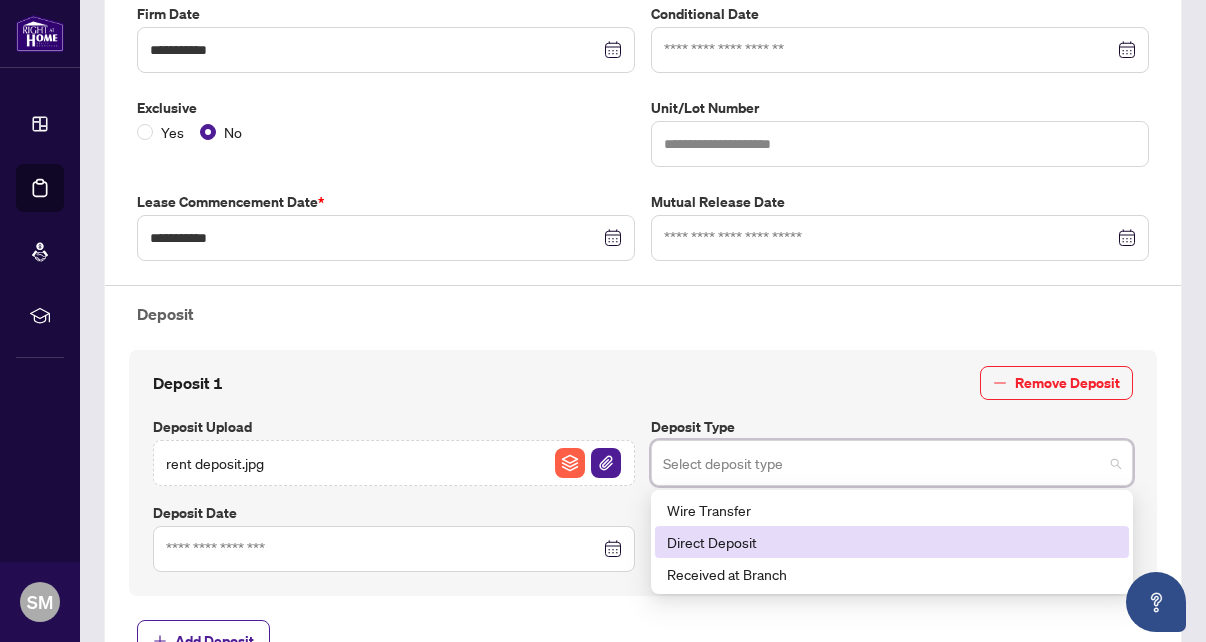 click on "Direct Deposit" at bounding box center (892, 542) 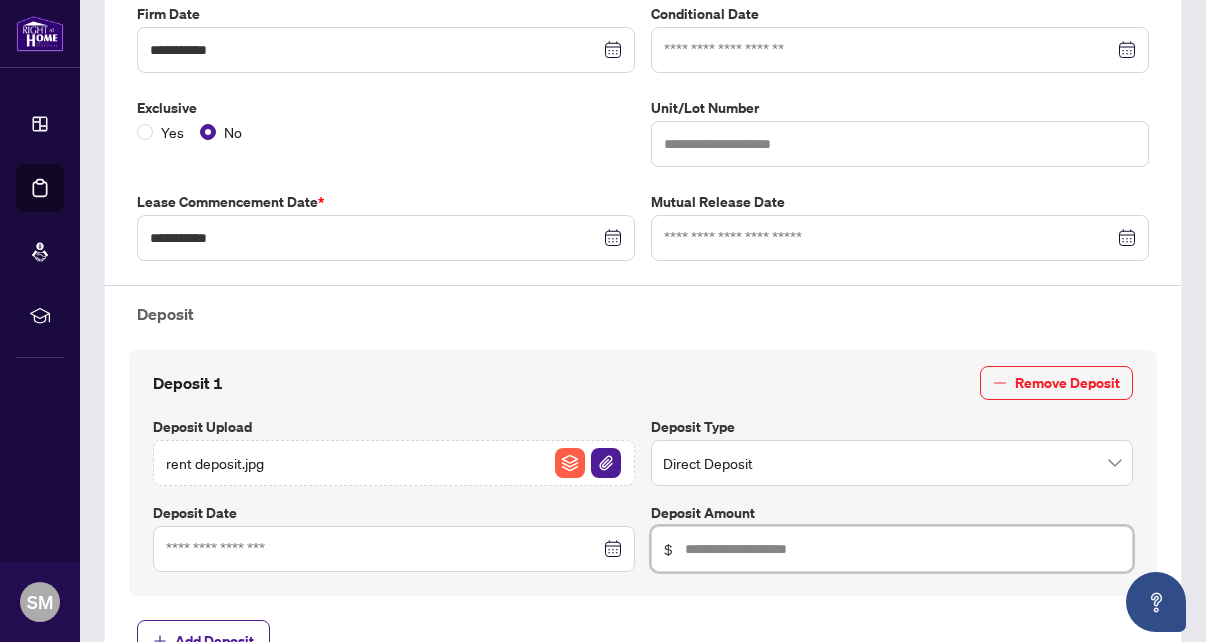click at bounding box center [902, 549] 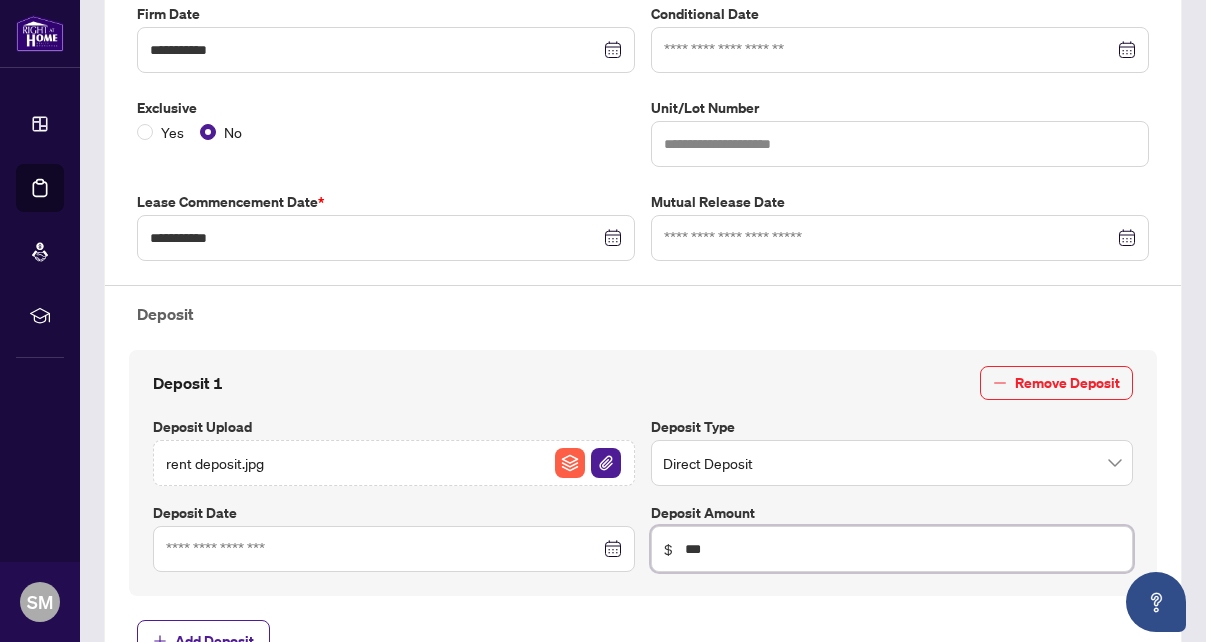 type on "*****" 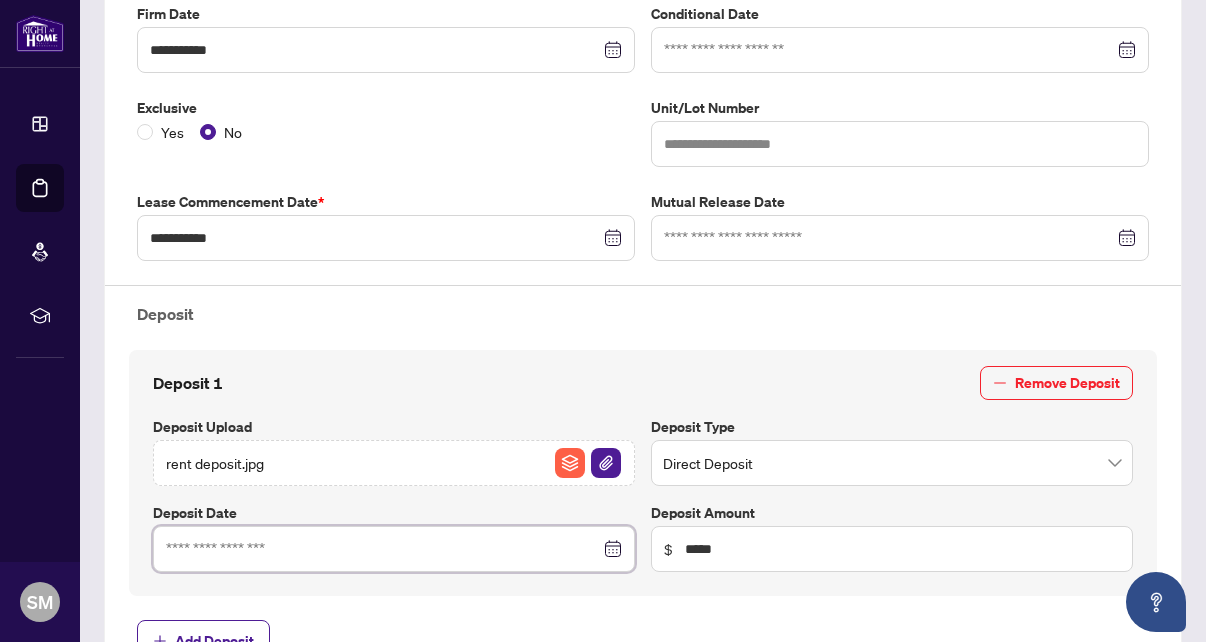 click at bounding box center [383, 549] 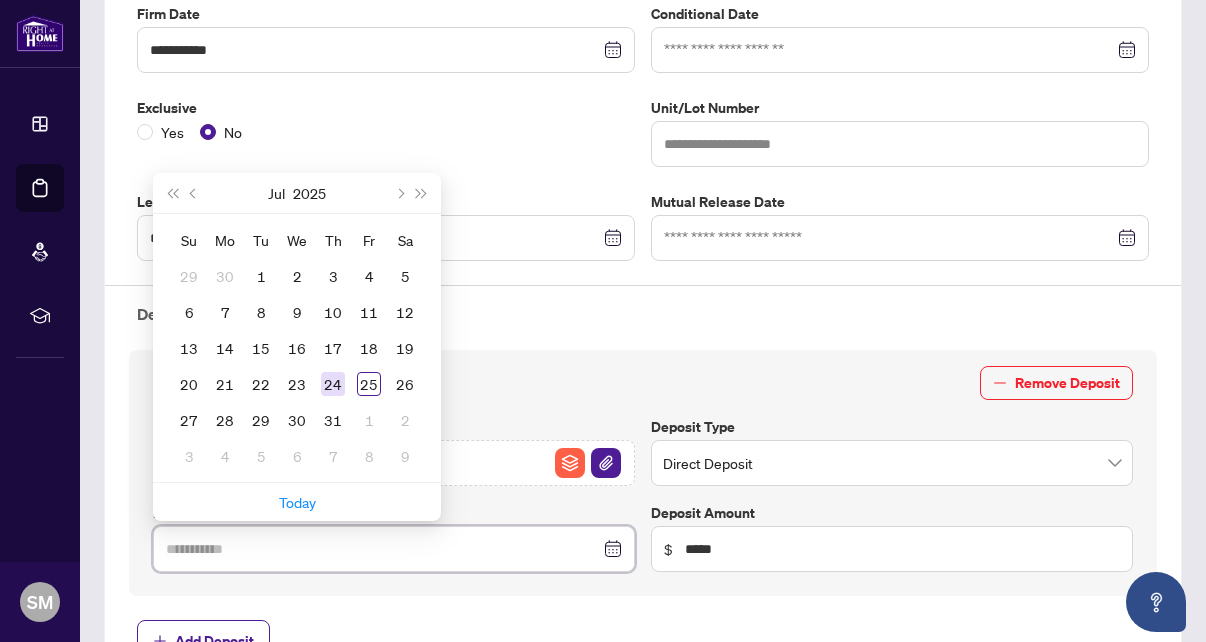 type on "**********" 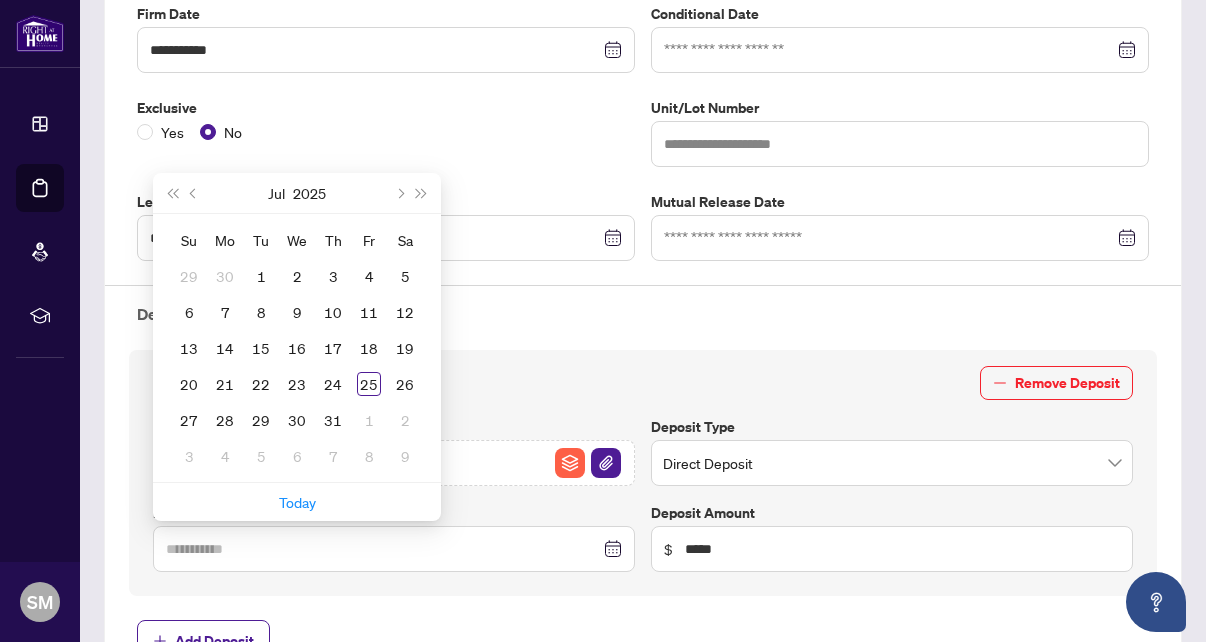 click on "24" at bounding box center [333, 384] 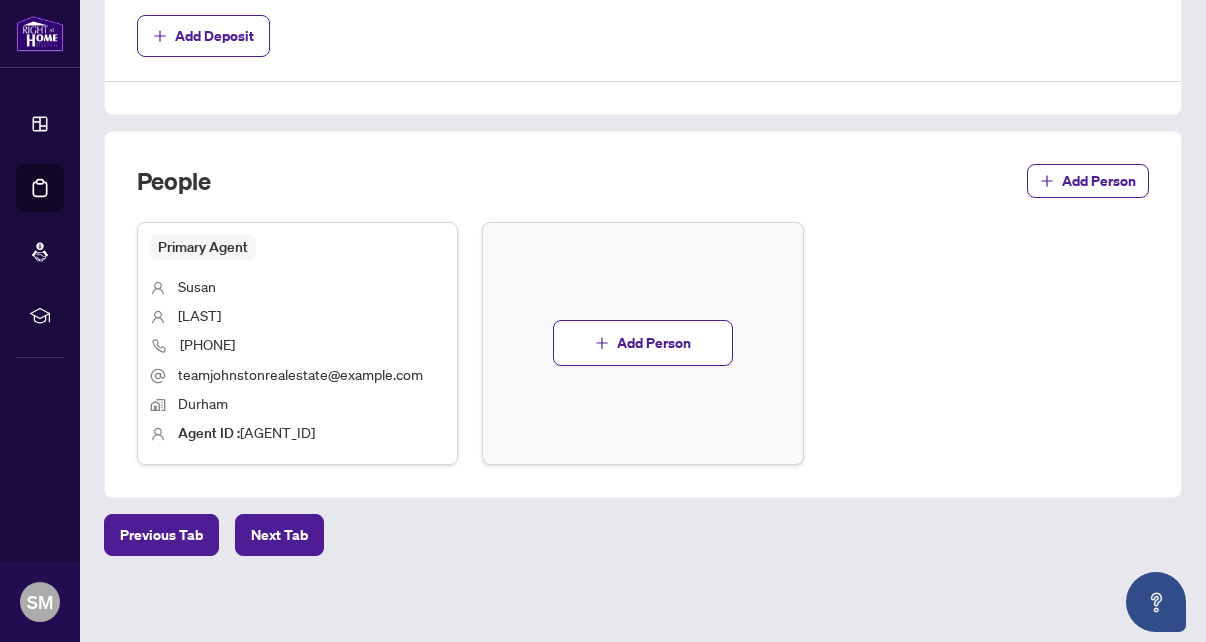 scroll, scrollTop: 1058, scrollLeft: 0, axis: vertical 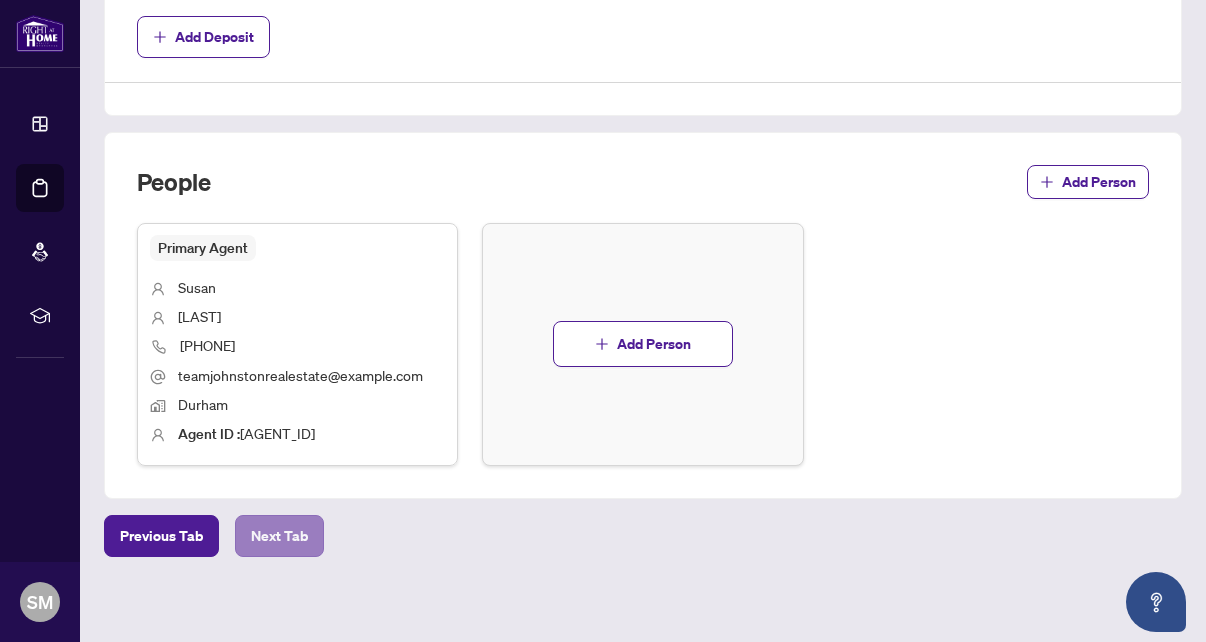 click on "Next Tab" at bounding box center [279, 536] 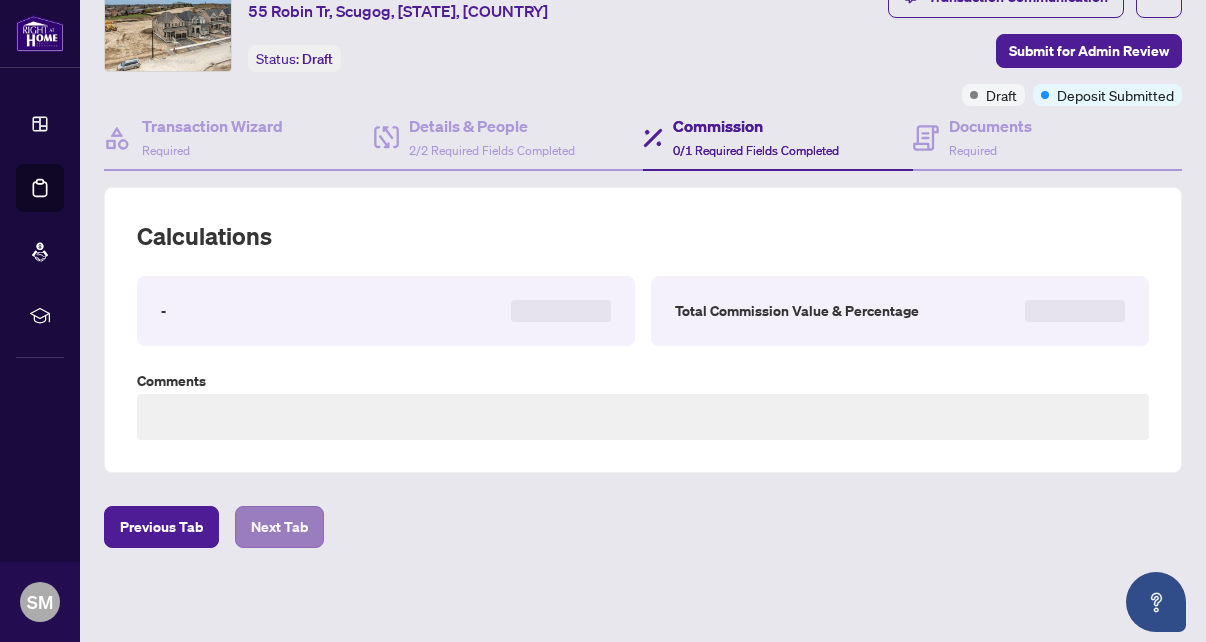 scroll, scrollTop: 85, scrollLeft: 0, axis: vertical 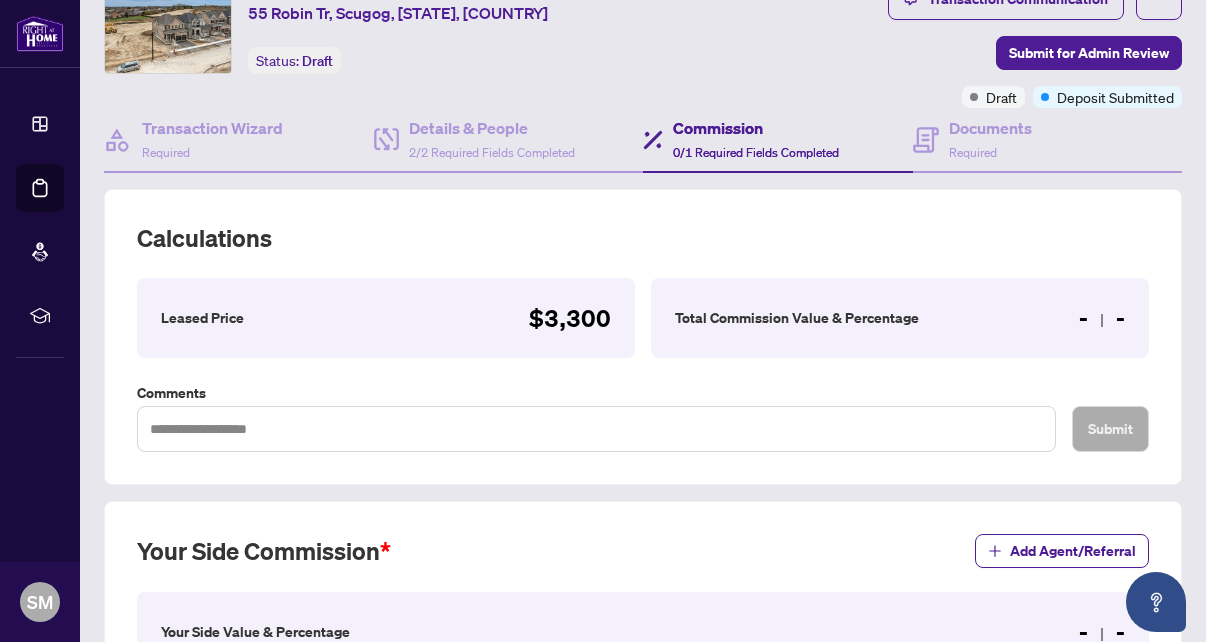 click on "-     -" at bounding box center (1102, 318) 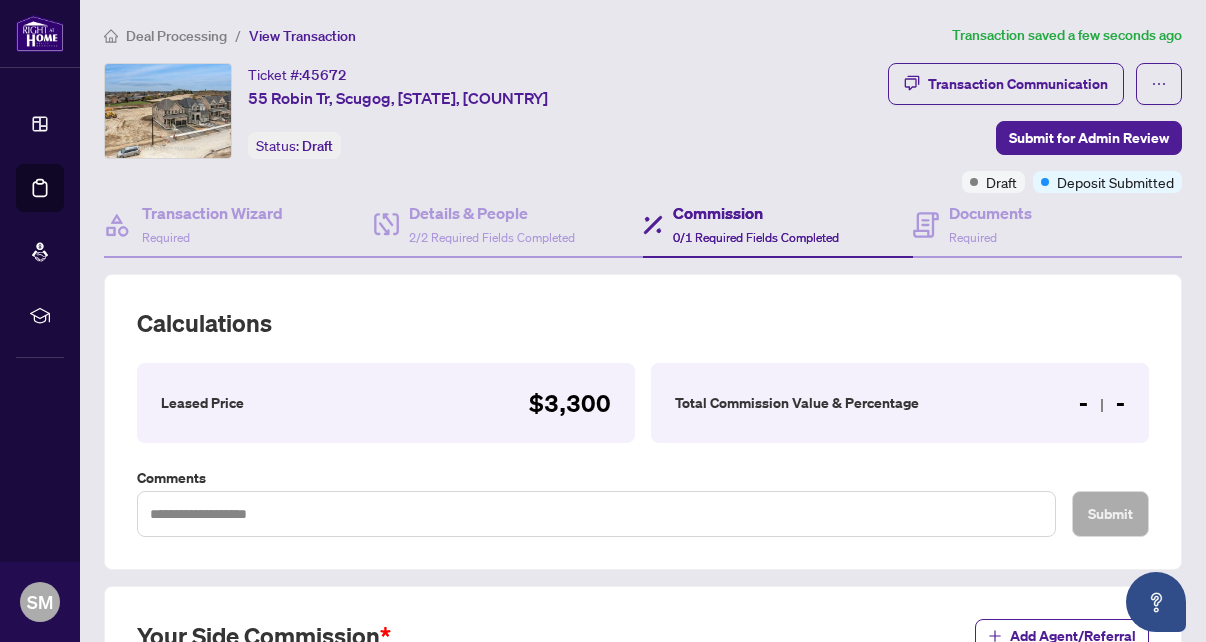 scroll, scrollTop: 0, scrollLeft: 0, axis: both 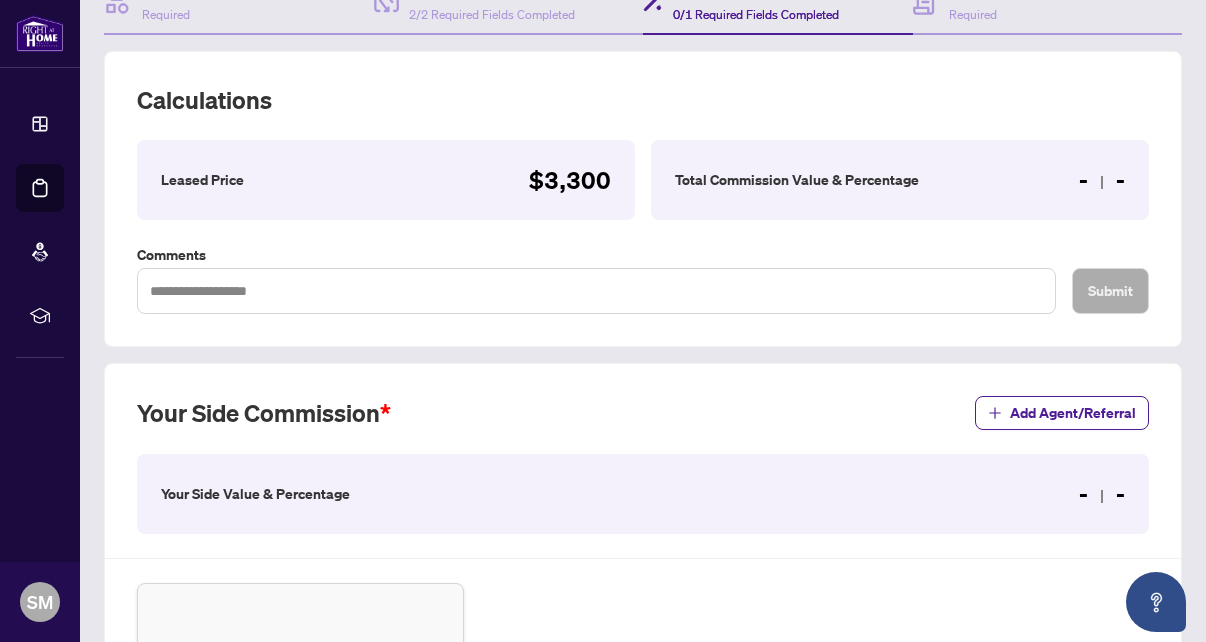 drag, startPoint x: 1120, startPoint y: 494, endPoint x: 1110, endPoint y: 495, distance: 10.049875 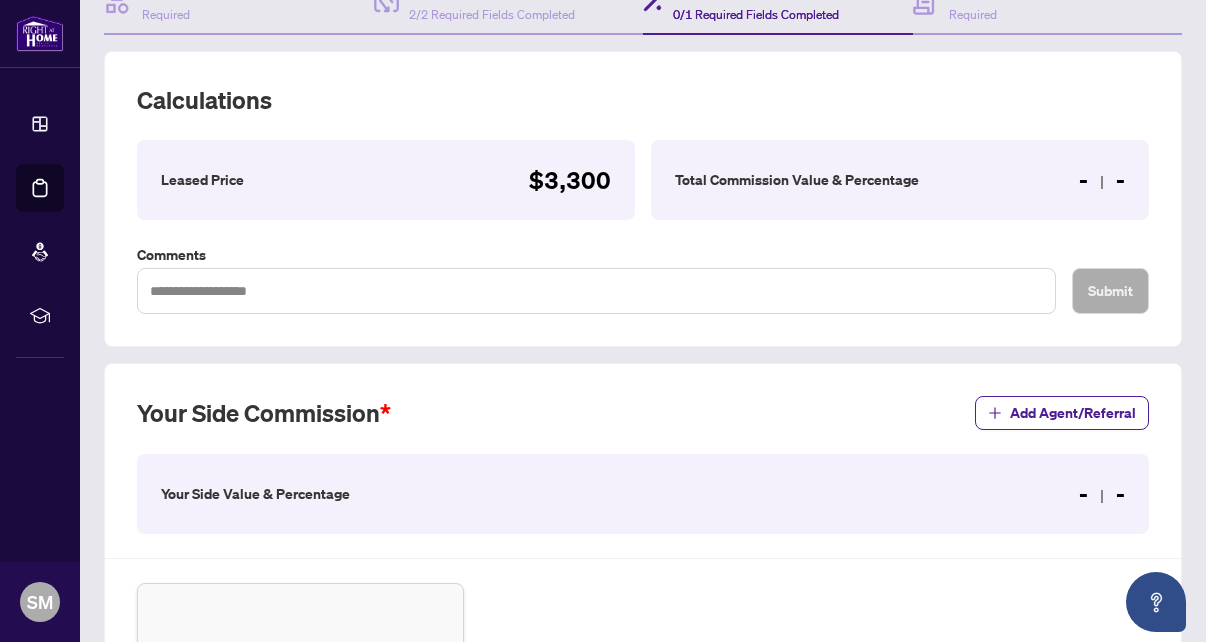 click on "-     -" at bounding box center [1102, 180] 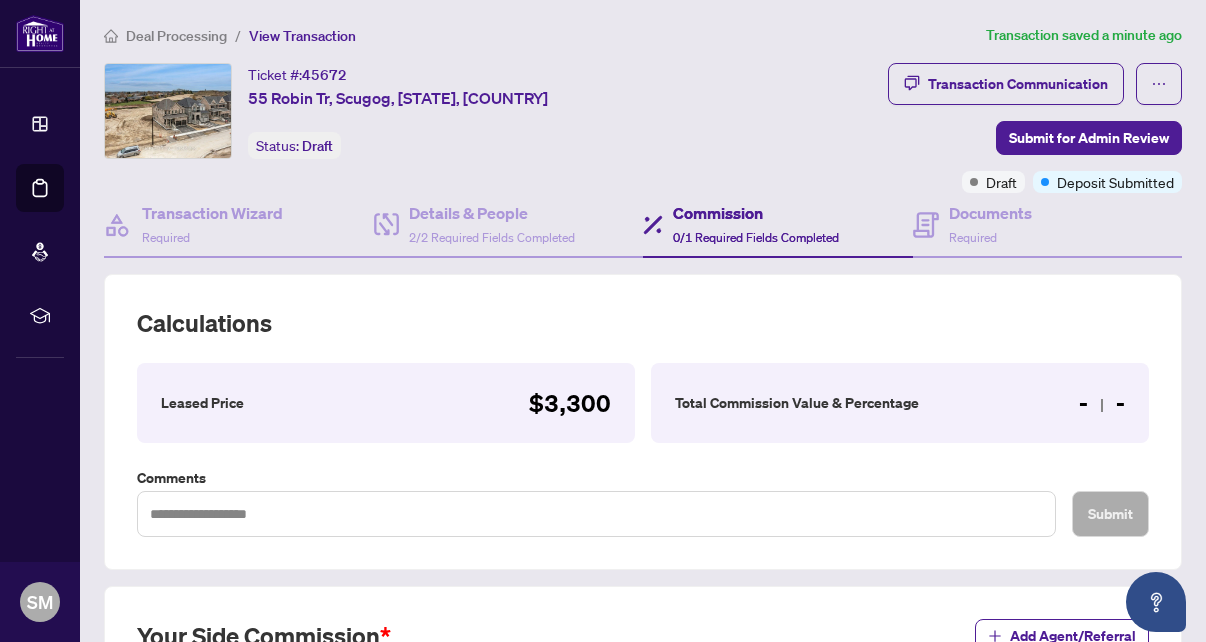 scroll, scrollTop: 0, scrollLeft: 0, axis: both 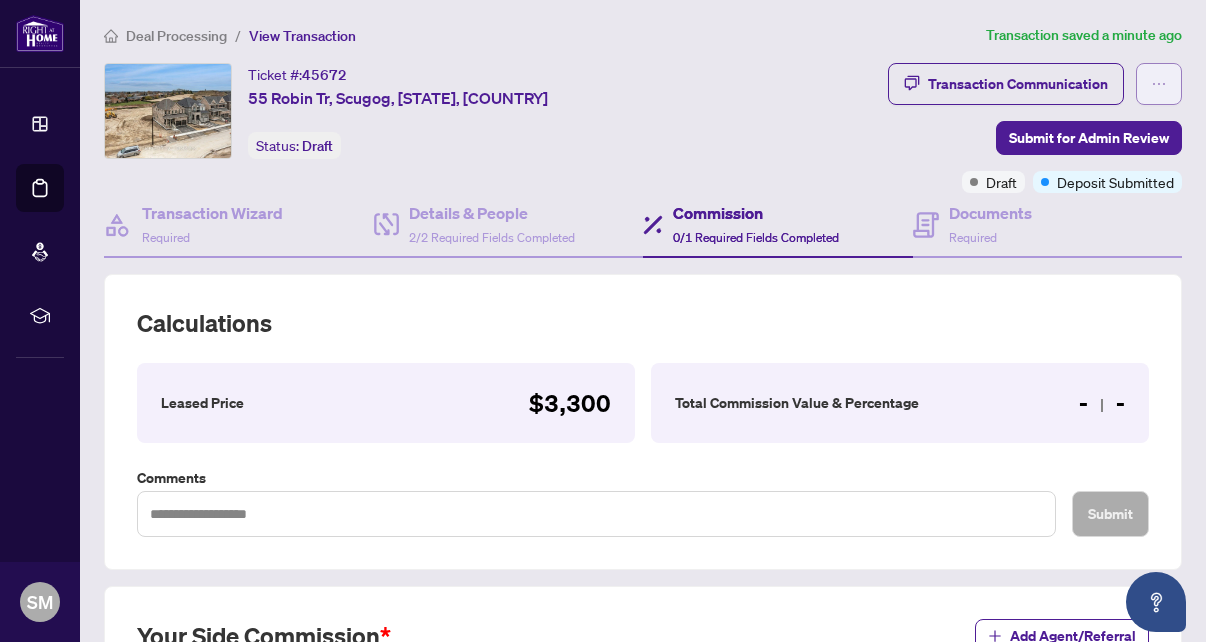 click 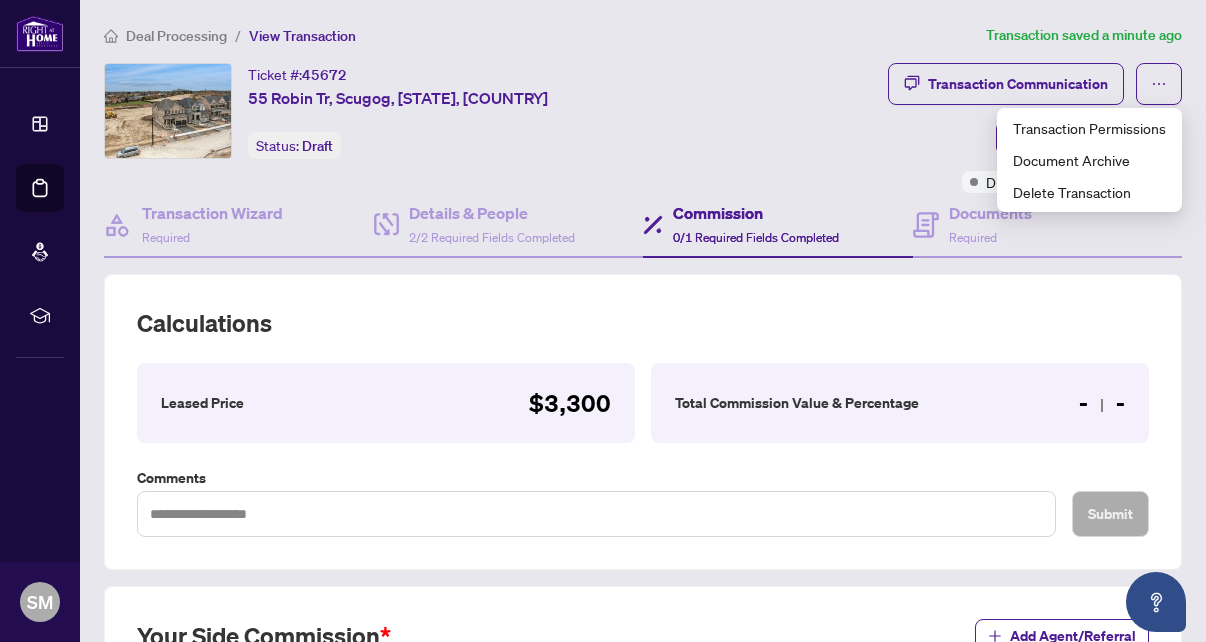 click on "Transaction Communication Submit for Admin Review Draft Deposit Submitted" at bounding box center [952, 128] 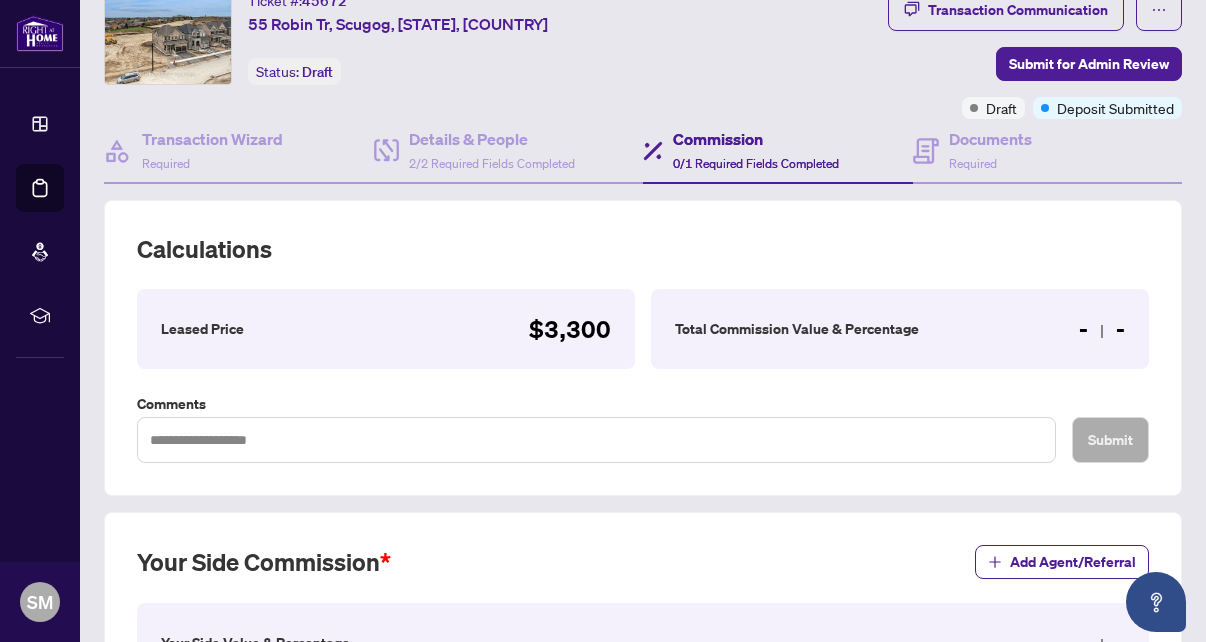 scroll, scrollTop: 87, scrollLeft: 0, axis: vertical 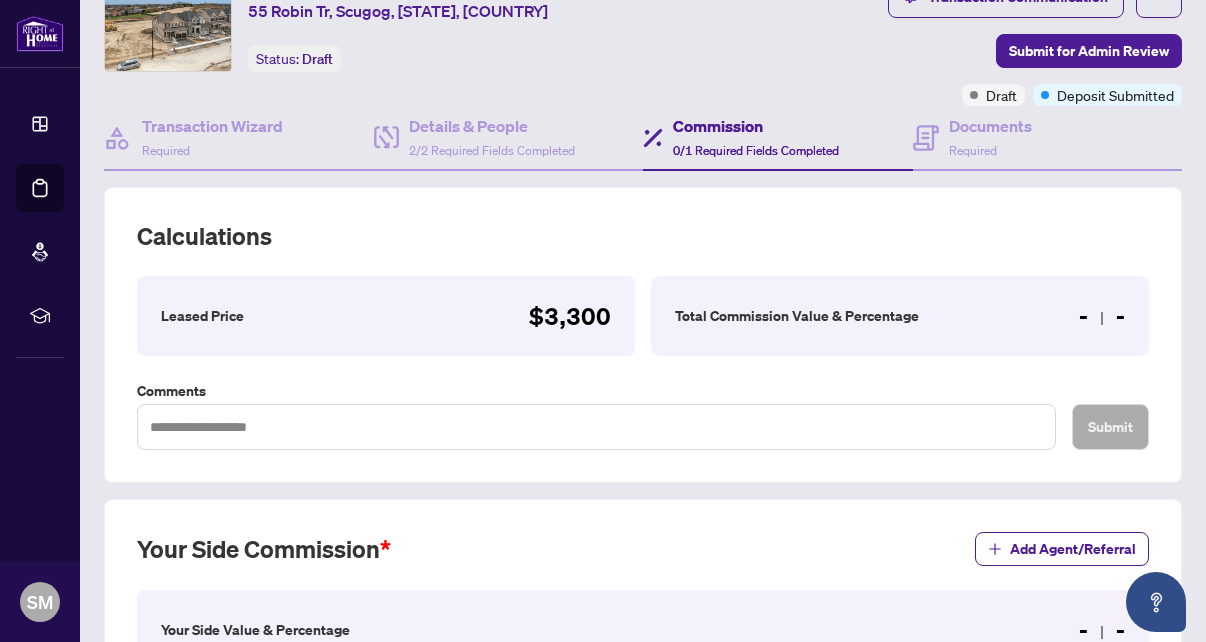 click on "Commission" at bounding box center [756, 126] 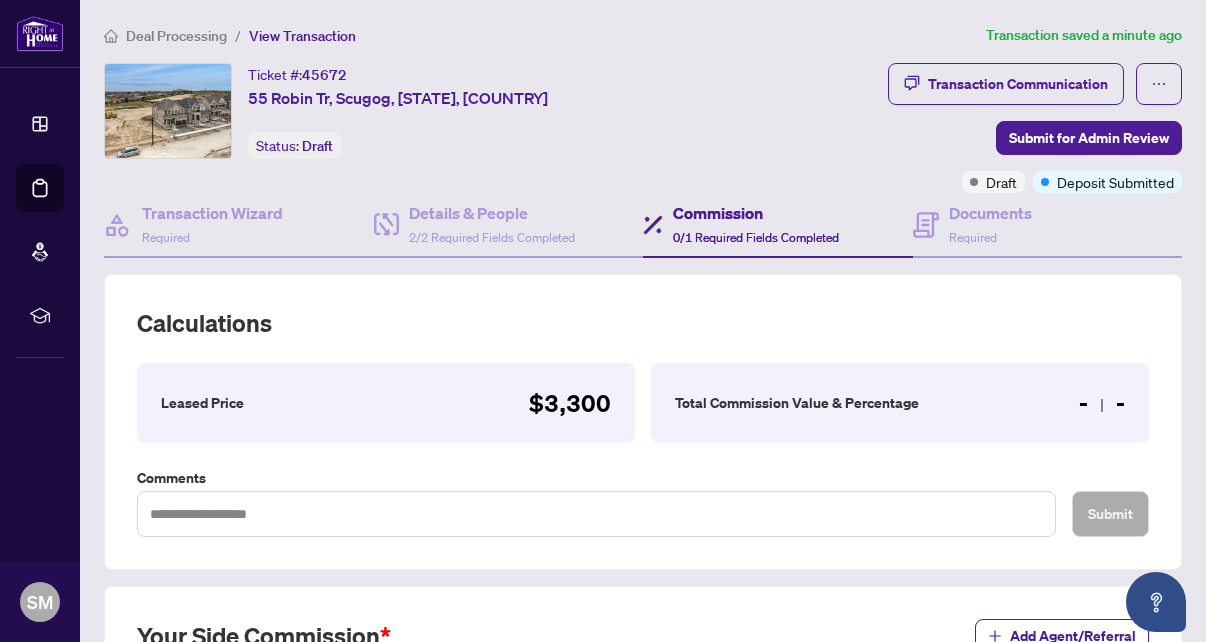 scroll, scrollTop: 0, scrollLeft: 0, axis: both 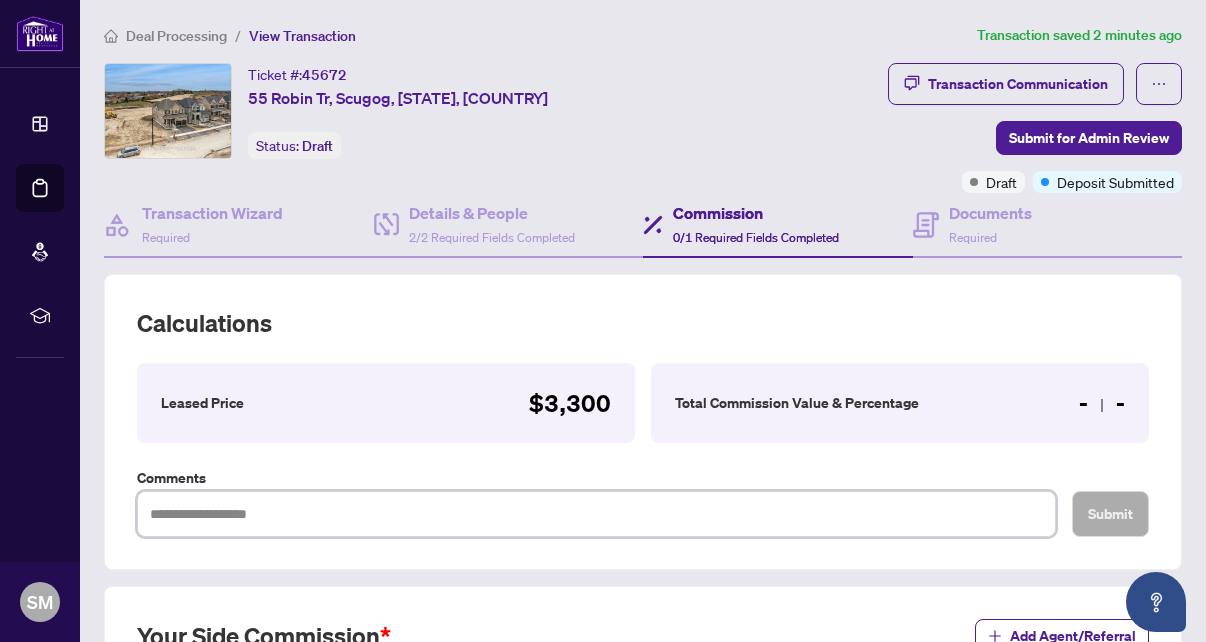 click at bounding box center (596, 514) 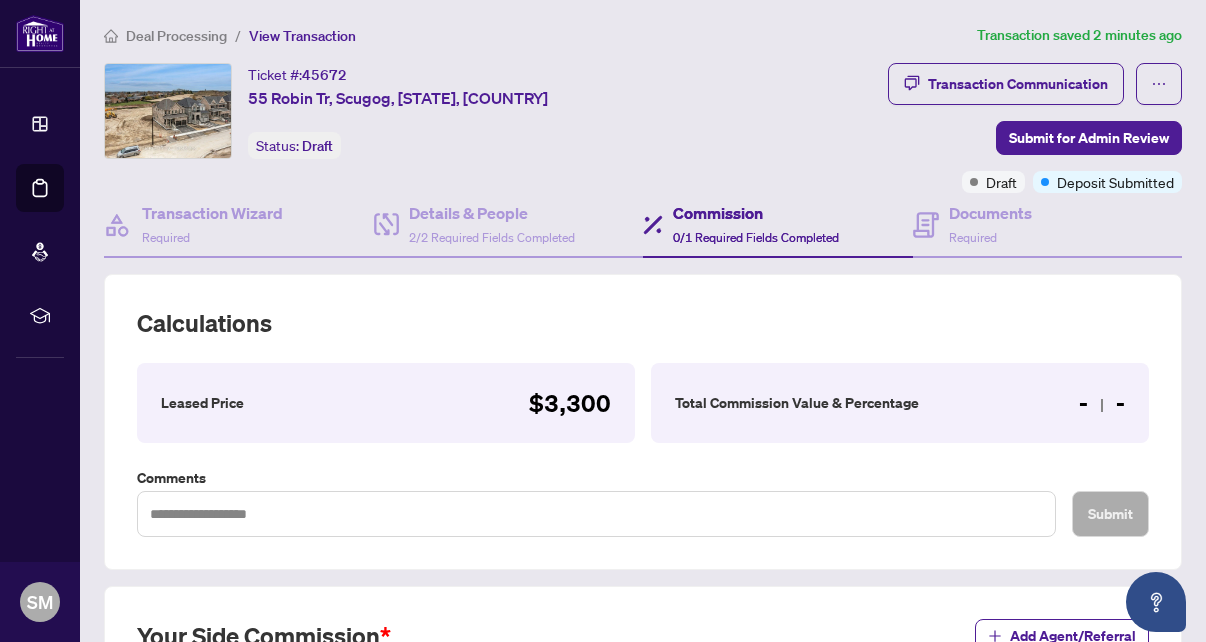 drag, startPoint x: 1082, startPoint y: 210, endPoint x: 931, endPoint y: 185, distance: 153.05554 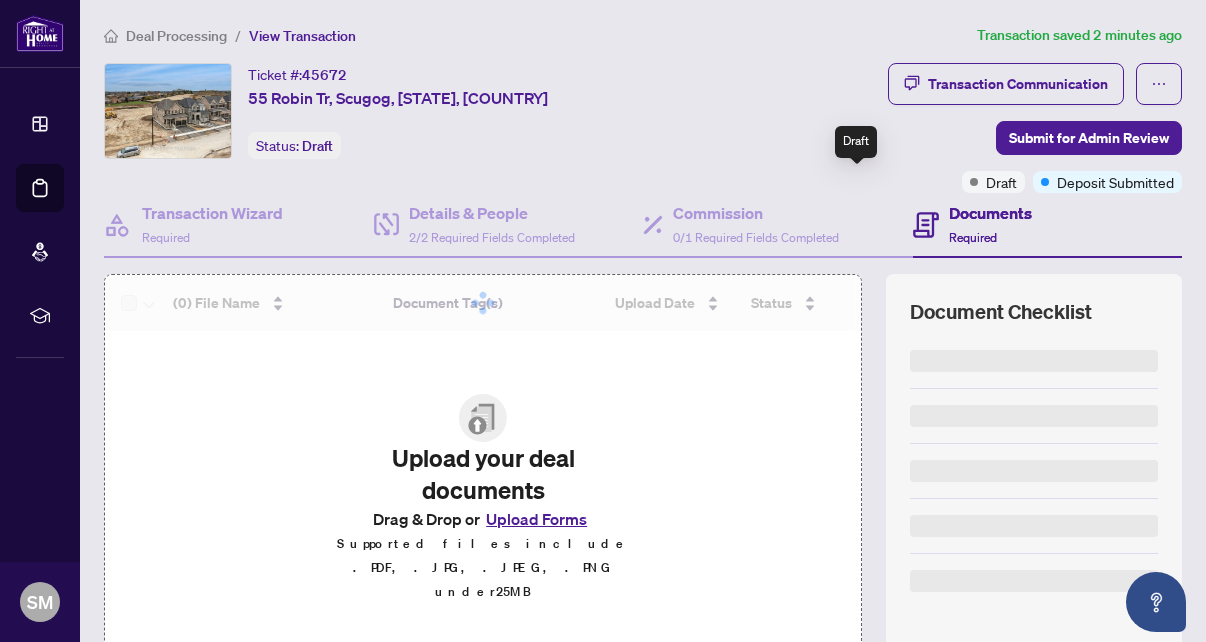 click on "Draft" at bounding box center [993, 182] 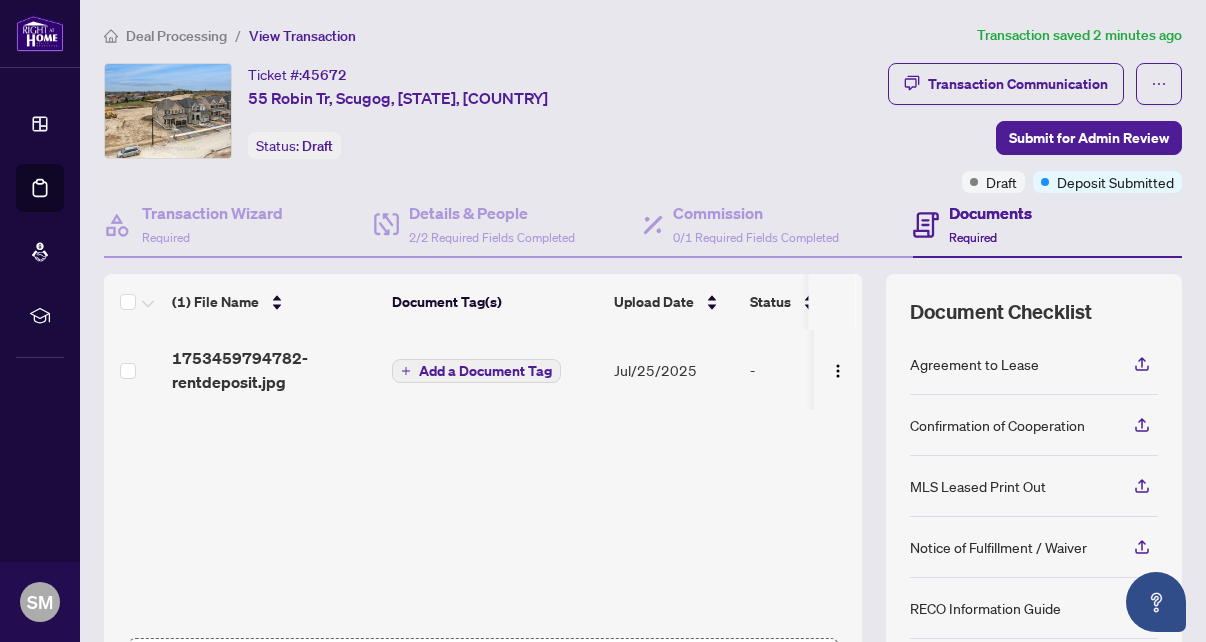 click on "(1) File Name Document Tag(s) Upload Date Status             1753459794782-rentdeposit.jpg Add a Document Tag Jul/25/2025 - Drag & Drop or Upload Forms Supported files include   .PDF, .JPG, .JPEG, .PNG   under  25 MB" at bounding box center [483, 499] 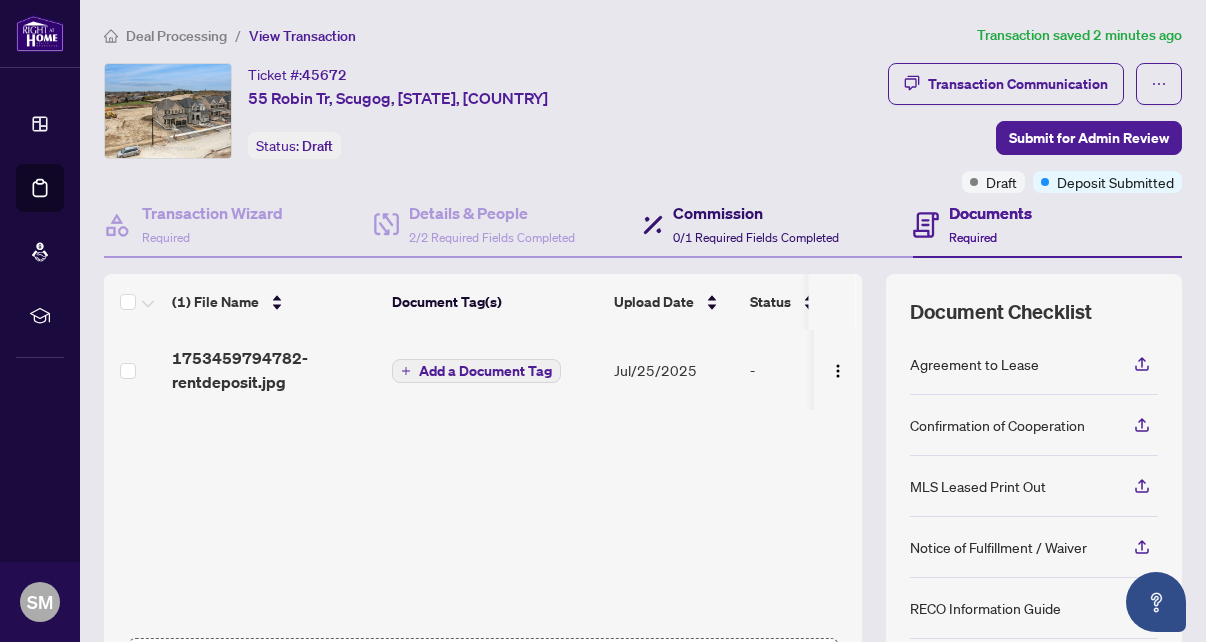 click on "Commission" at bounding box center [756, 213] 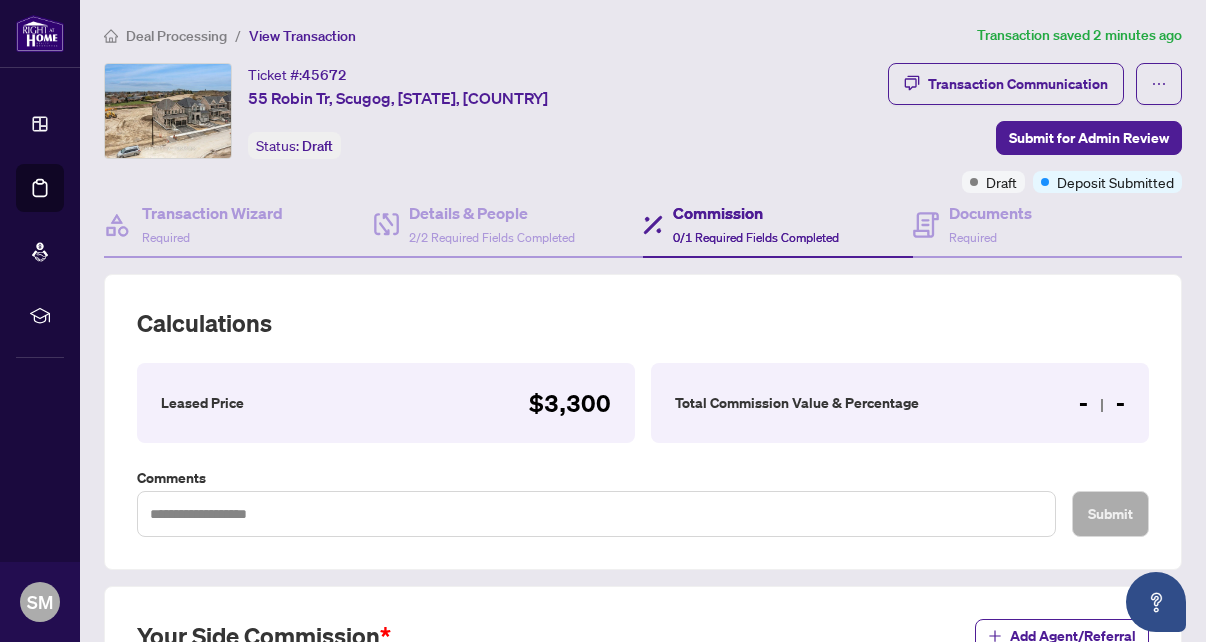 click on "Total Commission Value & Percentage -     -" at bounding box center (900, 403) 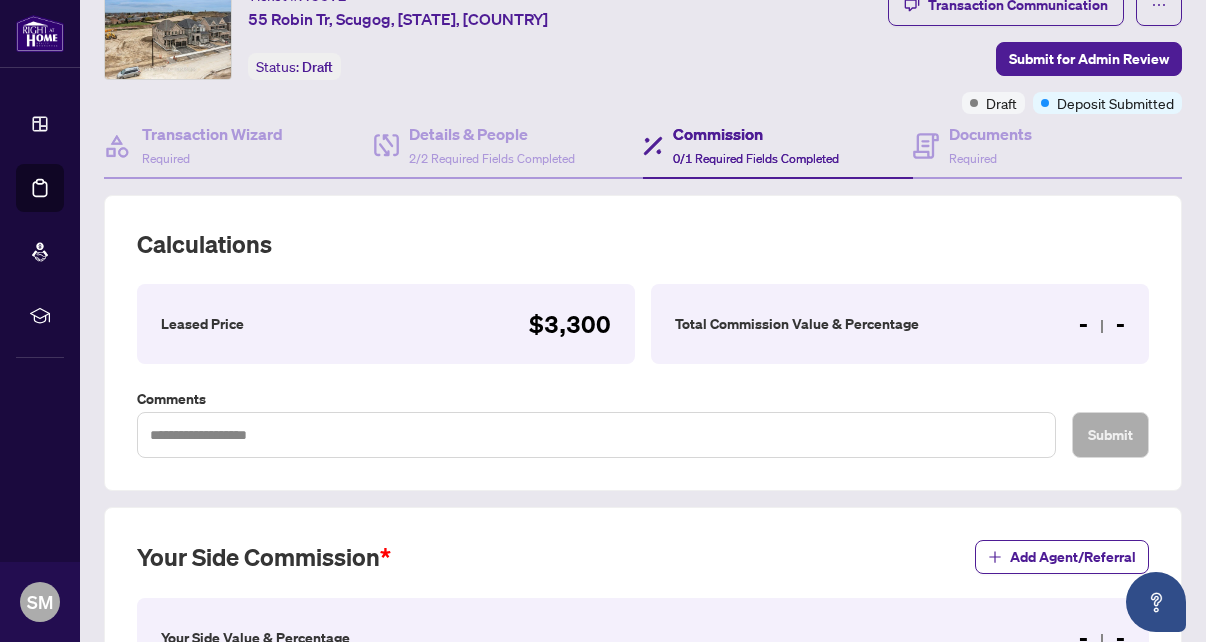 scroll, scrollTop: 74, scrollLeft: 0, axis: vertical 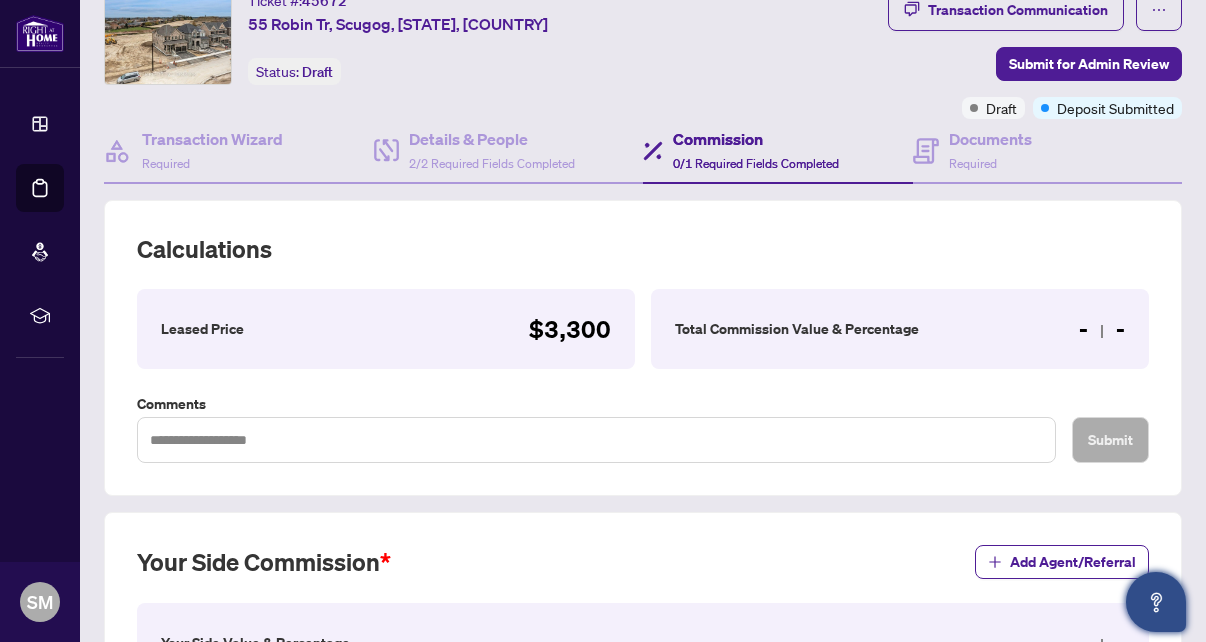 click 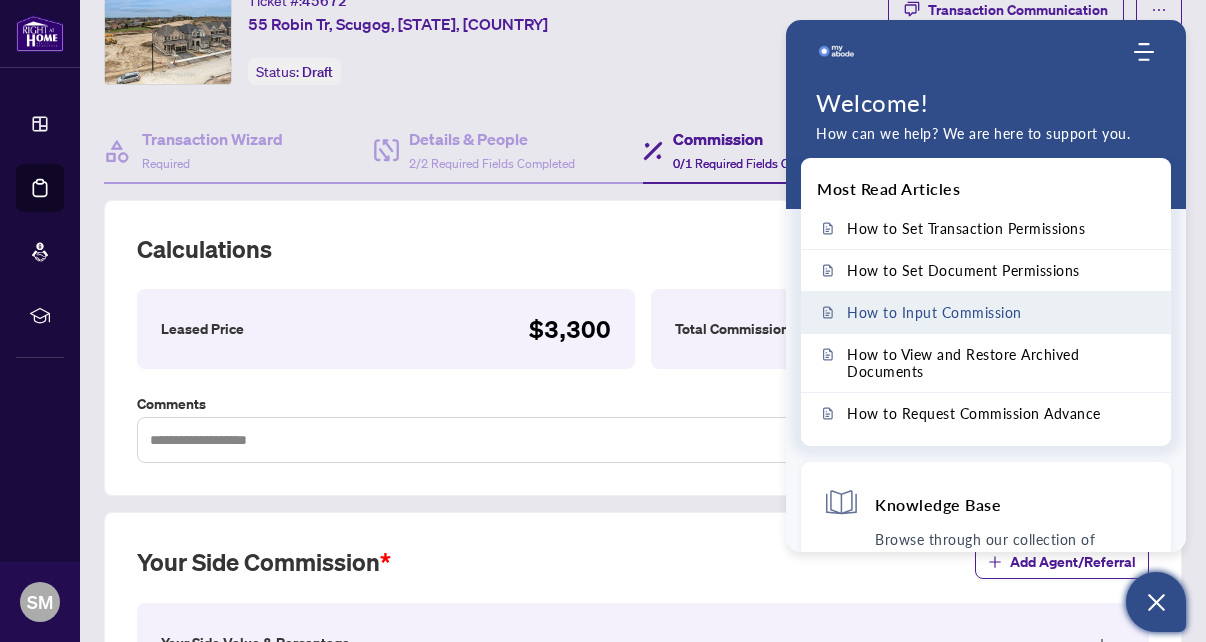 click on "How to Input Commission" at bounding box center (934, 312) 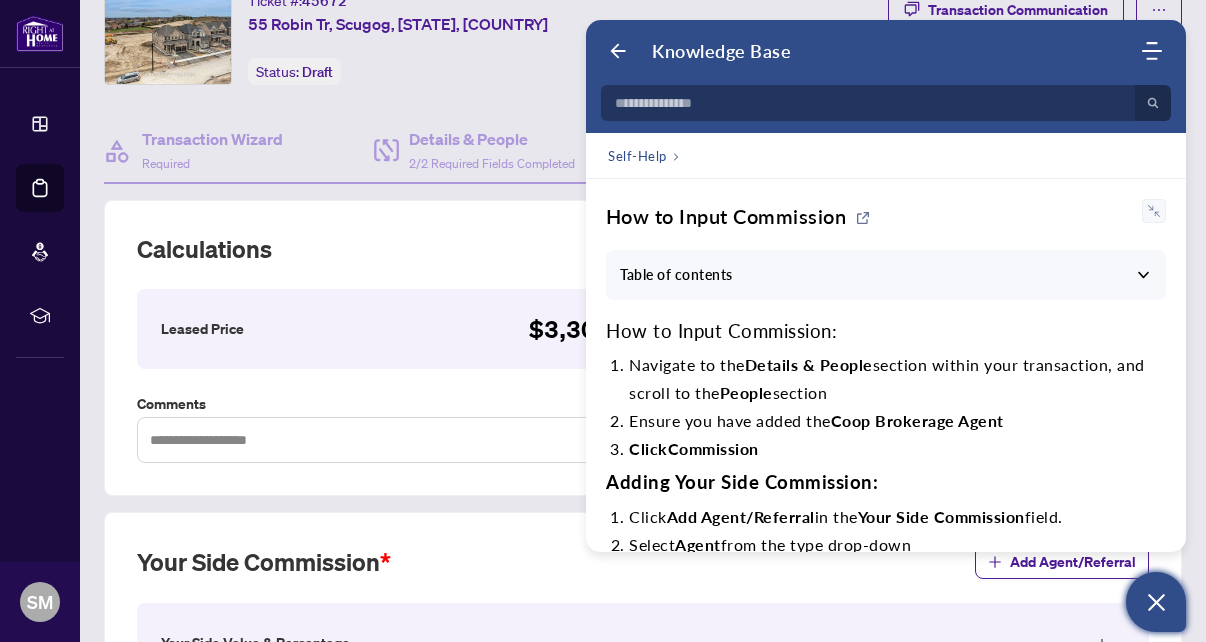 click on "Calculations" at bounding box center (643, 249) 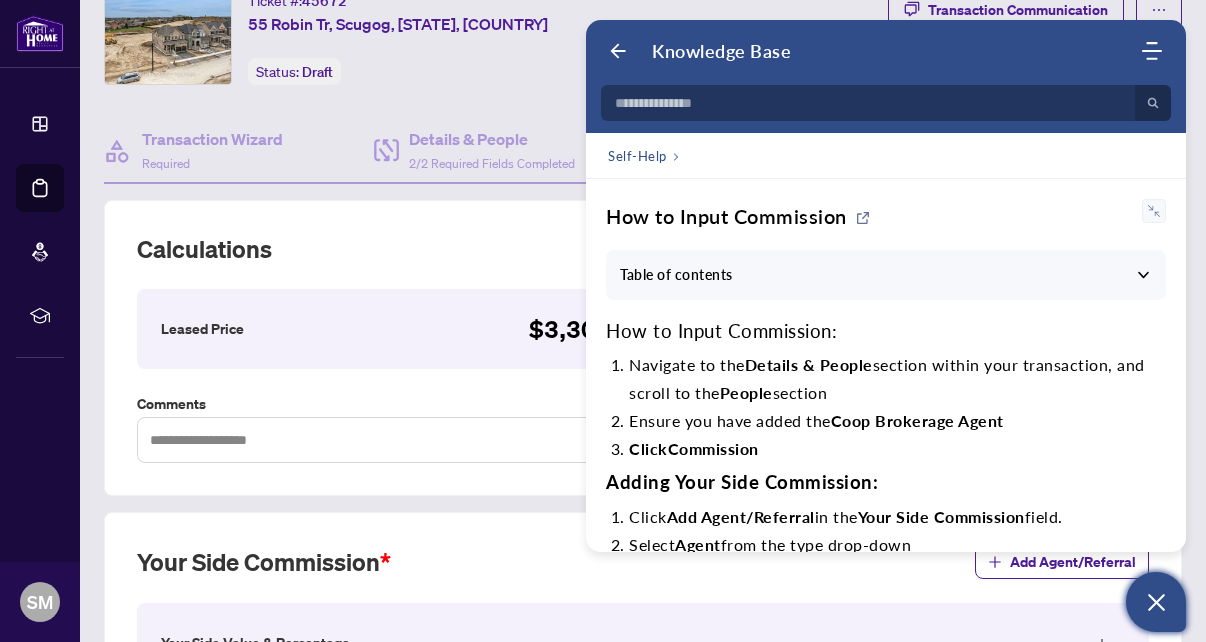 drag, startPoint x: 400, startPoint y: 366, endPoint x: 409, endPoint y: 337, distance: 30.364452 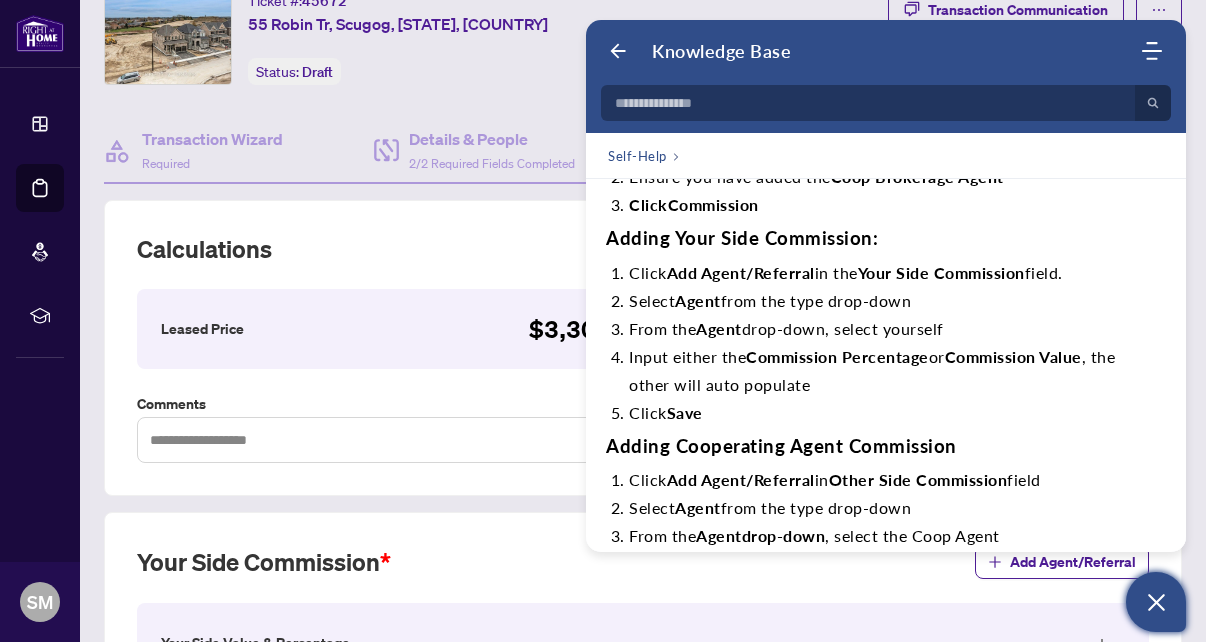 scroll, scrollTop: 252, scrollLeft: 0, axis: vertical 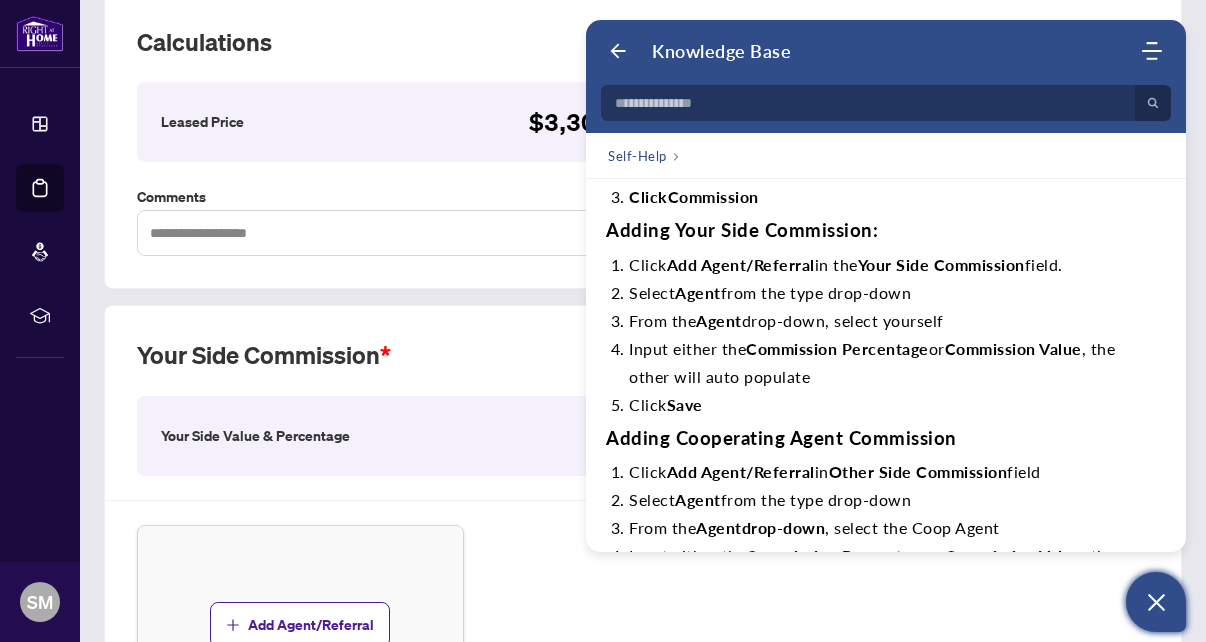 click on "Your Side Commission Add Agent/Referral Your Side Value & Percentage -     - Add Agent/Referral" at bounding box center [643, 531] 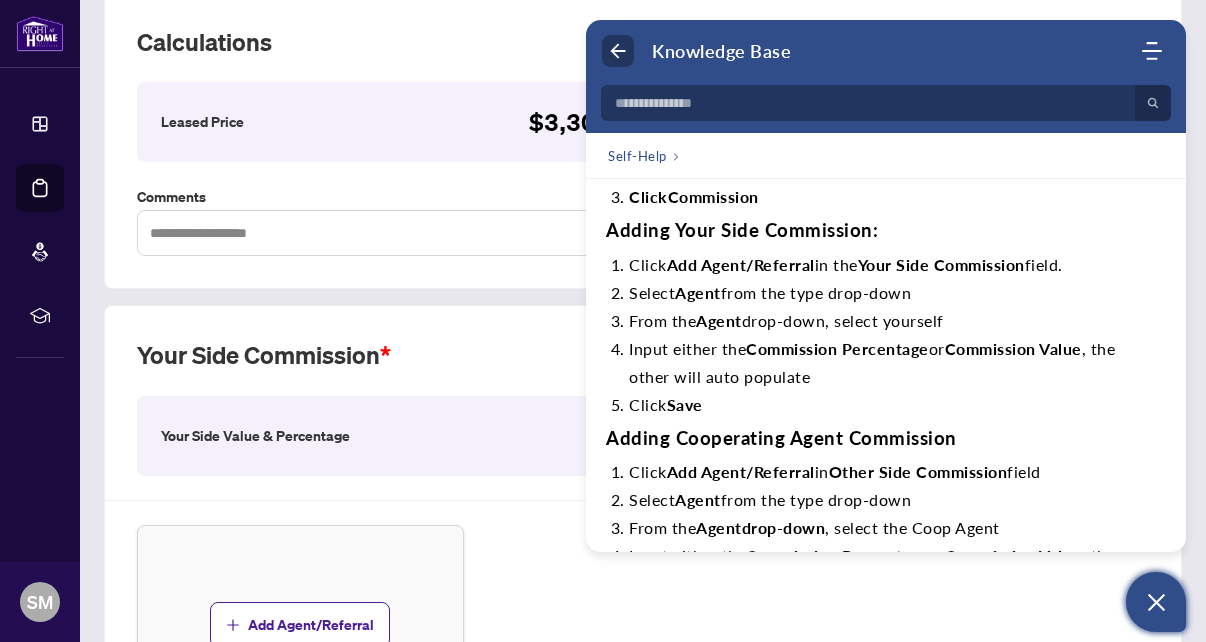 click 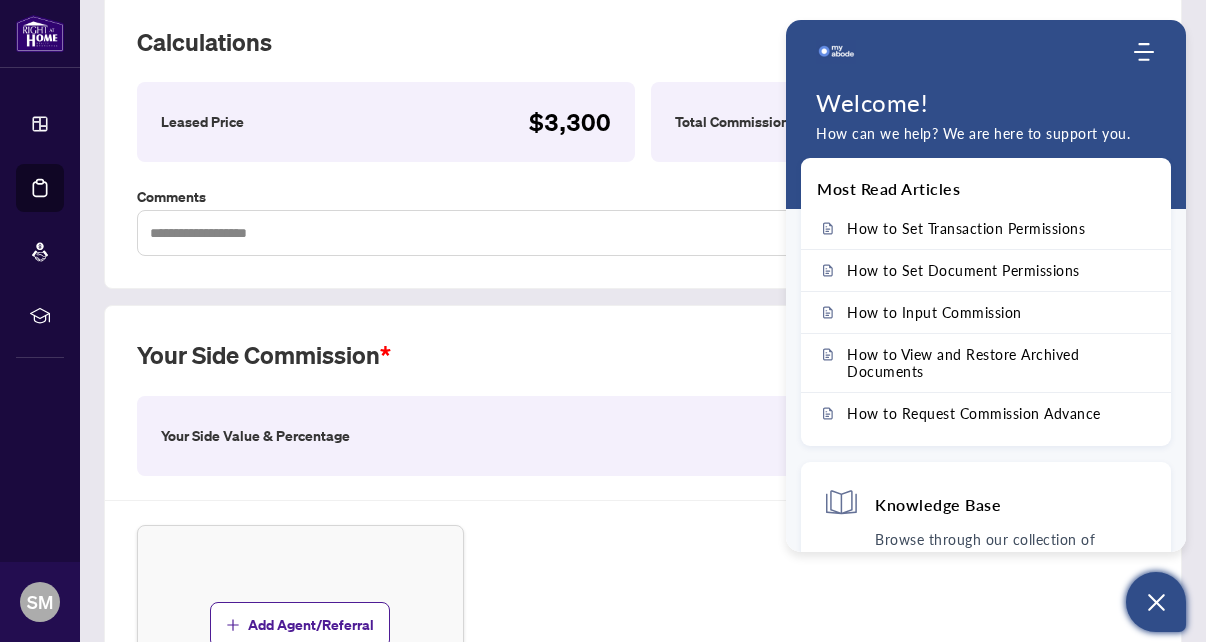 click on "Add Agent/Referral" at bounding box center (643, 625) 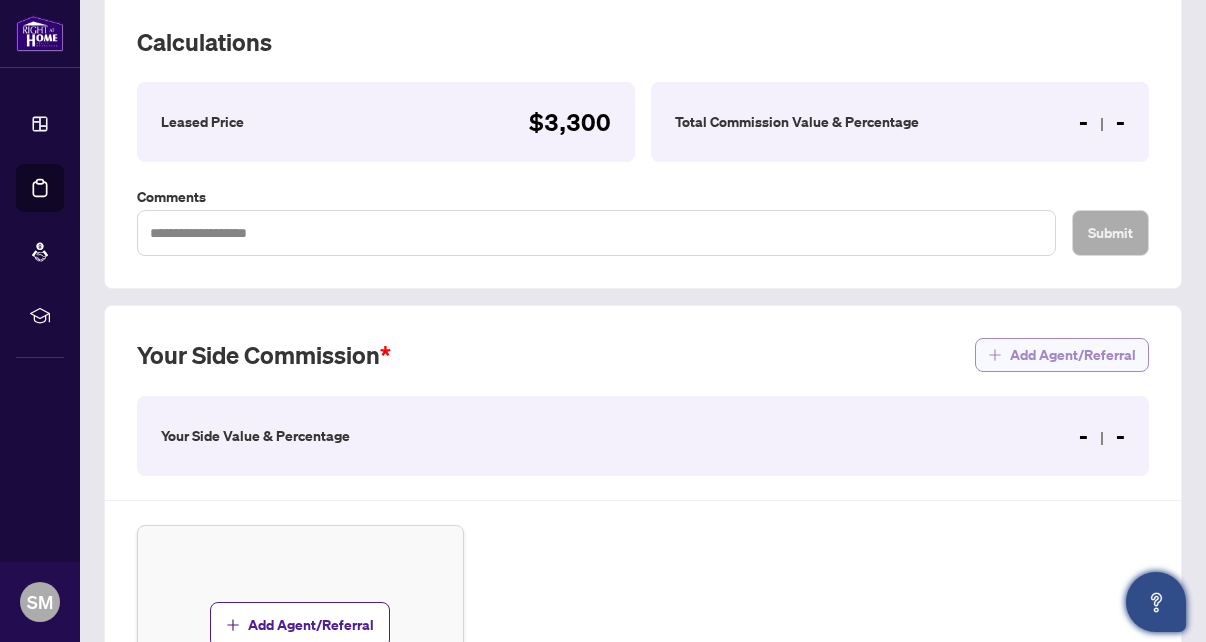 click on "Add Agent/Referral" at bounding box center (1073, 355) 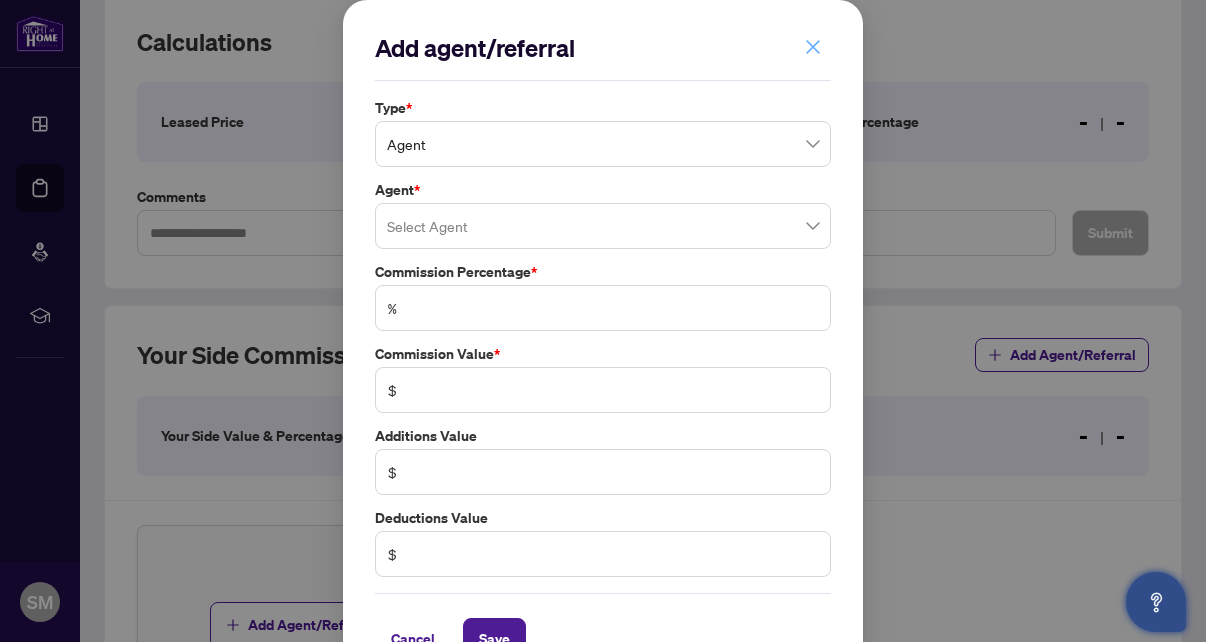 click 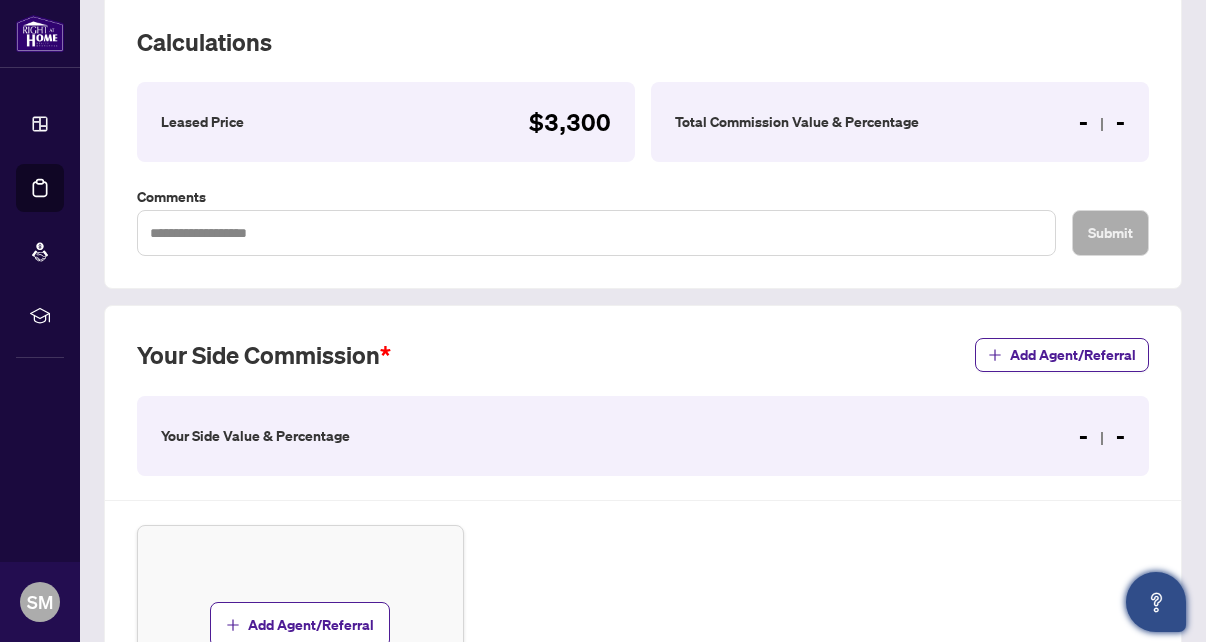 click on "Leased Price $3,300" at bounding box center [386, 122] 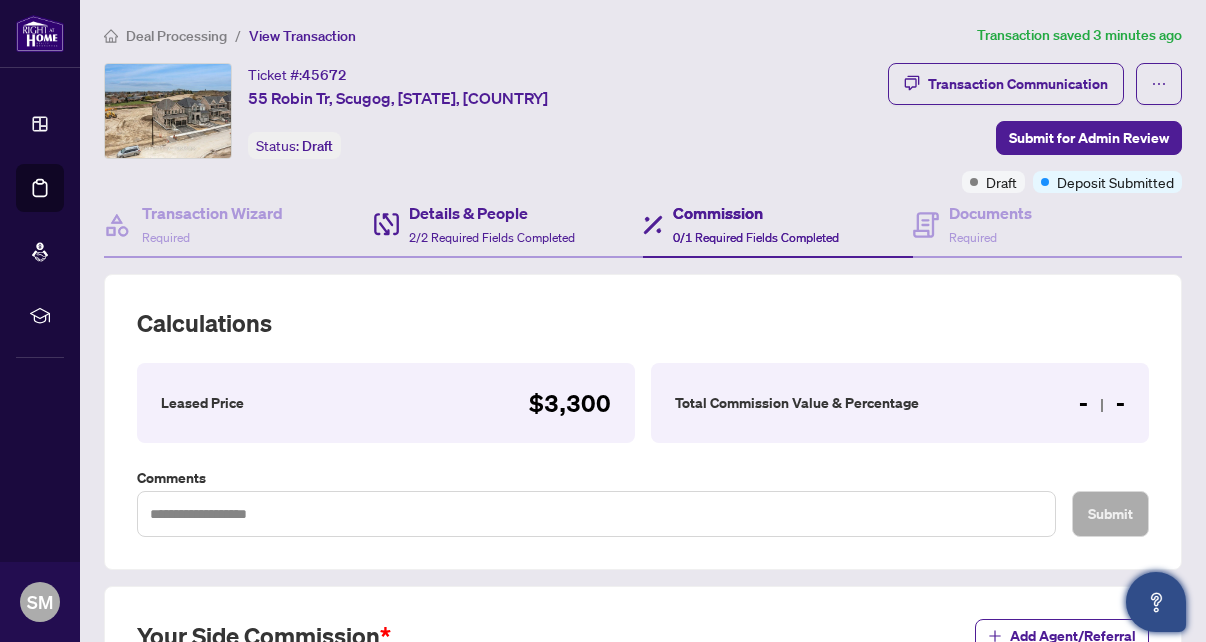 scroll, scrollTop: 0, scrollLeft: 0, axis: both 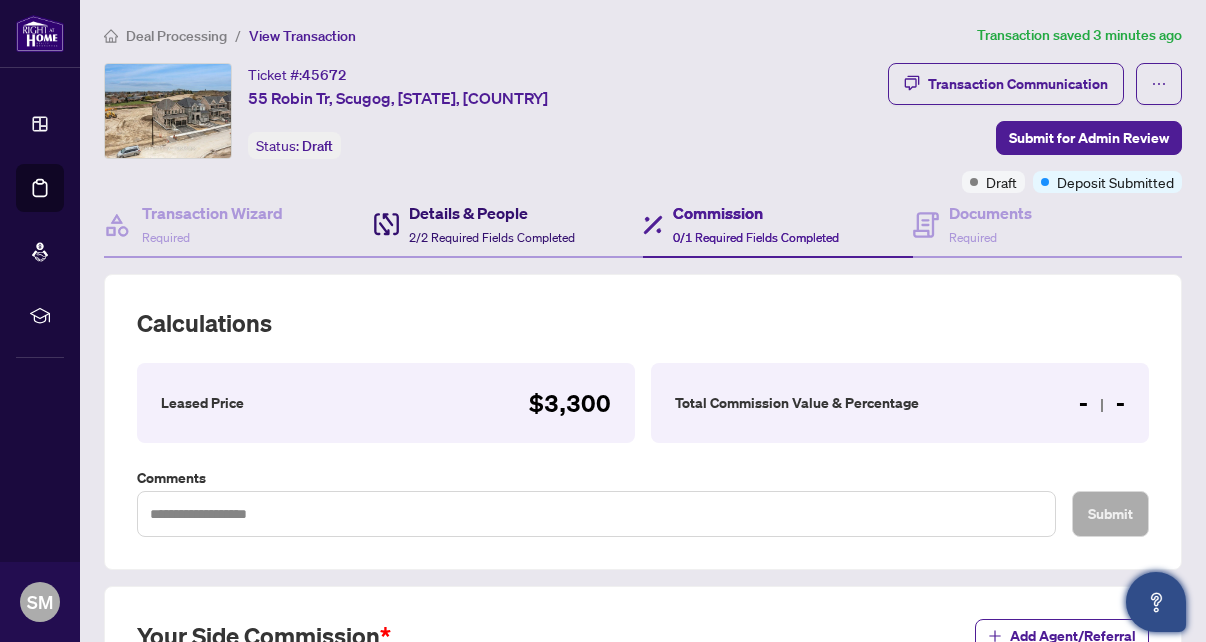 click on "Details & People" at bounding box center (492, 213) 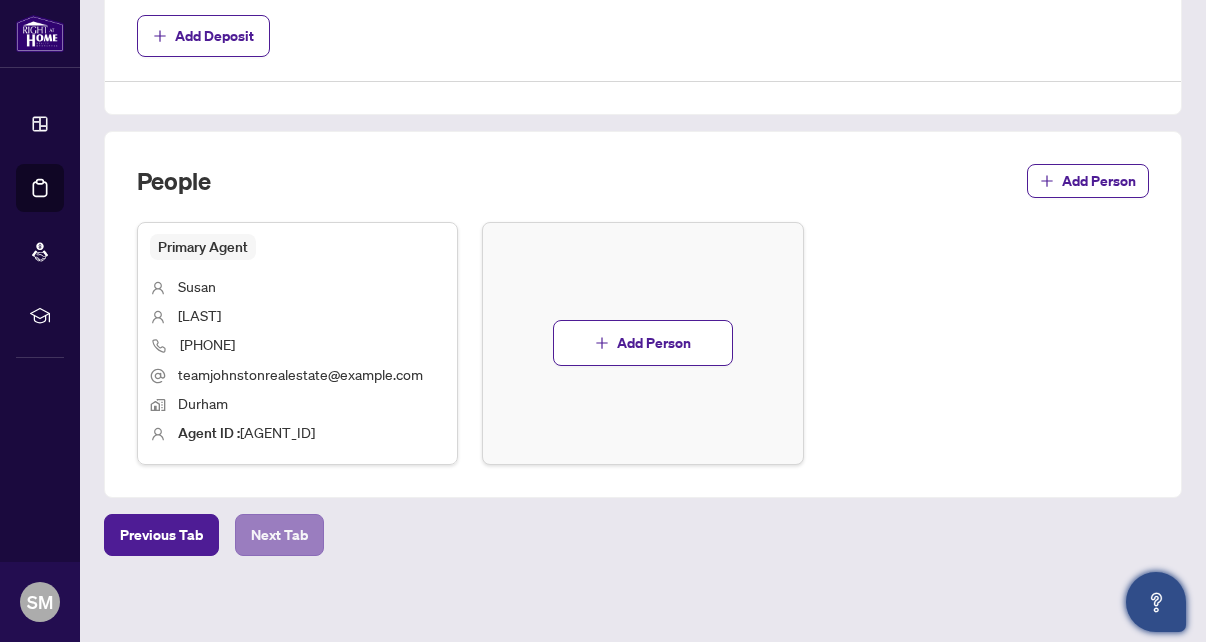 scroll, scrollTop: 1058, scrollLeft: 0, axis: vertical 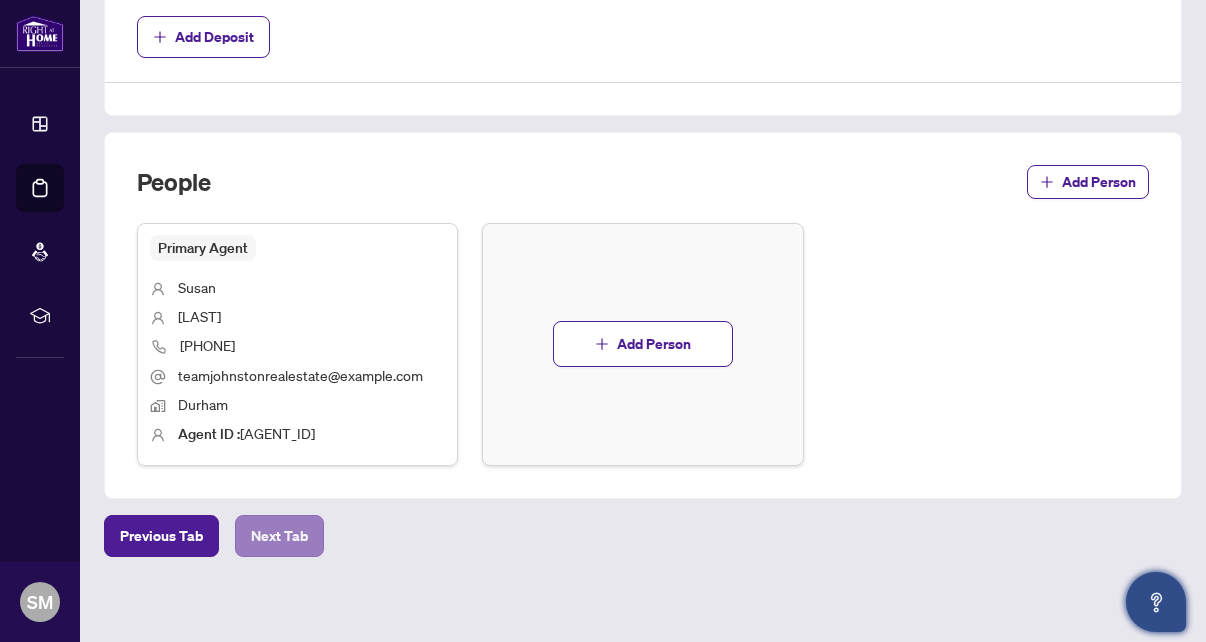 click on "Next Tab" at bounding box center (279, 536) 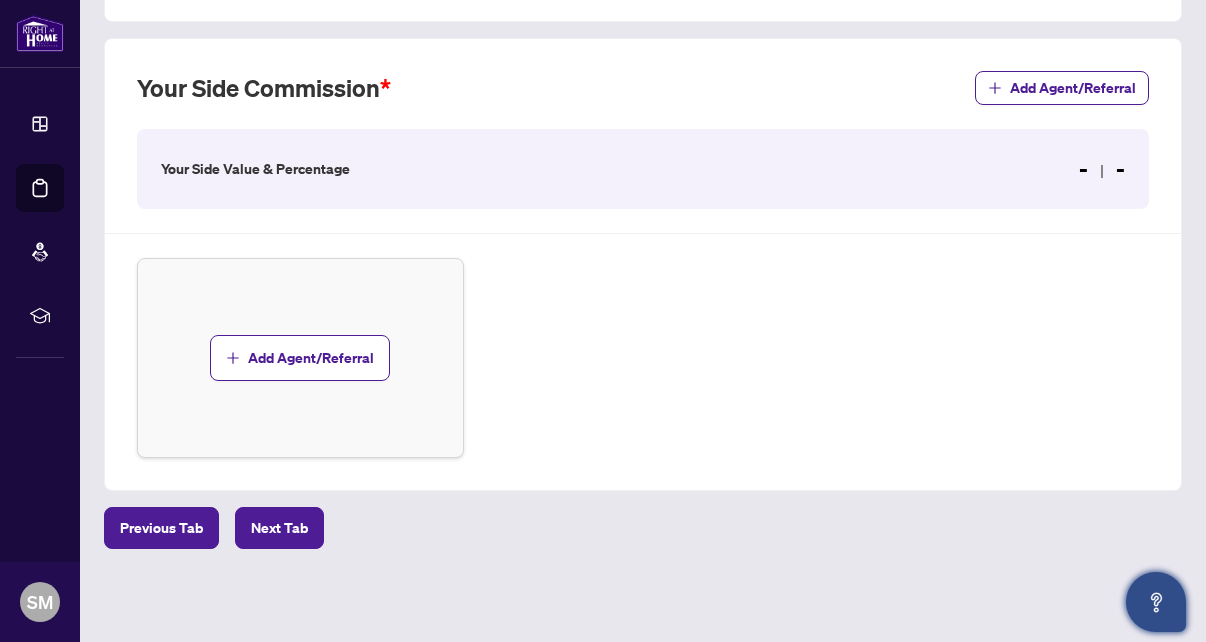 scroll, scrollTop: 547, scrollLeft: 0, axis: vertical 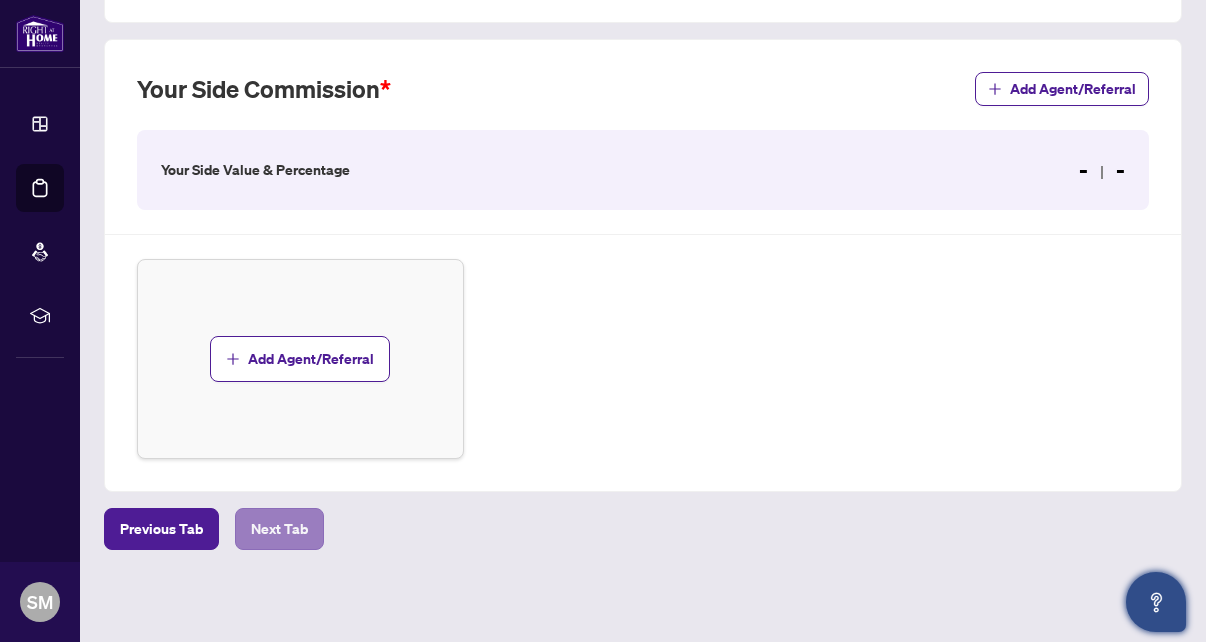 click on "Next Tab" at bounding box center [279, 529] 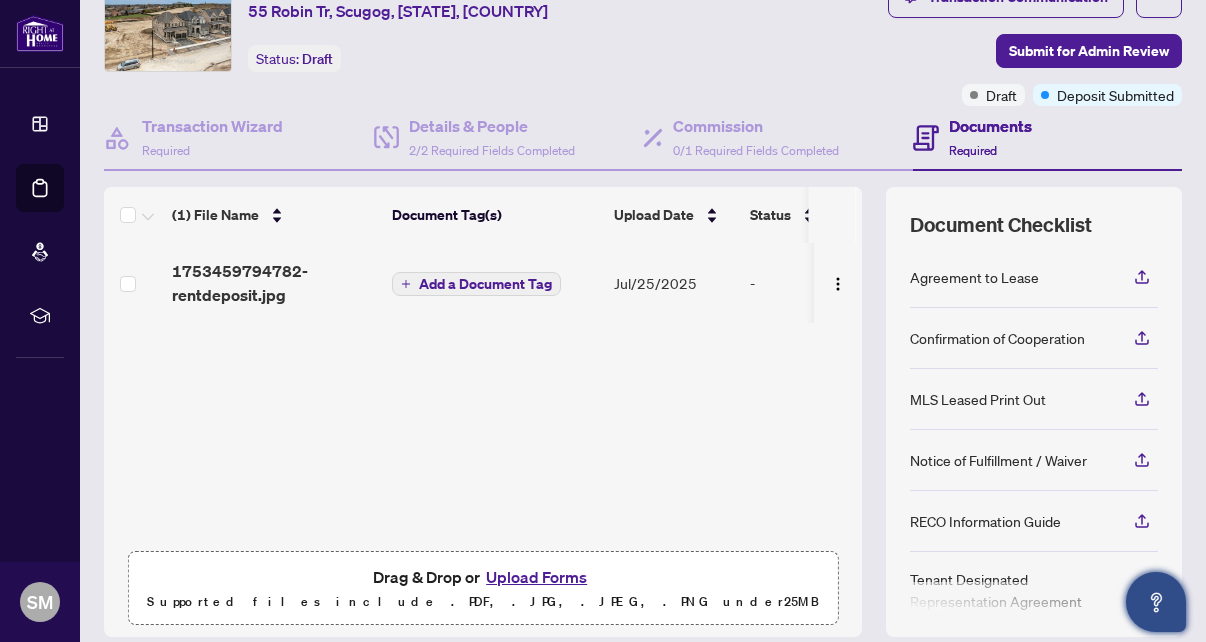 scroll, scrollTop: 83, scrollLeft: 0, axis: vertical 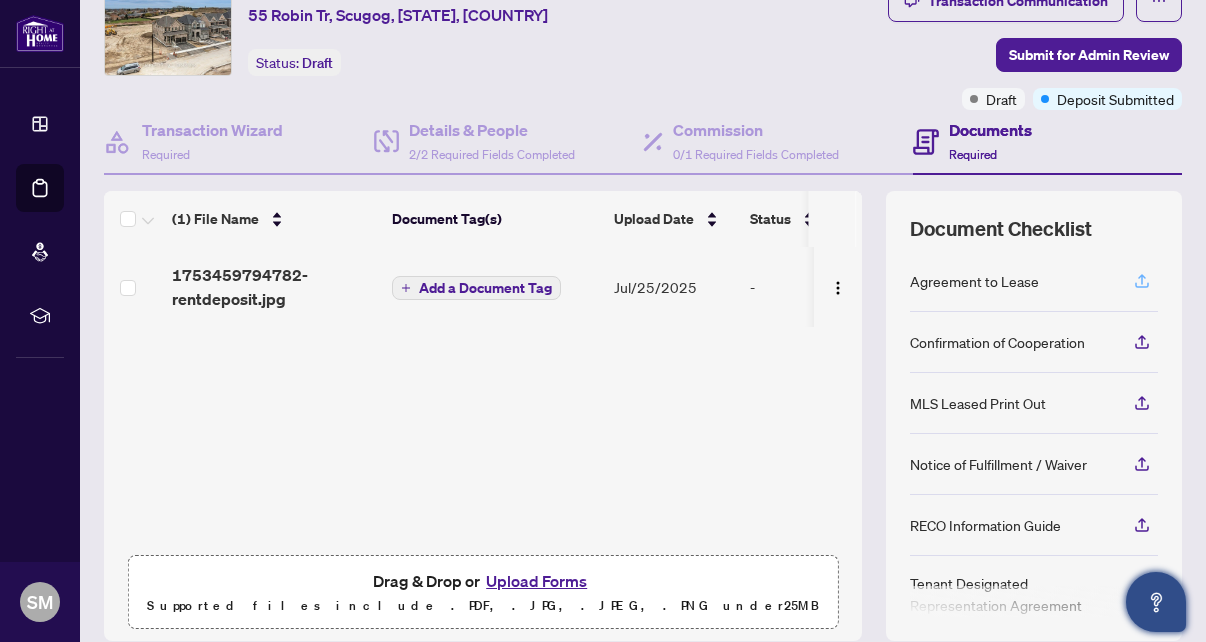 click 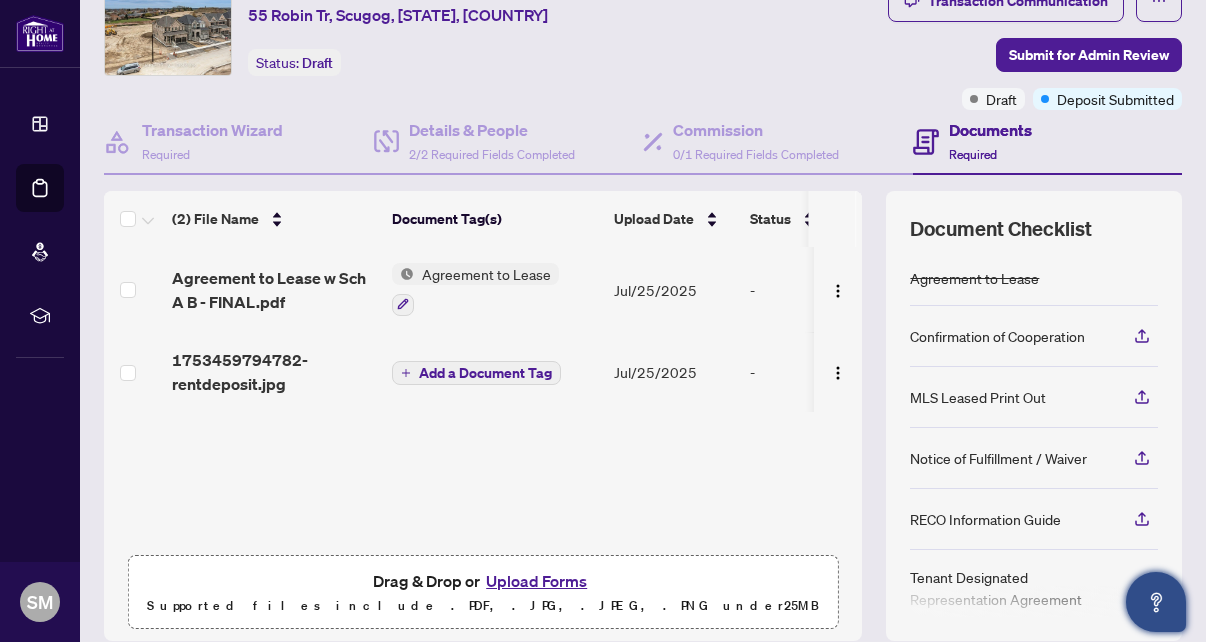 click on "Add a Document Tag" at bounding box center [485, 373] 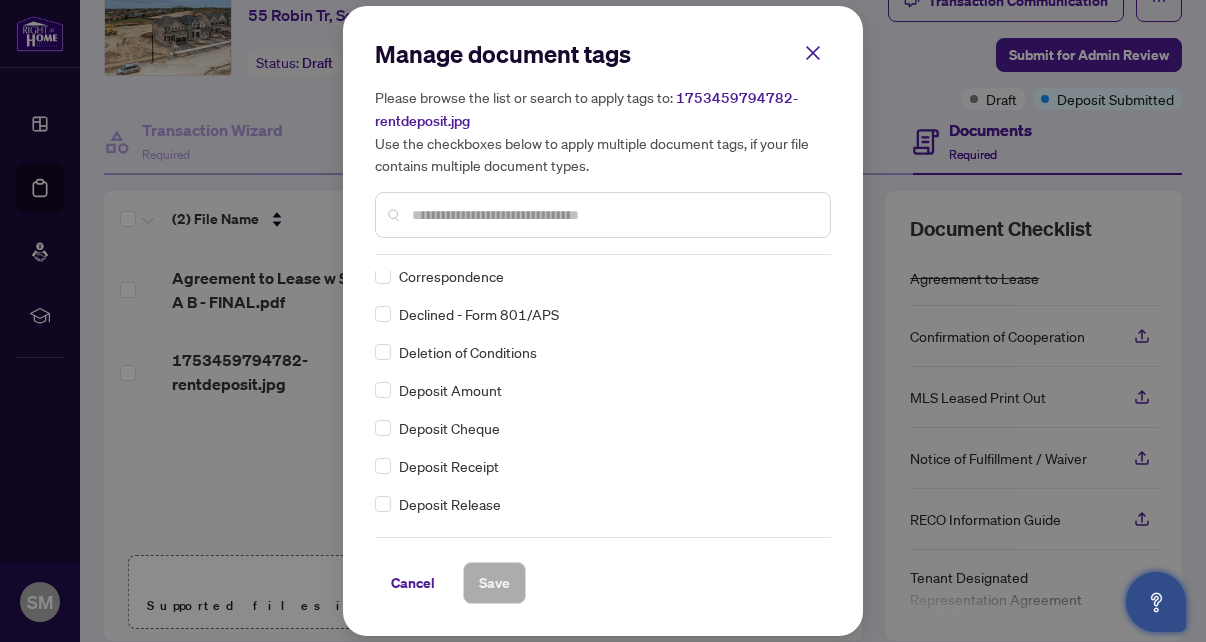 scroll, scrollTop: 1489, scrollLeft: 0, axis: vertical 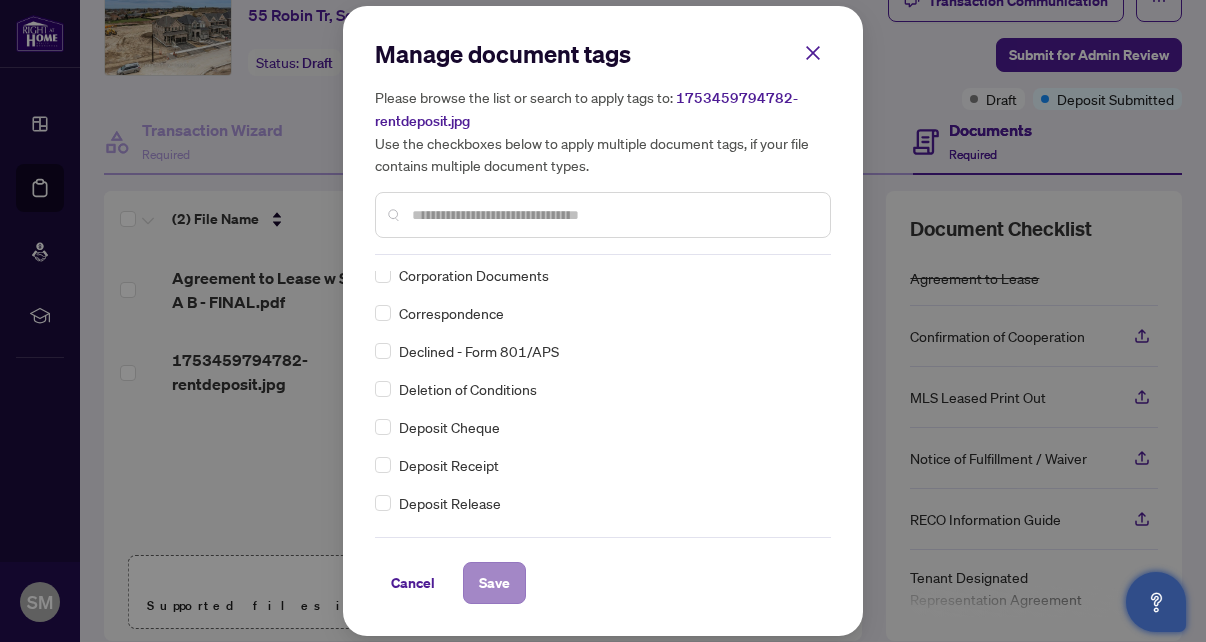 click on "Save" at bounding box center [494, 583] 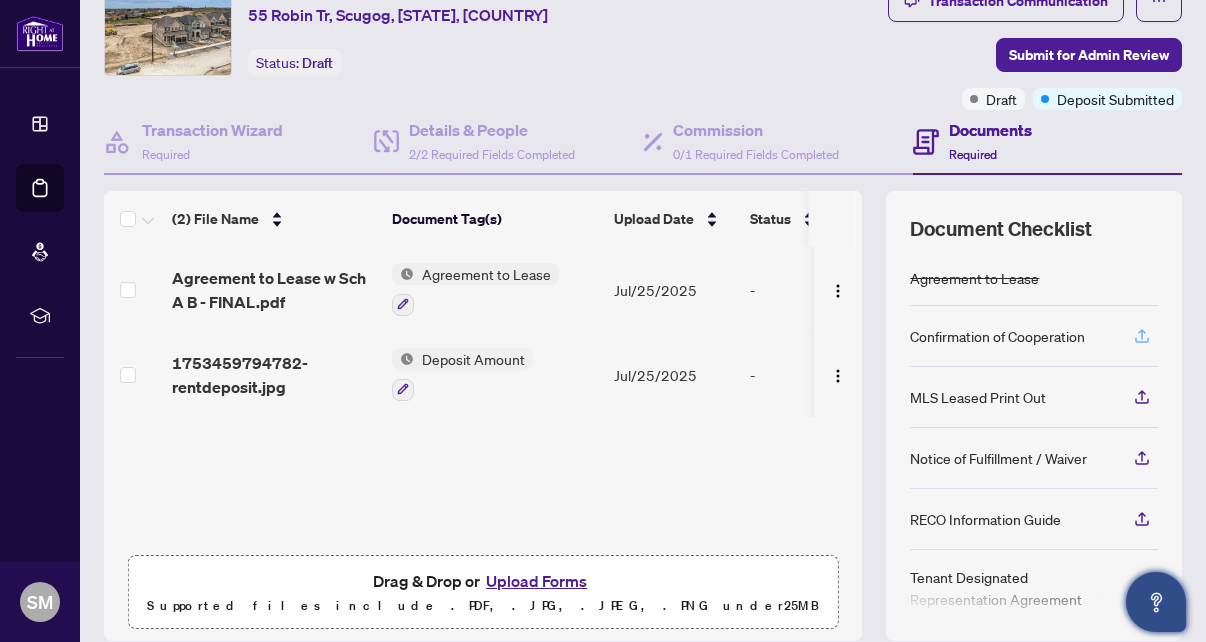 click 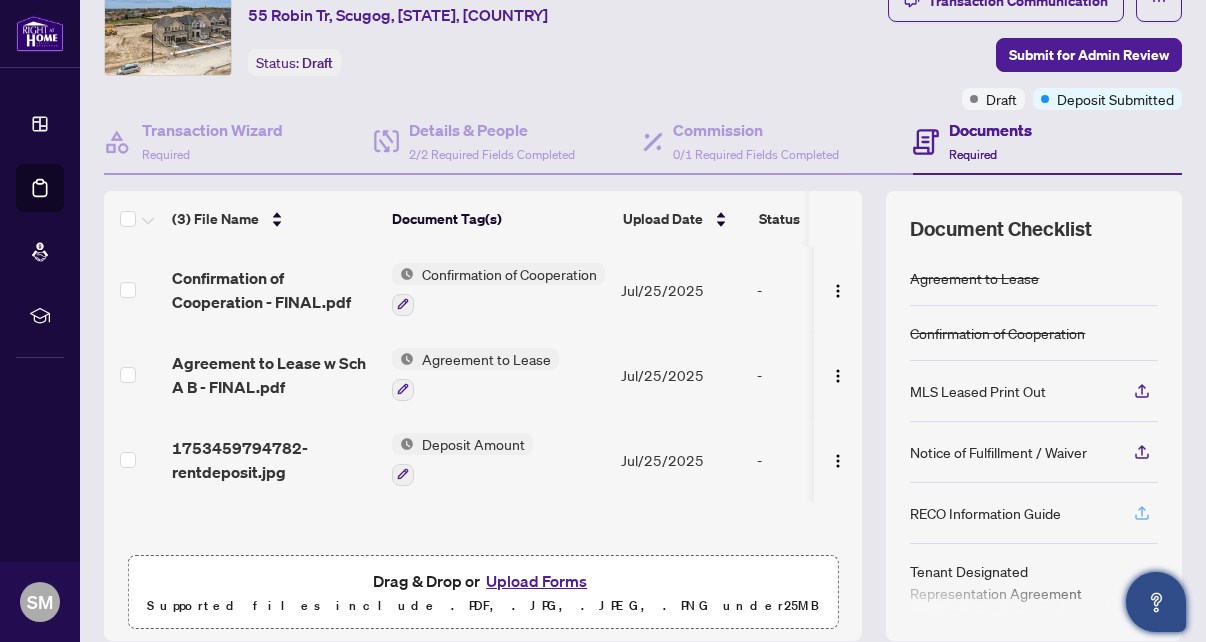 click 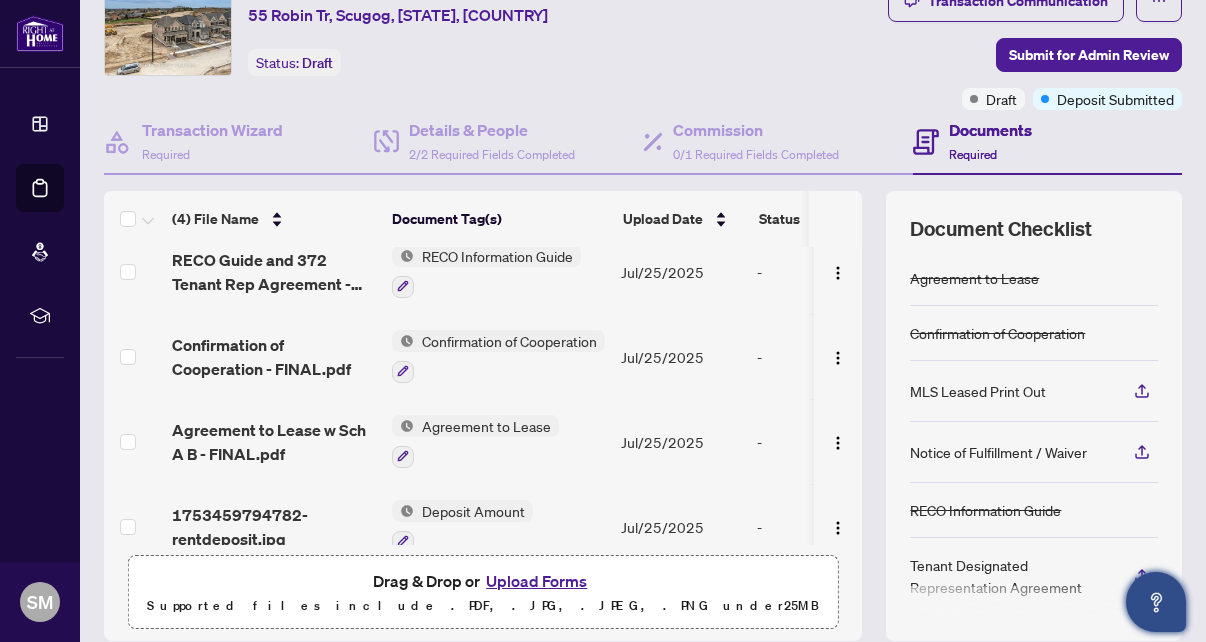 scroll, scrollTop: 3, scrollLeft: 2, axis: both 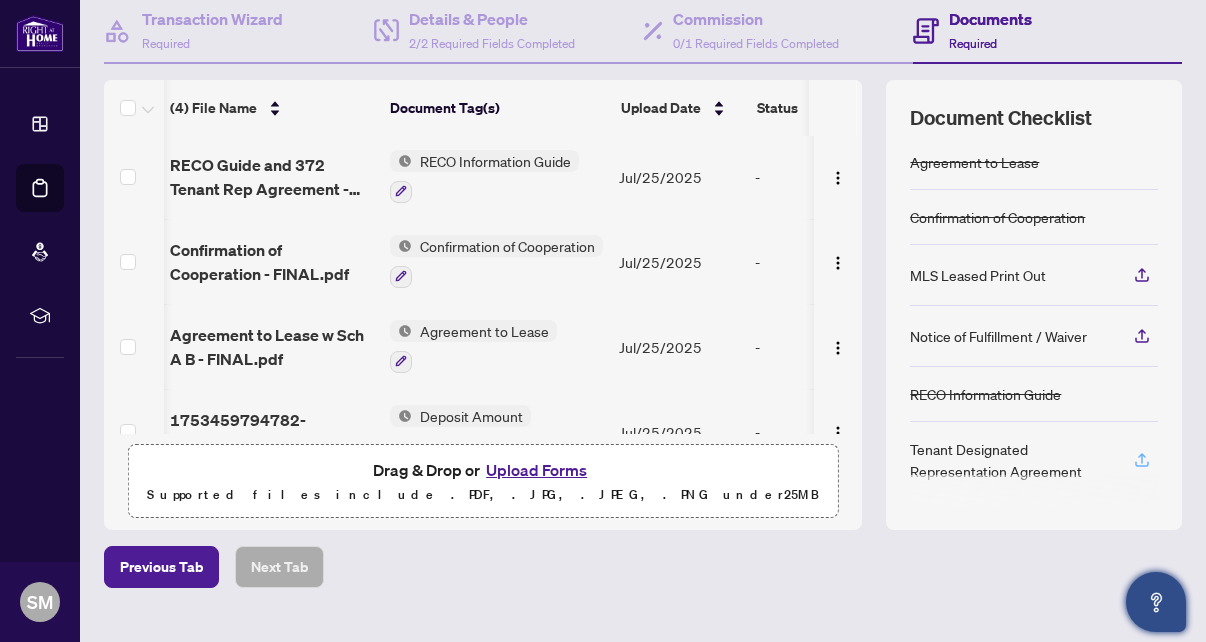 click 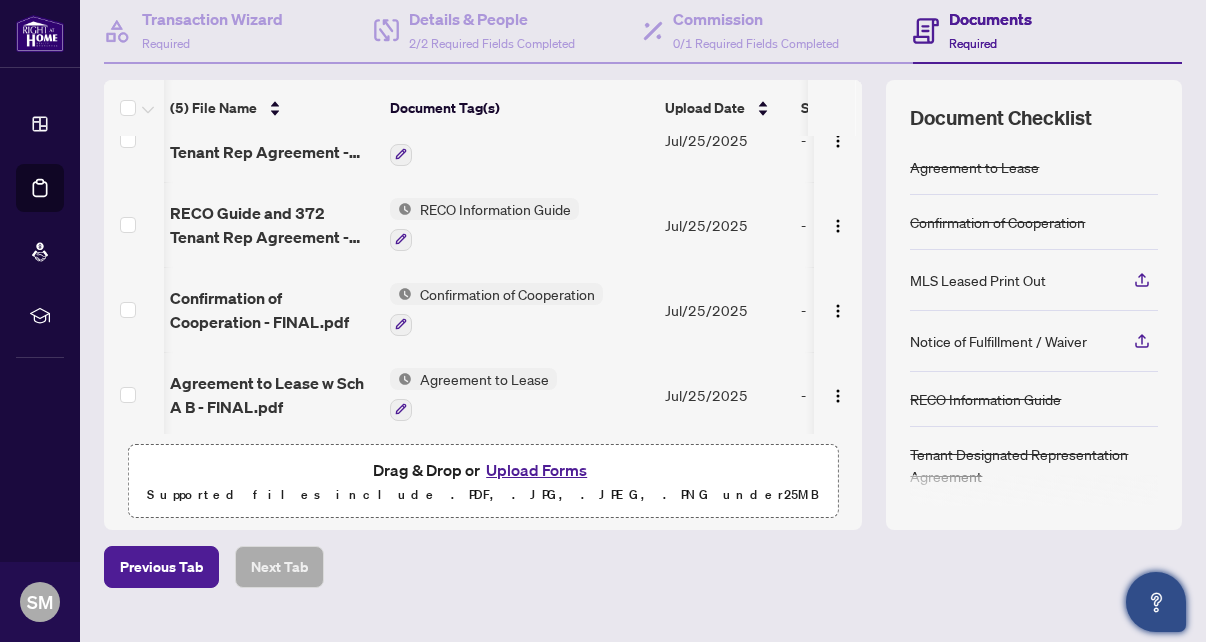 scroll, scrollTop: 42, scrollLeft: 2, axis: both 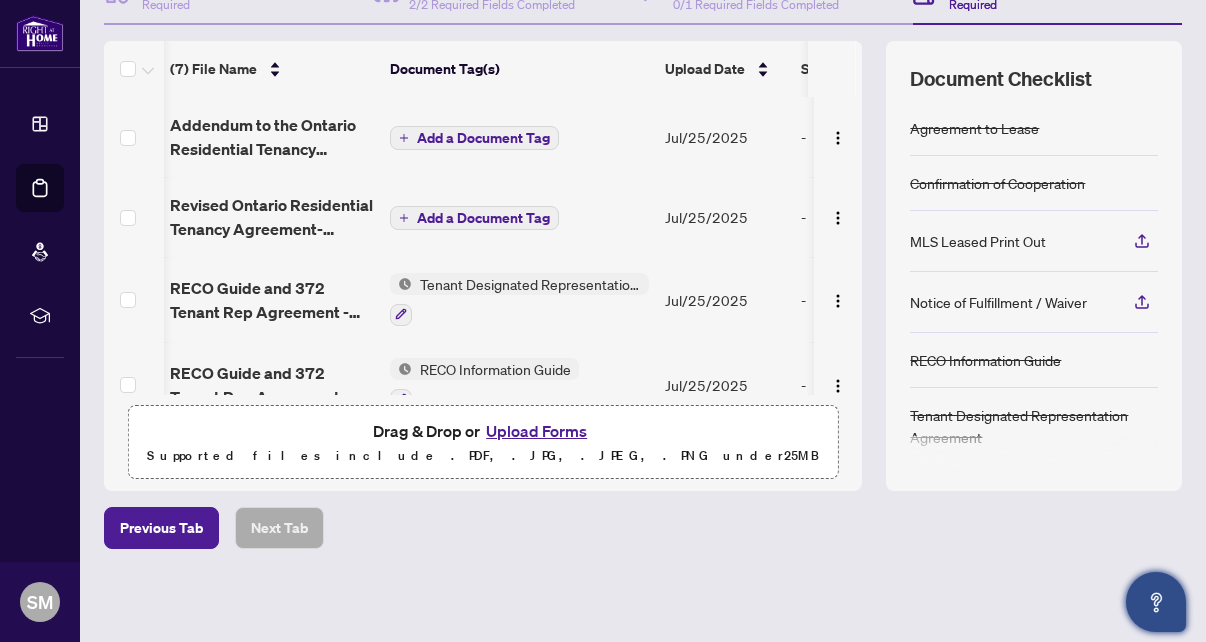 click on "Add a Document Tag" at bounding box center [483, 218] 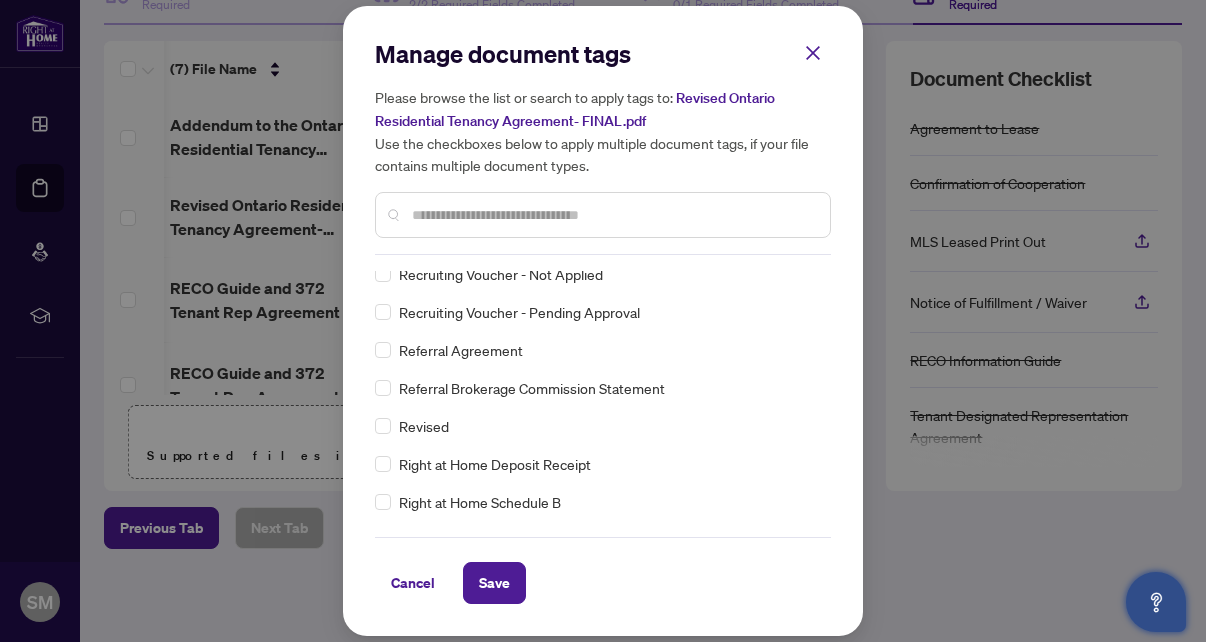 scroll, scrollTop: 3937, scrollLeft: 0, axis: vertical 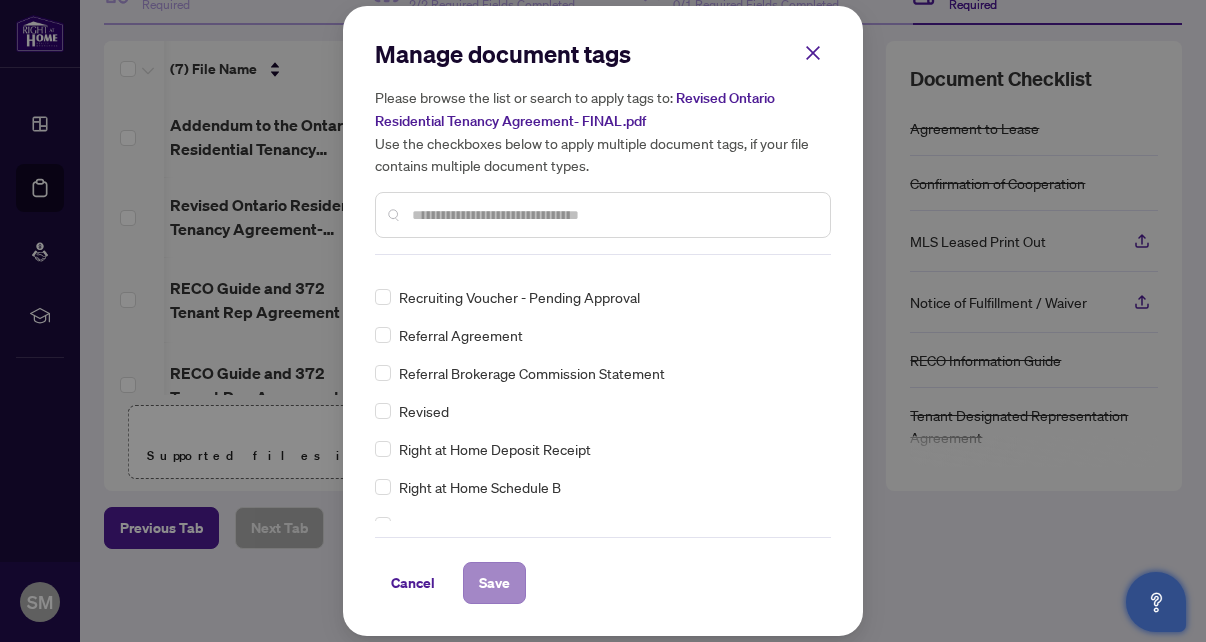 click on "Save" at bounding box center (494, 583) 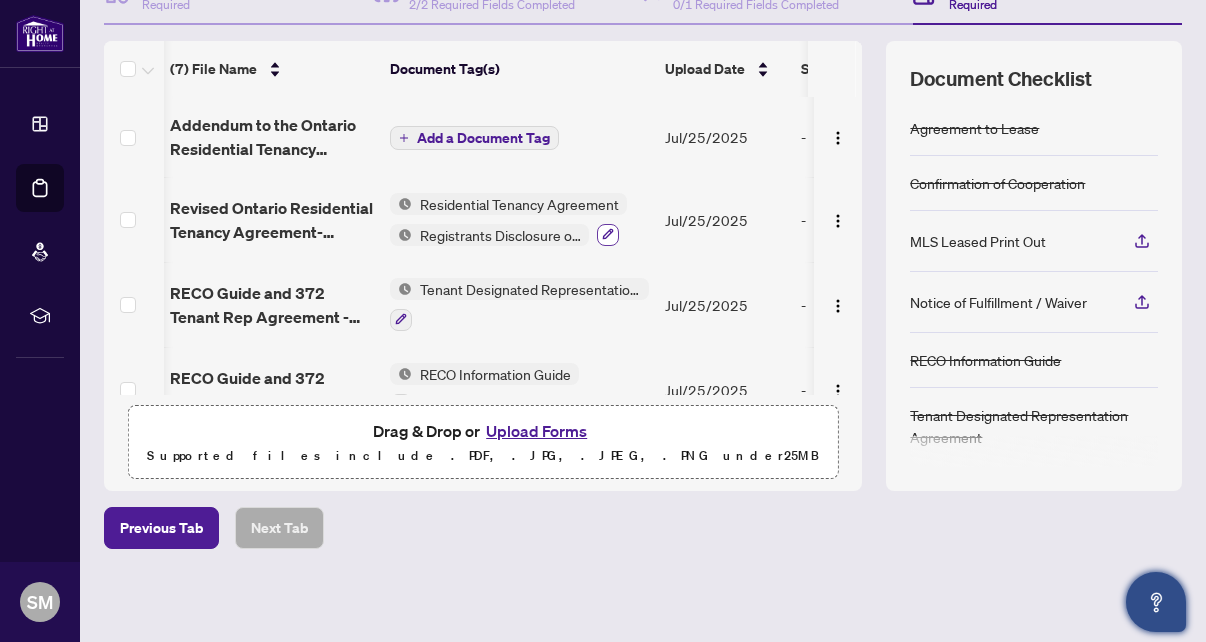 click 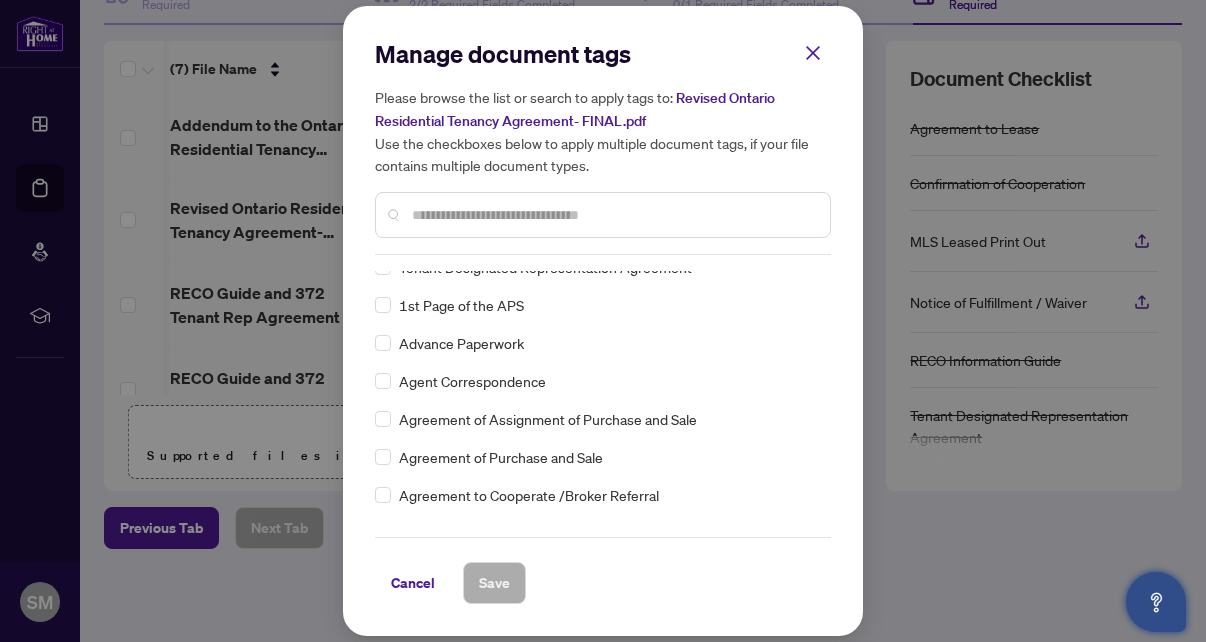 scroll, scrollTop: 0, scrollLeft: 0, axis: both 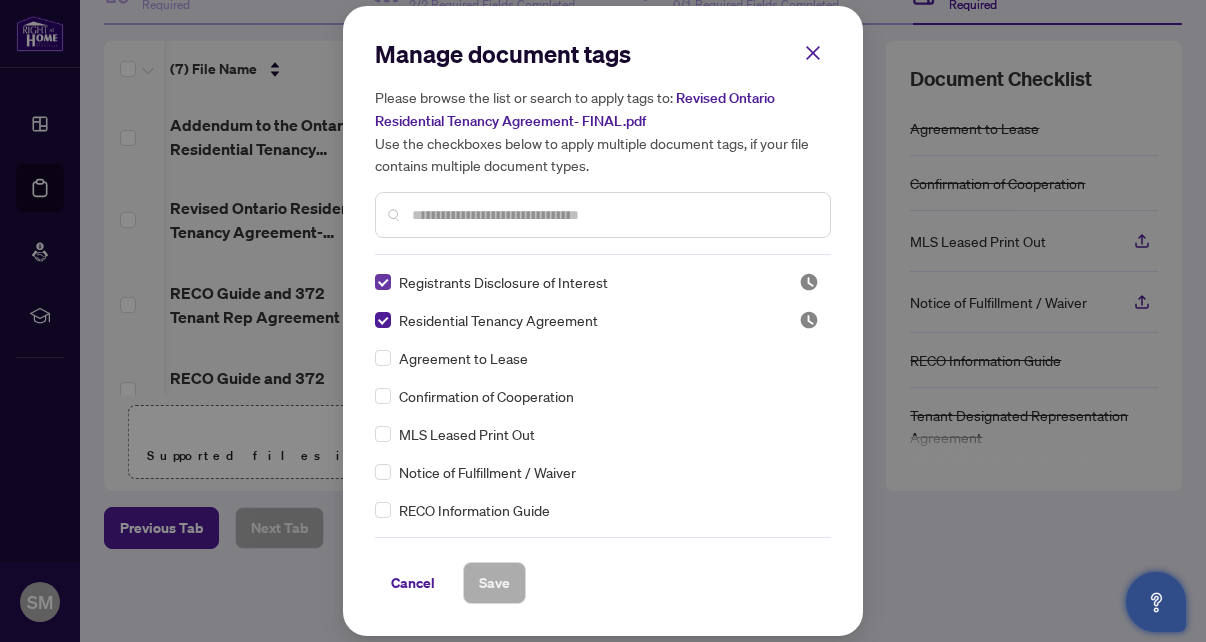 click at bounding box center (383, 282) 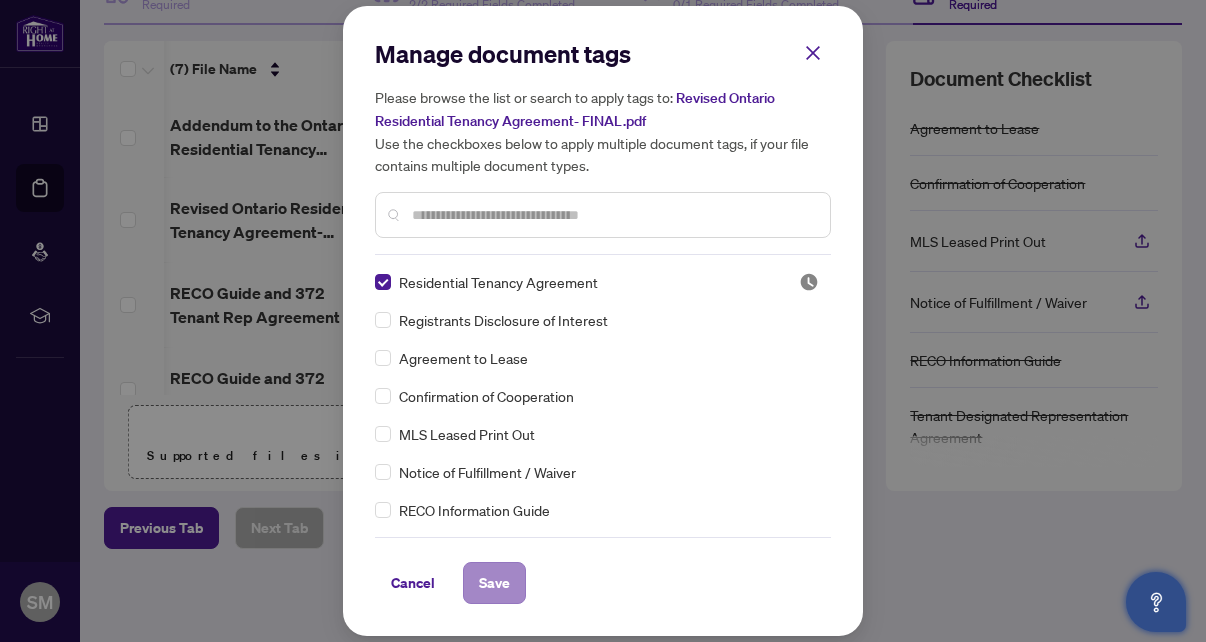 click on "Save" at bounding box center [494, 583] 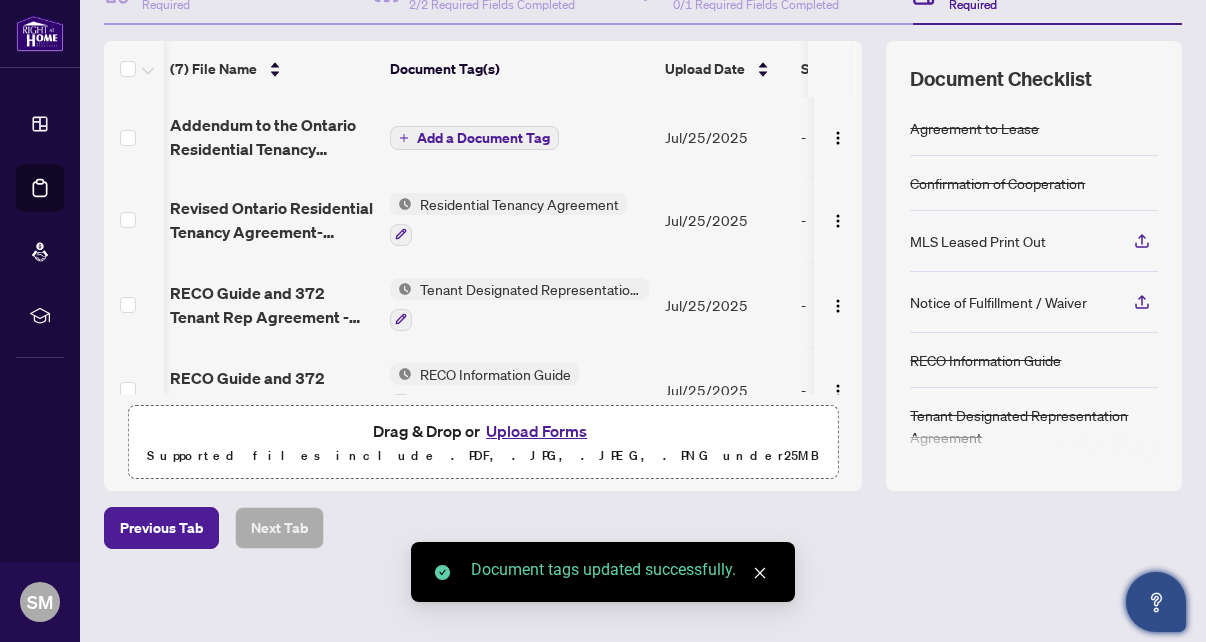 click on "Add a Document Tag" at bounding box center [483, 138] 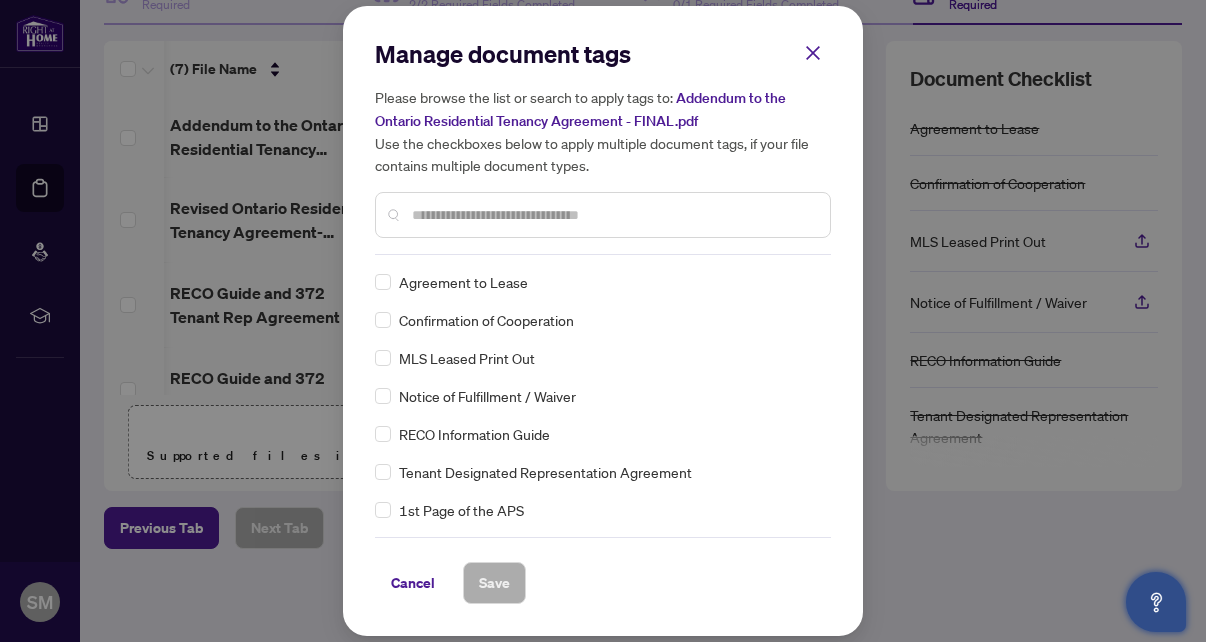scroll, scrollTop: 0, scrollLeft: 0, axis: both 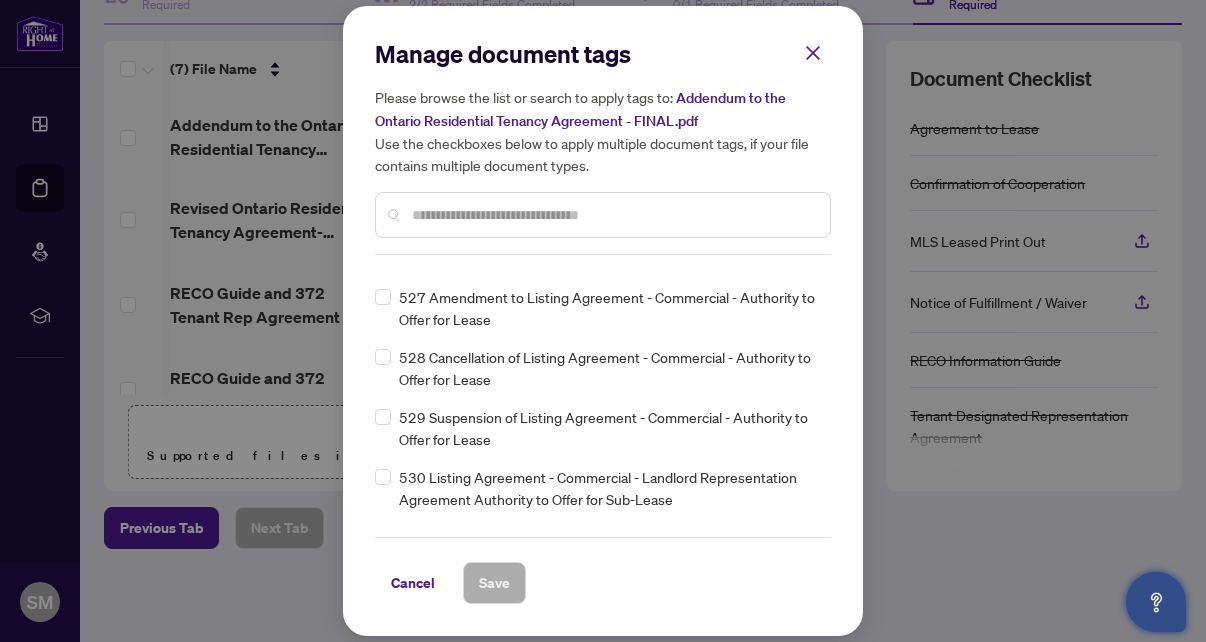 click on "Manage document tags Please browse the list or search to apply tags to:   Addendum to the Ontario Residential Tenancy Agreement - FINAL.pdf   Use the checkboxes below to apply multiple document tags, if your file contains multiple document types.   Agreement to Lease Confirmation of Cooperation MLS Leased Print Out Notice of Fulfillment / Waiver RECO Information Guide Tenant Designated Representation Agreement 1st Page of the APS Advance Paperwork Agent Correspondence Agreement of Assignment of Purchase and Sale Agreement of Purchase and Sale Agreement to Cooperate /Broker Referral Articles of Incorporation Back to Vendor Letter Belongs to Another Transaction Builder's Consent Buyer Designated Representation Agreement Buyer Designated Representation Agreement Buyers Lawyer Information Certificate of Estate Trustee(s) Client Refused to Sign Closing Date Change Co-op Brokerage Commission Statement Co-op EFT Co-operating Indemnity Agreement Commission Adjustment Commission Agreement Commission Calculation EFT OK" at bounding box center [603, 321] 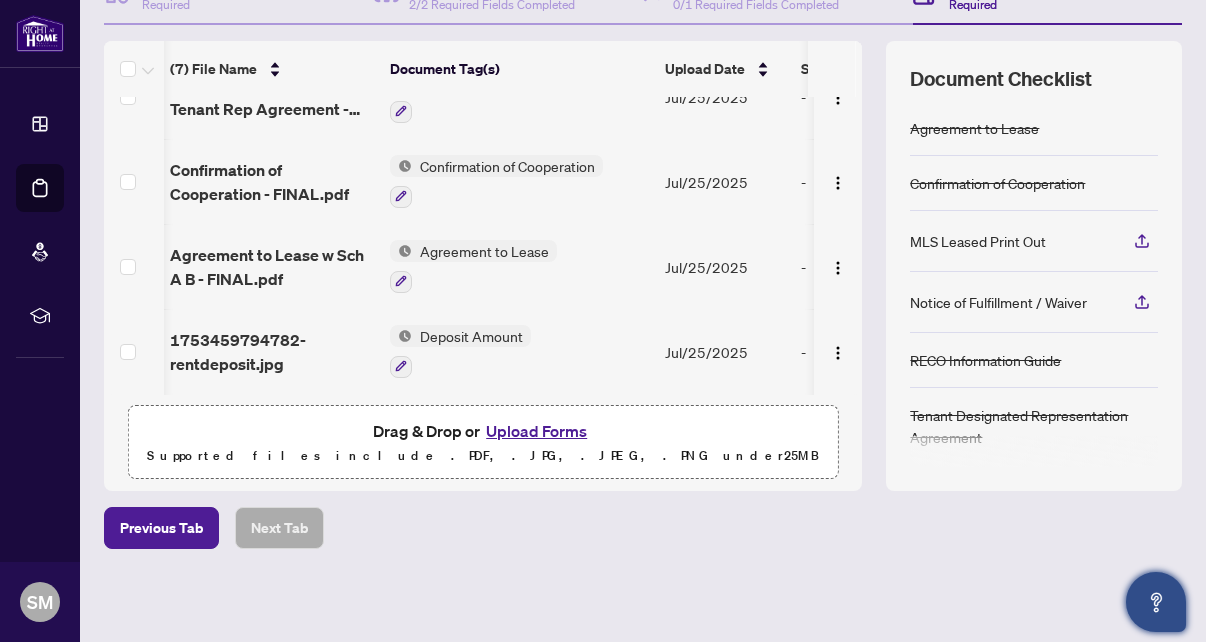scroll, scrollTop: 299, scrollLeft: 2, axis: both 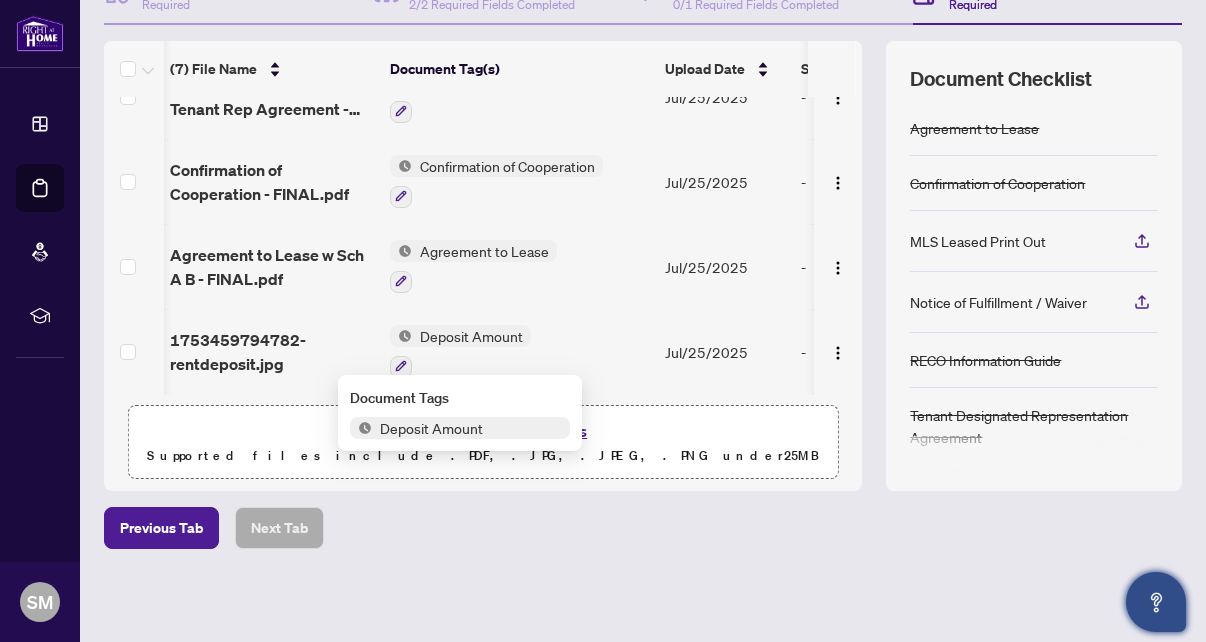 click on "Deposit Amount" at bounding box center [431, 428] 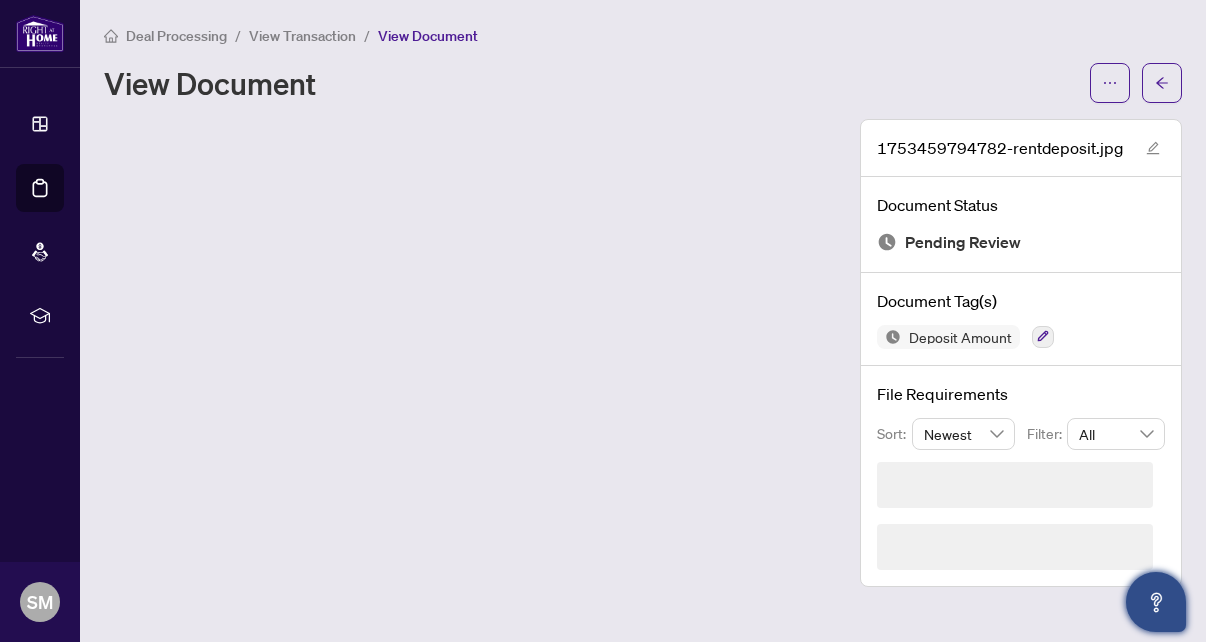 scroll, scrollTop: 0, scrollLeft: 0, axis: both 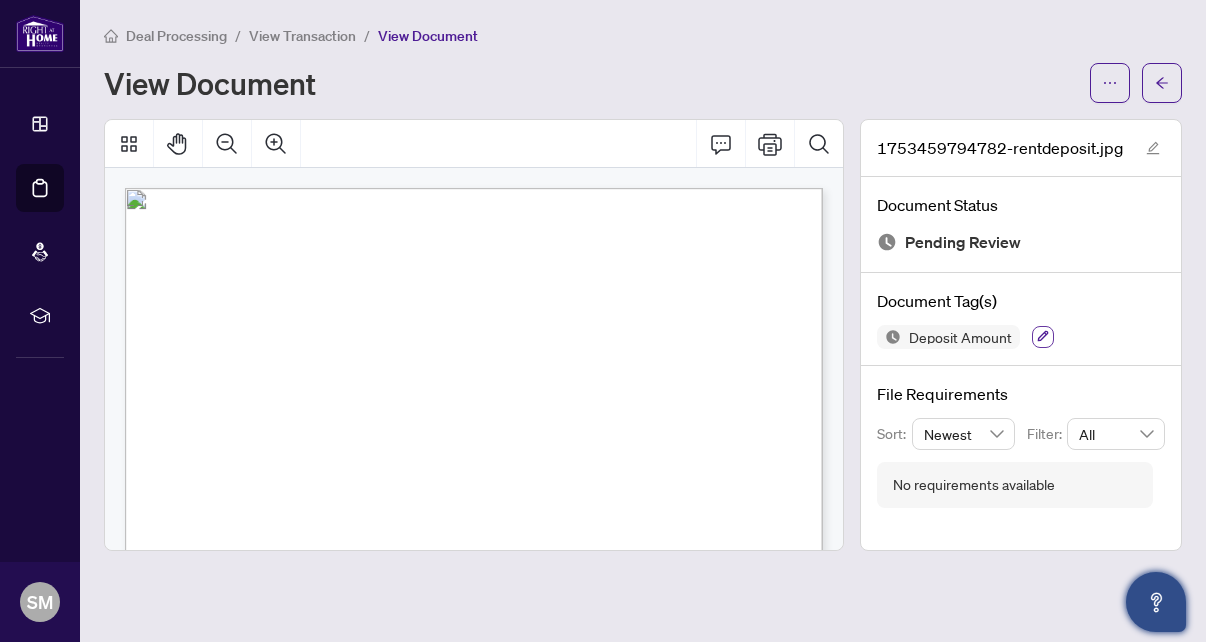 click 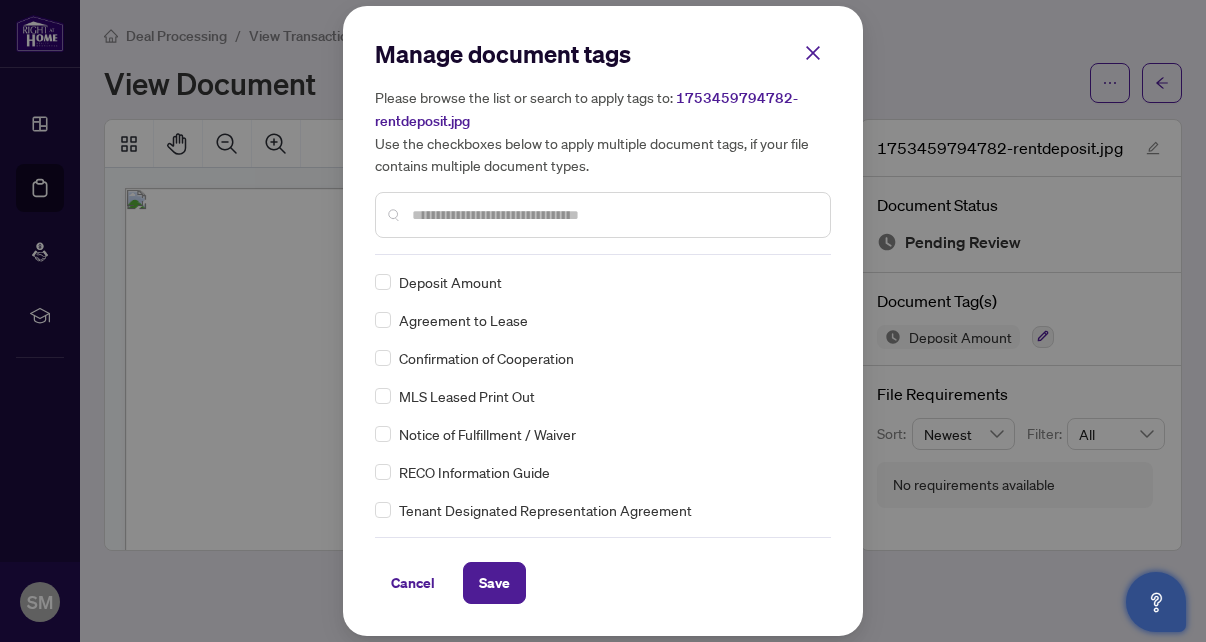 scroll, scrollTop: 0, scrollLeft: 0, axis: both 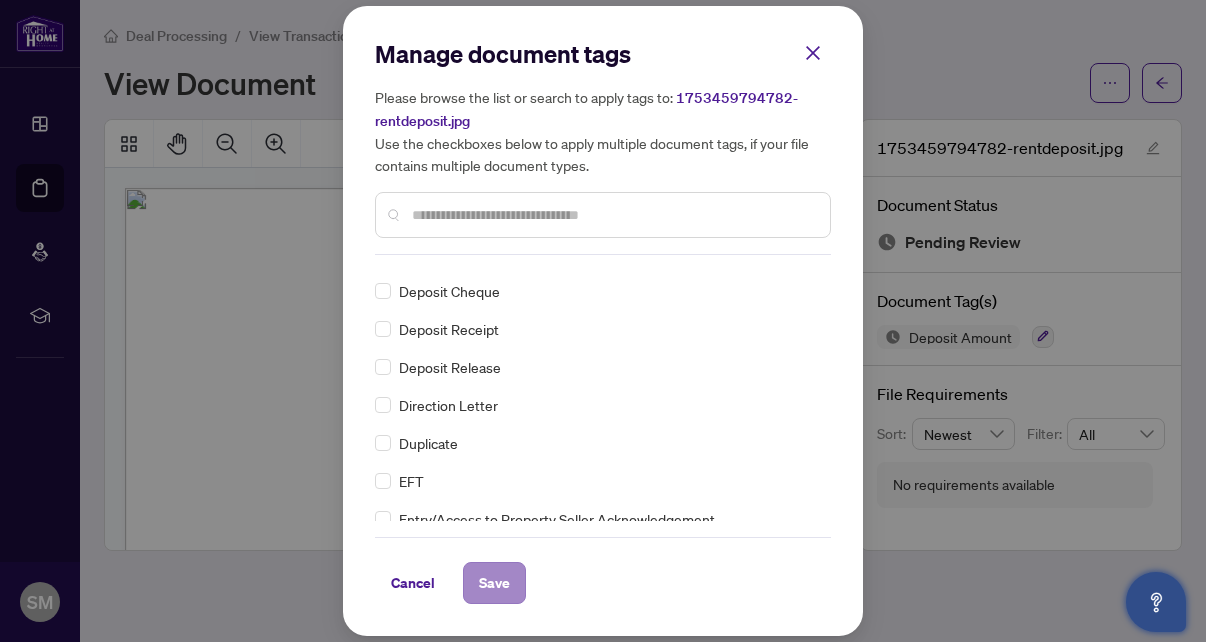 click on "Save" at bounding box center [494, 583] 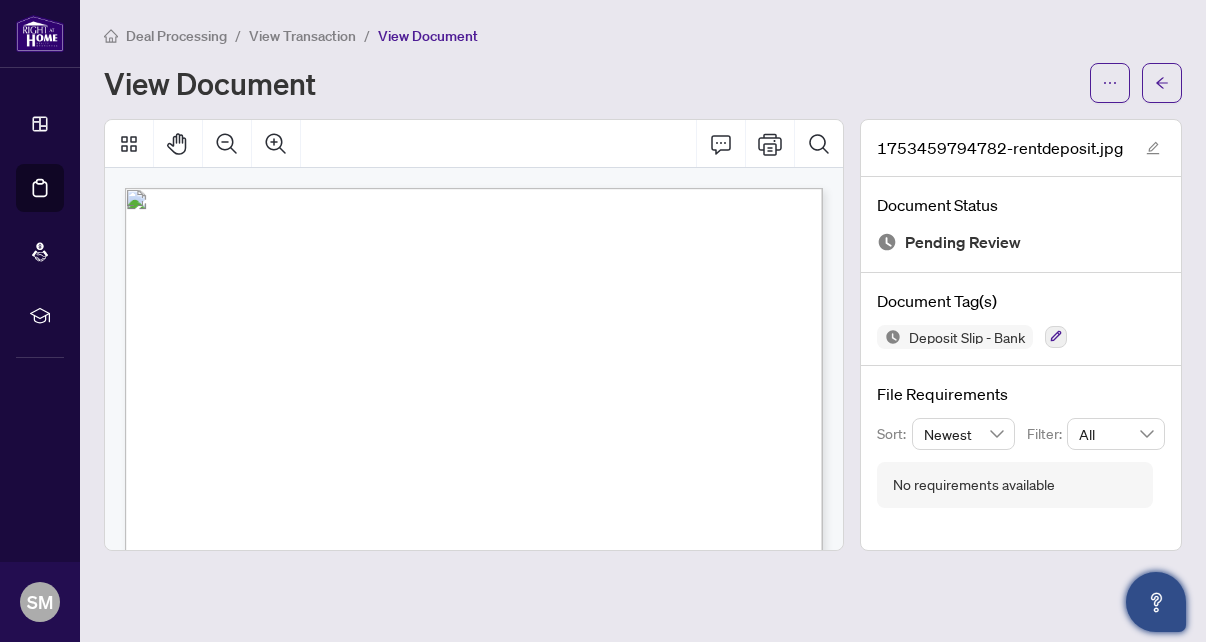scroll, scrollTop: 0, scrollLeft: 0, axis: both 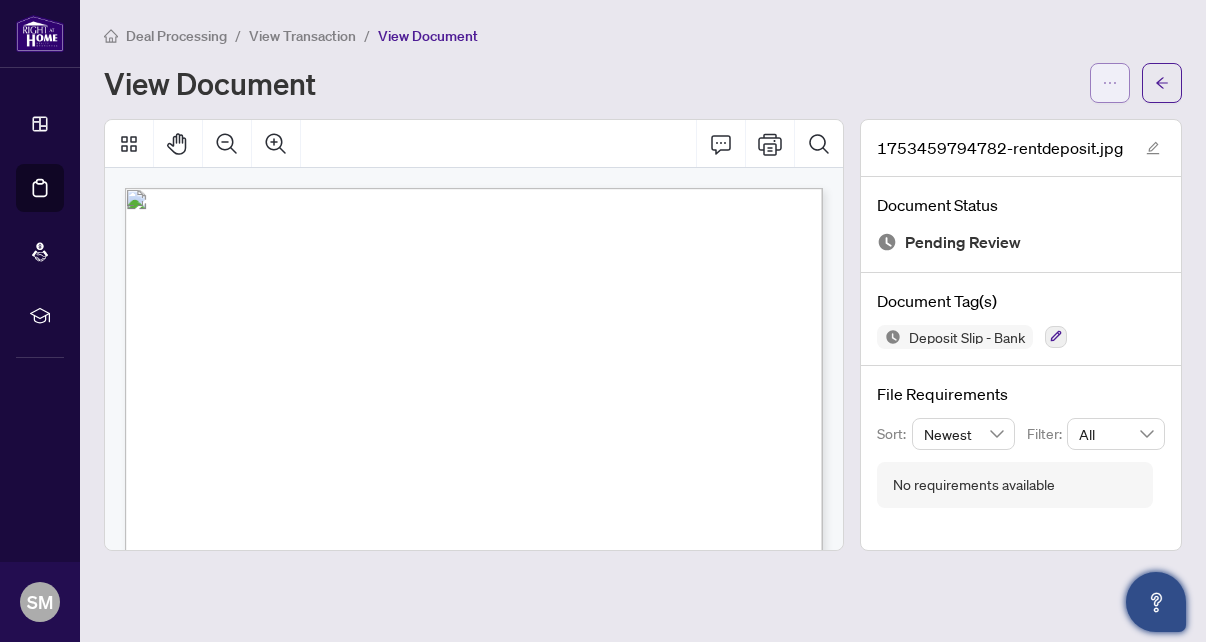 click 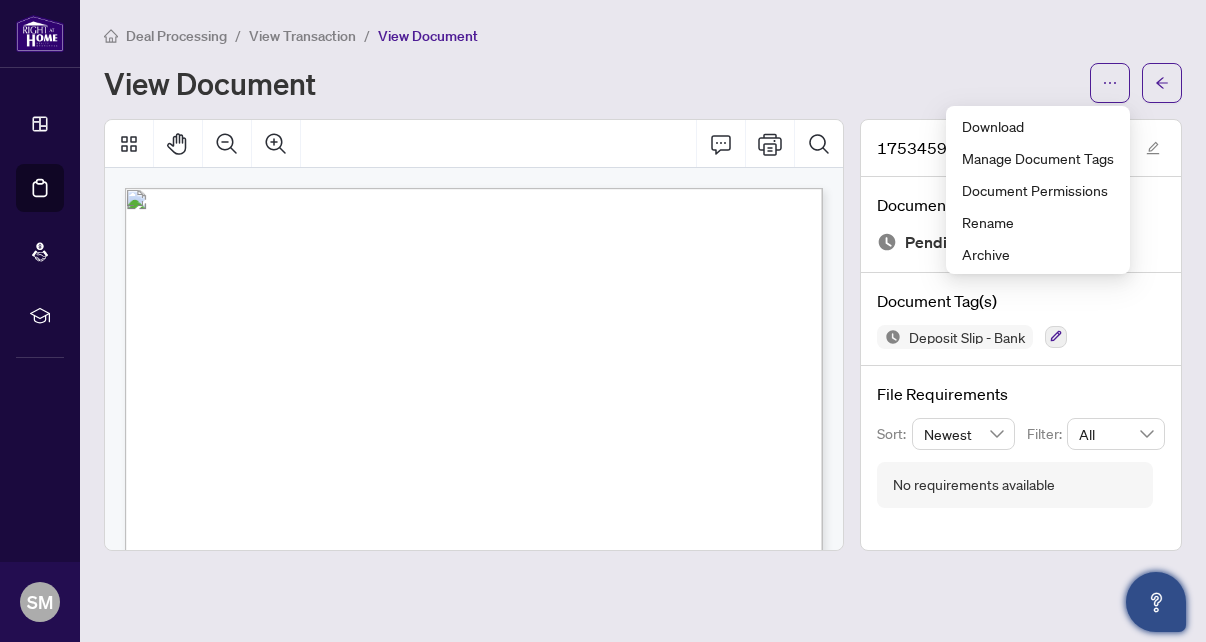 drag, startPoint x: 881, startPoint y: 76, endPoint x: 1004, endPoint y: 74, distance: 123.01626 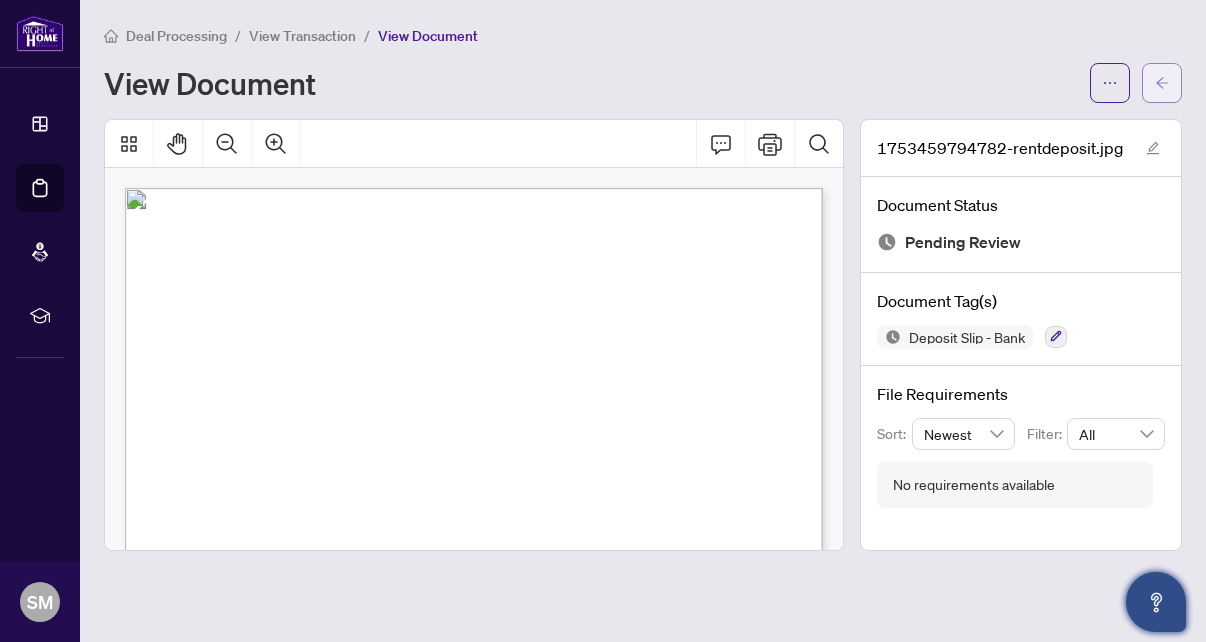 click 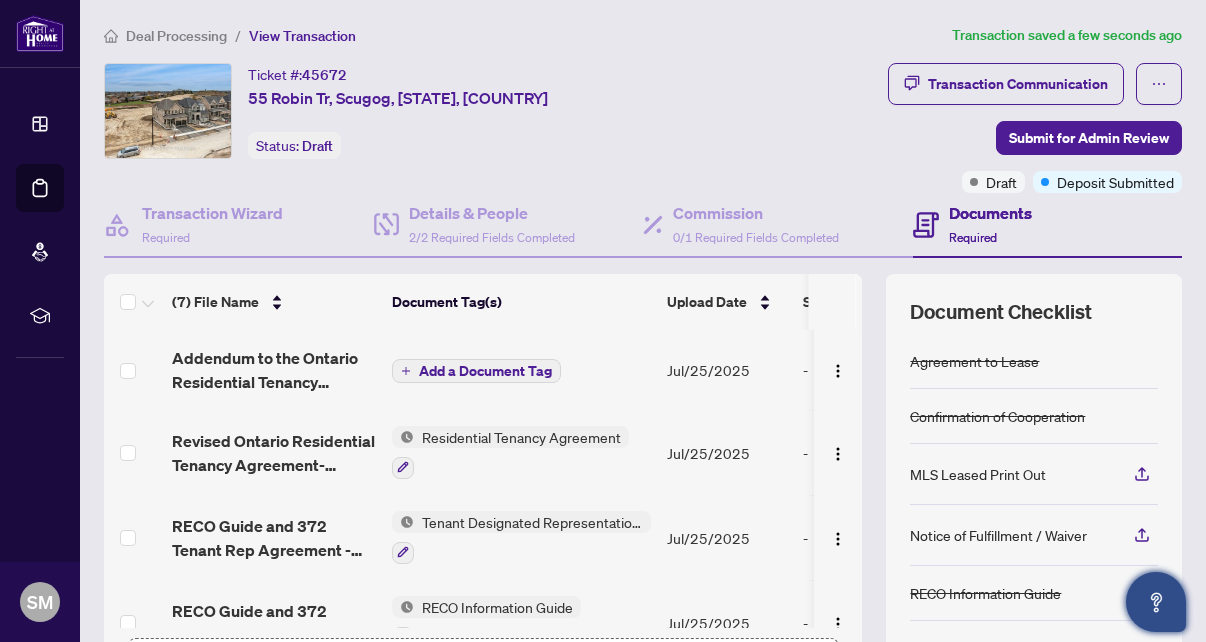 scroll, scrollTop: 0, scrollLeft: 0, axis: both 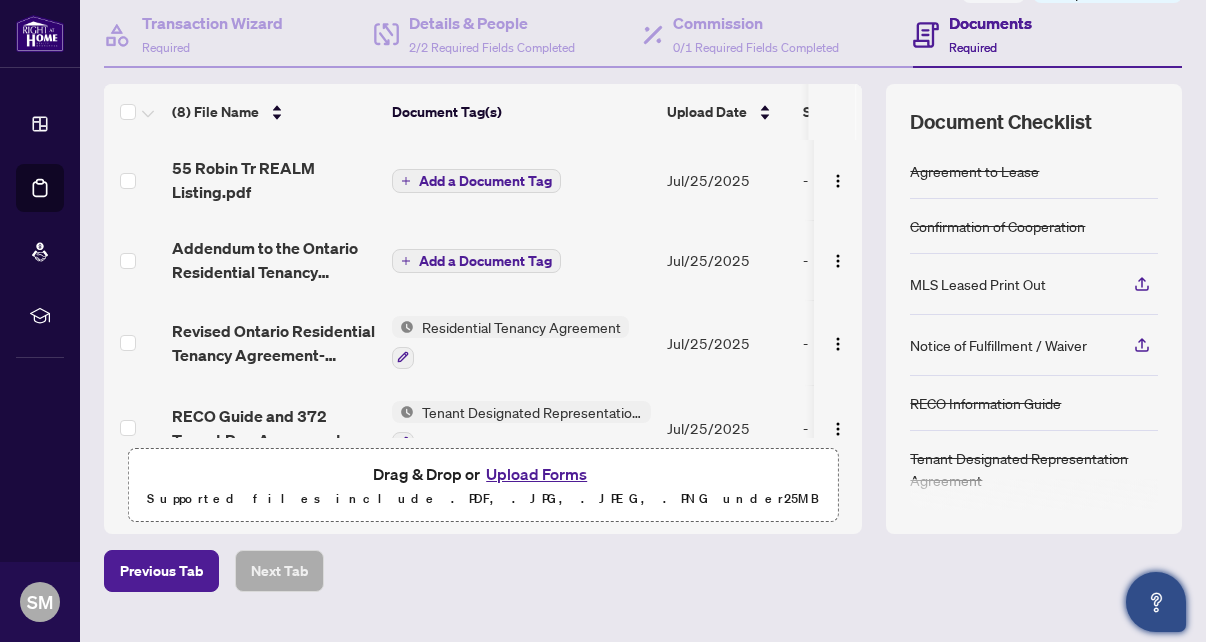 click on "Add a Document Tag" at bounding box center [485, 181] 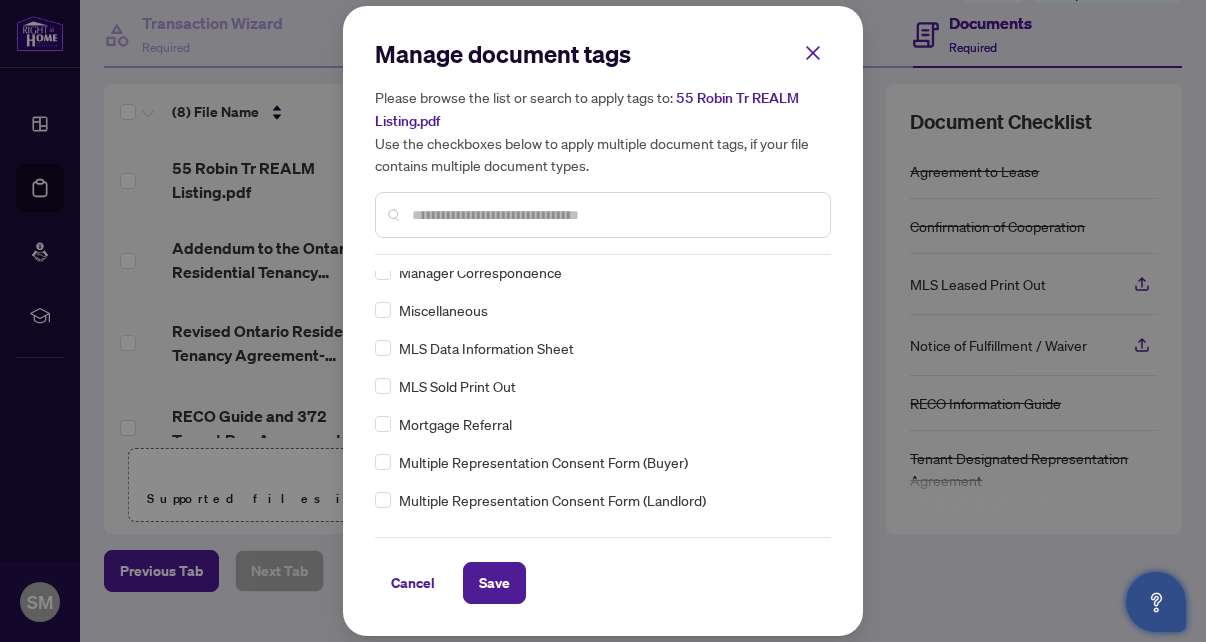 scroll, scrollTop: 2793, scrollLeft: 0, axis: vertical 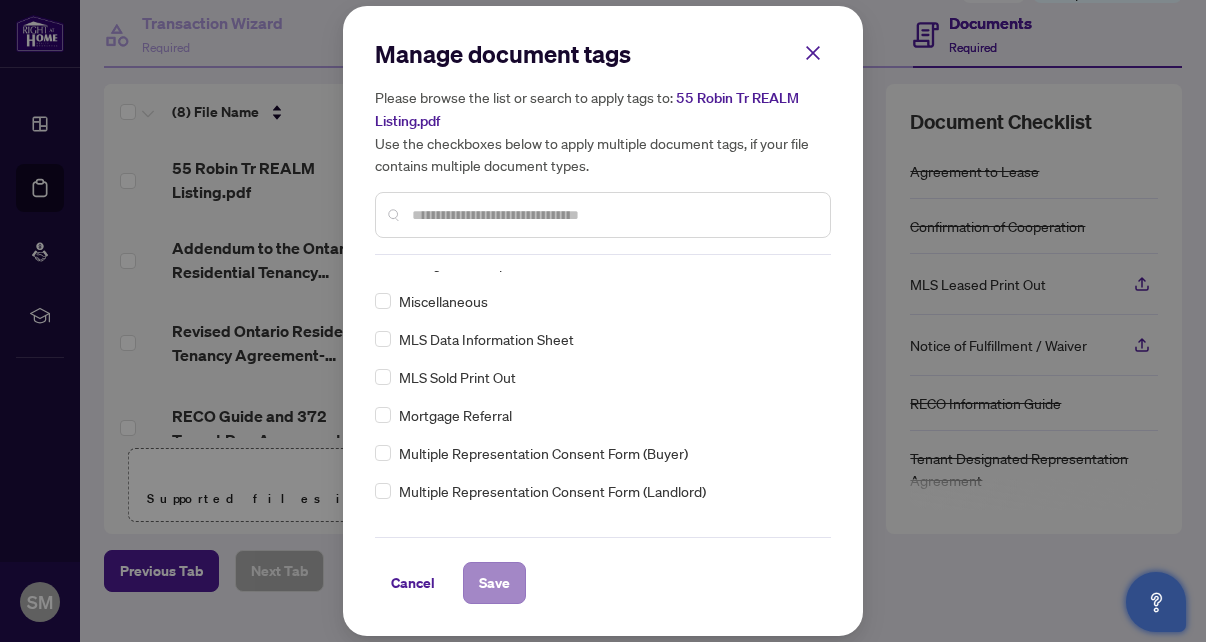 click on "Save" at bounding box center [494, 583] 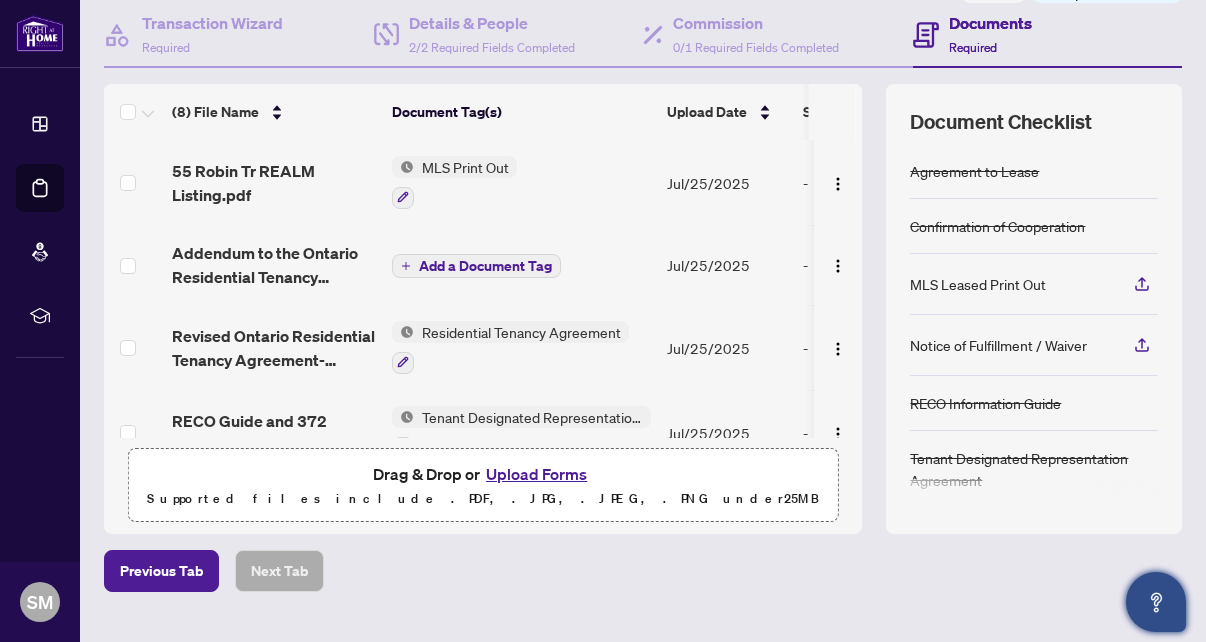 click at bounding box center [454, 197] 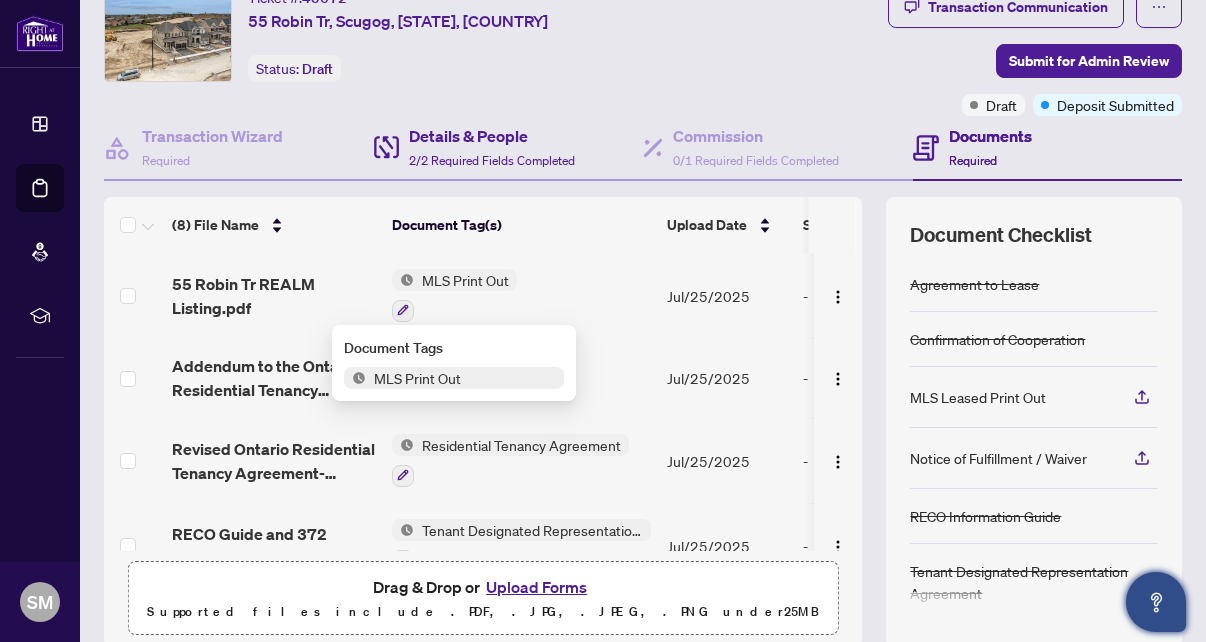 scroll, scrollTop: 84, scrollLeft: 0, axis: vertical 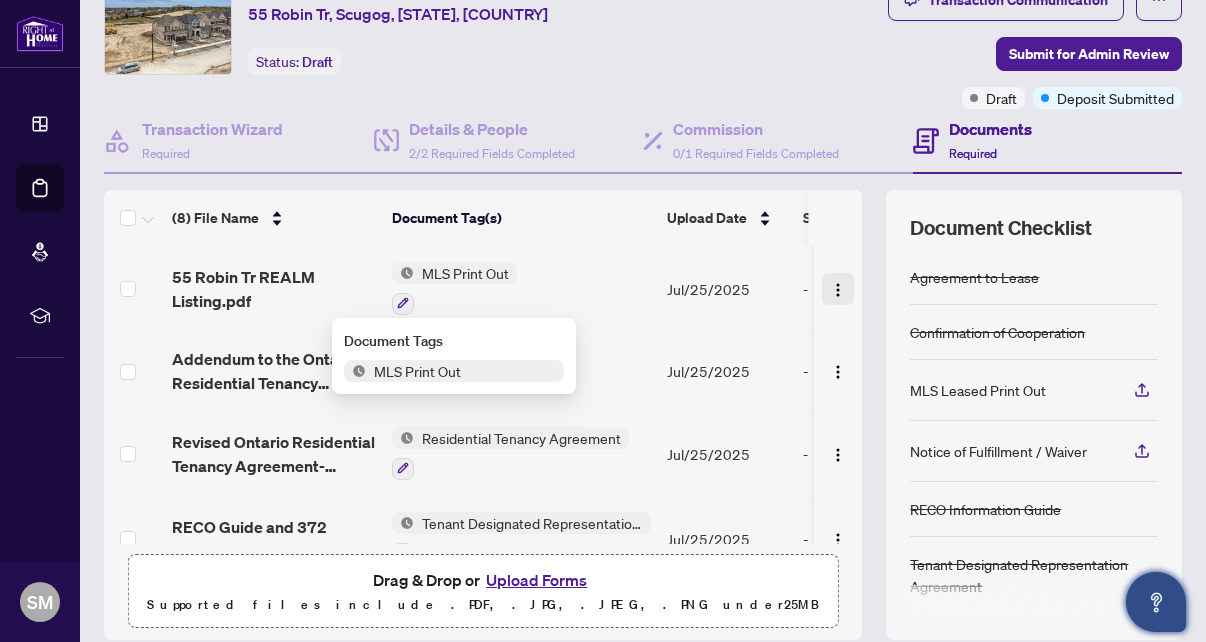 click at bounding box center (838, 290) 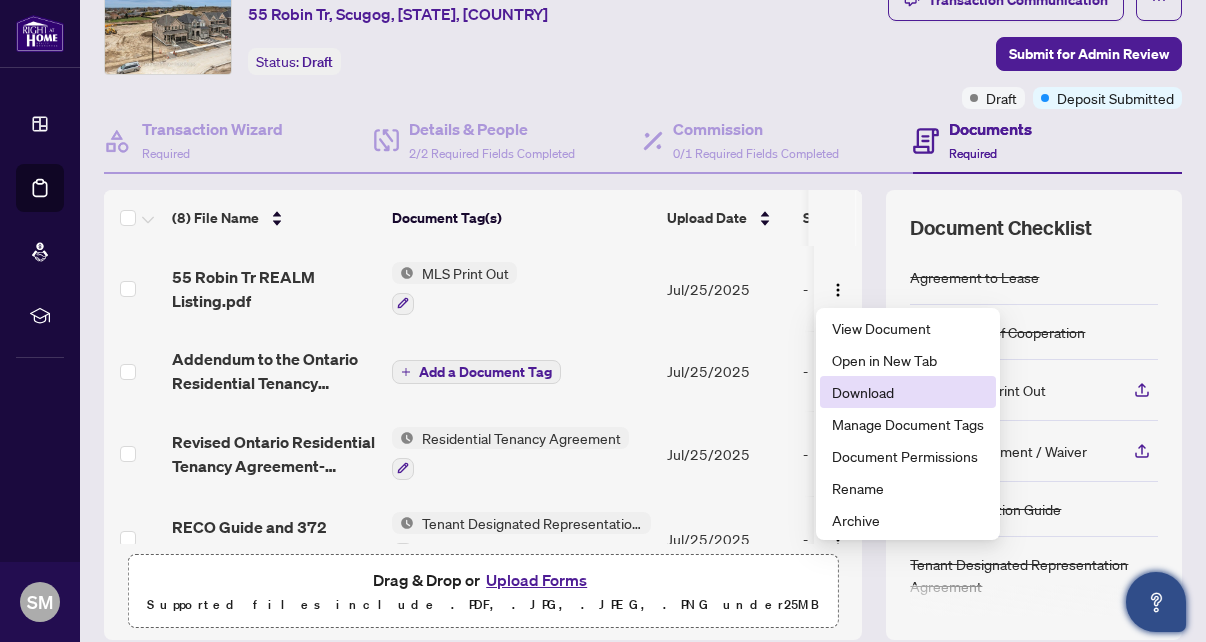scroll, scrollTop: 0, scrollLeft: 0, axis: both 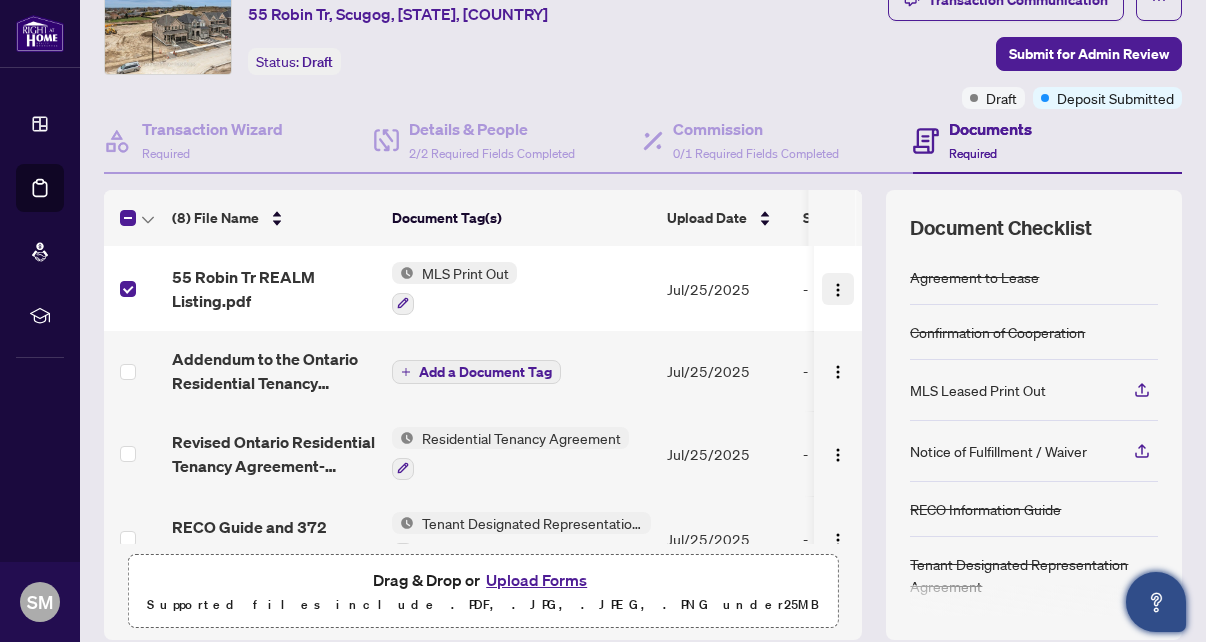 click at bounding box center (838, 290) 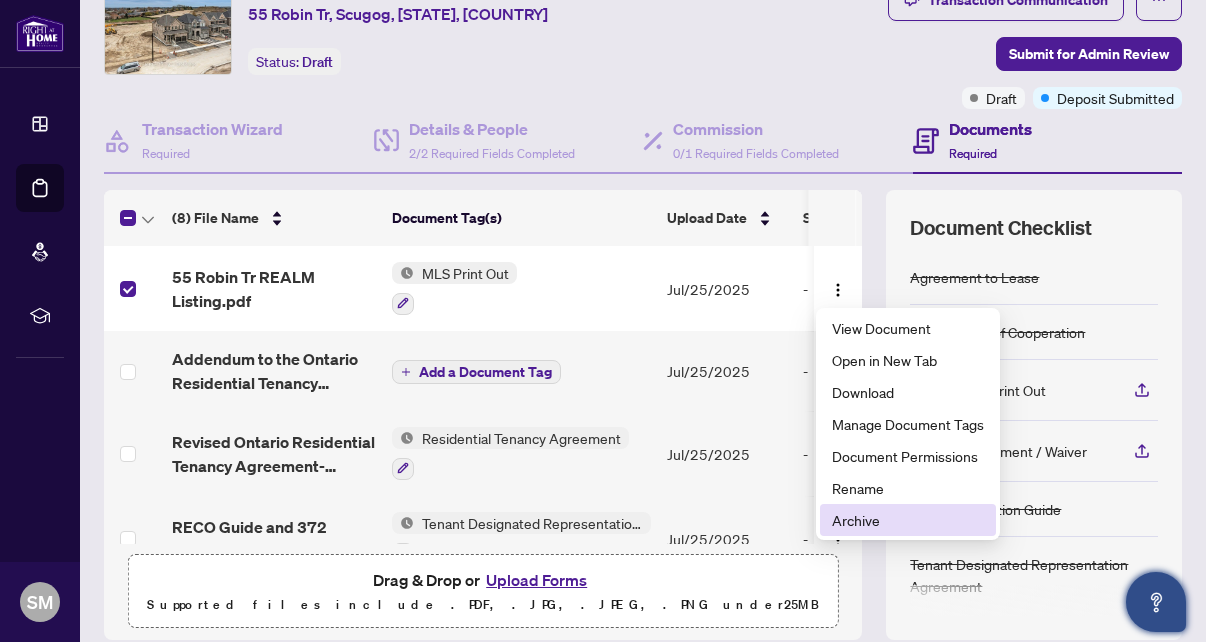 click on "Archive" at bounding box center (908, 520) 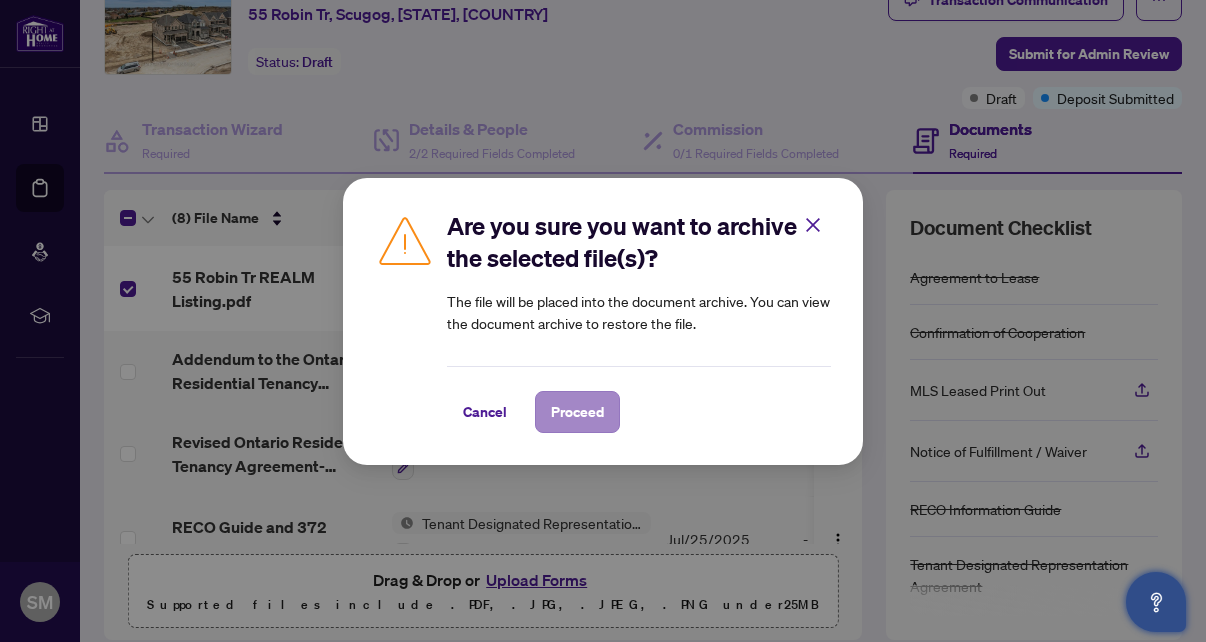 click on "Proceed" at bounding box center (577, 412) 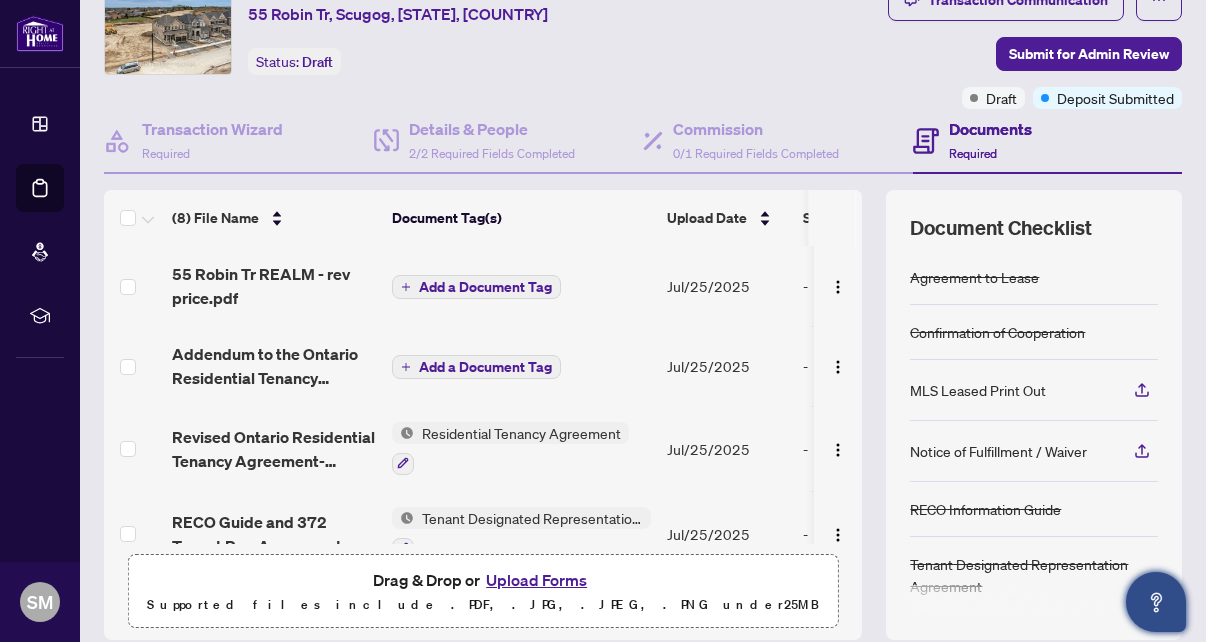 click on "Add a Document Tag" at bounding box center [485, 287] 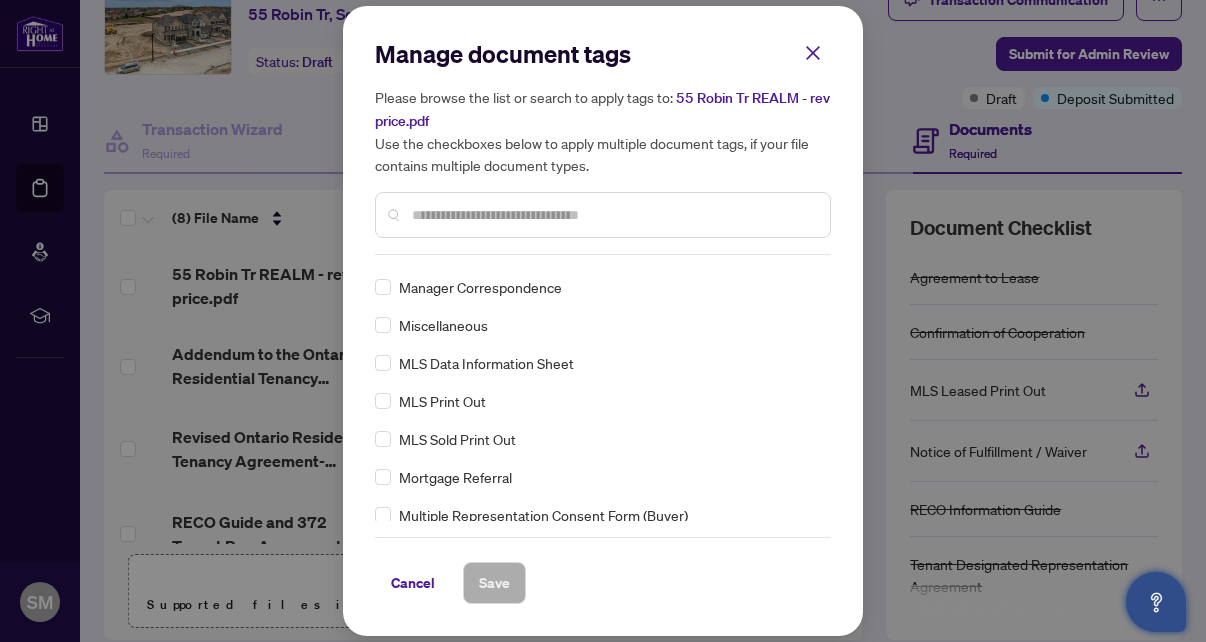 scroll, scrollTop: 2734, scrollLeft: 0, axis: vertical 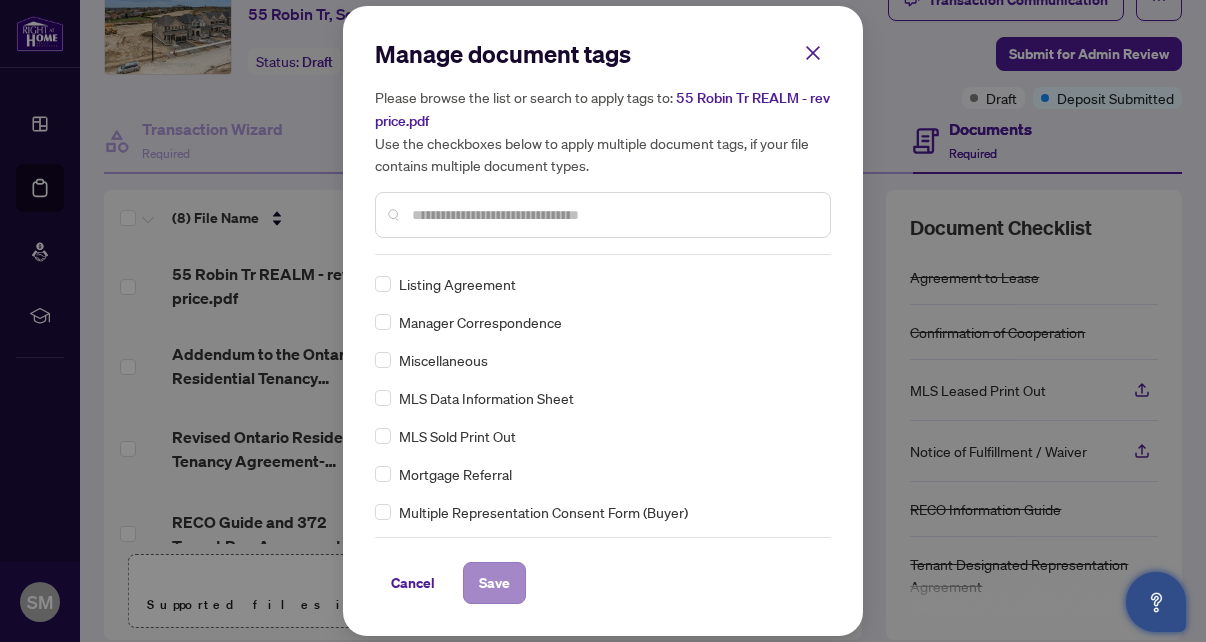 click on "Save" at bounding box center (494, 583) 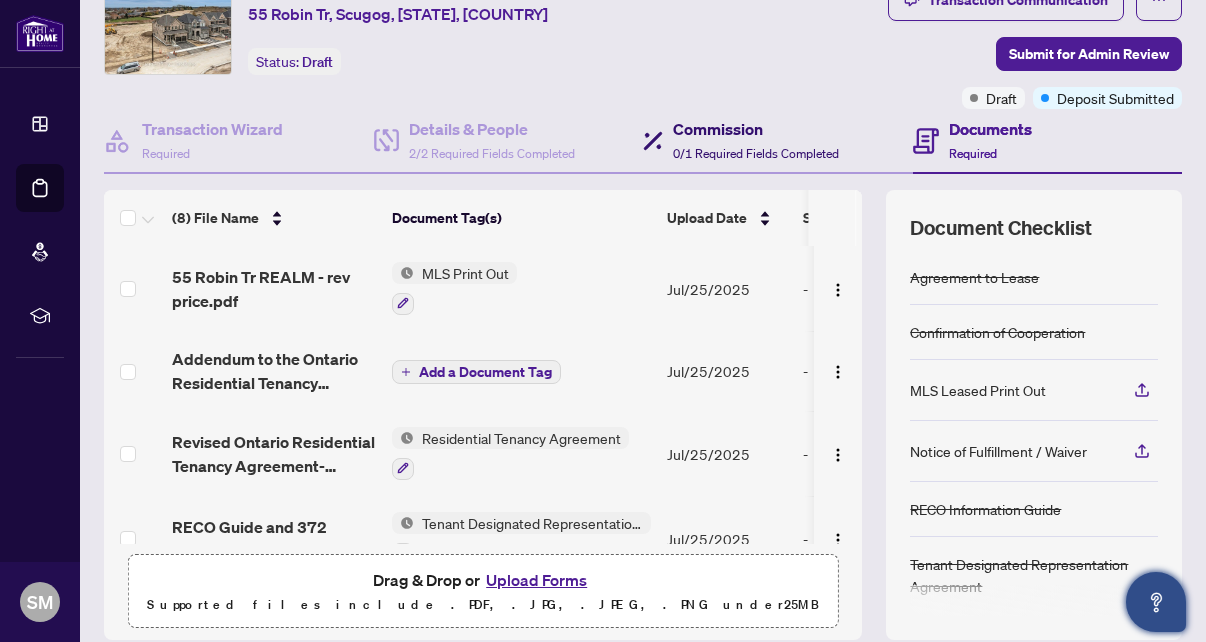 click on "Commission" at bounding box center [756, 129] 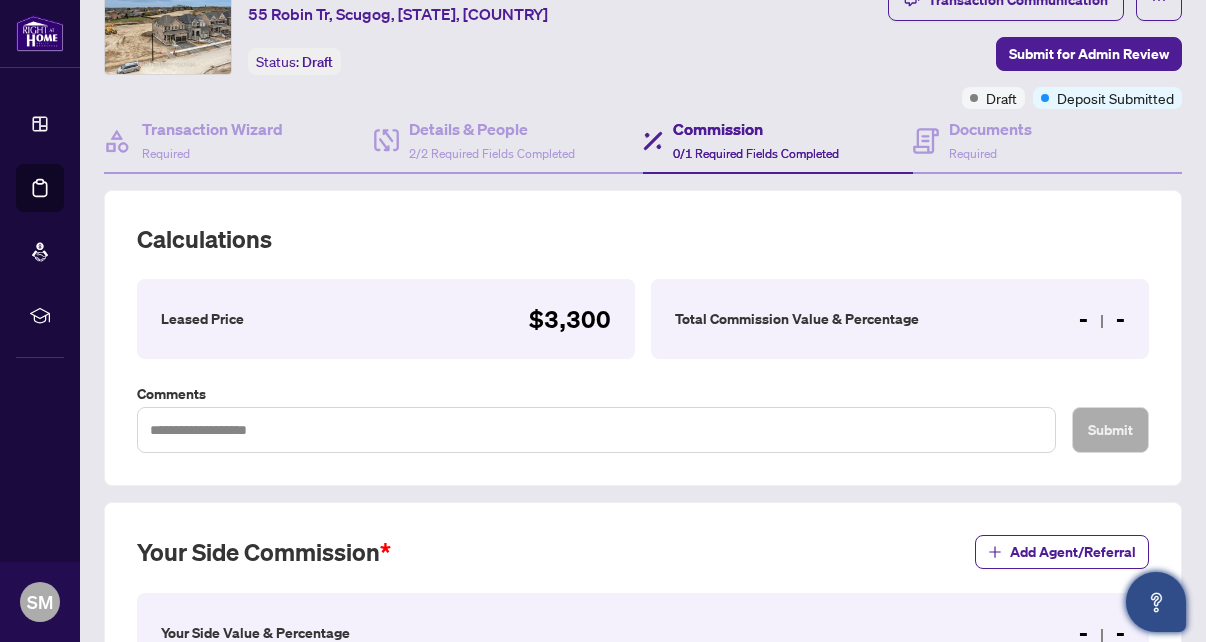 click on "Total Commission Value & Percentage" at bounding box center (797, 319) 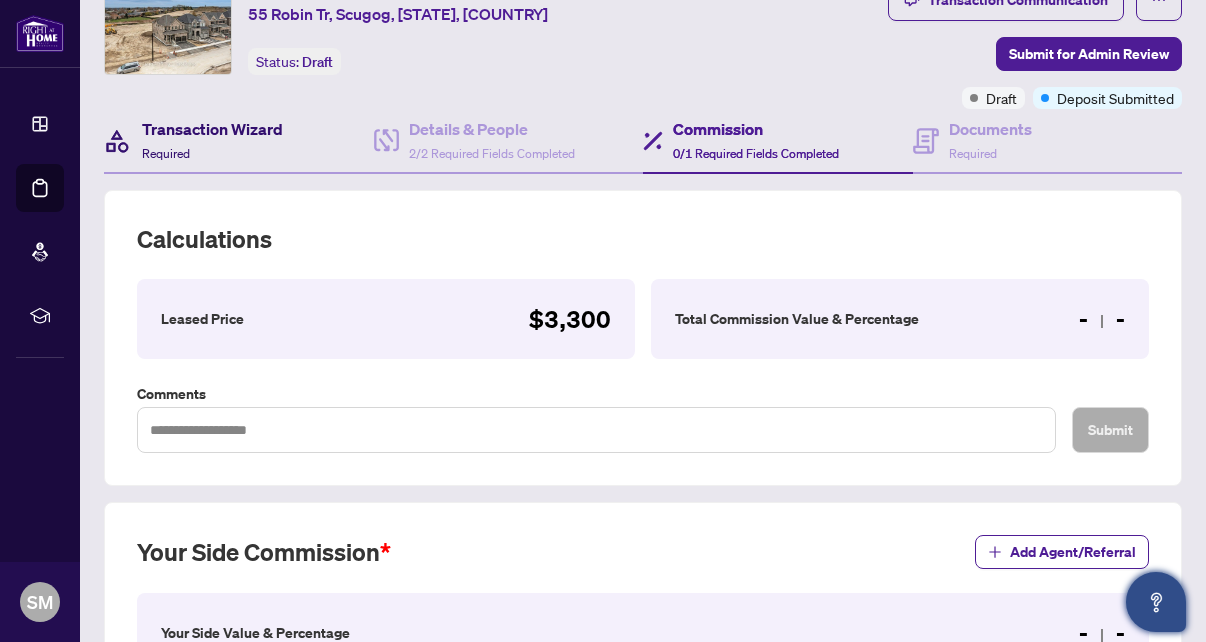 click on "Transaction Wizard" at bounding box center (212, 129) 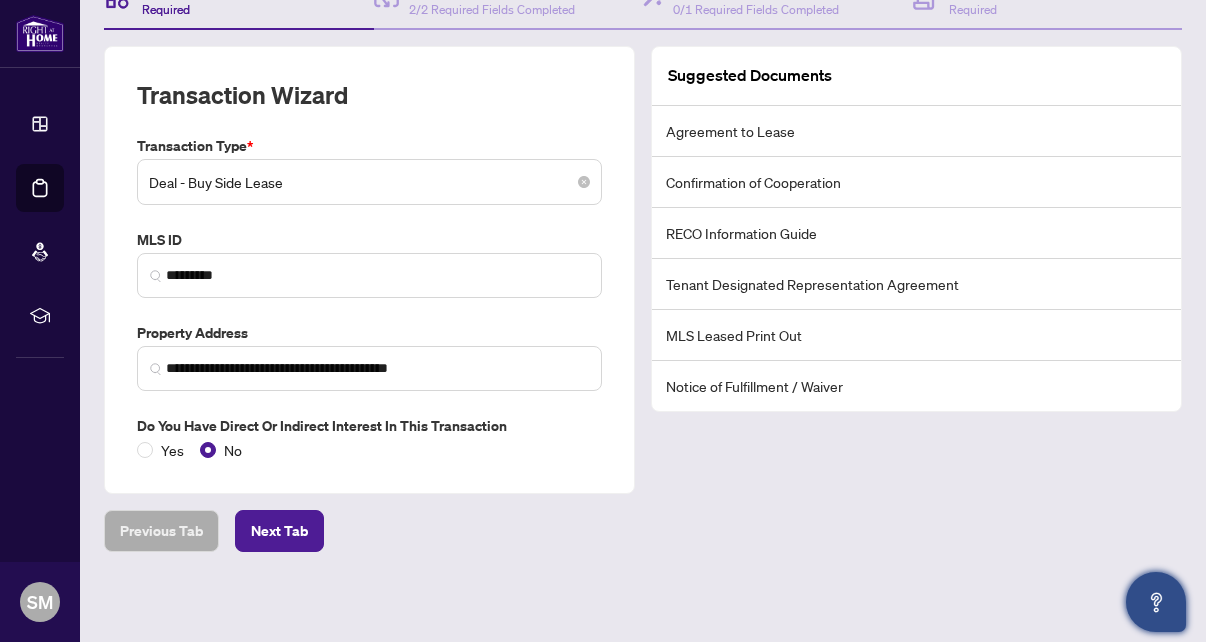 scroll, scrollTop: 227, scrollLeft: 0, axis: vertical 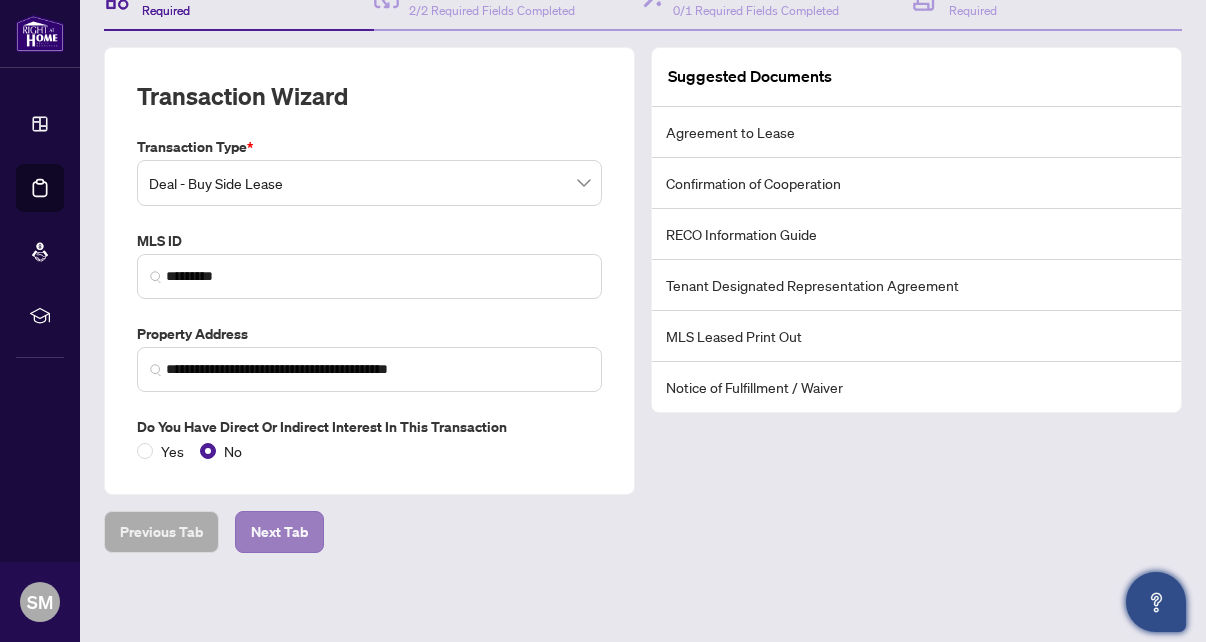 click on "Next Tab" at bounding box center (279, 532) 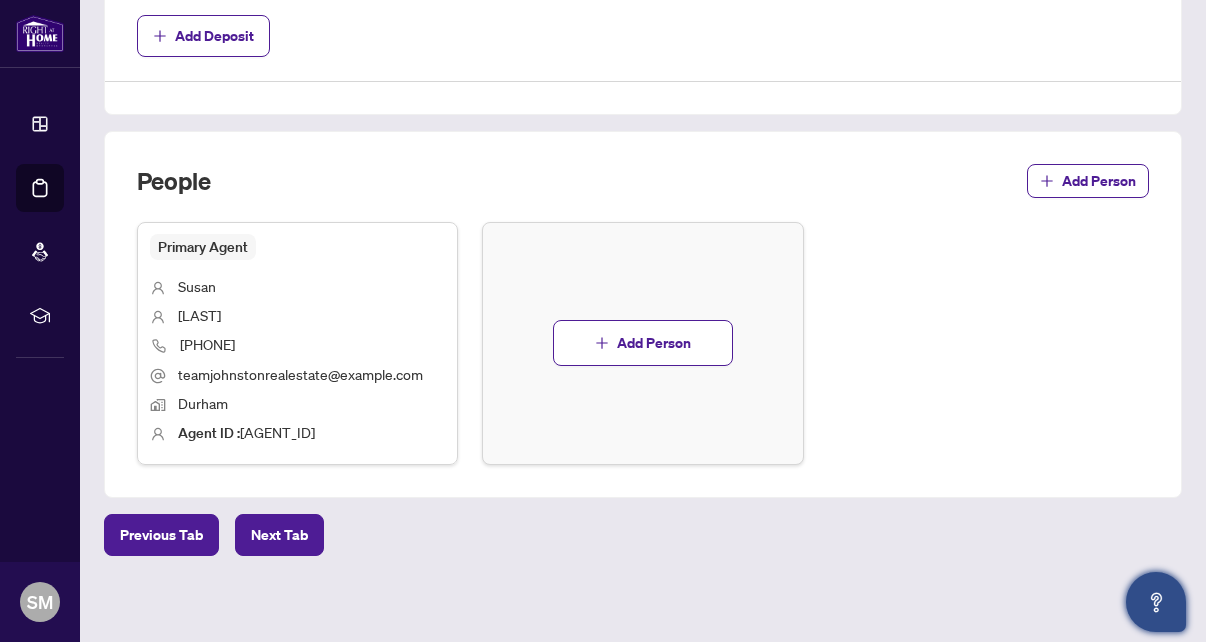 scroll, scrollTop: 1058, scrollLeft: 0, axis: vertical 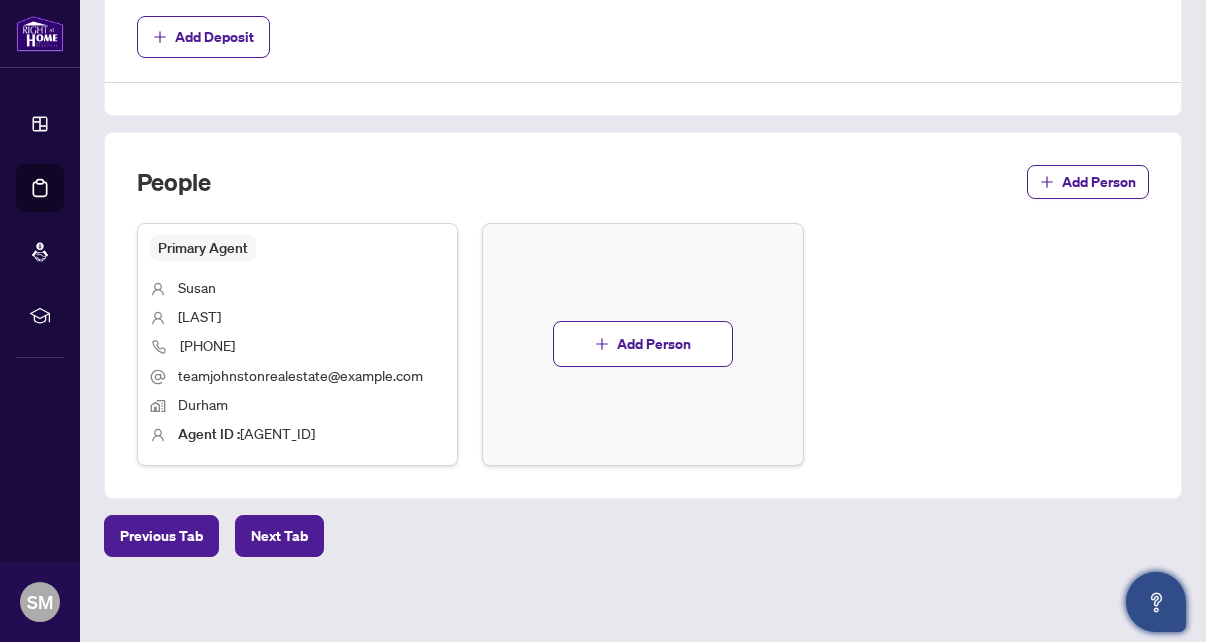 drag, startPoint x: 357, startPoint y: 419, endPoint x: 325, endPoint y: 479, distance: 68 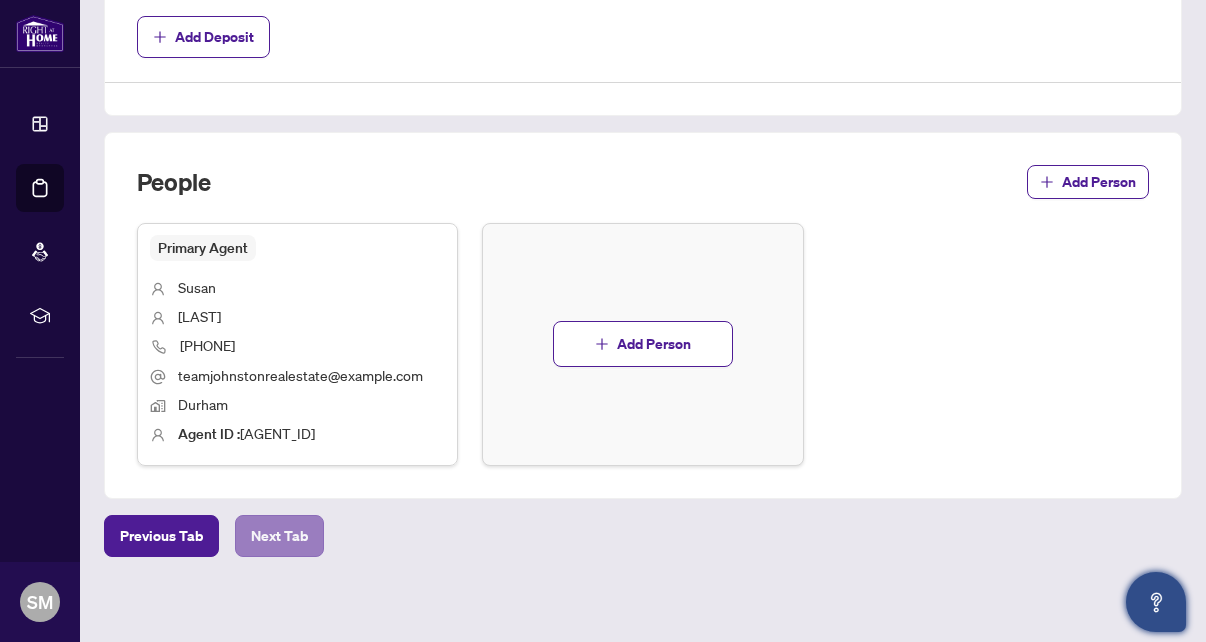 click on "Next Tab" at bounding box center (279, 536) 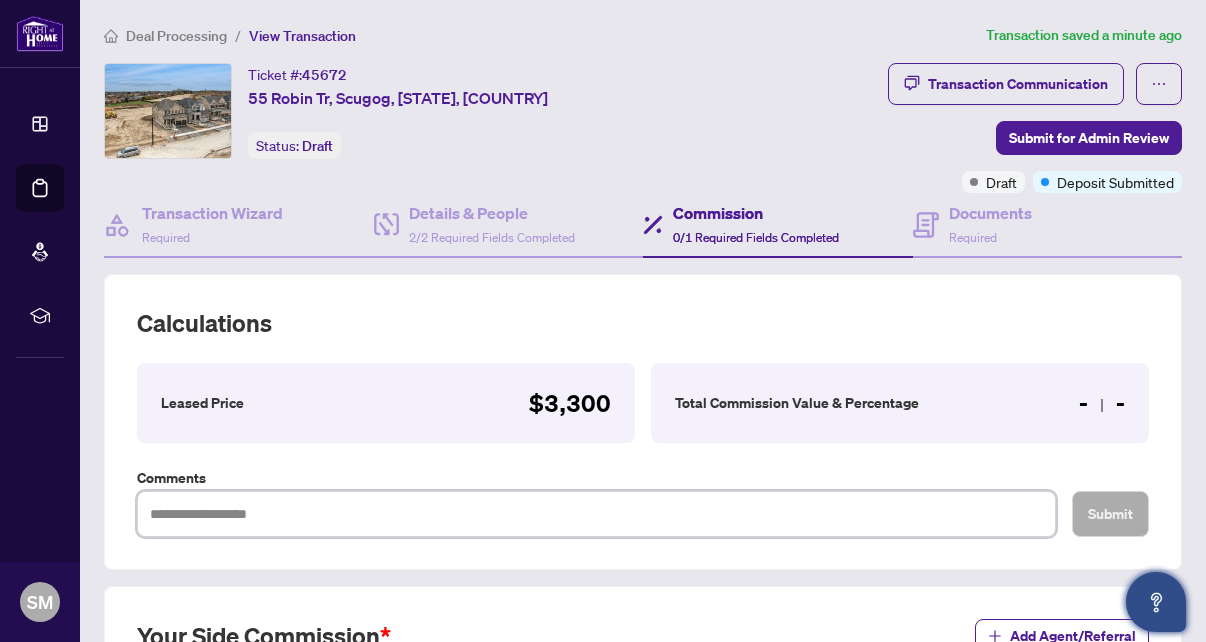 click at bounding box center (596, 514) 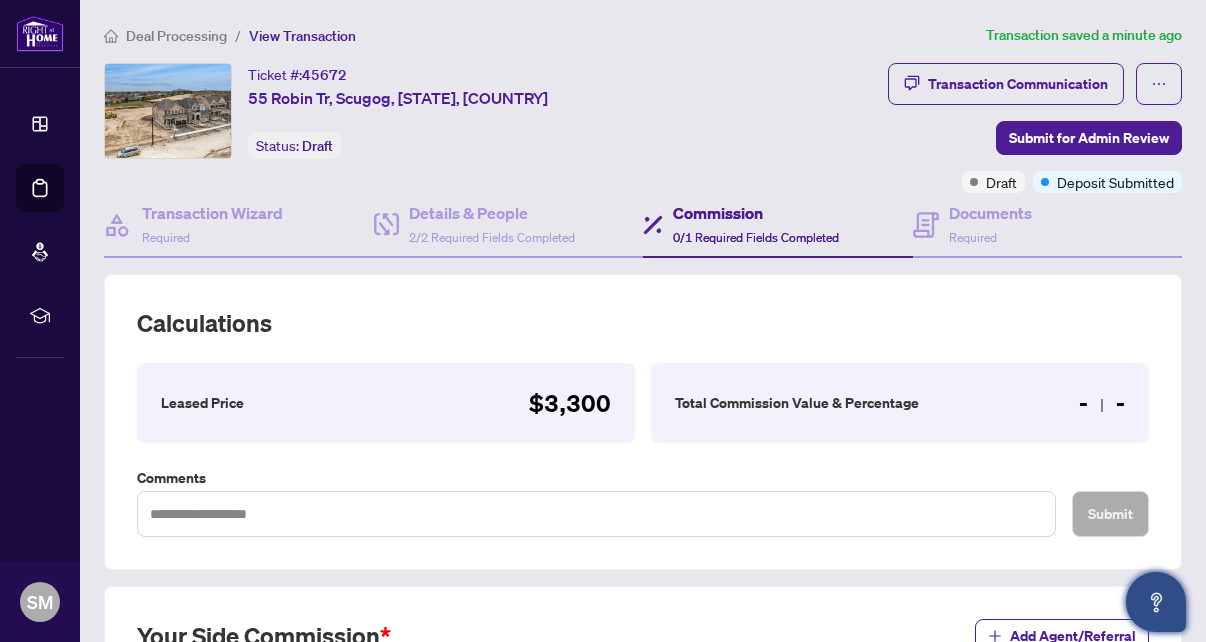 click on "Leased Price $3,300" at bounding box center (386, 403) 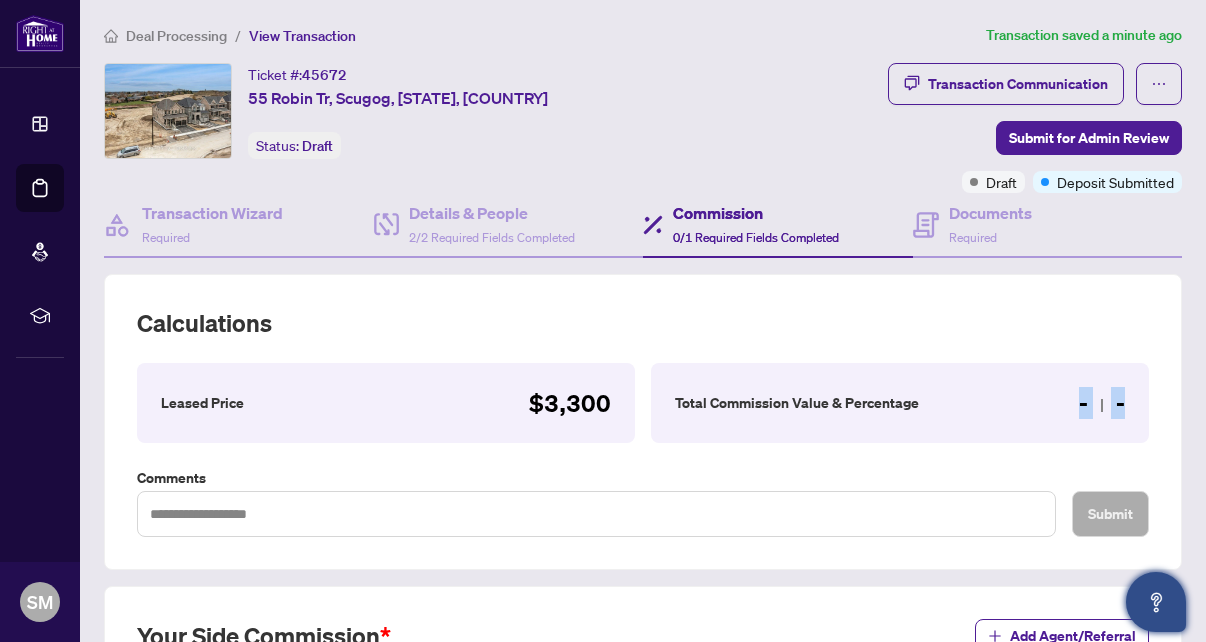 drag, startPoint x: 1132, startPoint y: 397, endPoint x: 1059, endPoint y: 407, distance: 73.68175 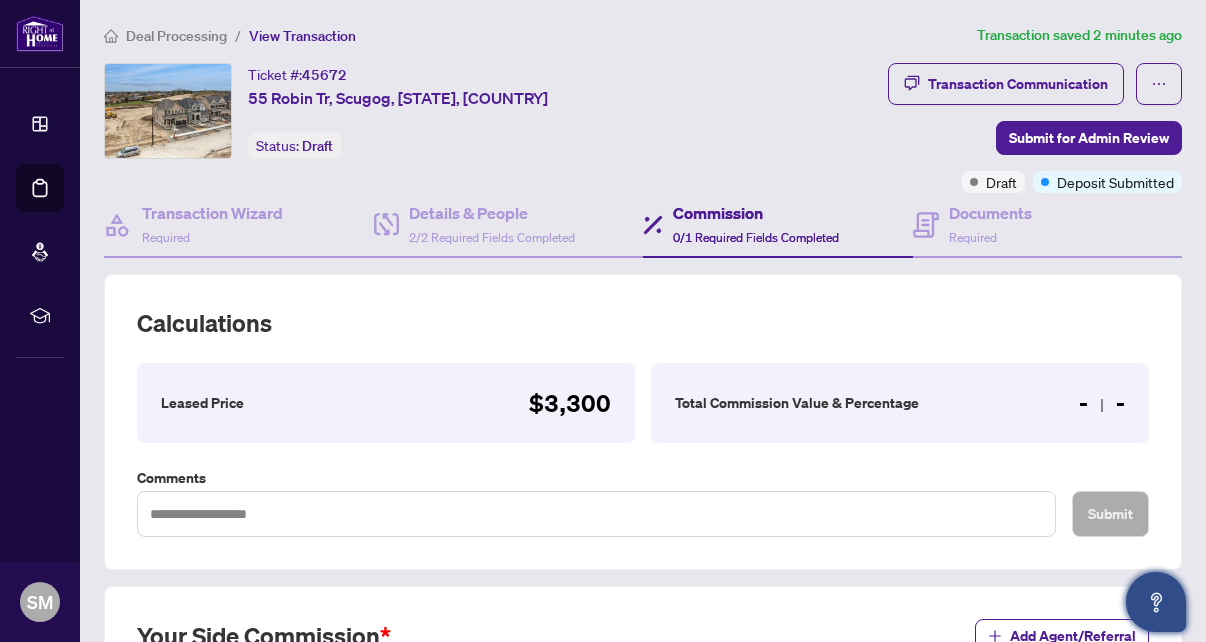 click on "Total Commission Value & Percentage -     -" at bounding box center (900, 403) 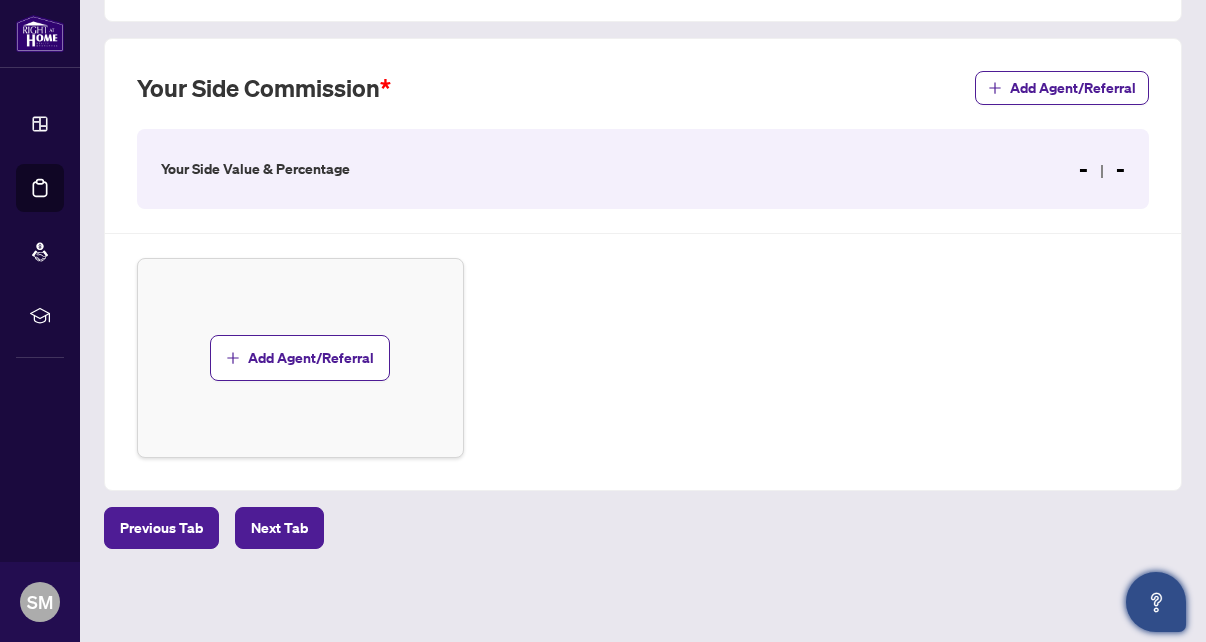 scroll, scrollTop: 547, scrollLeft: 0, axis: vertical 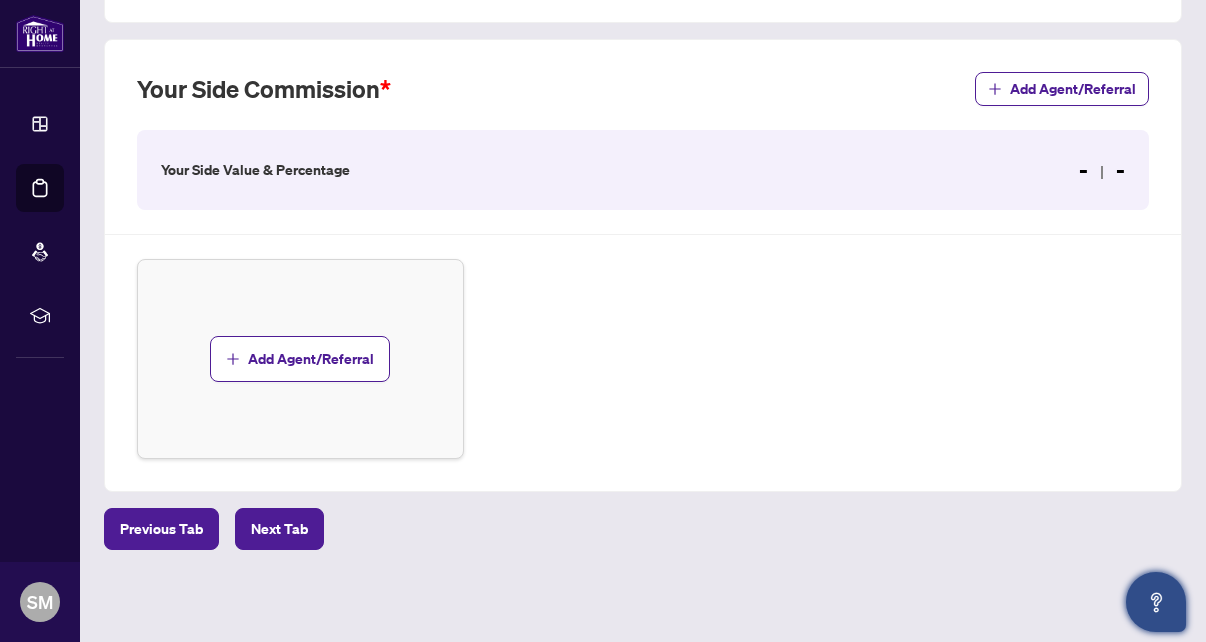 click 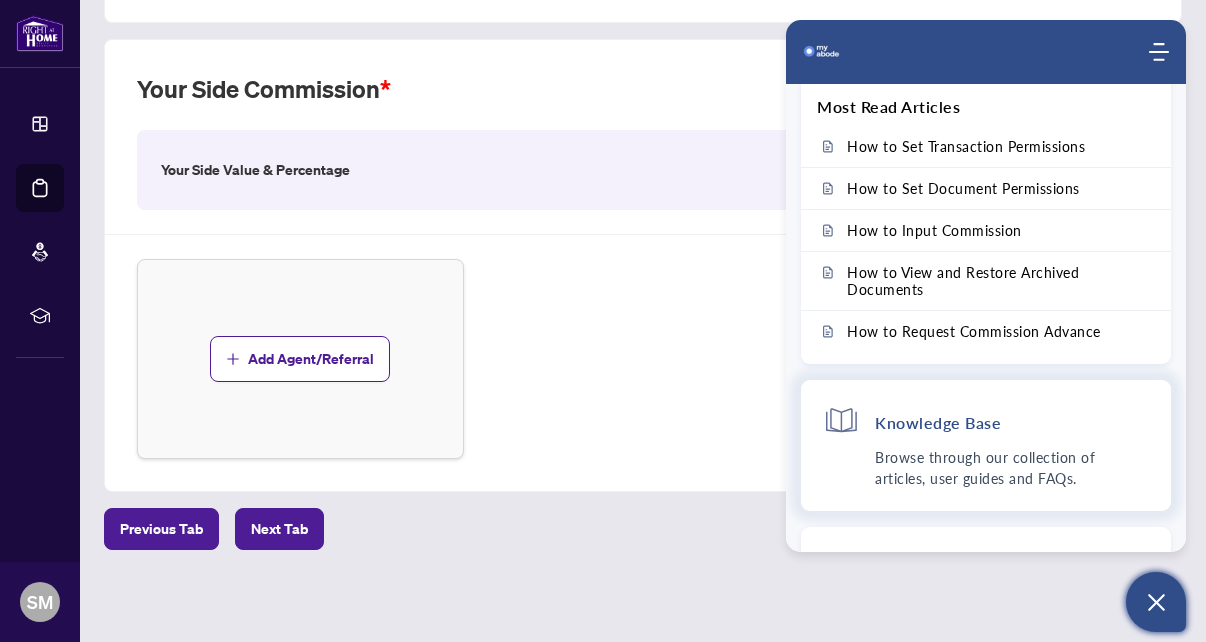scroll, scrollTop: 0, scrollLeft: 0, axis: both 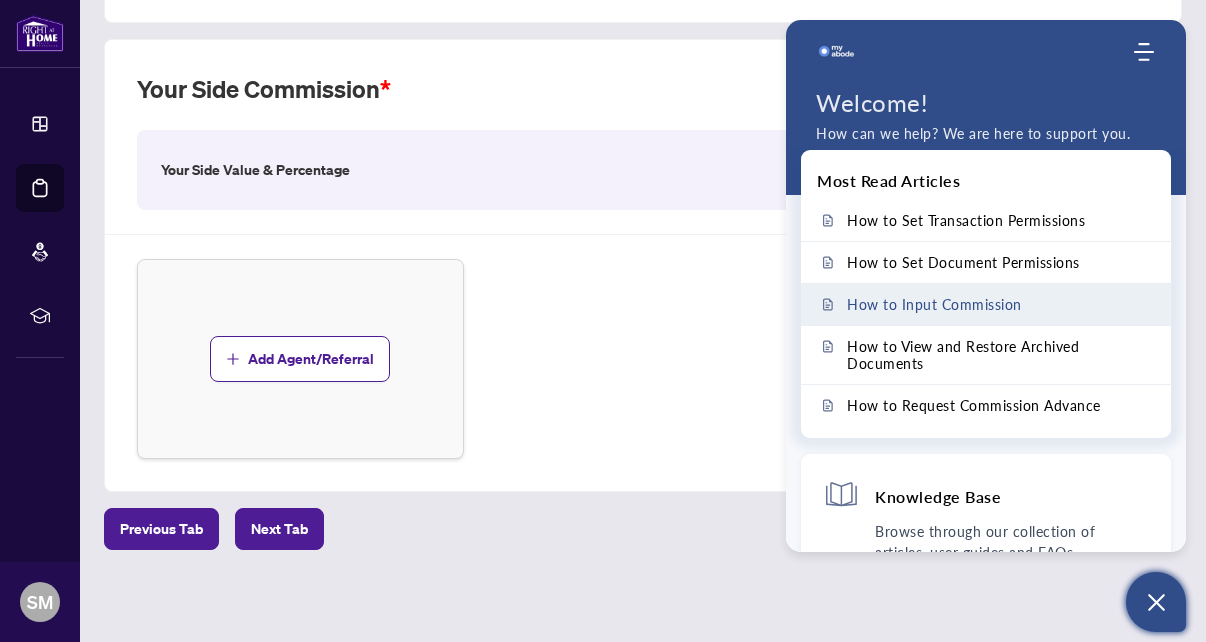 click on "How to Input Commission" at bounding box center (934, 304) 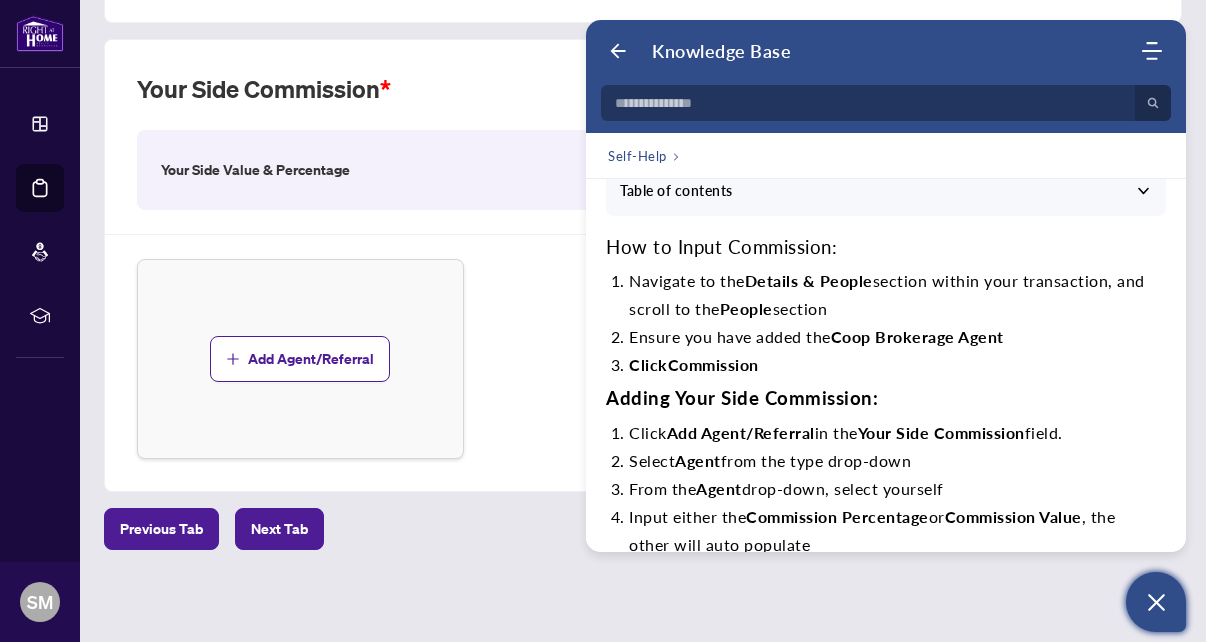 scroll, scrollTop: 86, scrollLeft: 0, axis: vertical 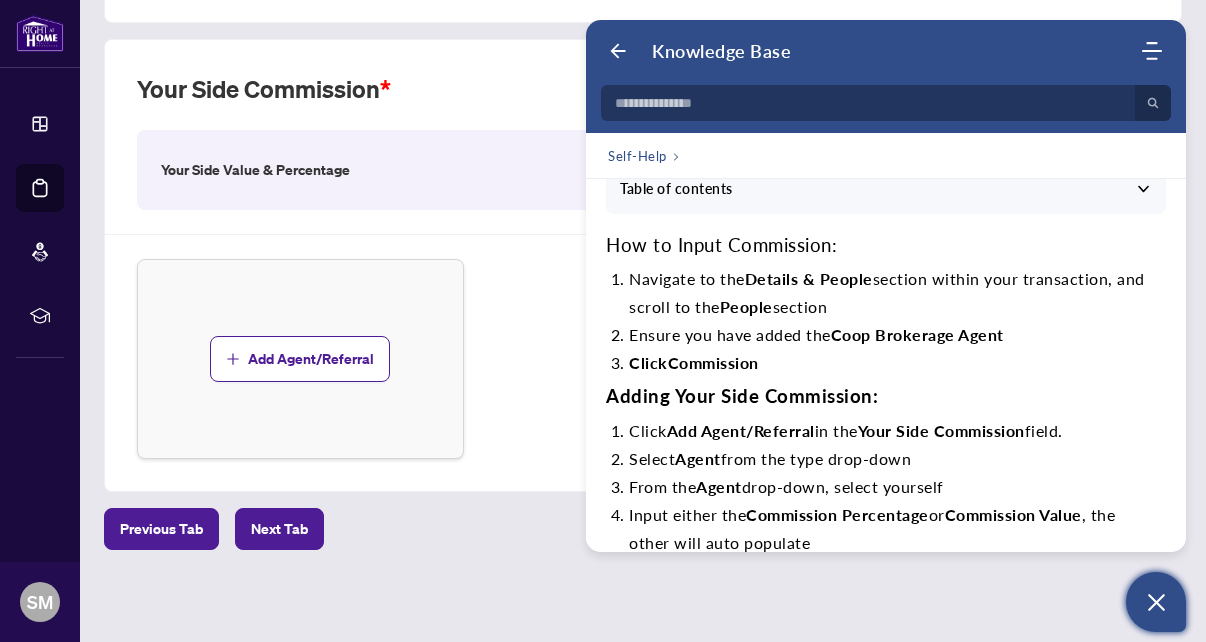 click on "Your Side Value & Percentage -     -" at bounding box center [643, 170] 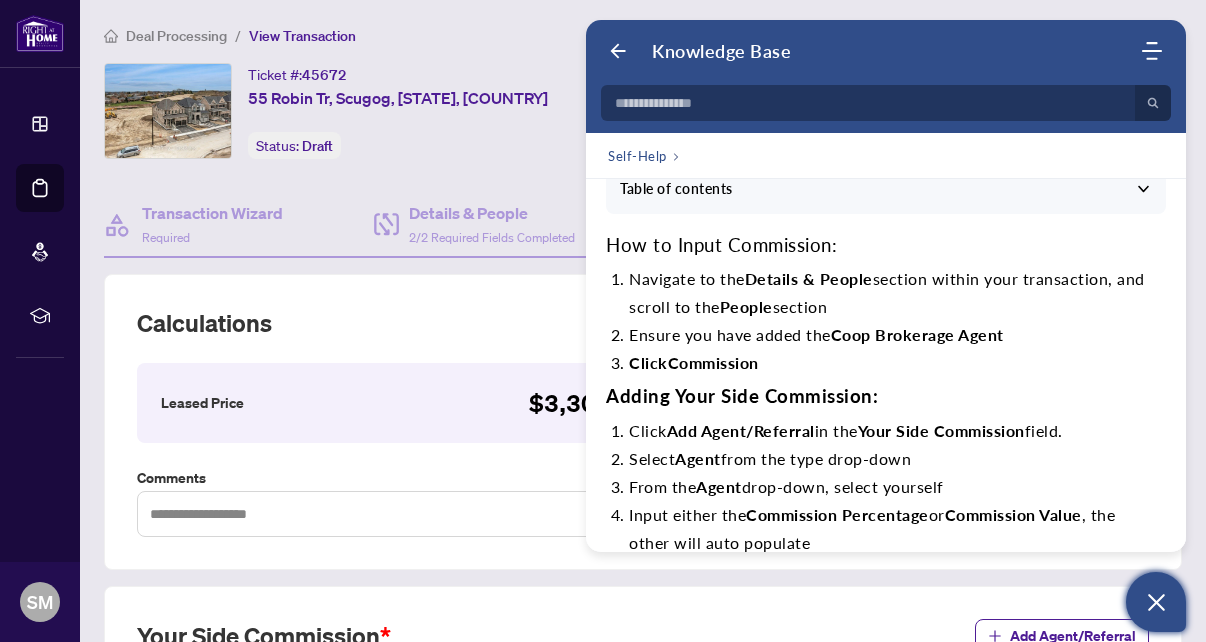 scroll, scrollTop: 0, scrollLeft: 0, axis: both 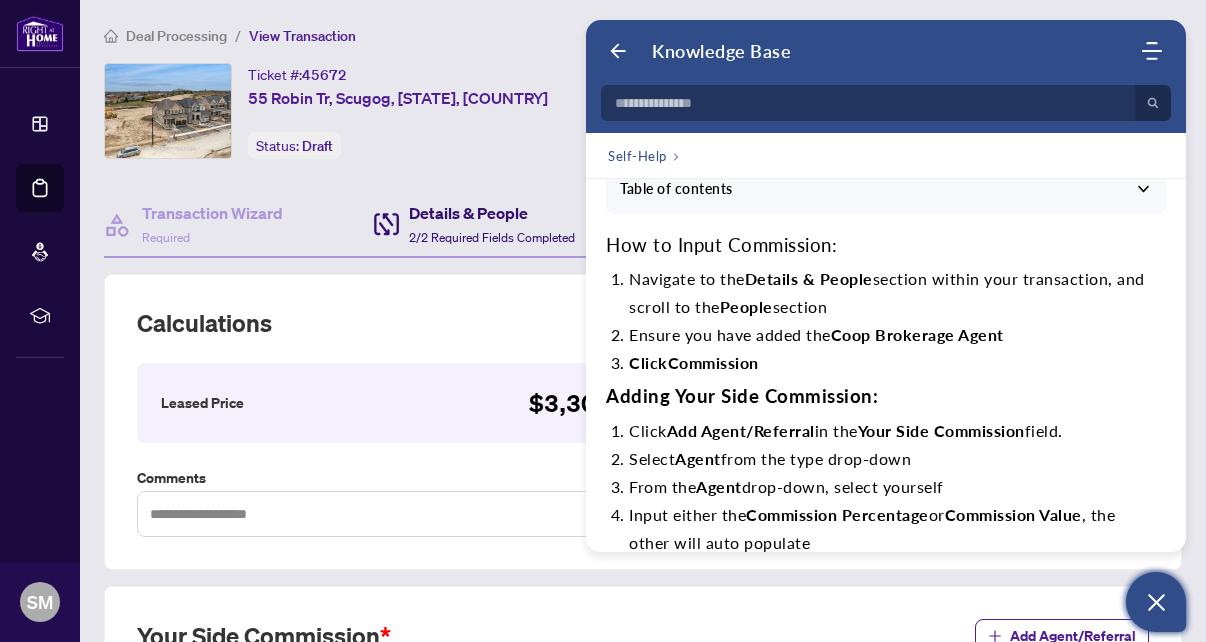 click on "Details & People" at bounding box center [492, 213] 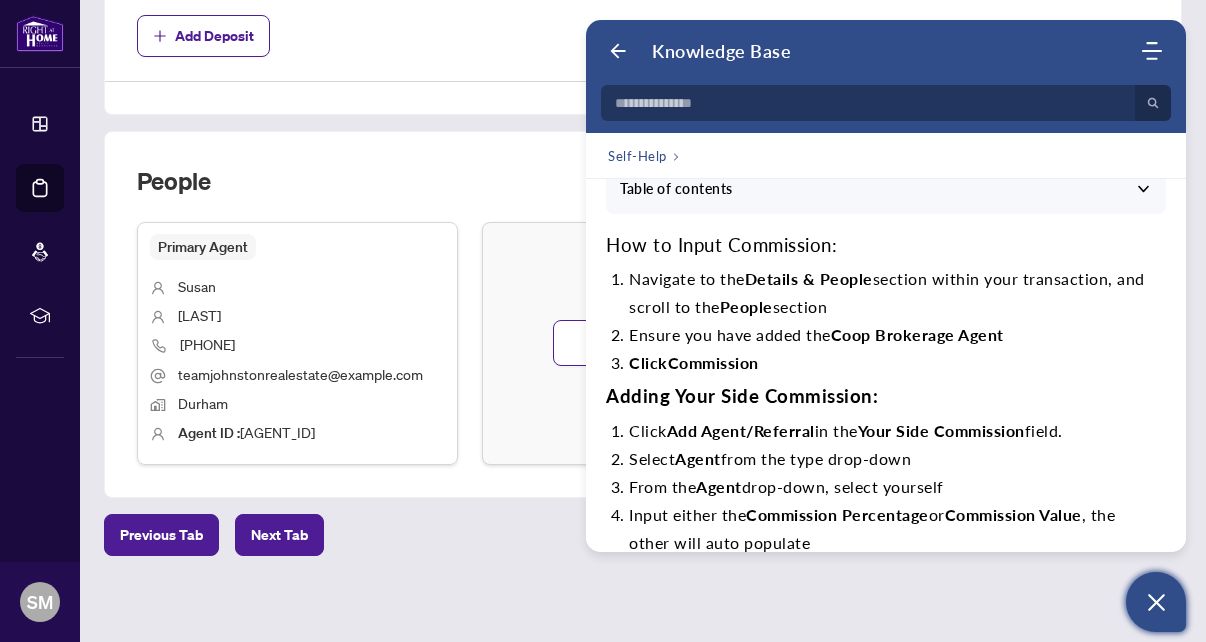 scroll, scrollTop: 1058, scrollLeft: 0, axis: vertical 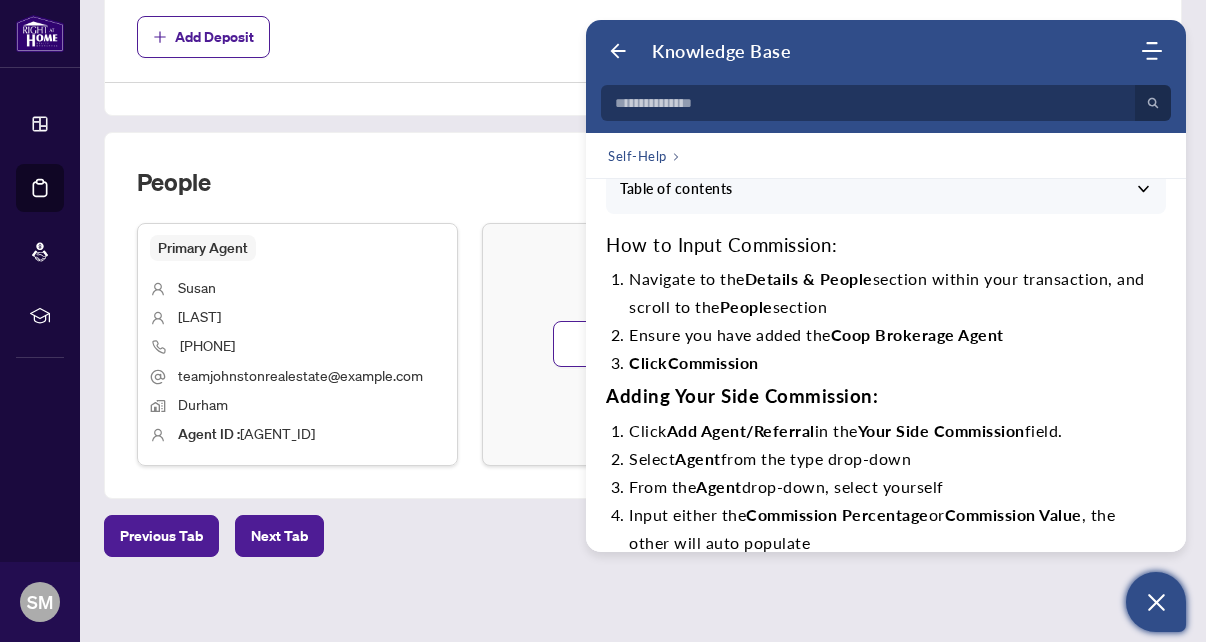 click on "[LAST]" at bounding box center (297, 318) 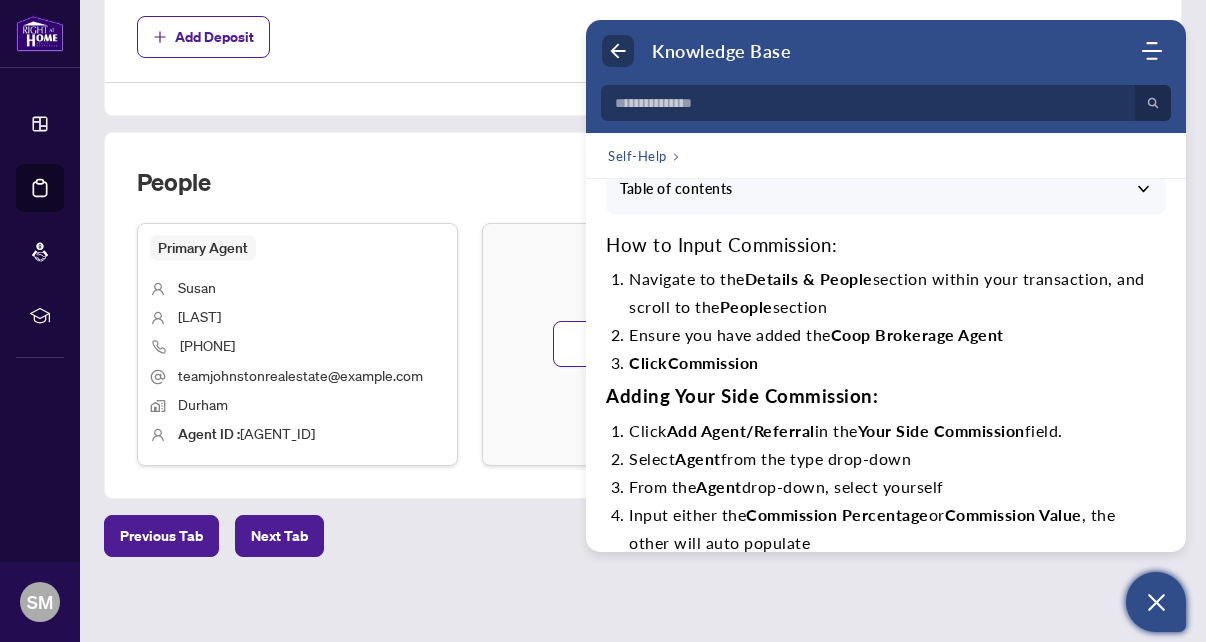 click 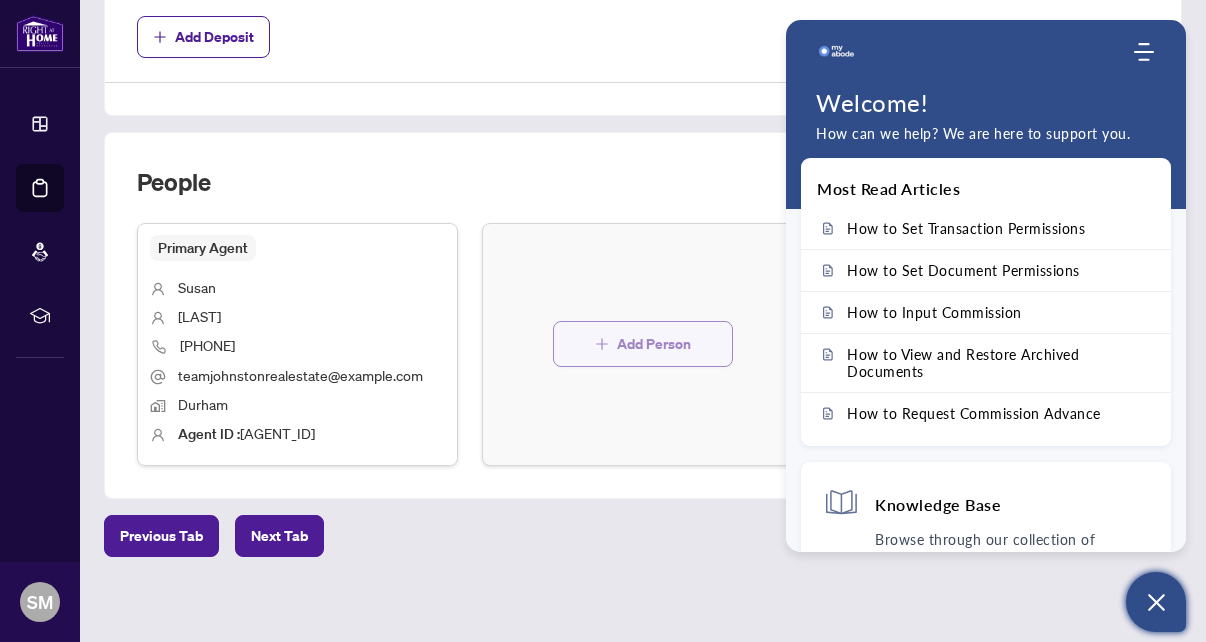 click 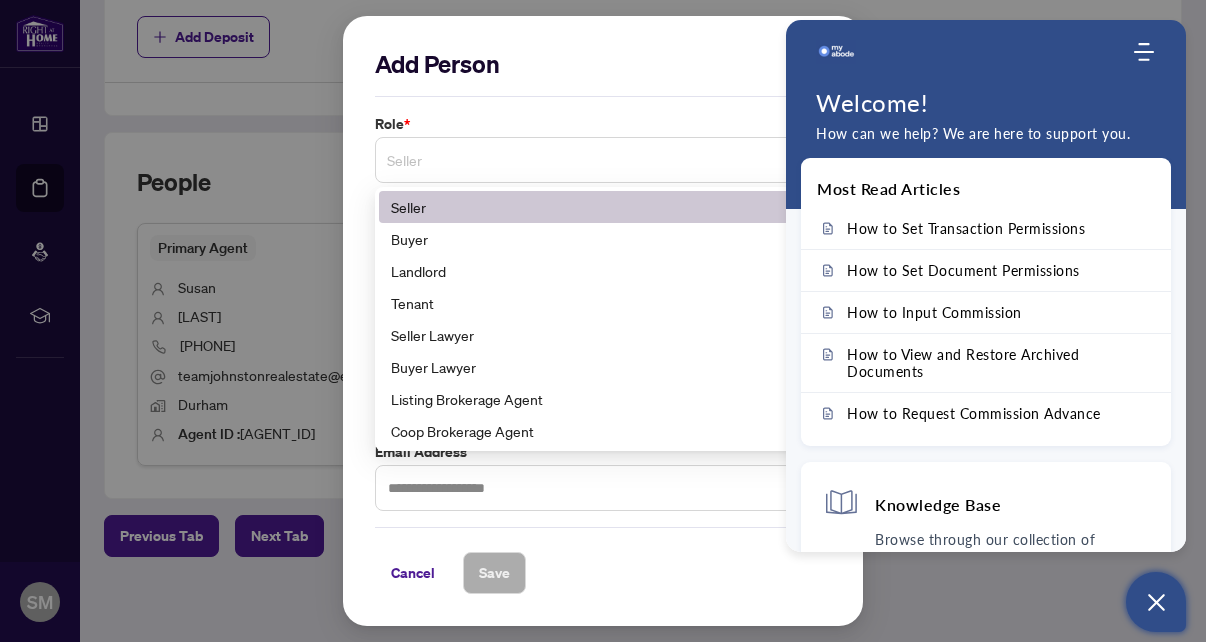 click on "Seller" at bounding box center (603, 160) 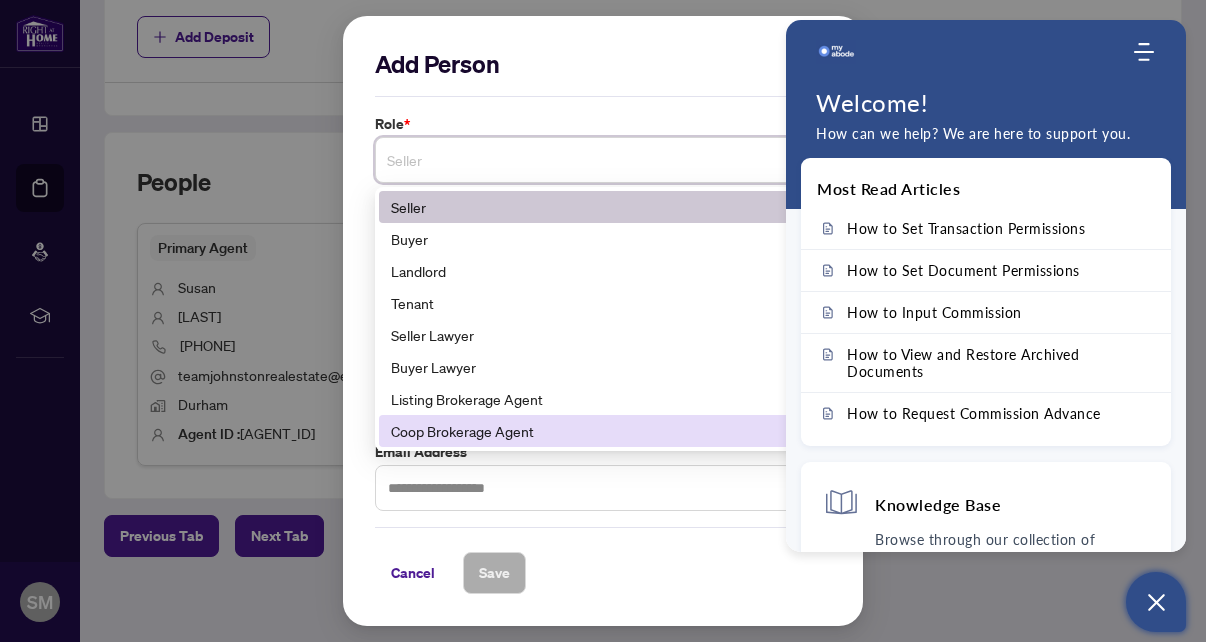 click on "Coop Brokerage Agent" at bounding box center [603, 431] 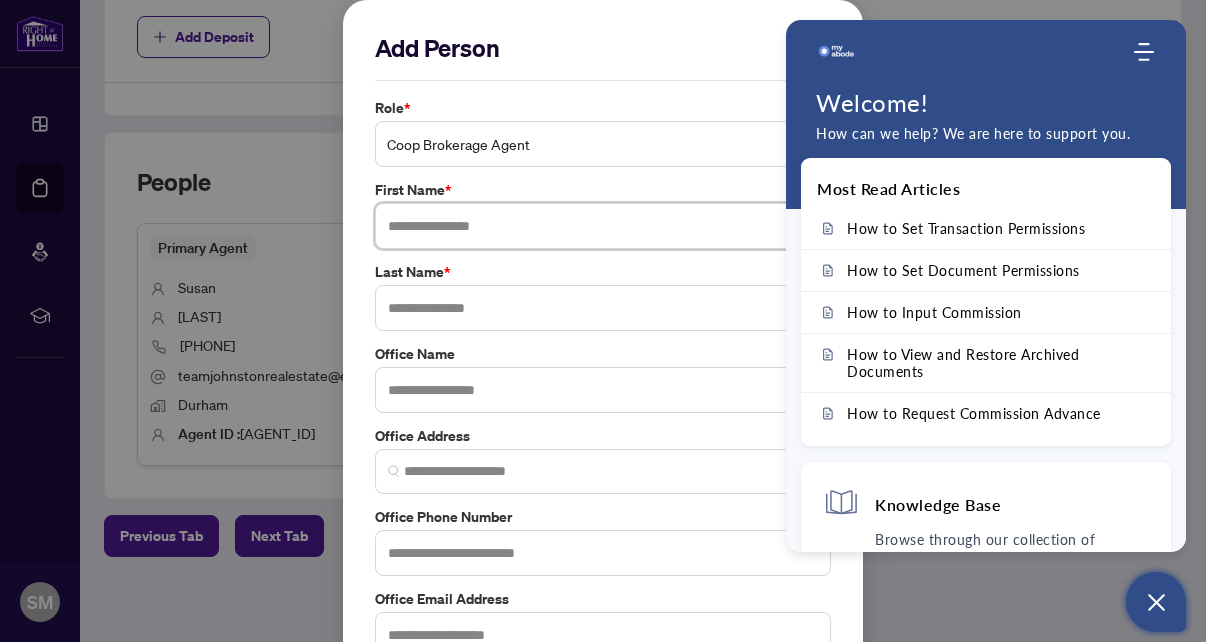 drag, startPoint x: 440, startPoint y: 233, endPoint x: 451, endPoint y: 238, distance: 12.083046 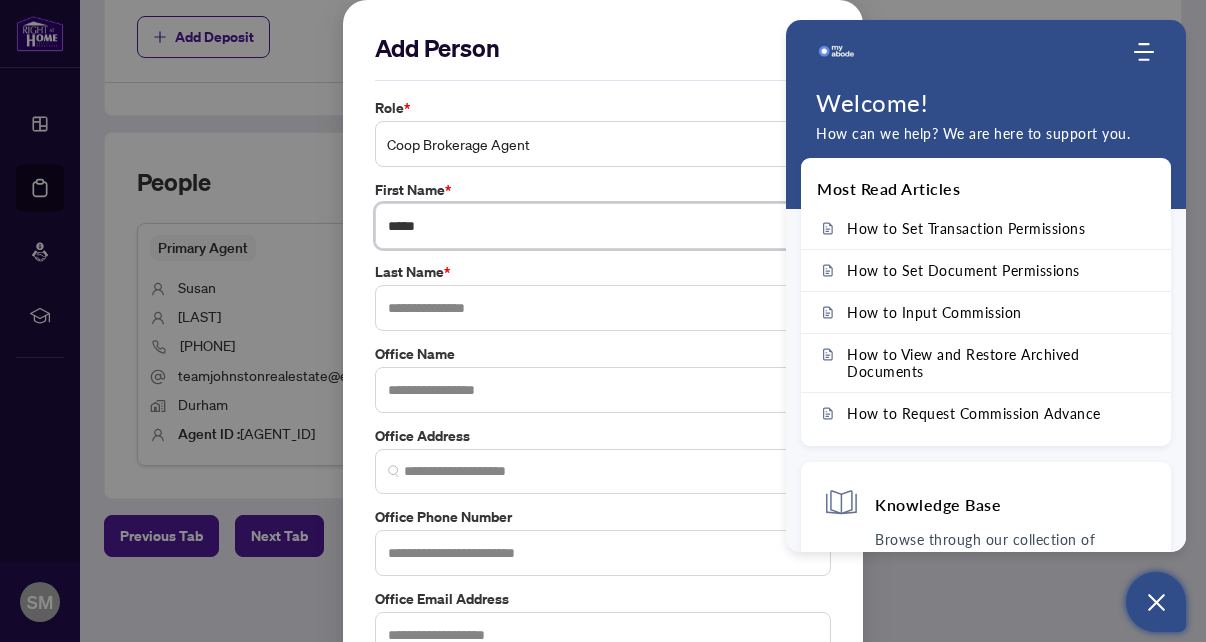 type on "*****" 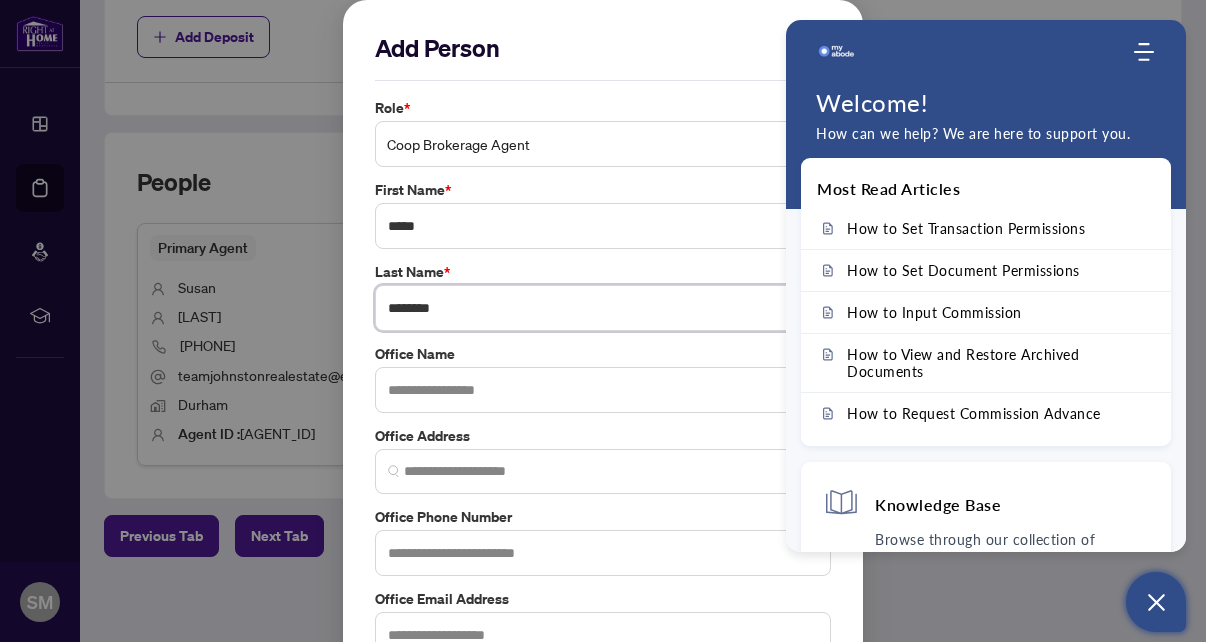 type on "********" 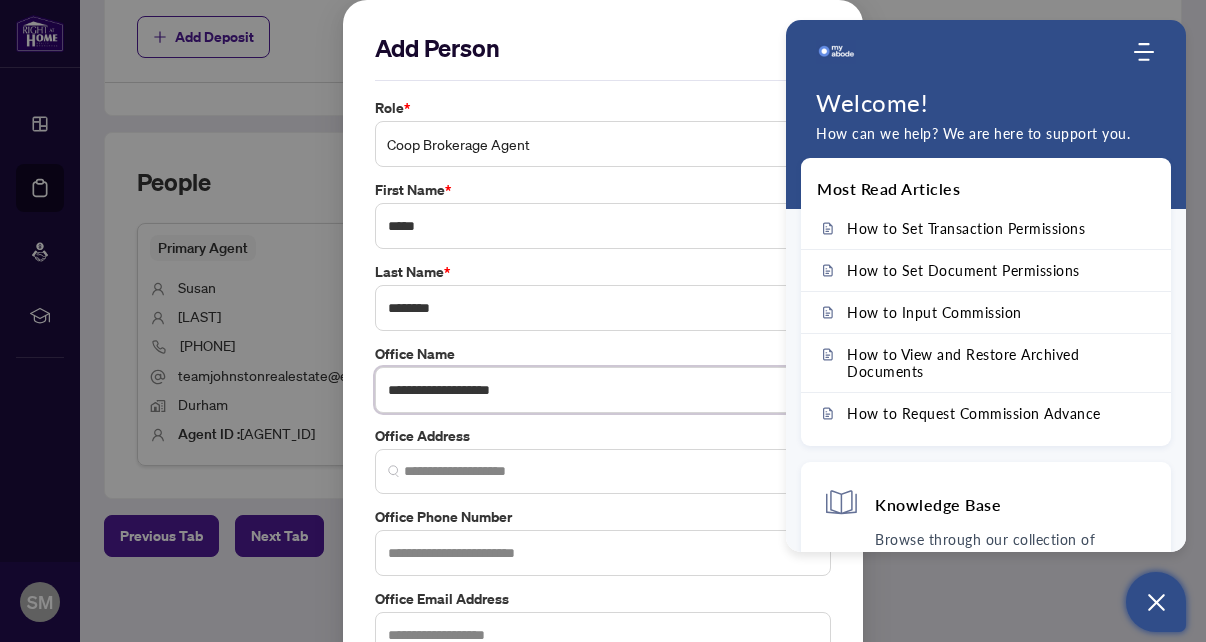 type on "**********" 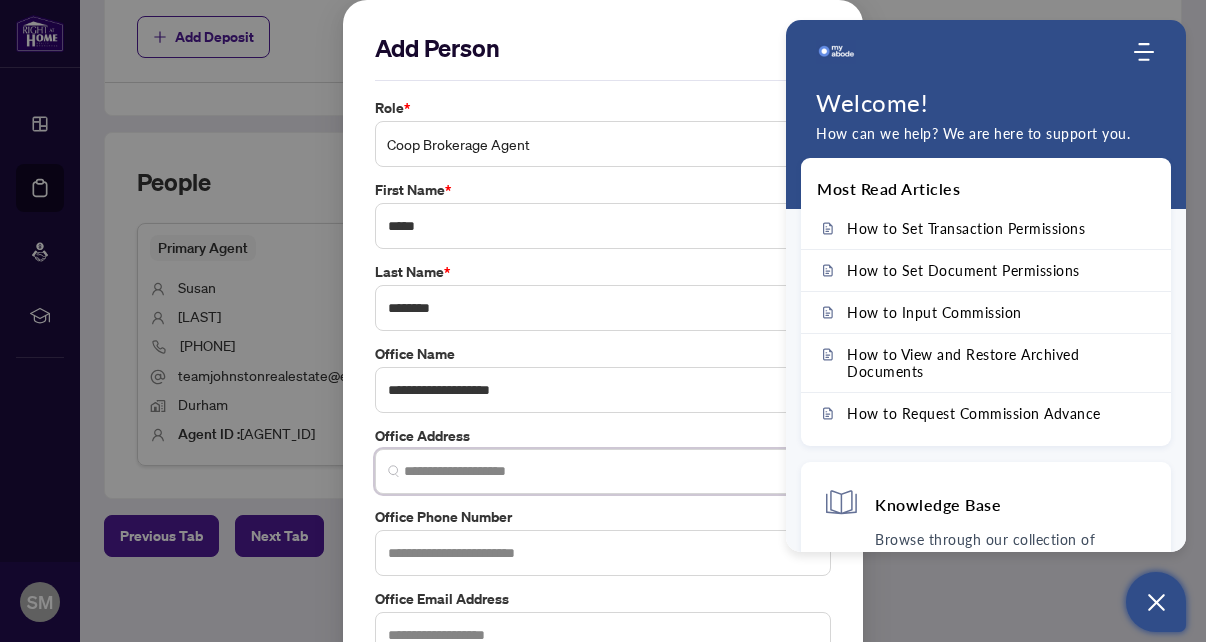 click at bounding box center (611, 471) 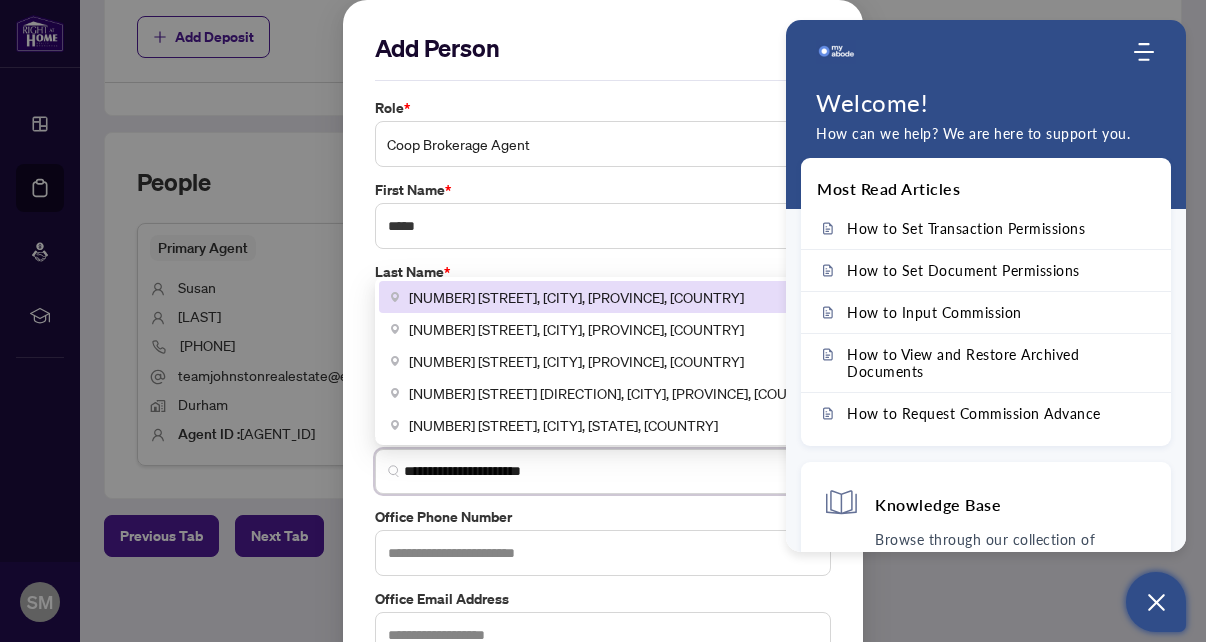 click on "[NUMBER] [STREET], [CITY], [PROVINCE], [COUNTRY]" at bounding box center (576, 297) 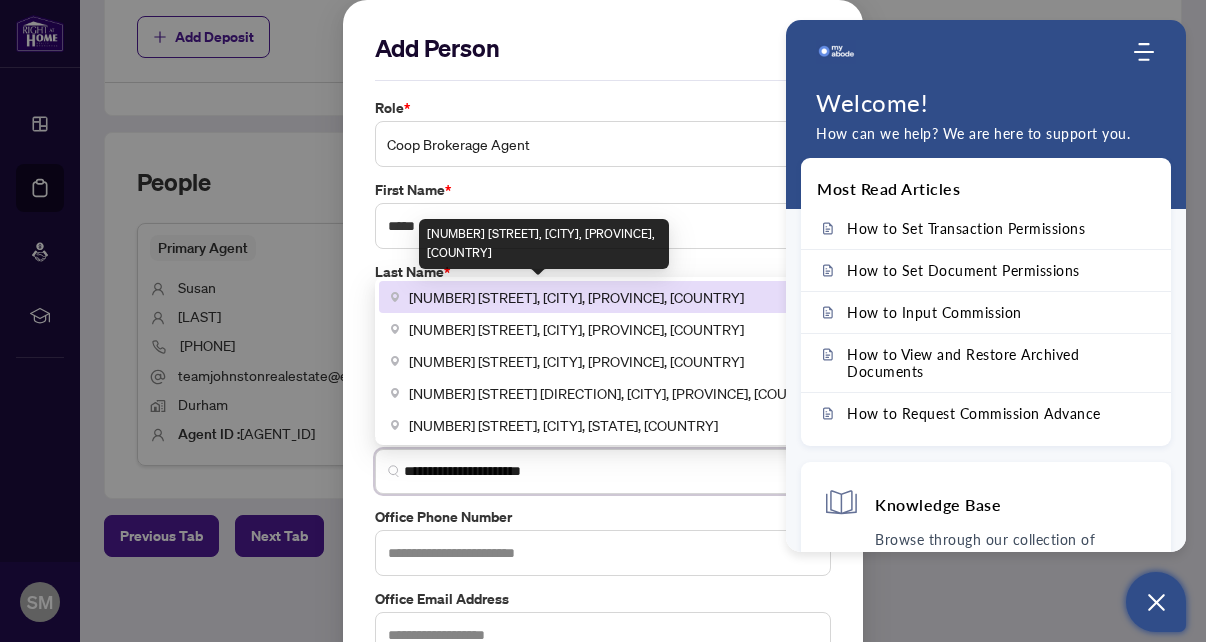 type on "**********" 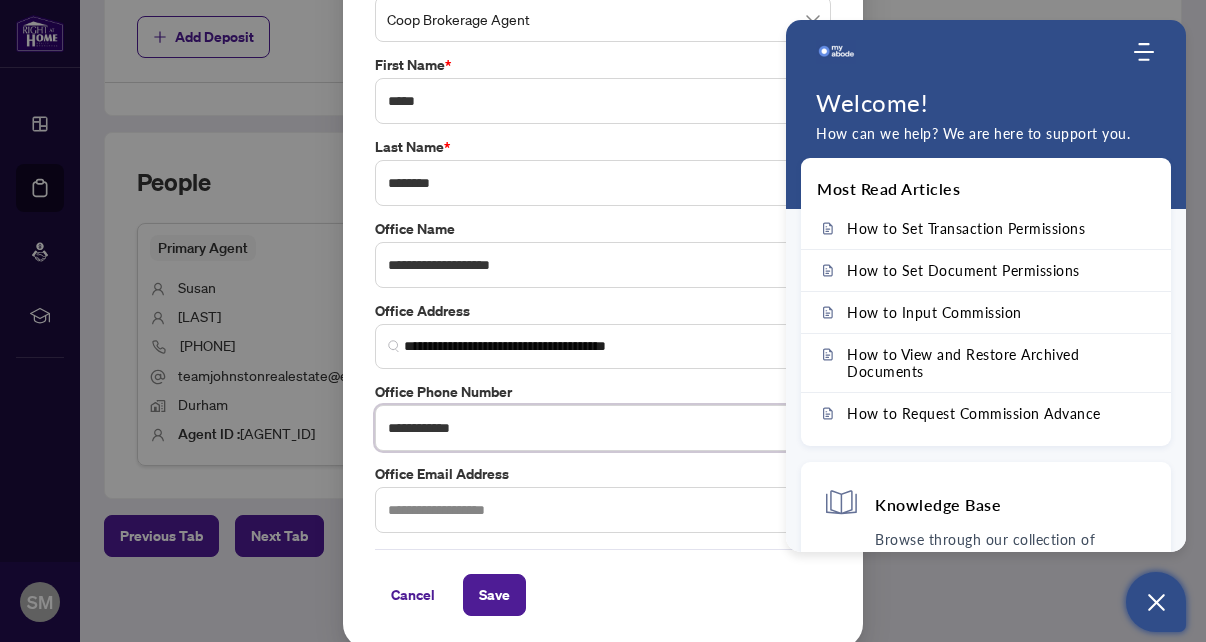 scroll, scrollTop: 124, scrollLeft: 0, axis: vertical 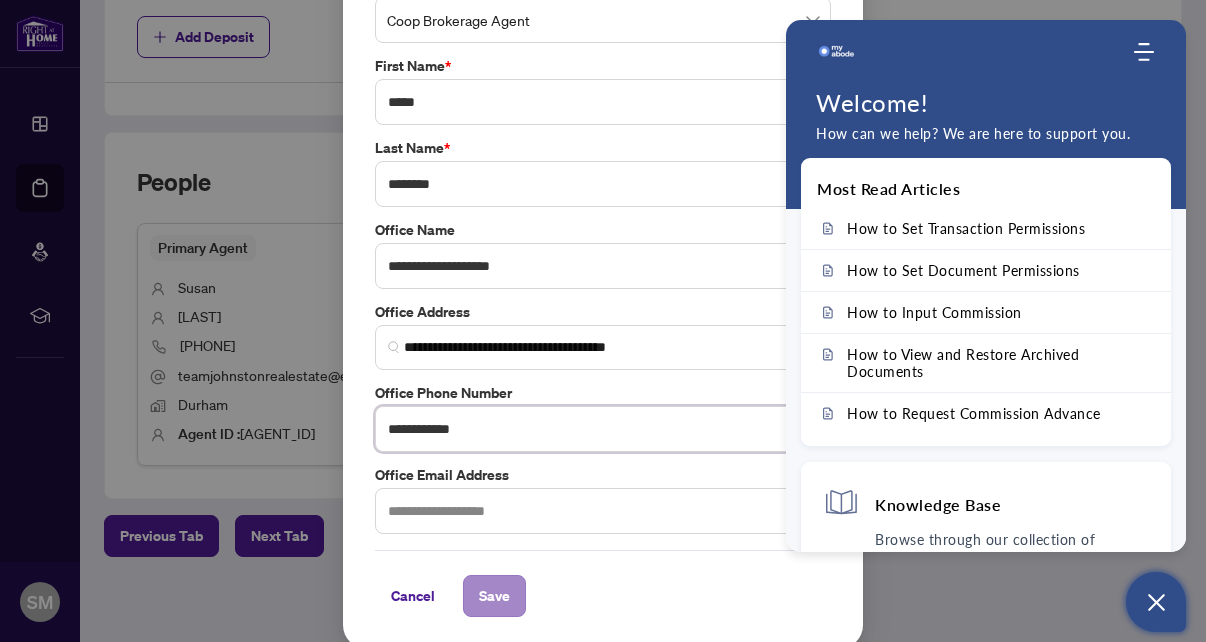 type on "**********" 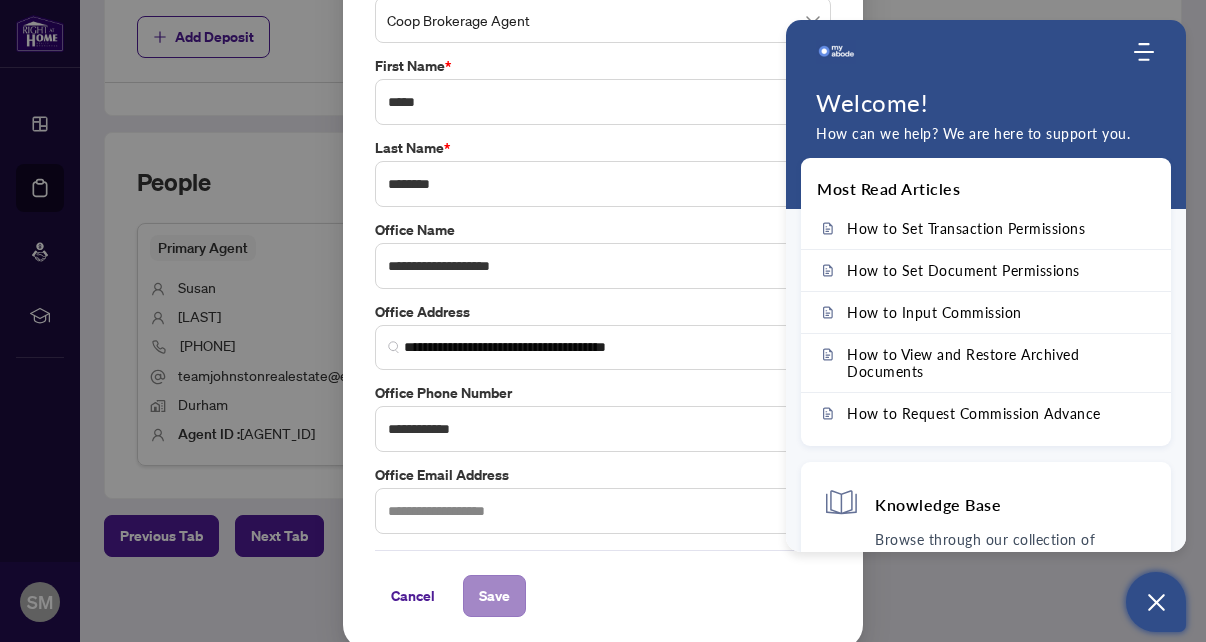 click on "Save" at bounding box center [494, 596] 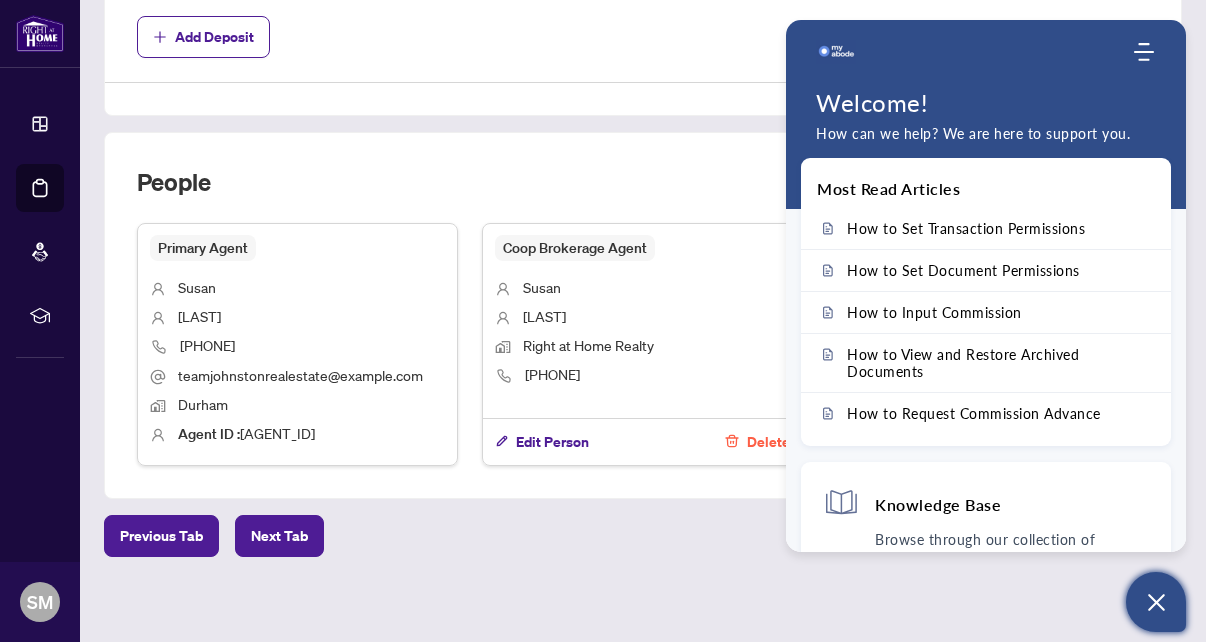 click 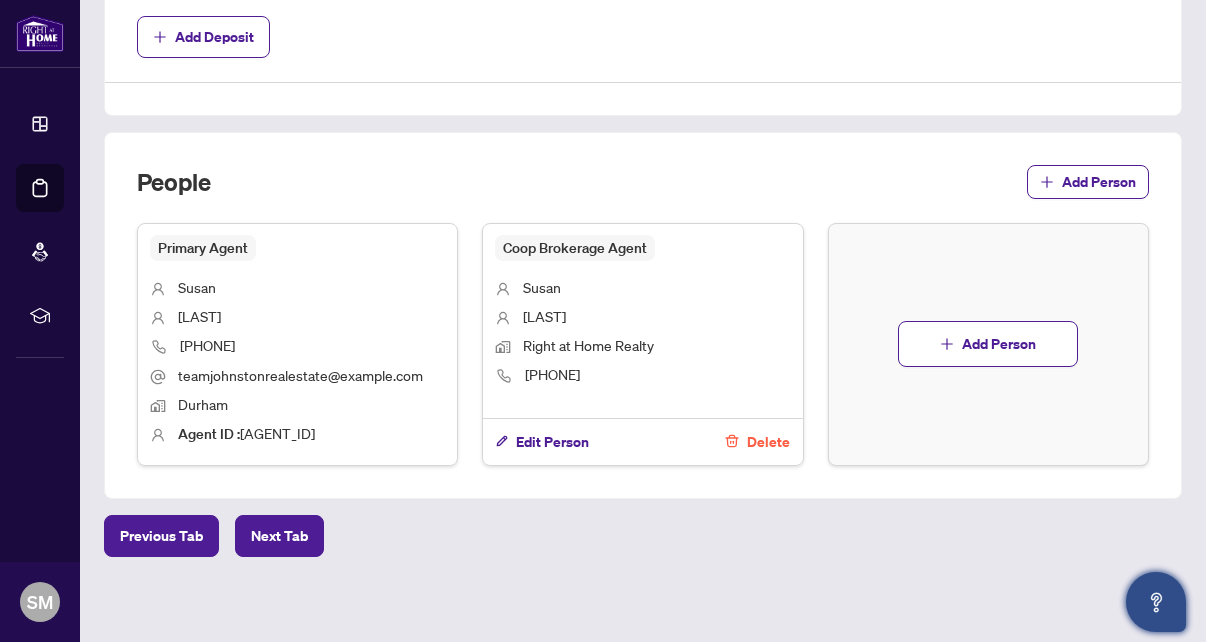 click on "[LAST]" at bounding box center [642, 318] 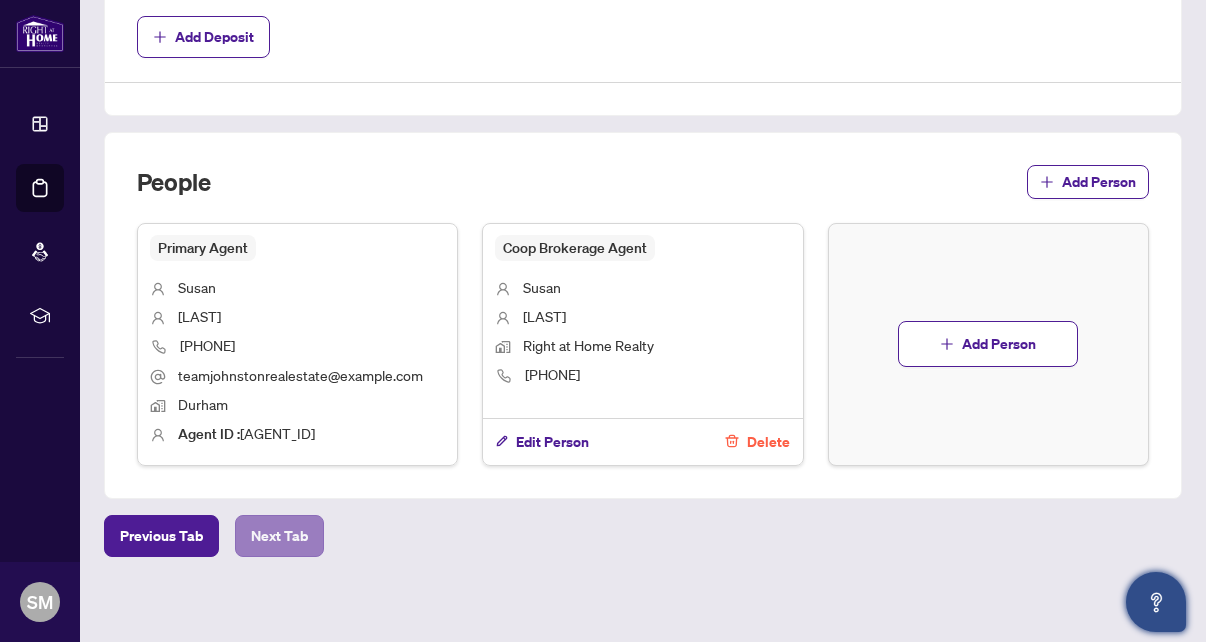 click on "Next Tab" at bounding box center [279, 536] 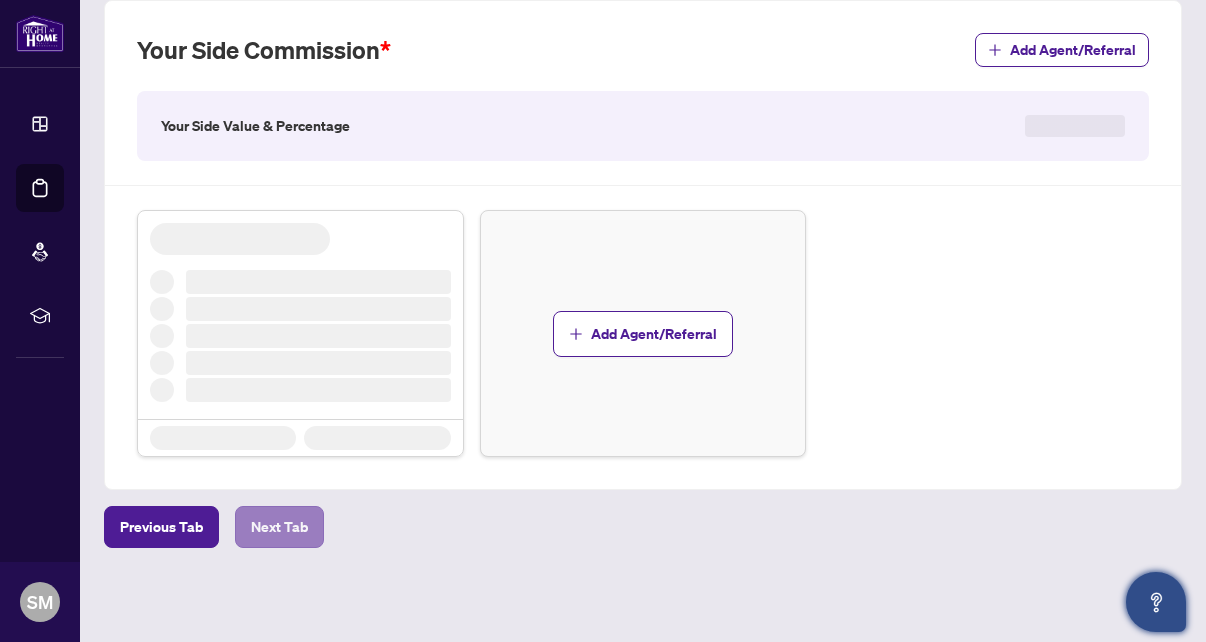 scroll, scrollTop: 0, scrollLeft: 0, axis: both 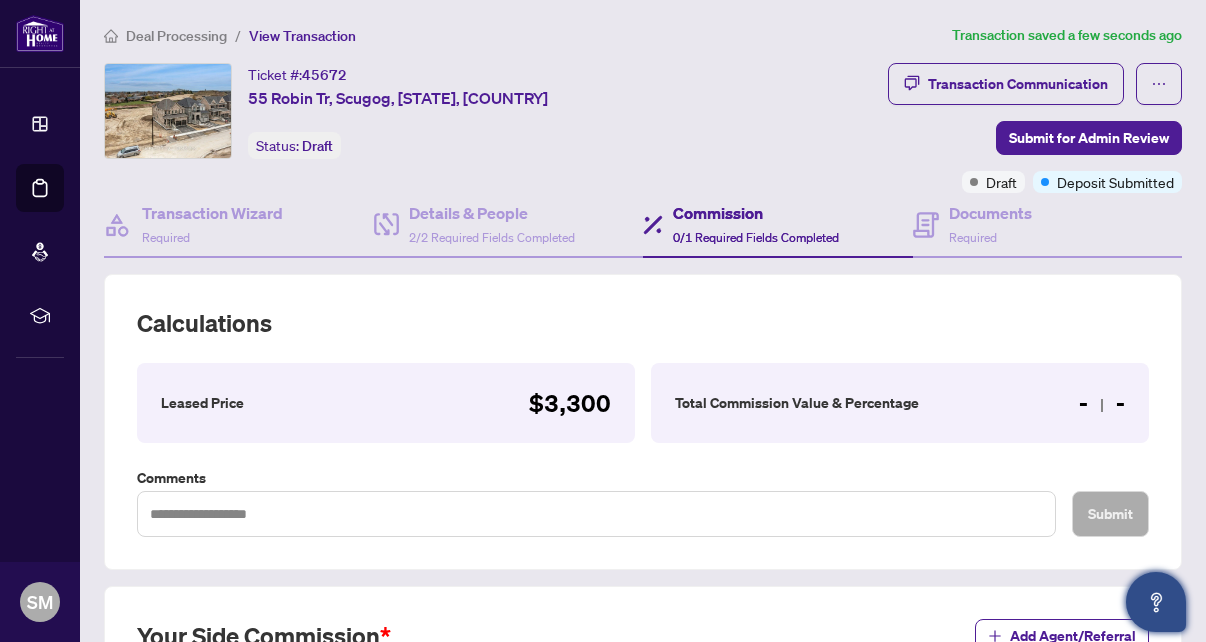 click on "Commission 0/1 Required Fields Completed" at bounding box center (756, 224) 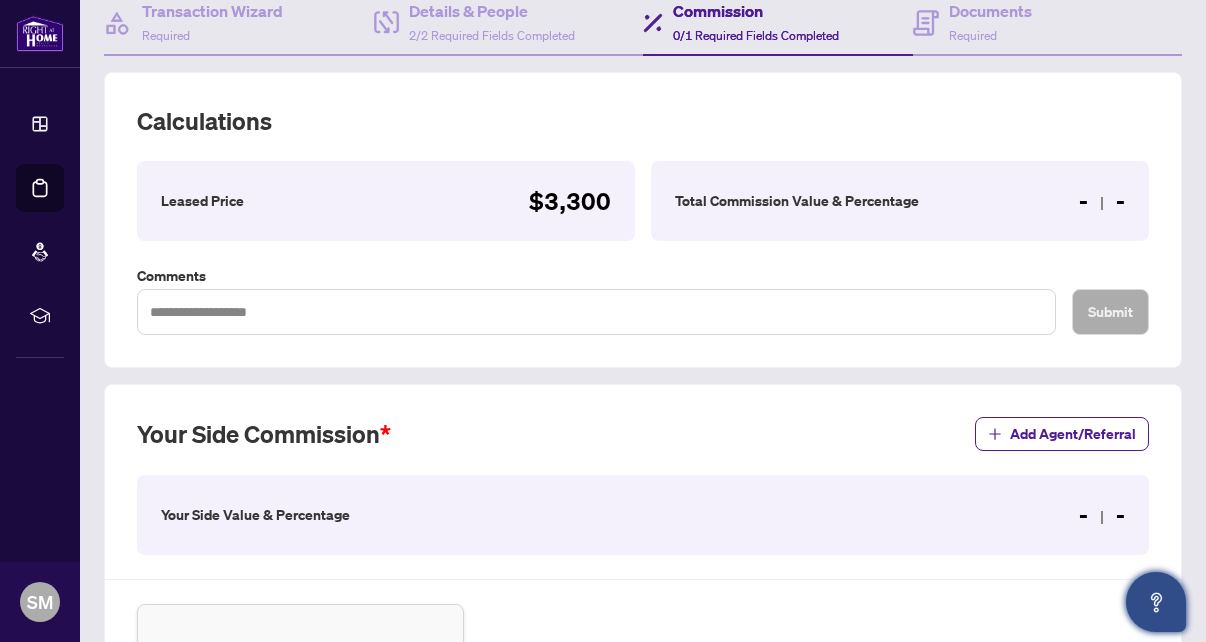 scroll, scrollTop: 197, scrollLeft: 0, axis: vertical 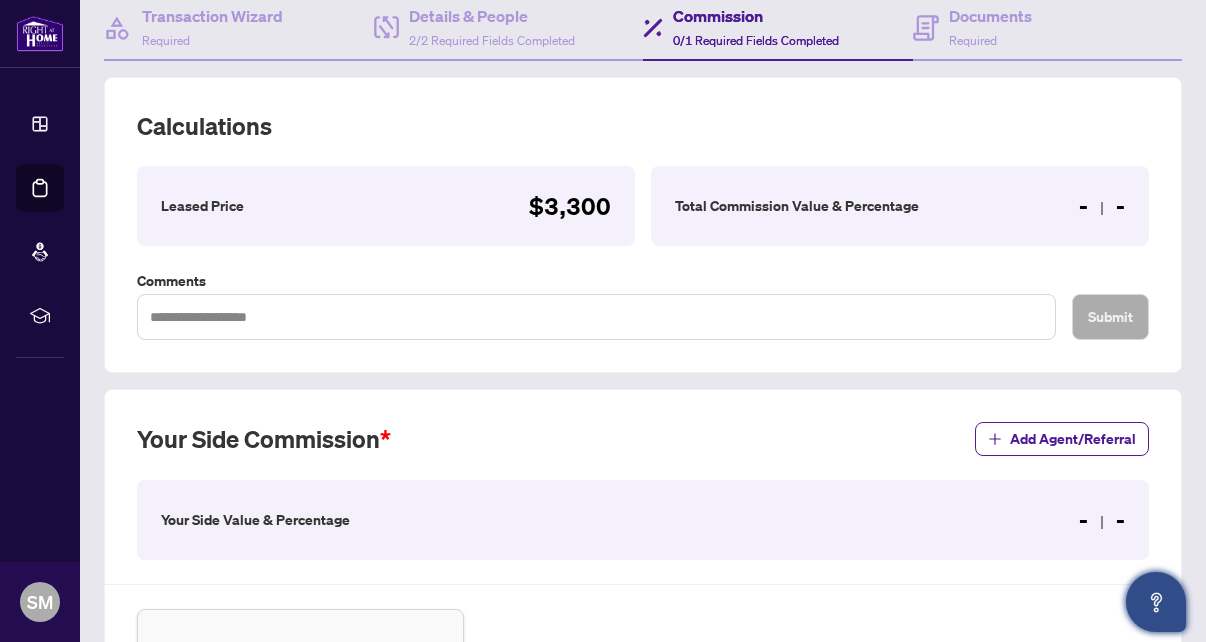 click on "Calculations Leased Price $3,300   Total Commission Value & Percentage -     - Comments Submit" at bounding box center (643, 225) 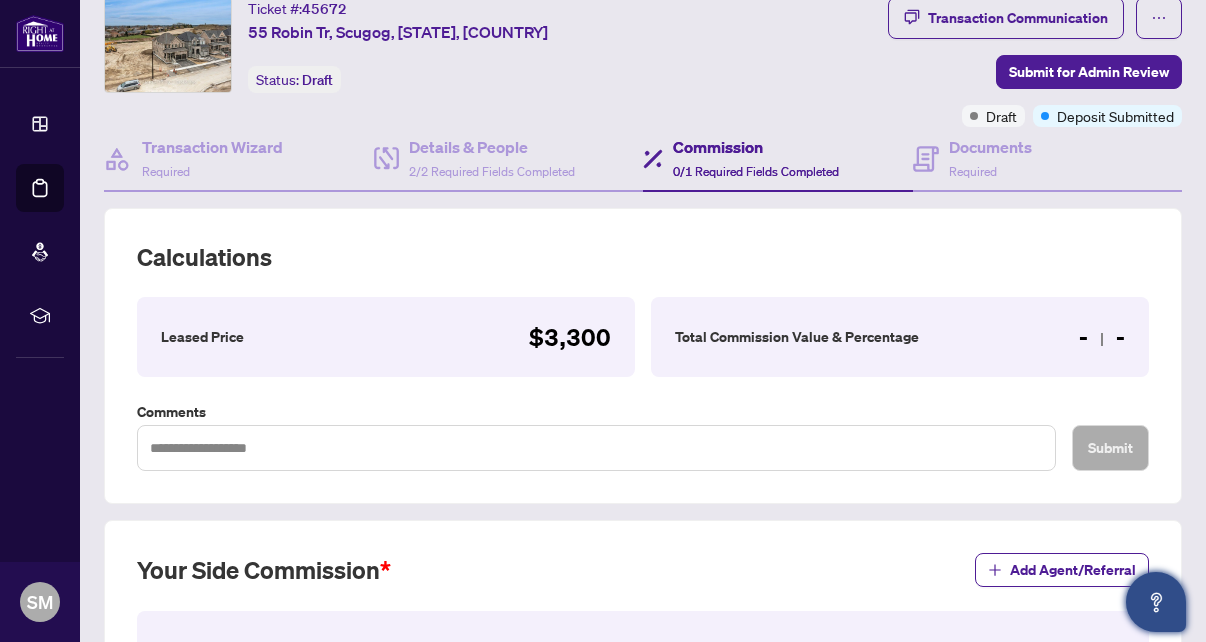 scroll, scrollTop: 67, scrollLeft: 0, axis: vertical 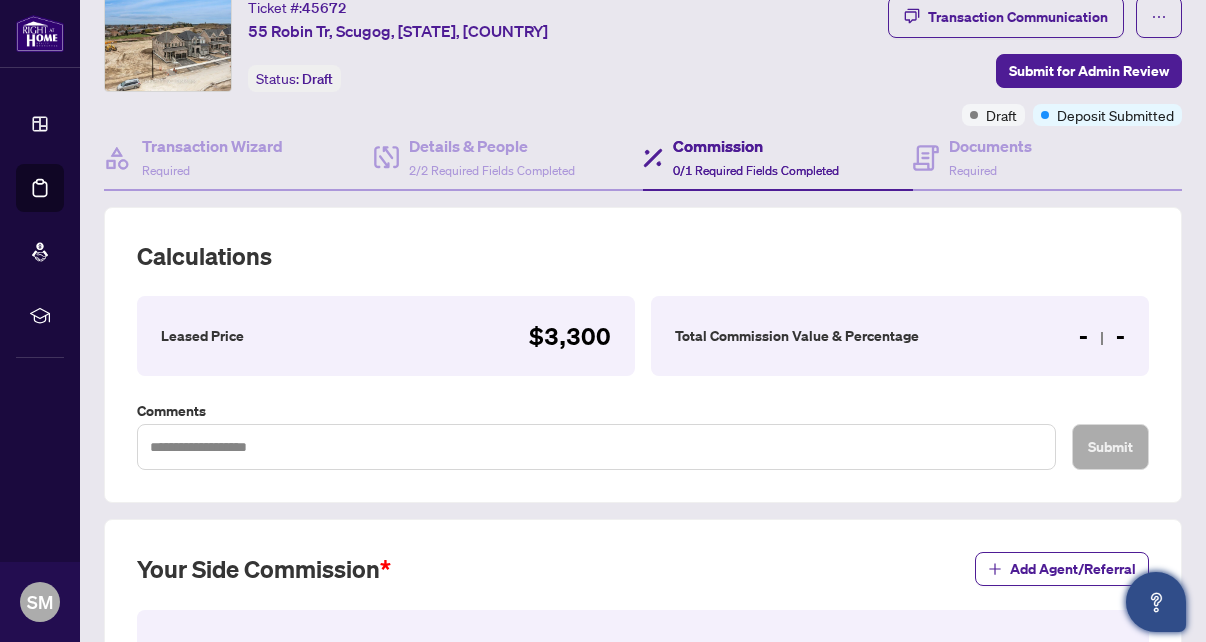 click on "Total Commission Value & Percentage -     -" at bounding box center [900, 336] 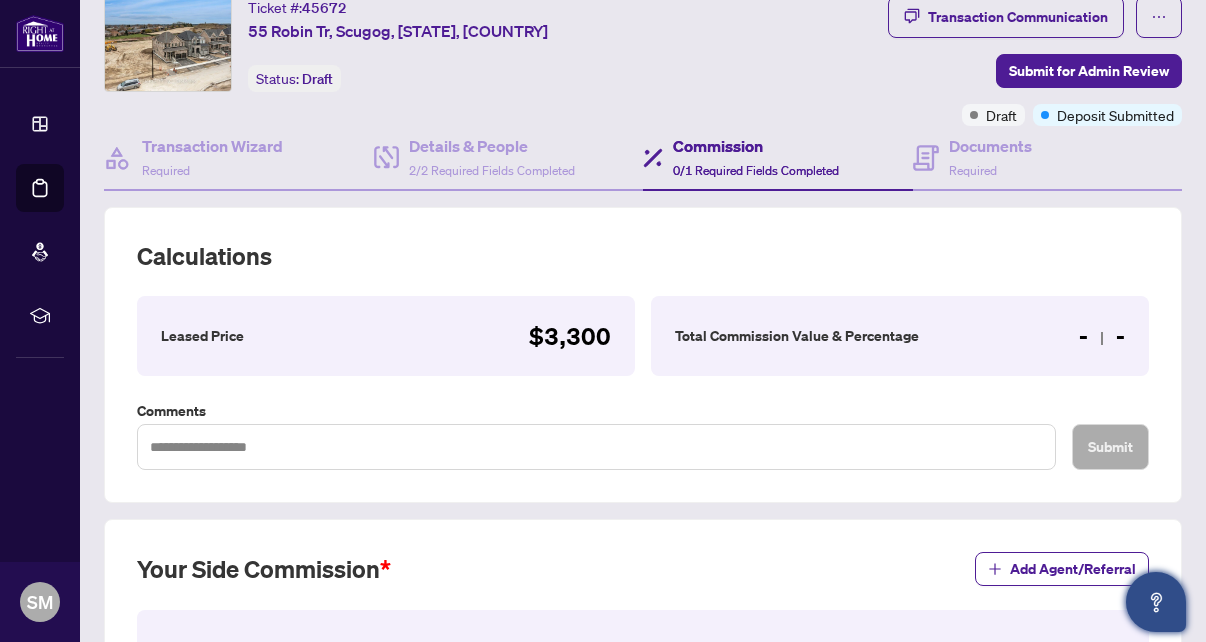 click on "Leased Price $3,300" at bounding box center (386, 336) 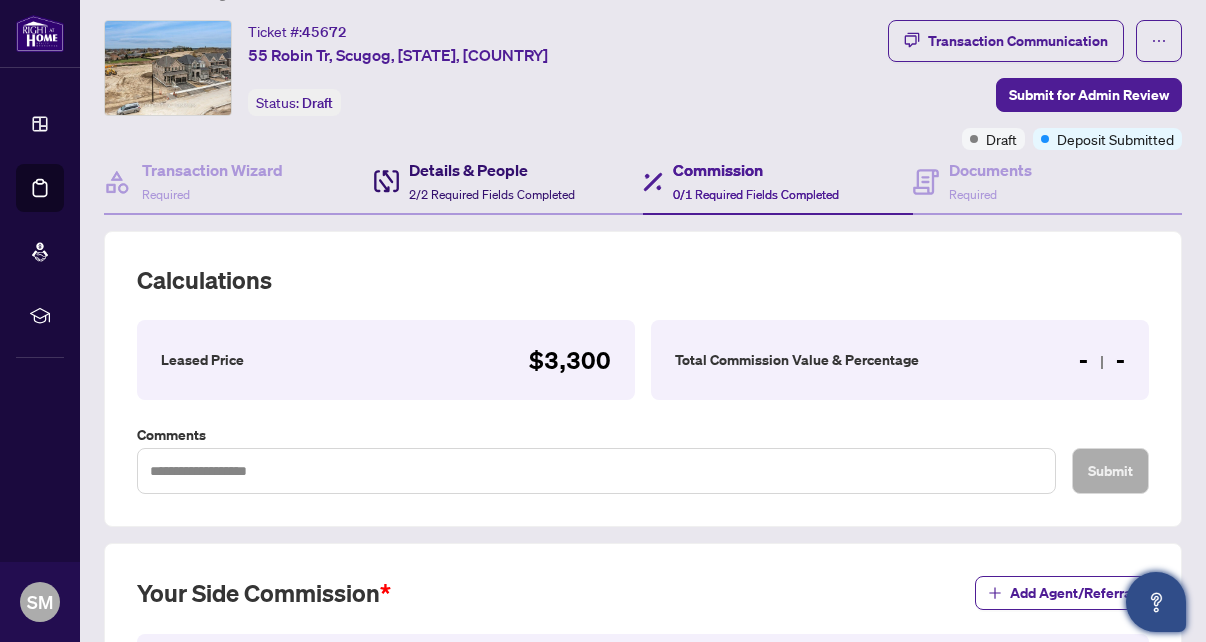 click on "Details & People" at bounding box center (492, 170) 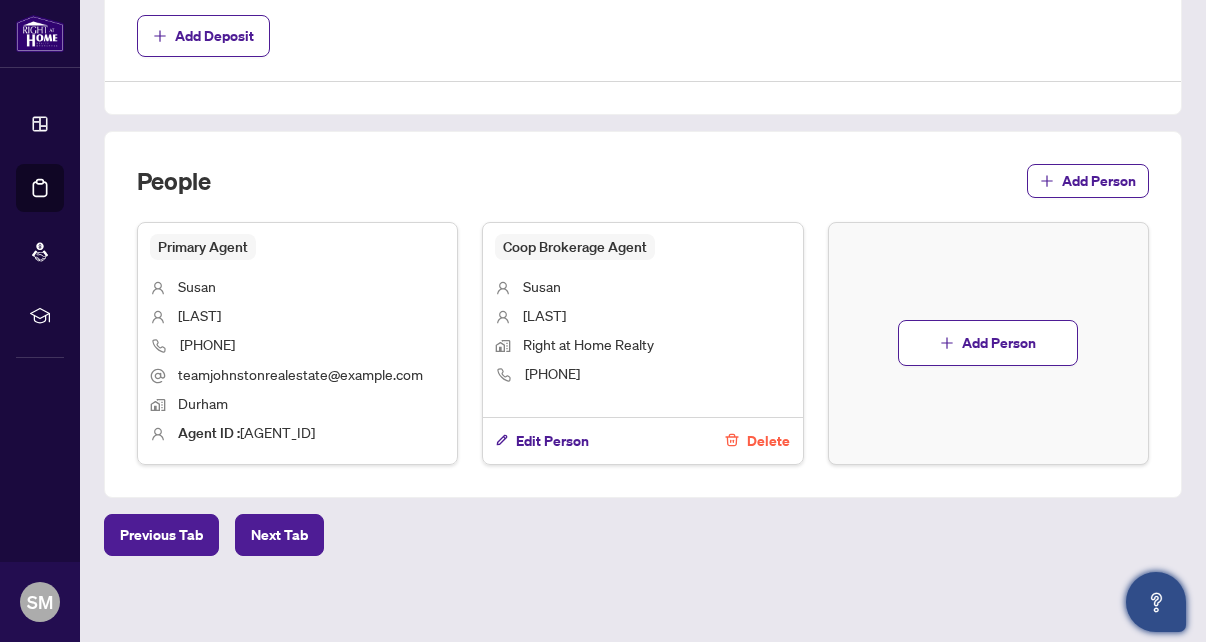 scroll, scrollTop: 1058, scrollLeft: 0, axis: vertical 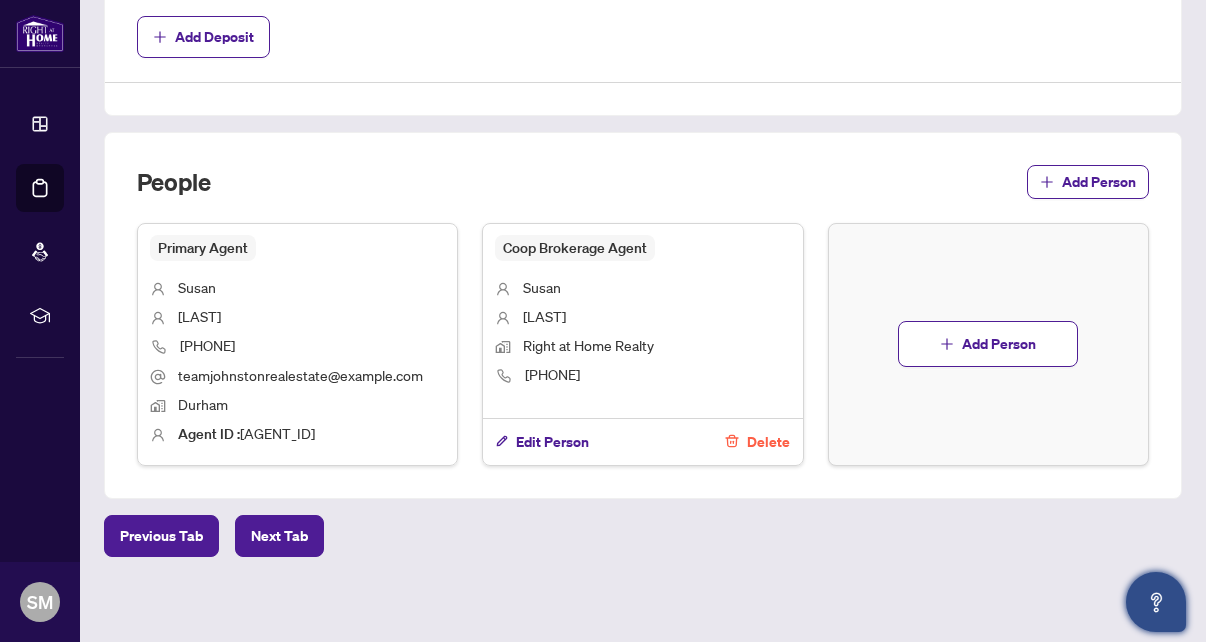 click 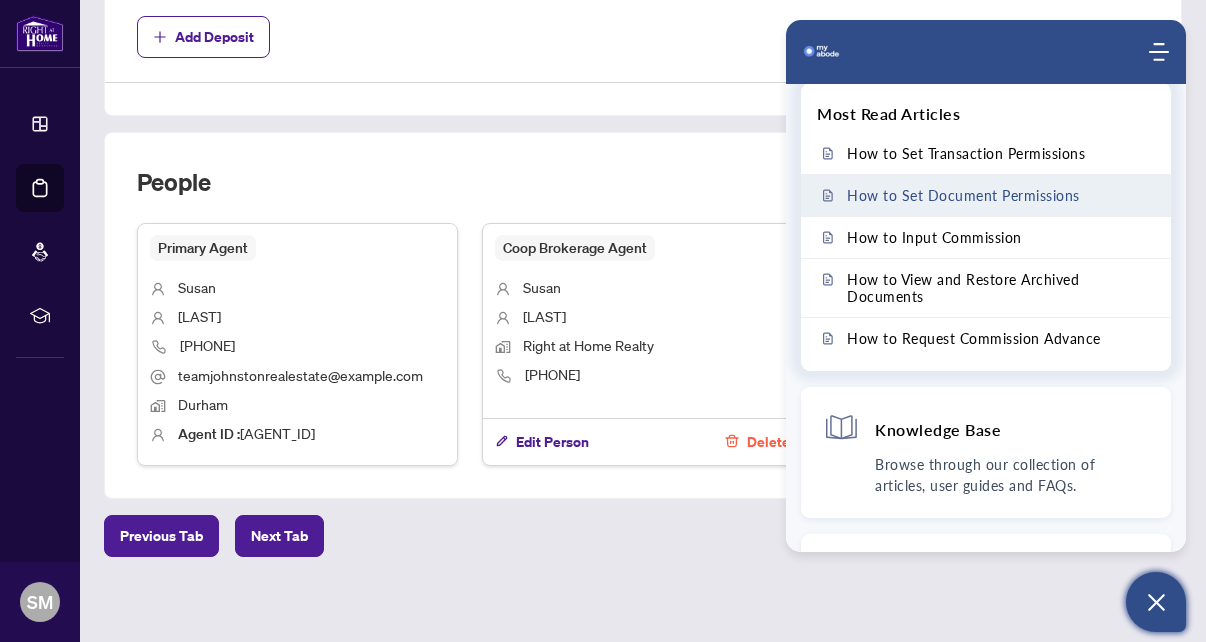 scroll, scrollTop: 0, scrollLeft: 0, axis: both 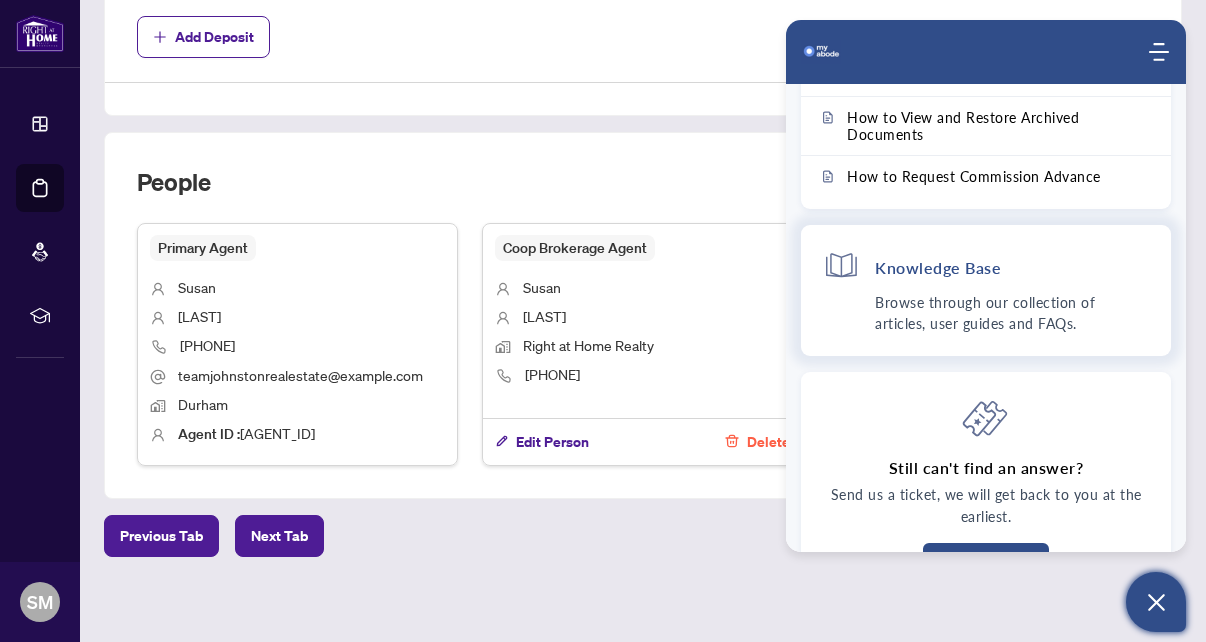 click on "Browse through our collection of articles, user guides and FAQs." at bounding box center (1012, 313) 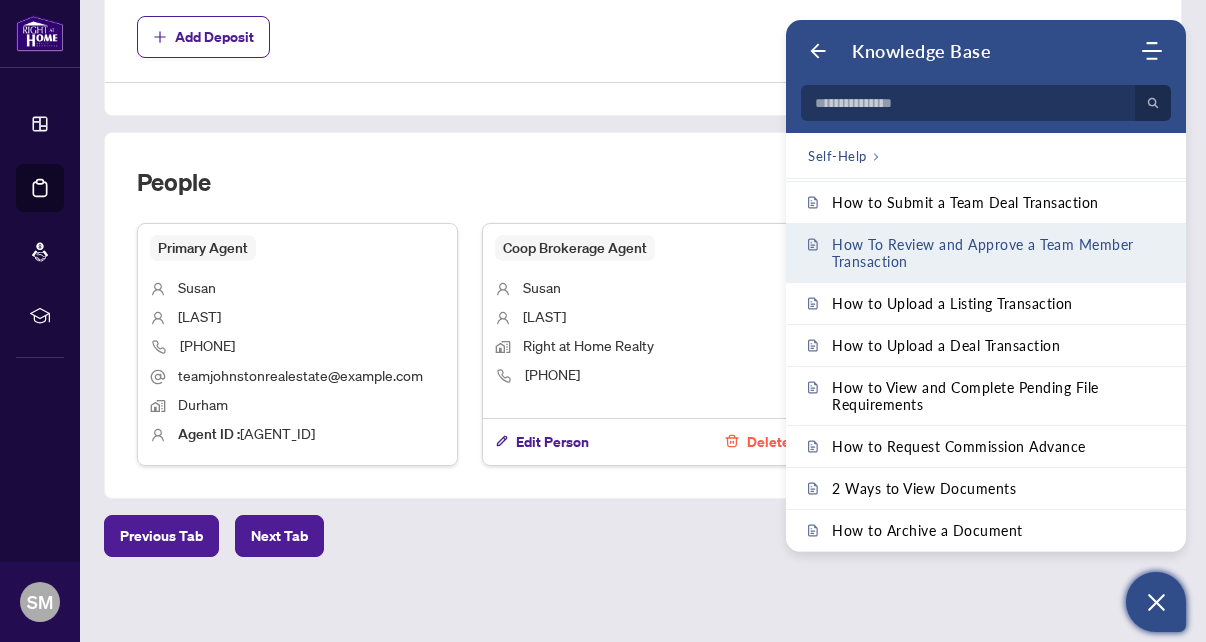 scroll, scrollTop: 128, scrollLeft: 0, axis: vertical 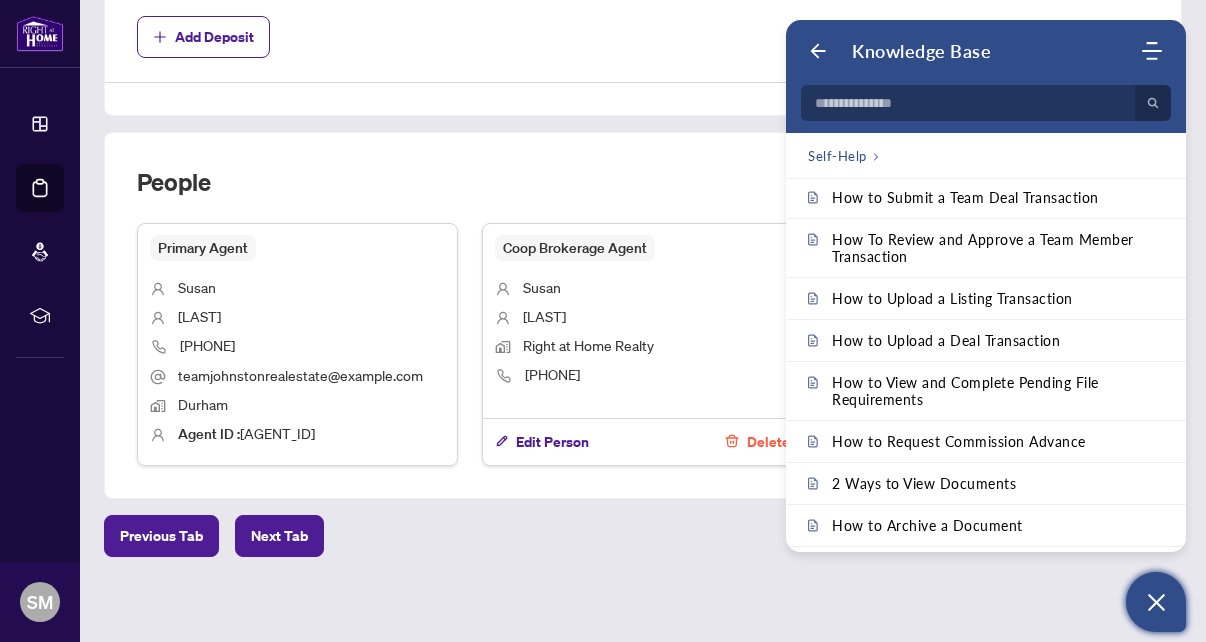 drag, startPoint x: 737, startPoint y: 348, endPoint x: 744, endPoint y: 336, distance: 13.892444 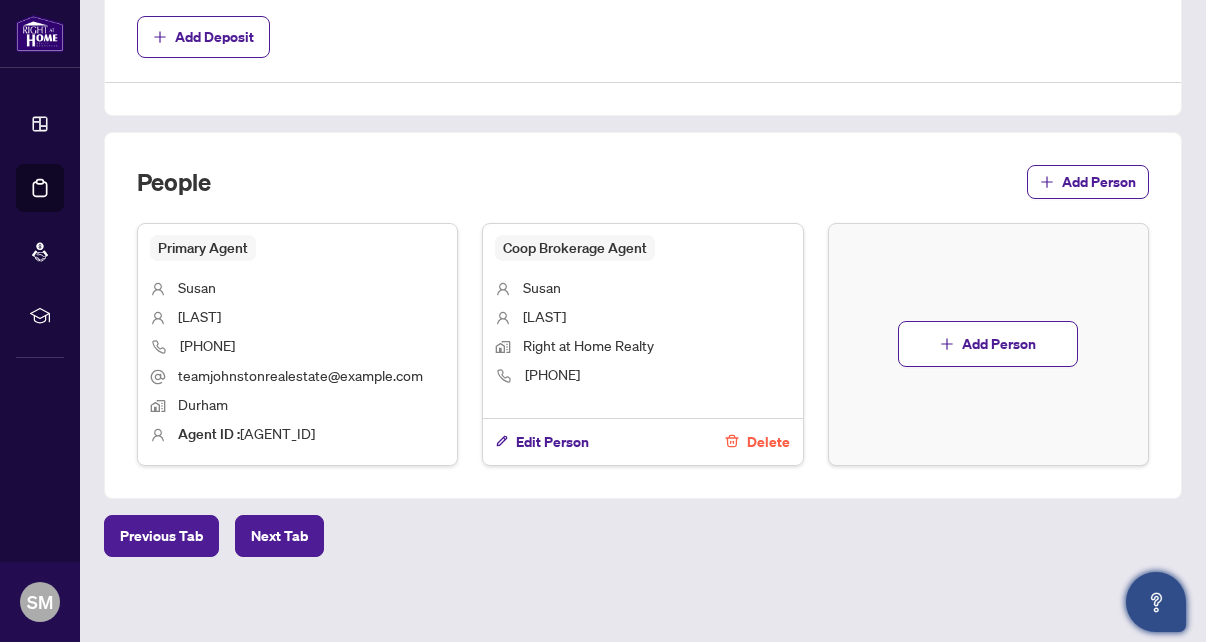 scroll, scrollTop: 0, scrollLeft: 0, axis: both 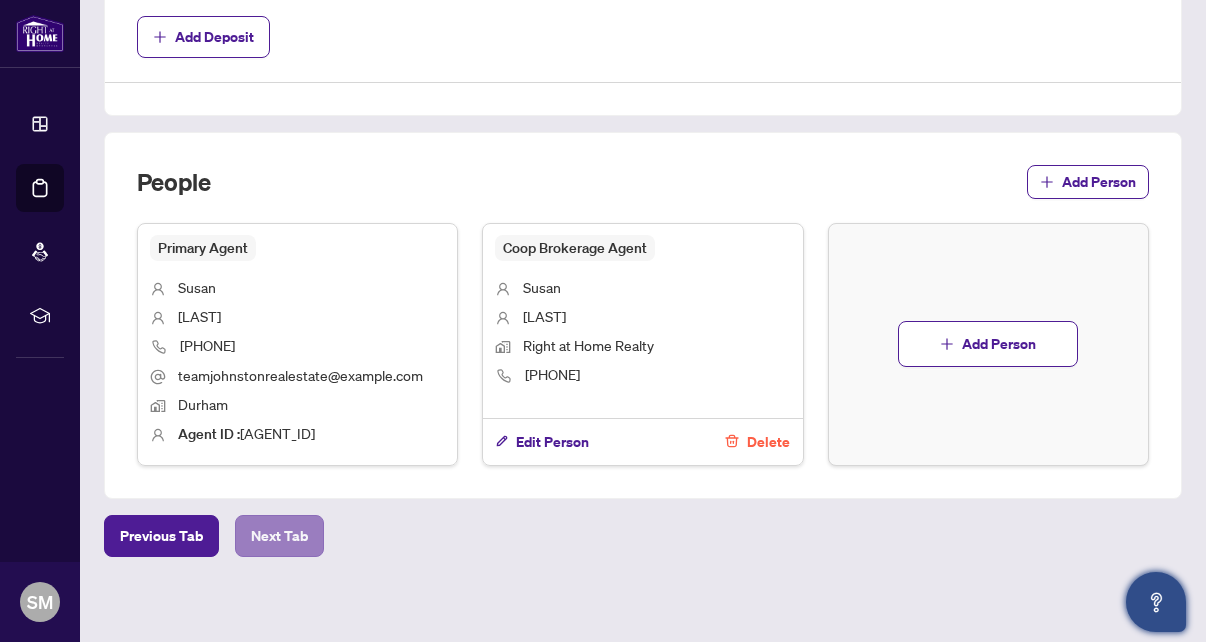 click on "Next Tab" at bounding box center (279, 536) 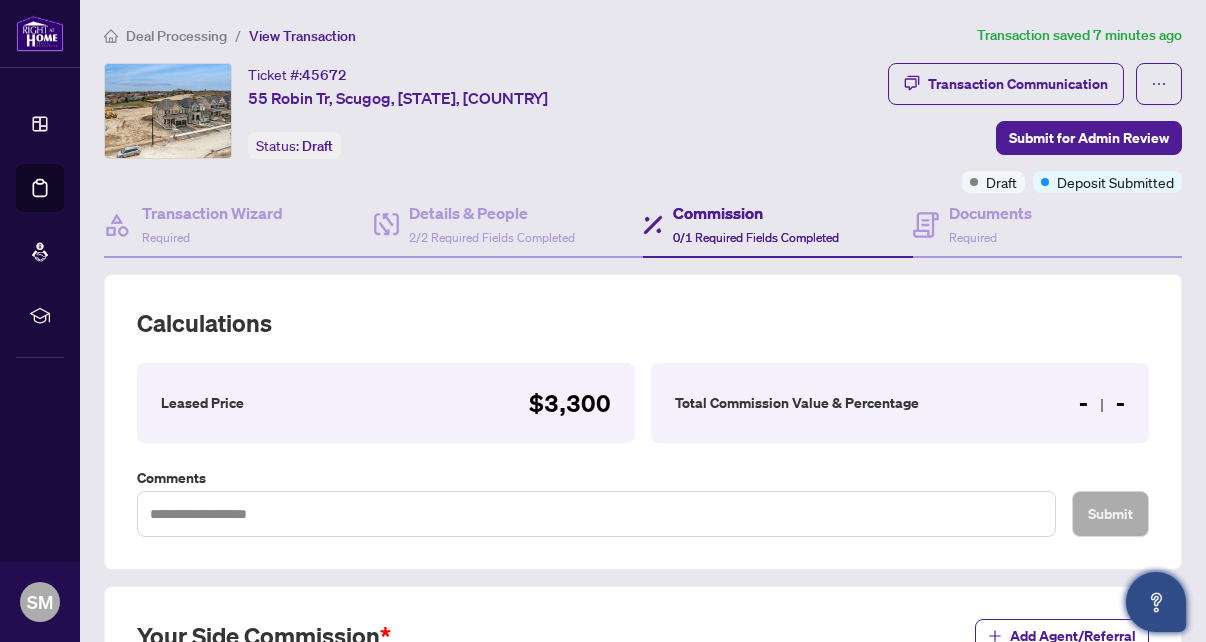 scroll, scrollTop: 2, scrollLeft: 0, axis: vertical 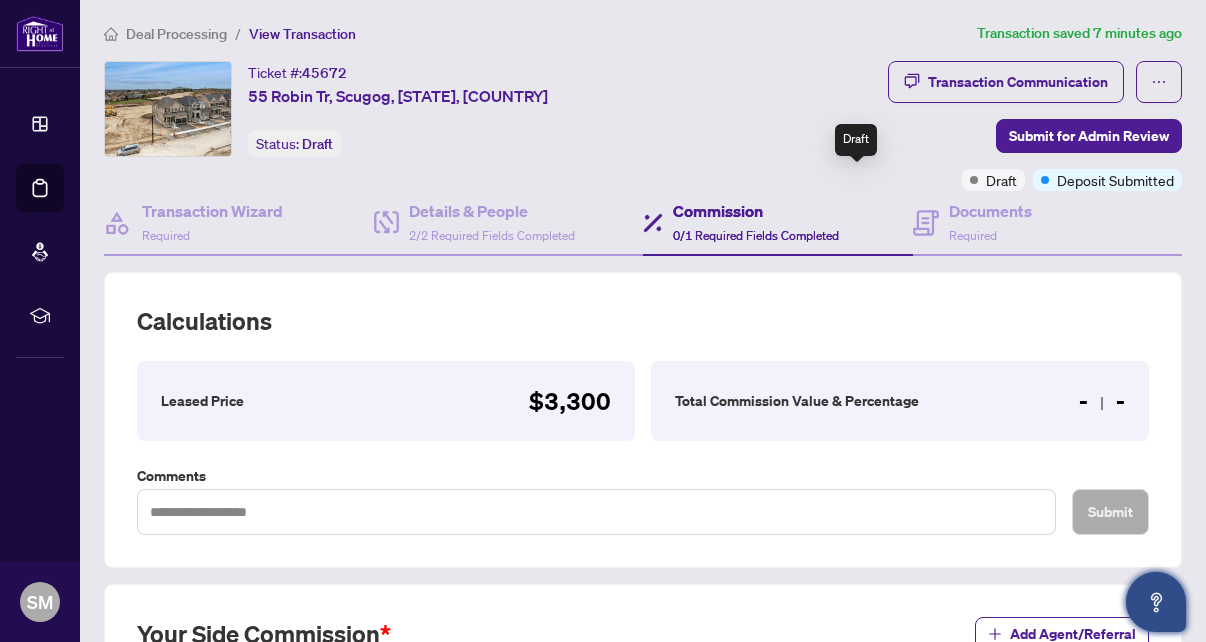 click on "Draft" at bounding box center (993, 180) 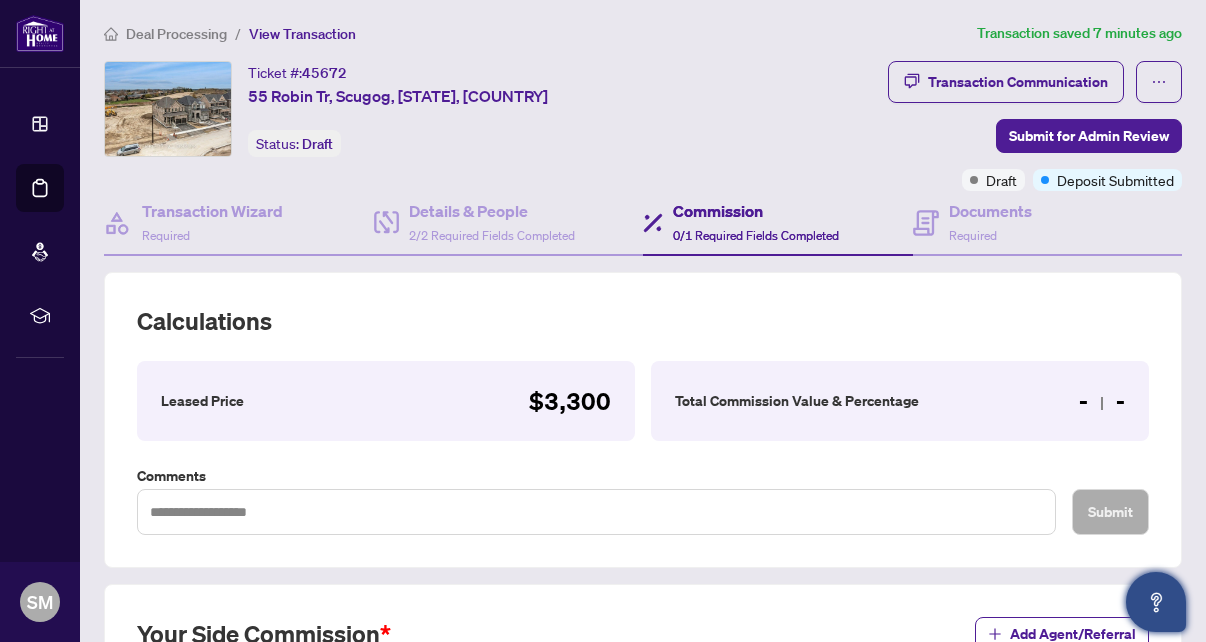 click on "Transaction Communication Submit for Admin Review Draft Deposit Submitted" at bounding box center [952, 126] 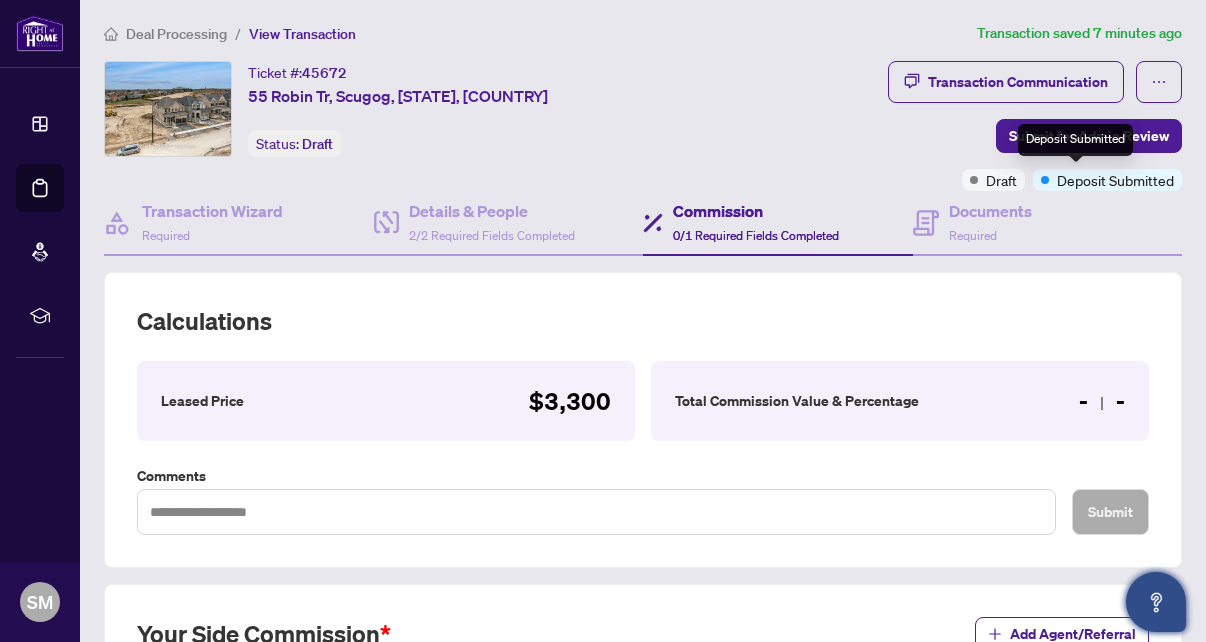 click on "Deposit Submitted" at bounding box center [1115, 180] 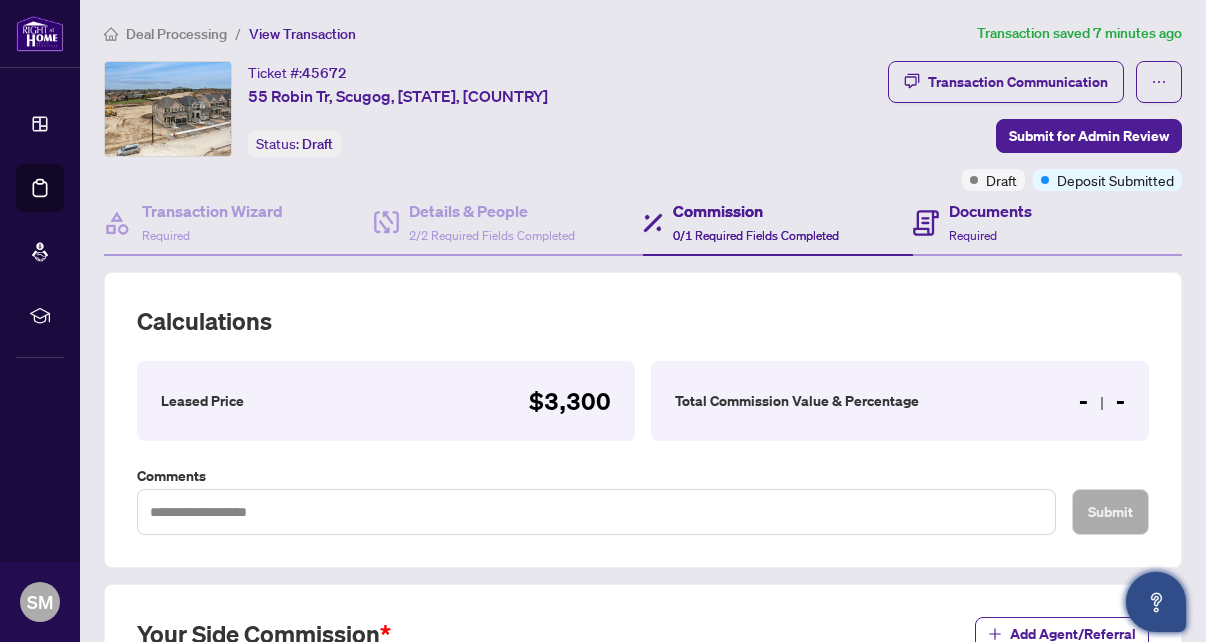 click on "Documents Required" at bounding box center (1048, 223) 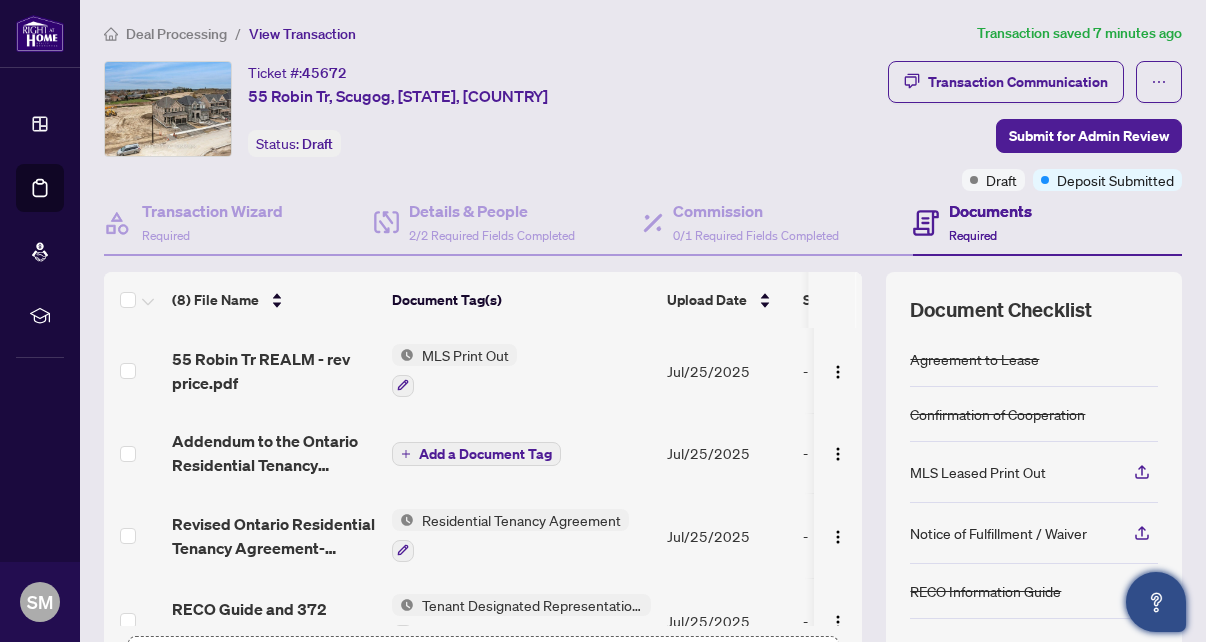 click on "Ticket #:  45672 55 Robin Tr, Scugog, [STATE], [COUNTRY] Status:   Draft" at bounding box center (398, 109) 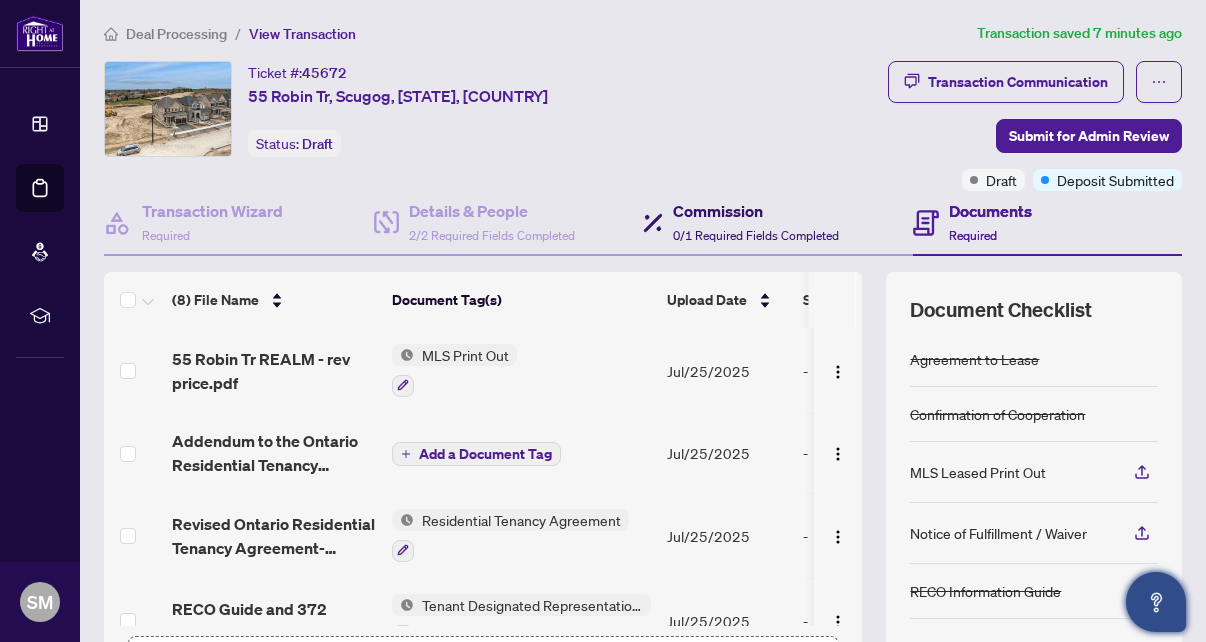 click on "Commission" at bounding box center [756, 211] 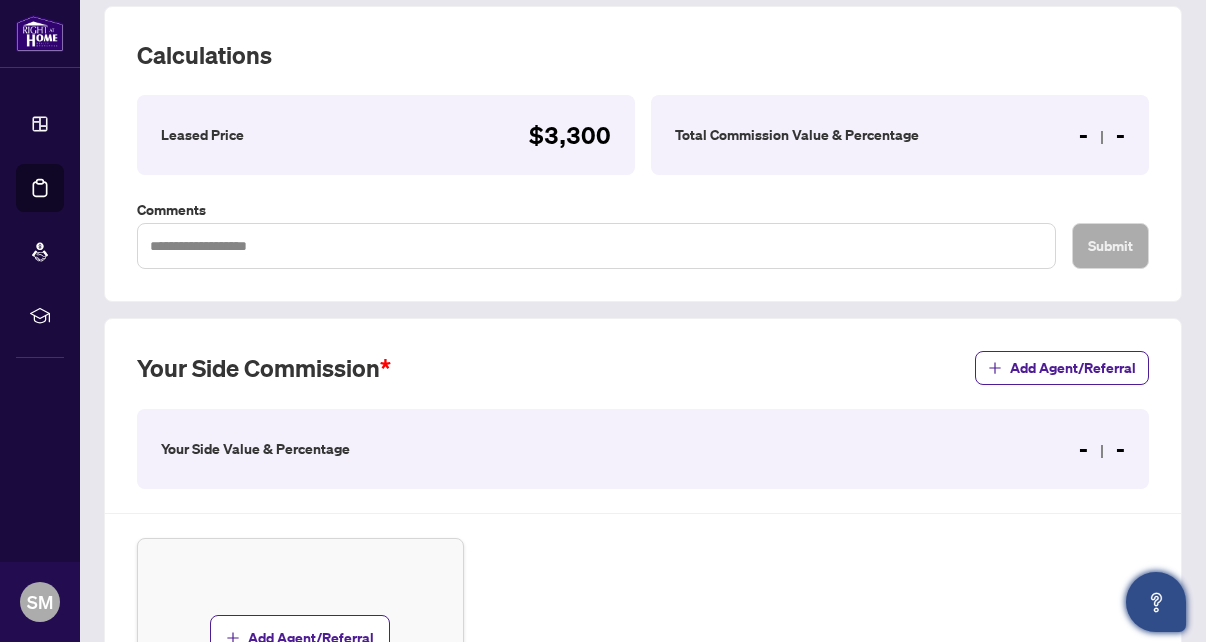 scroll, scrollTop: 270, scrollLeft: 0, axis: vertical 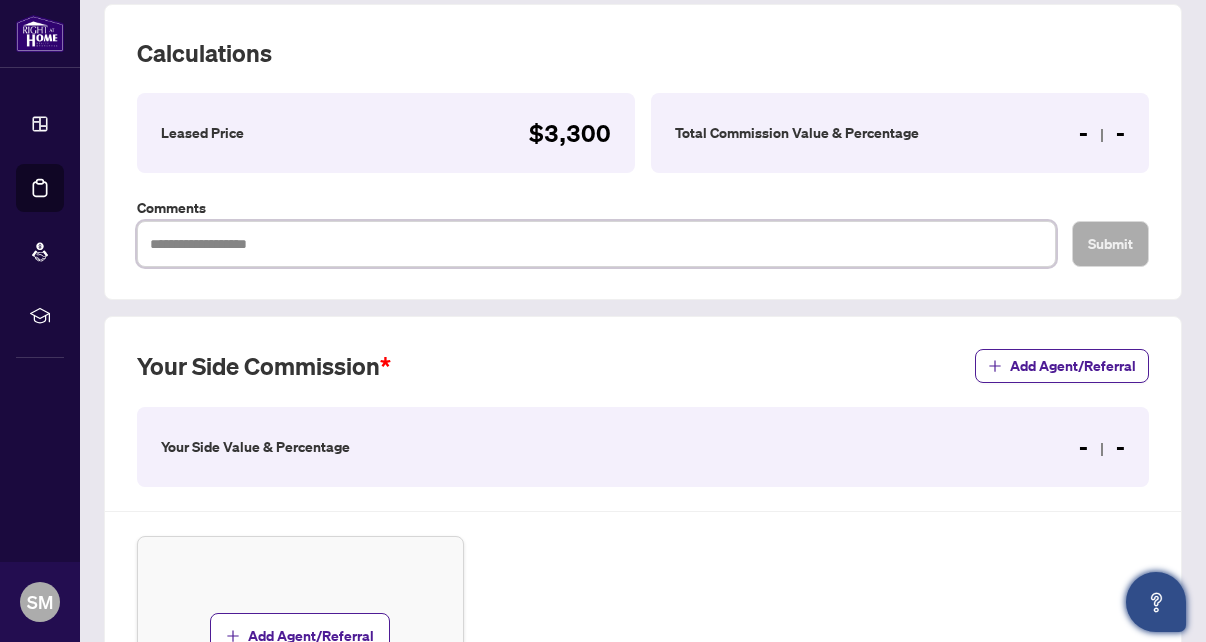 click at bounding box center [596, 244] 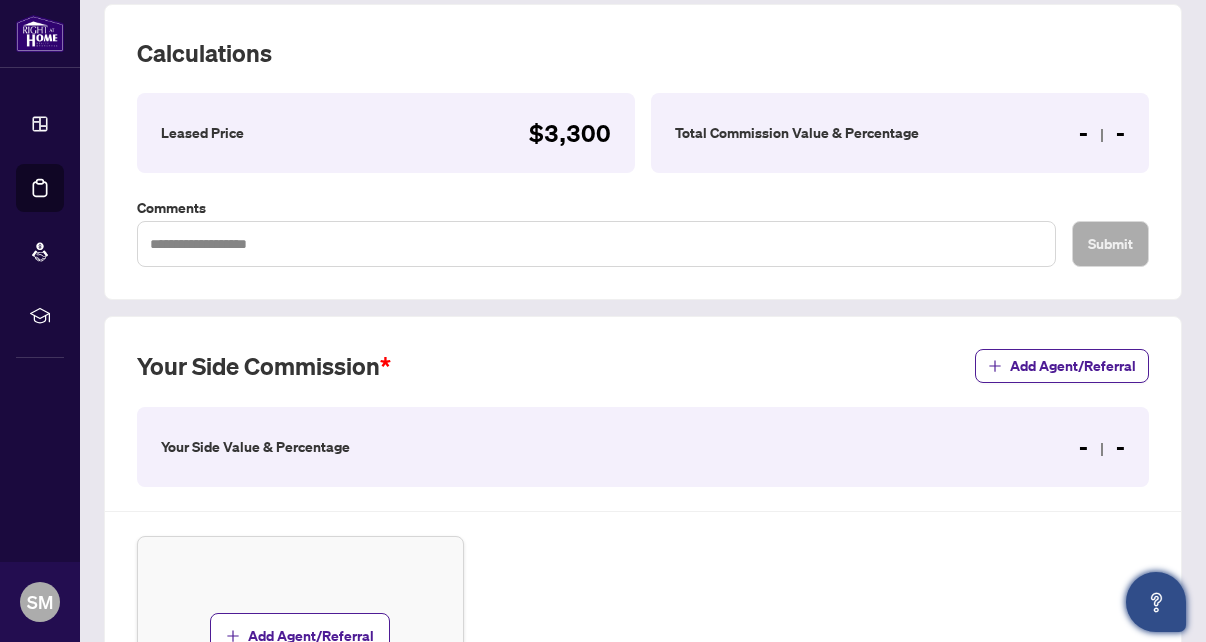 click on "Your Side Value & Percentage -     -" at bounding box center [643, 447] 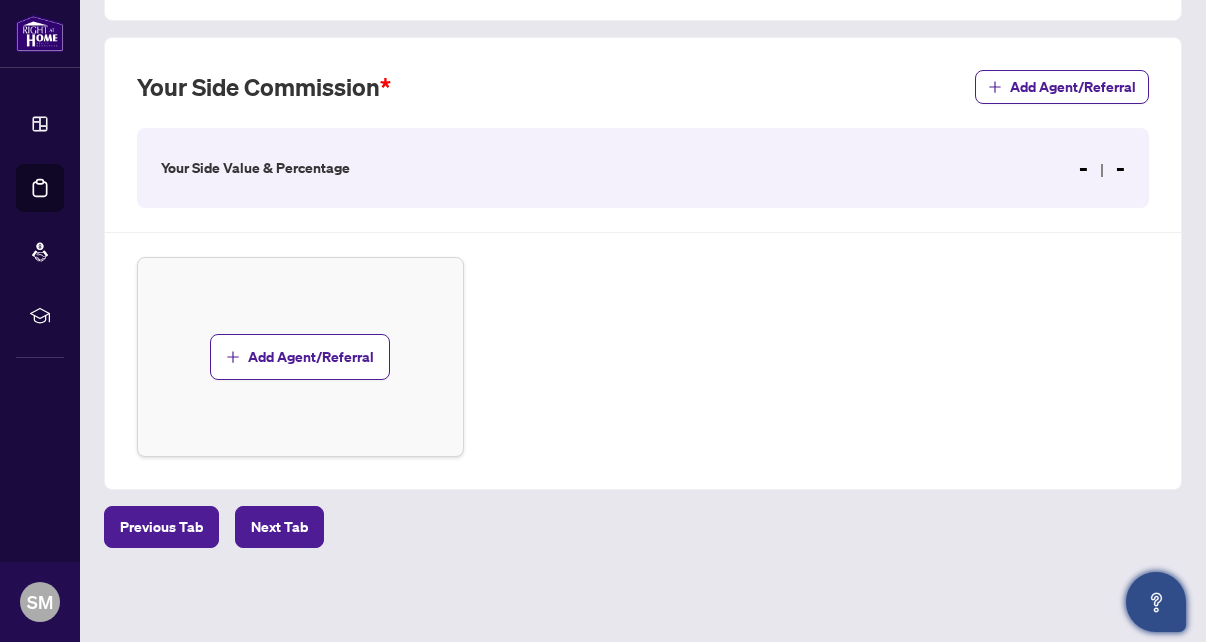 scroll, scrollTop: 547, scrollLeft: 0, axis: vertical 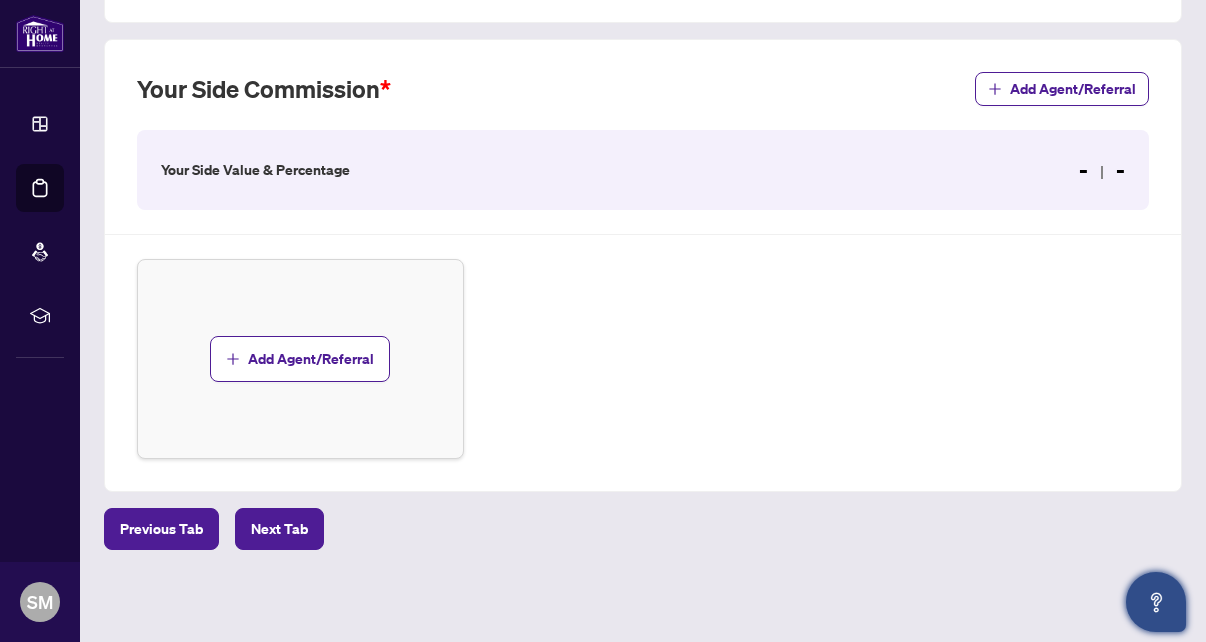 click on "-     -" at bounding box center [1102, 170] 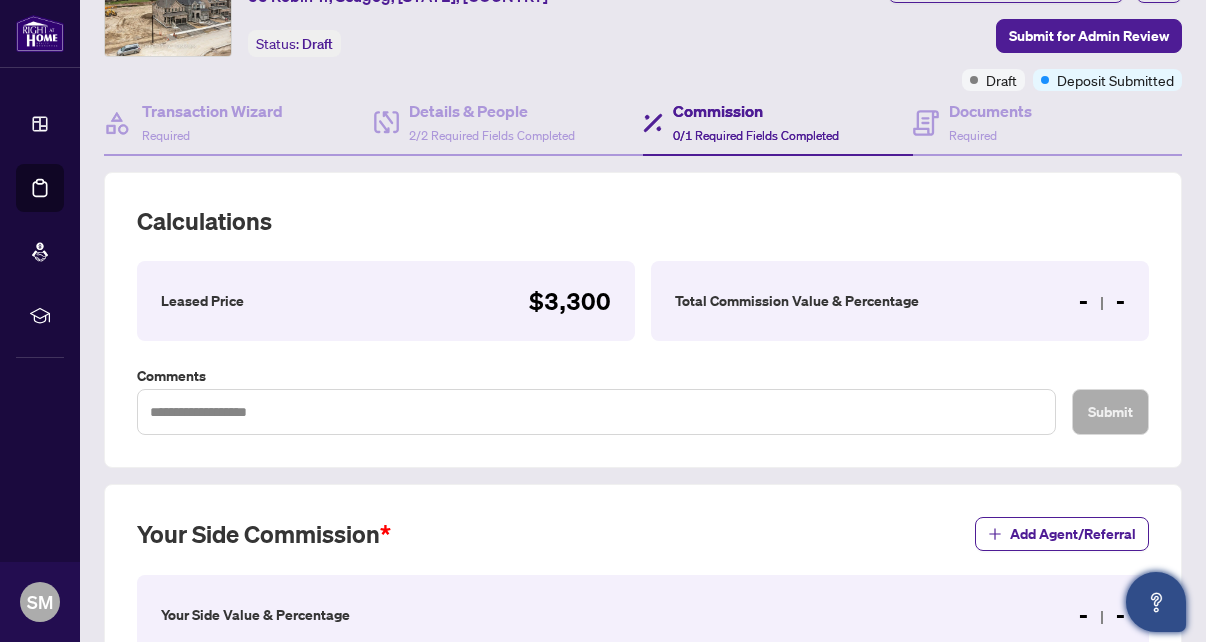 scroll, scrollTop: 92, scrollLeft: 0, axis: vertical 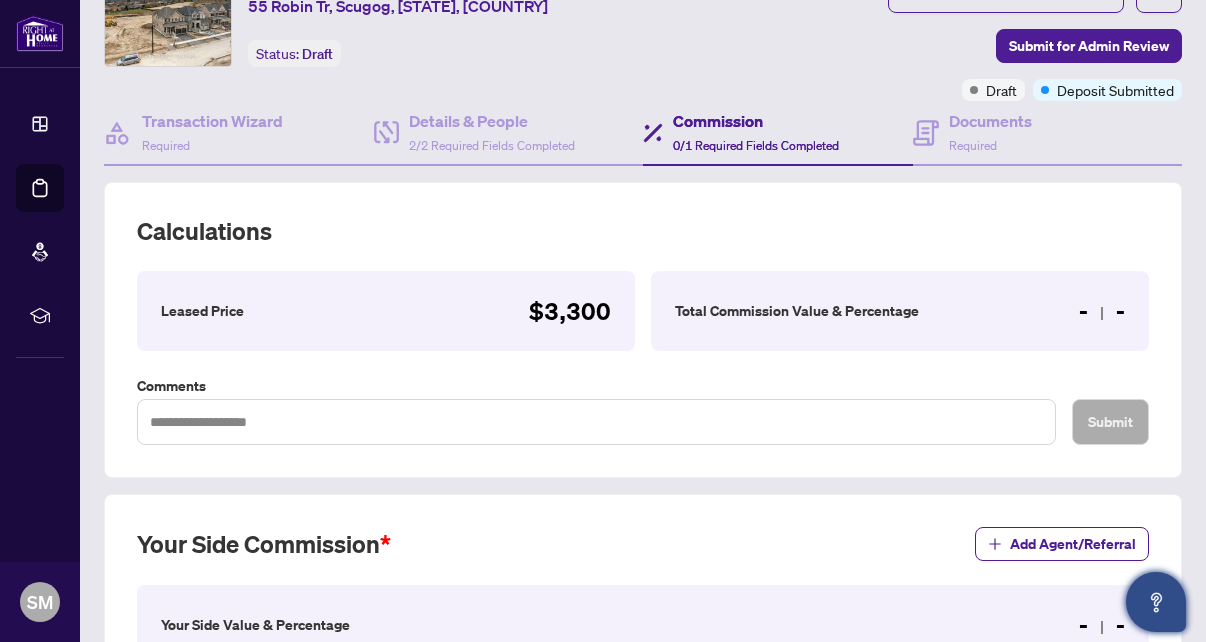 drag, startPoint x: 948, startPoint y: 189, endPoint x: 902, endPoint y: 225, distance: 58.412327 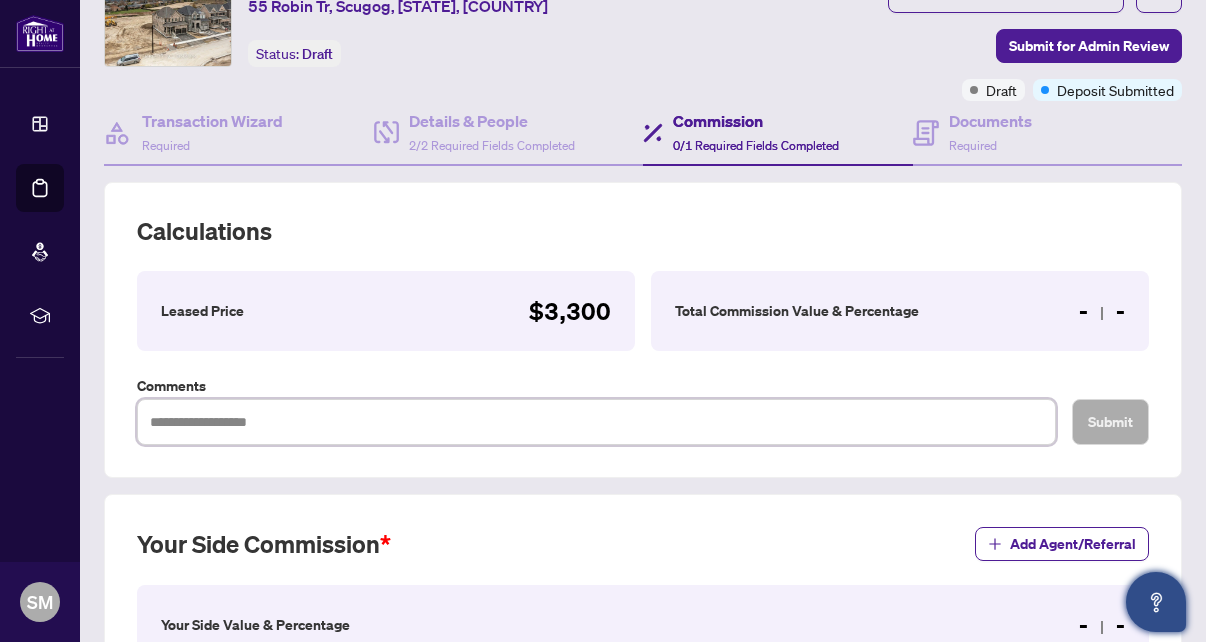 click at bounding box center [596, 422] 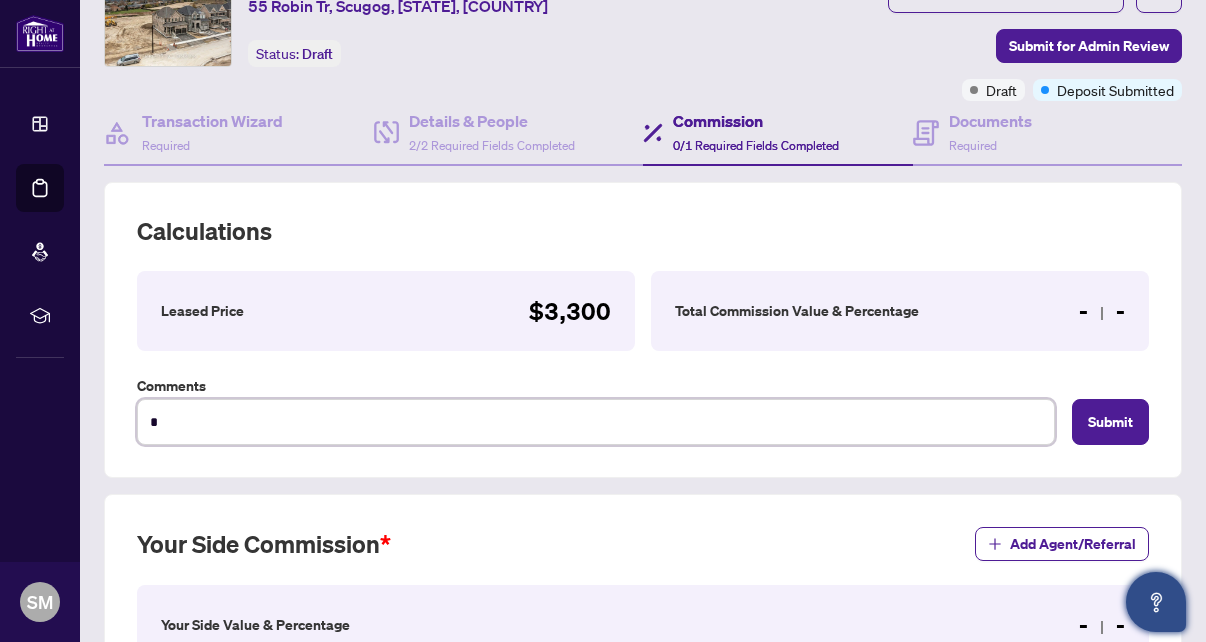 type on "**" 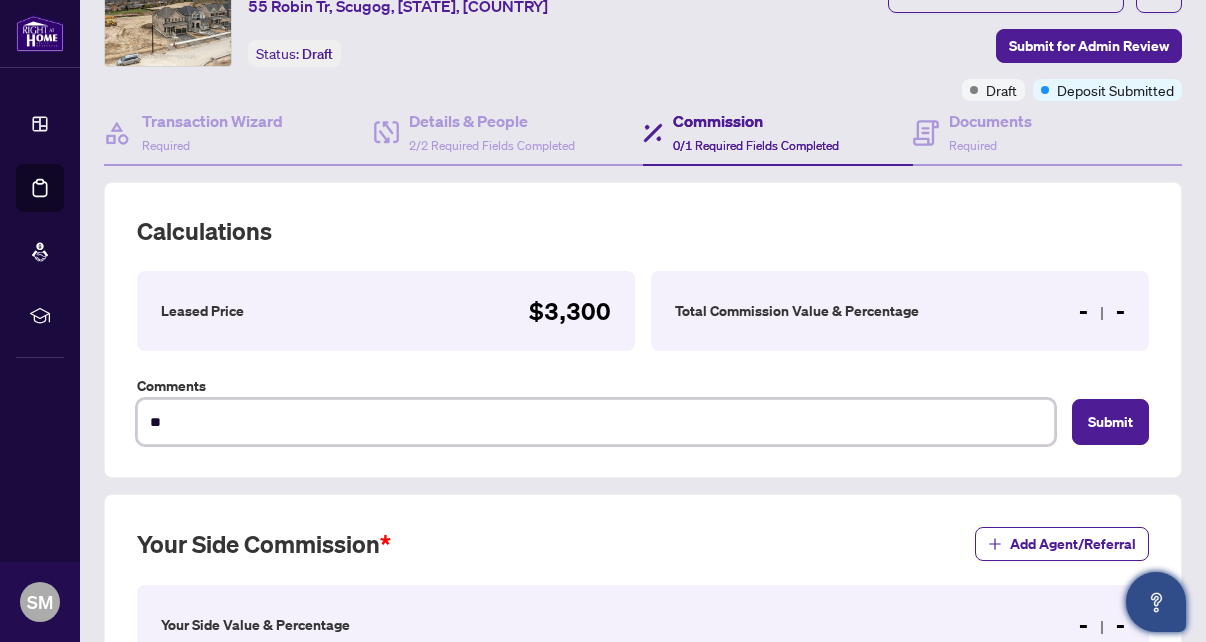 type on "***" 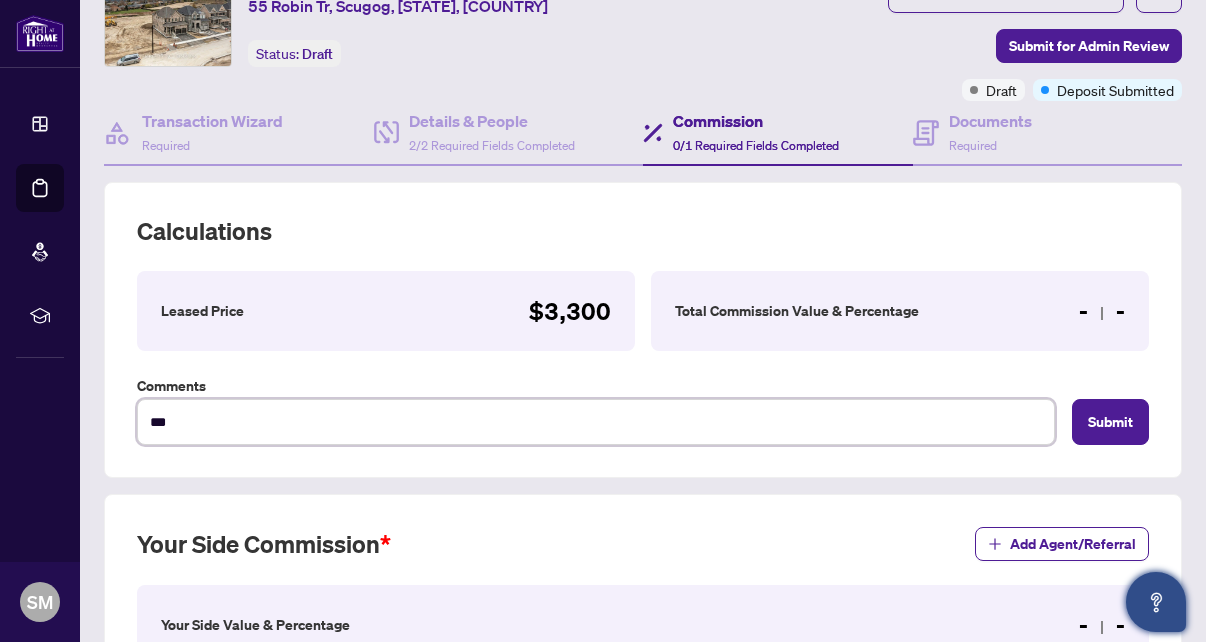 type on "****" 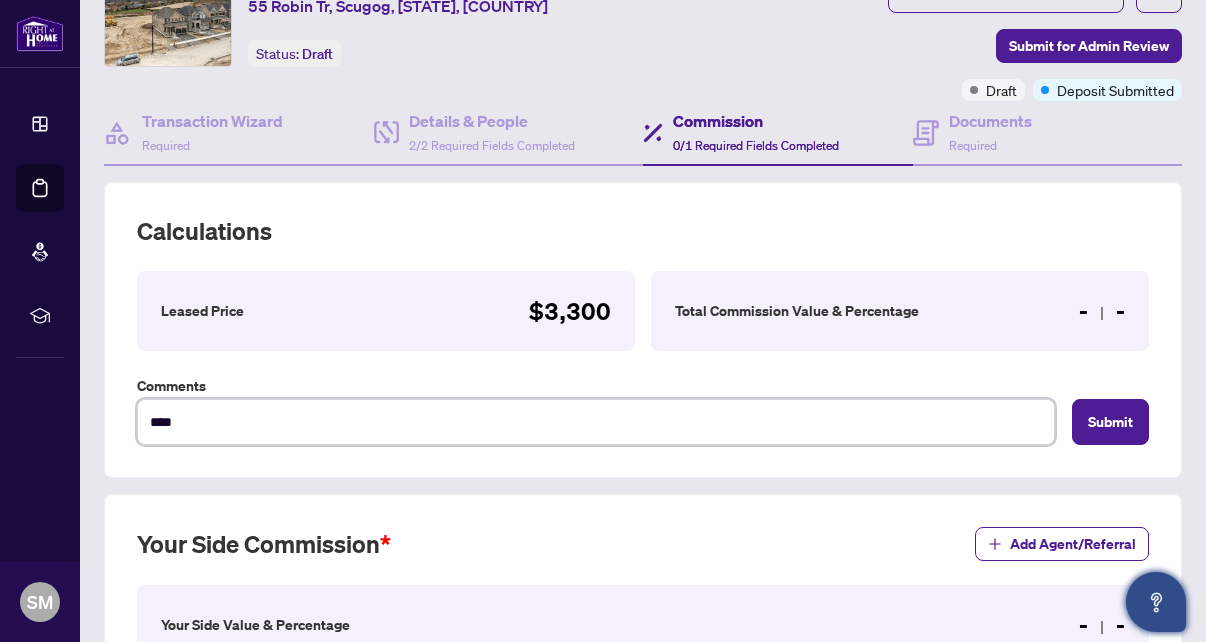 type on "*****" 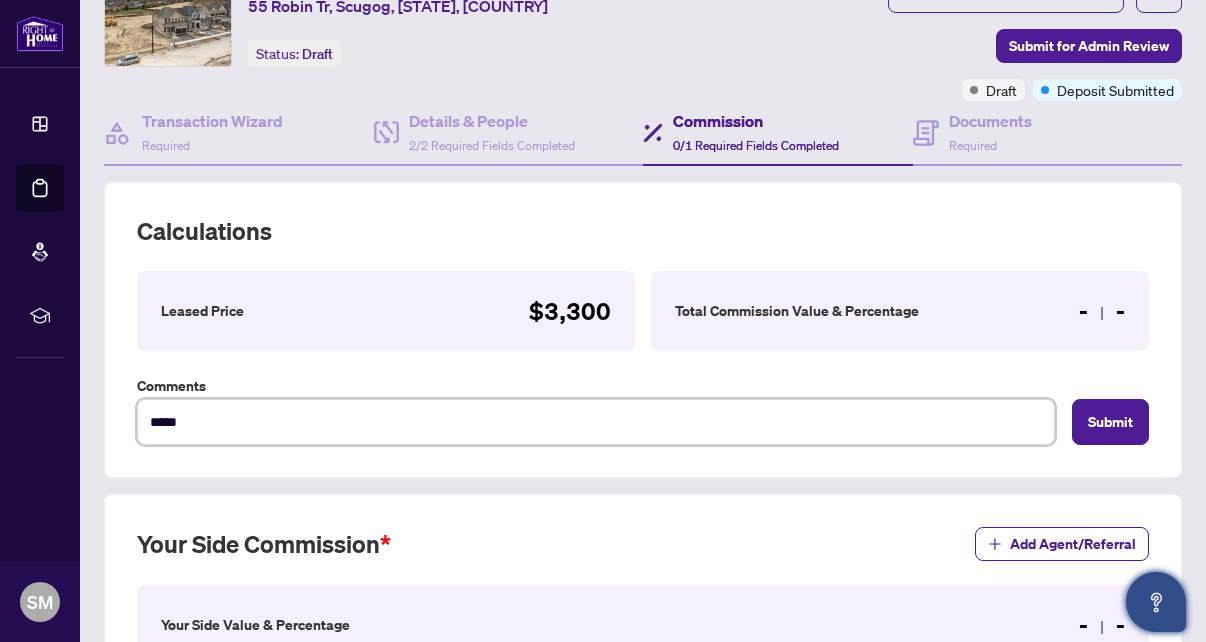 type on "******" 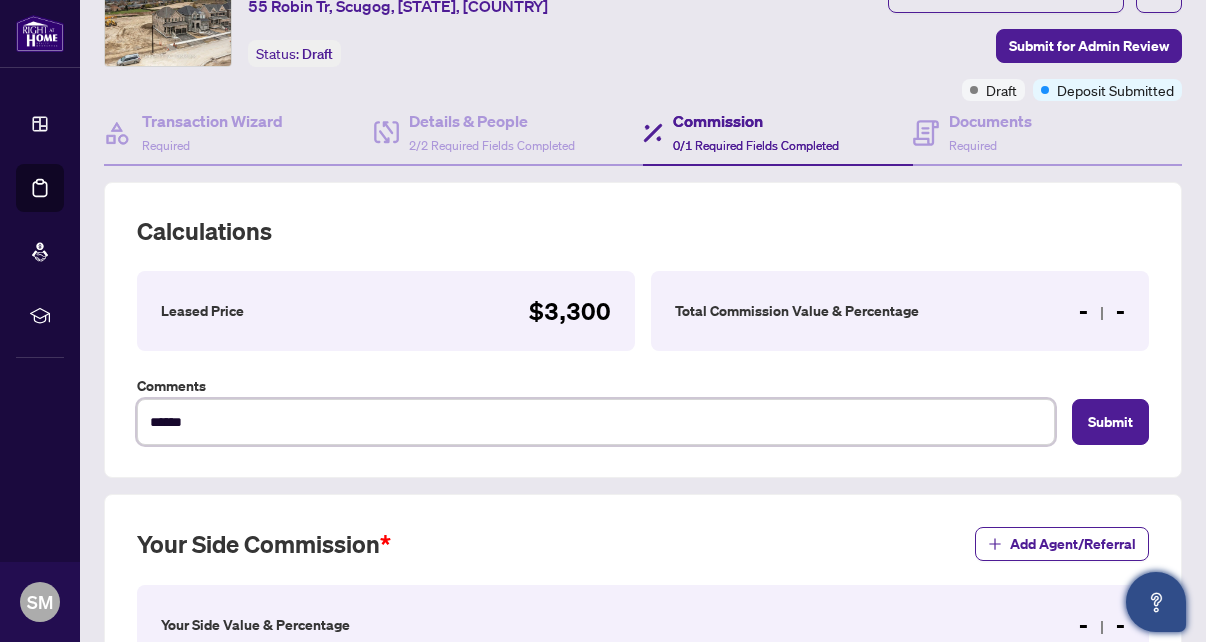 type on "*******" 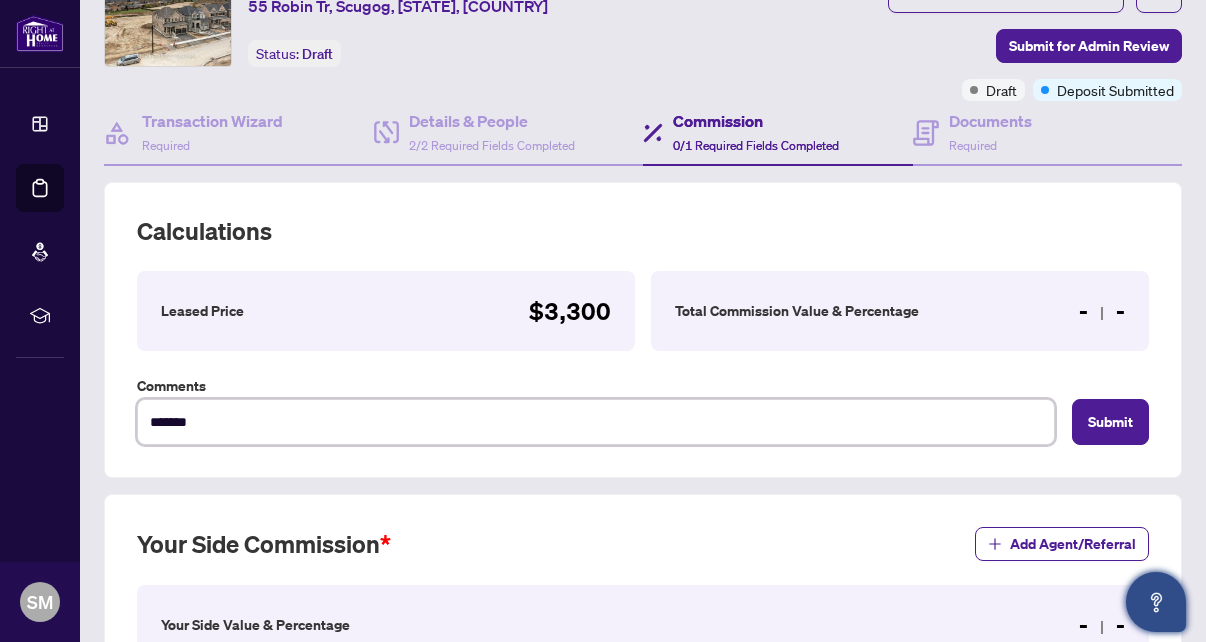 type on "********" 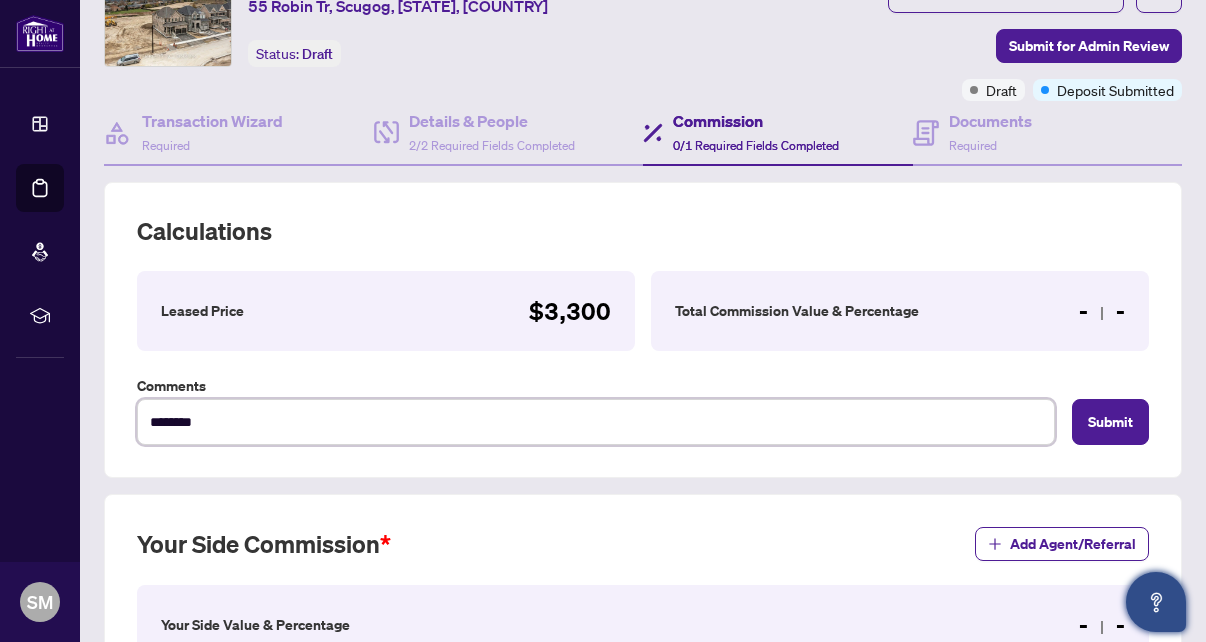 type on "*********" 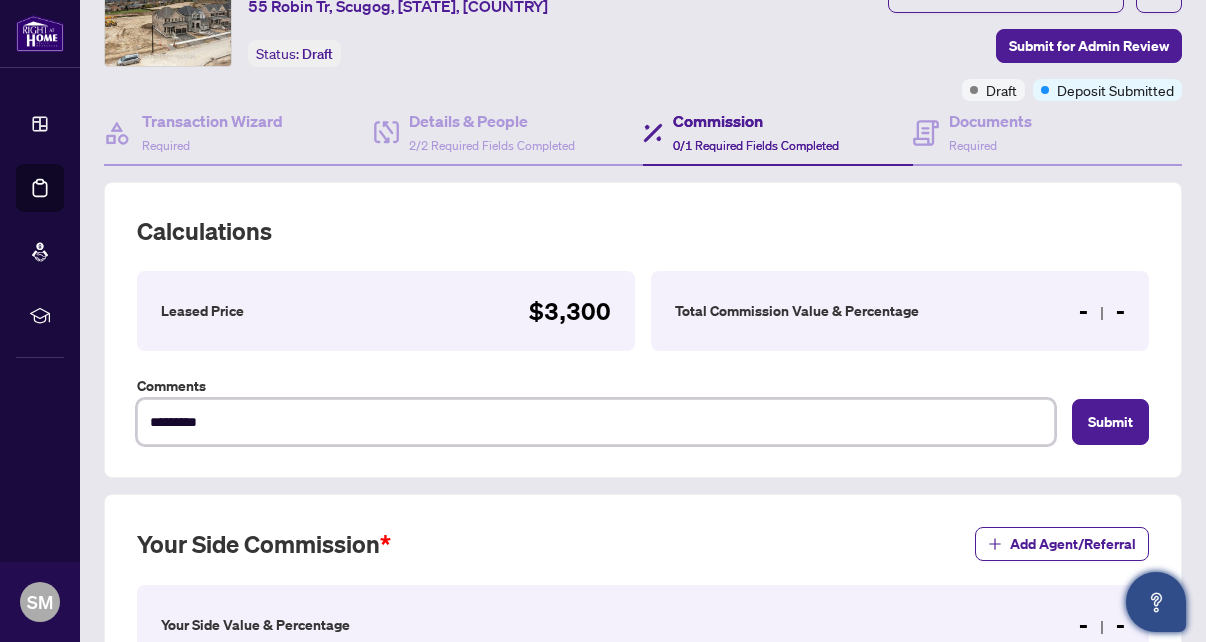type on "**********" 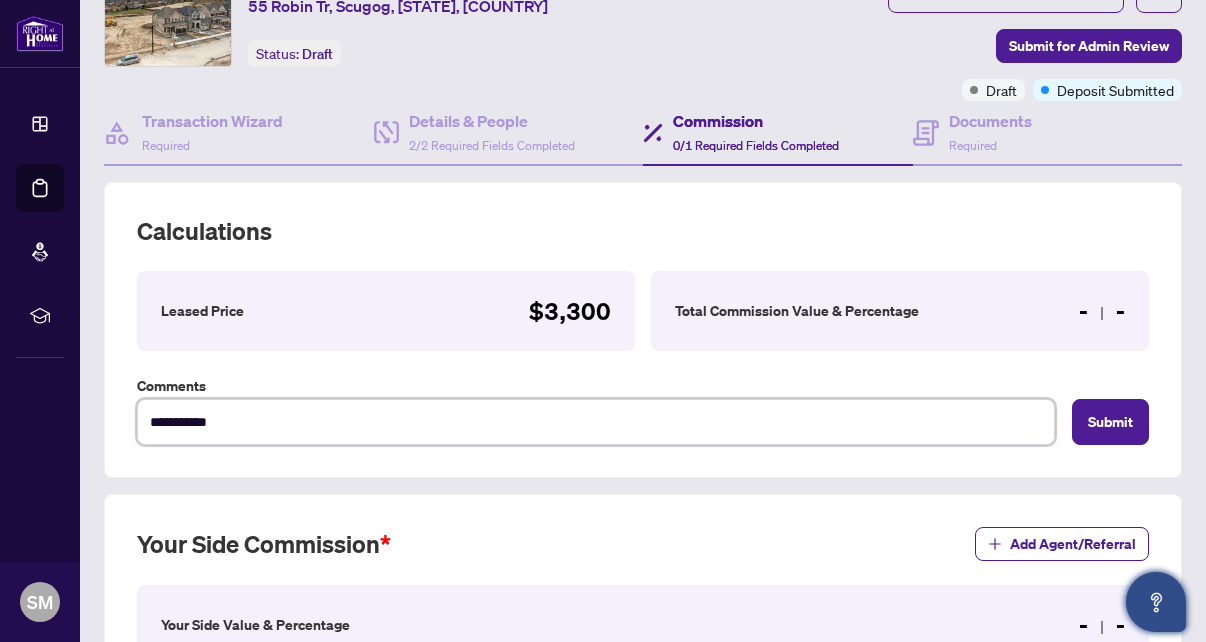type on "**********" 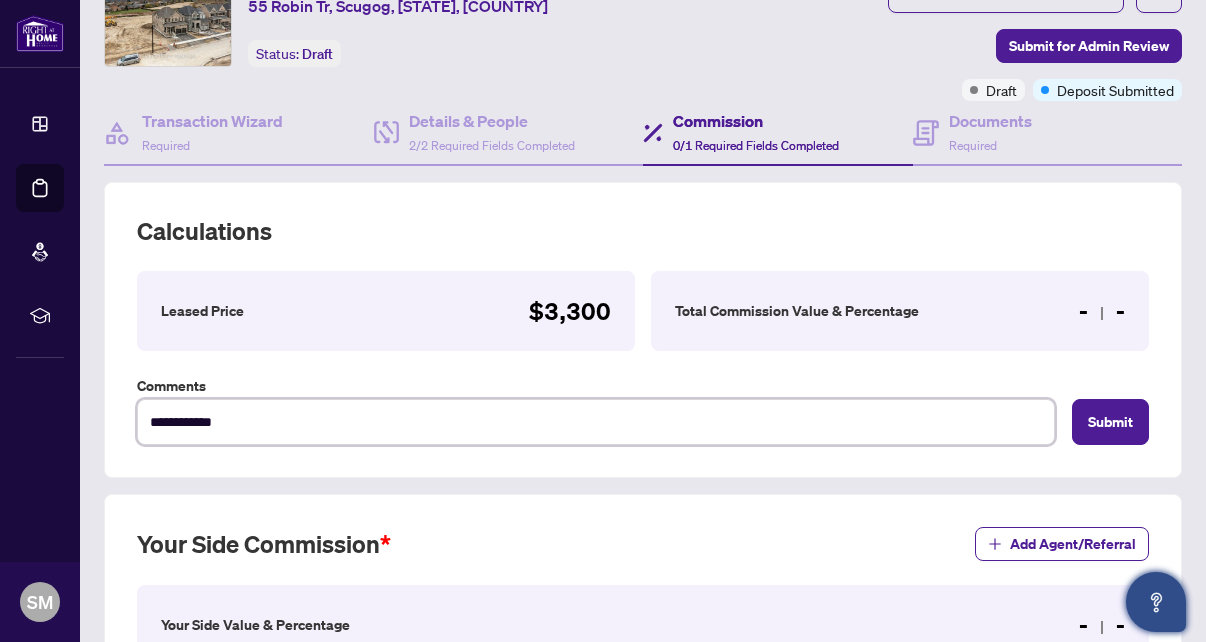 type on "**********" 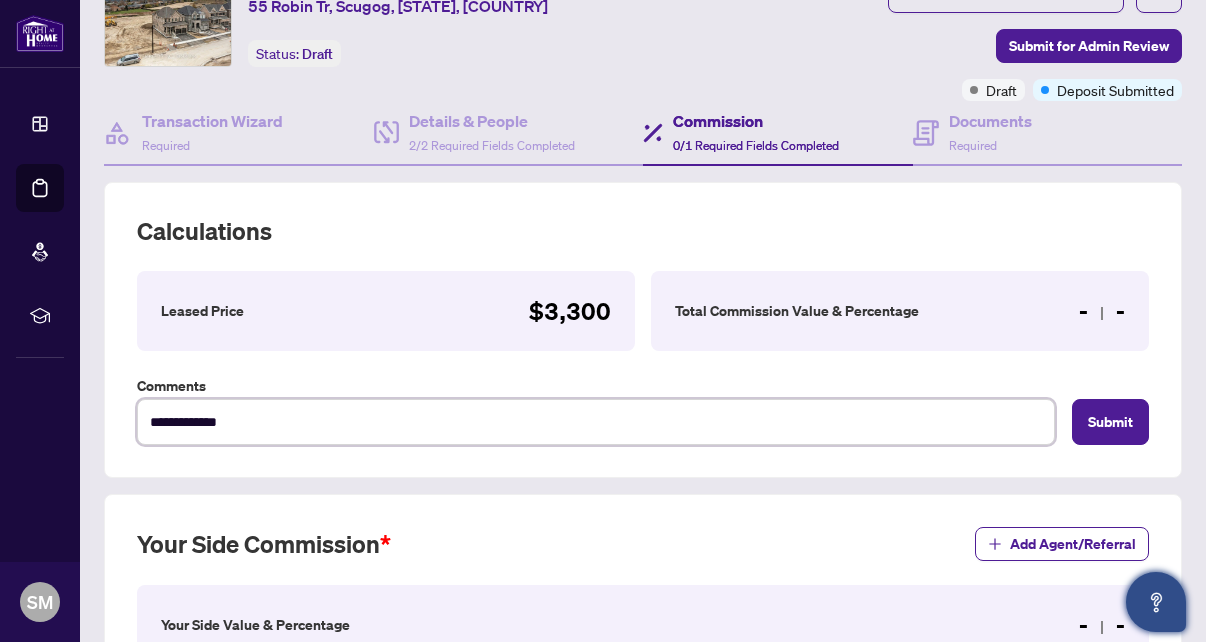 type on "**********" 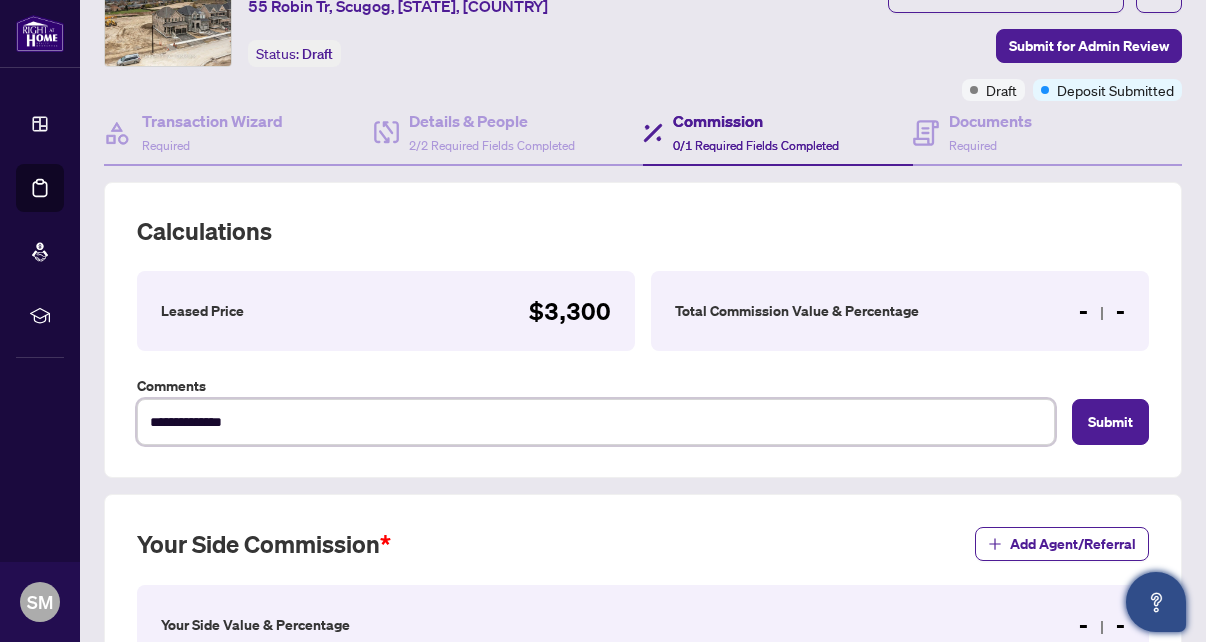 type on "**********" 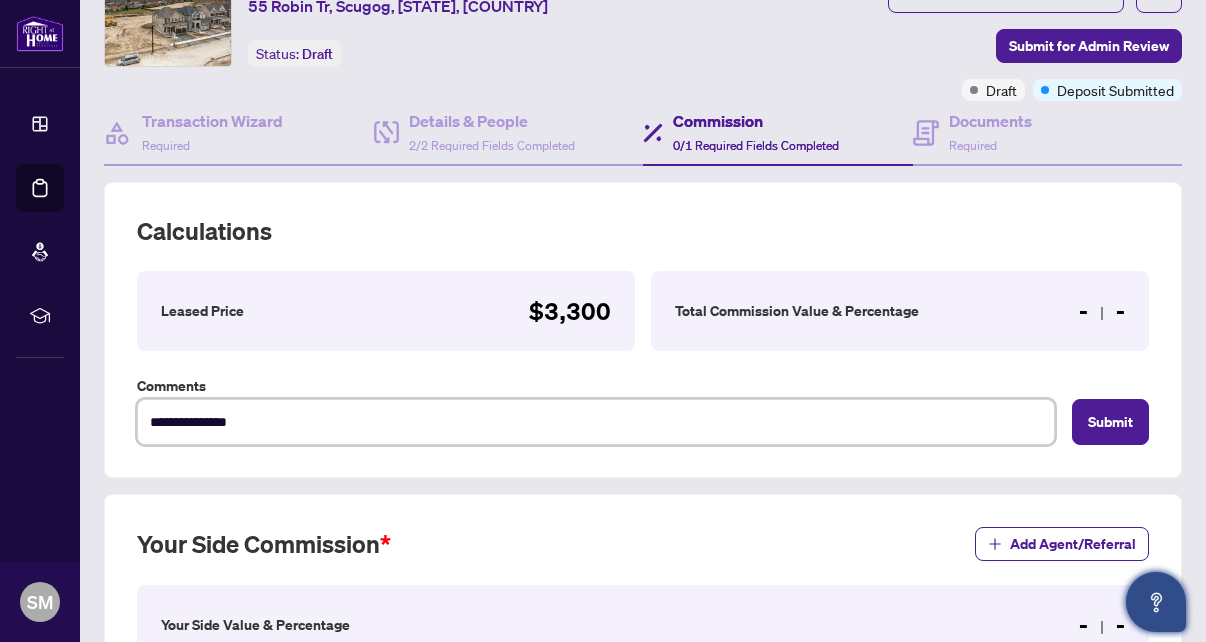 type on "**********" 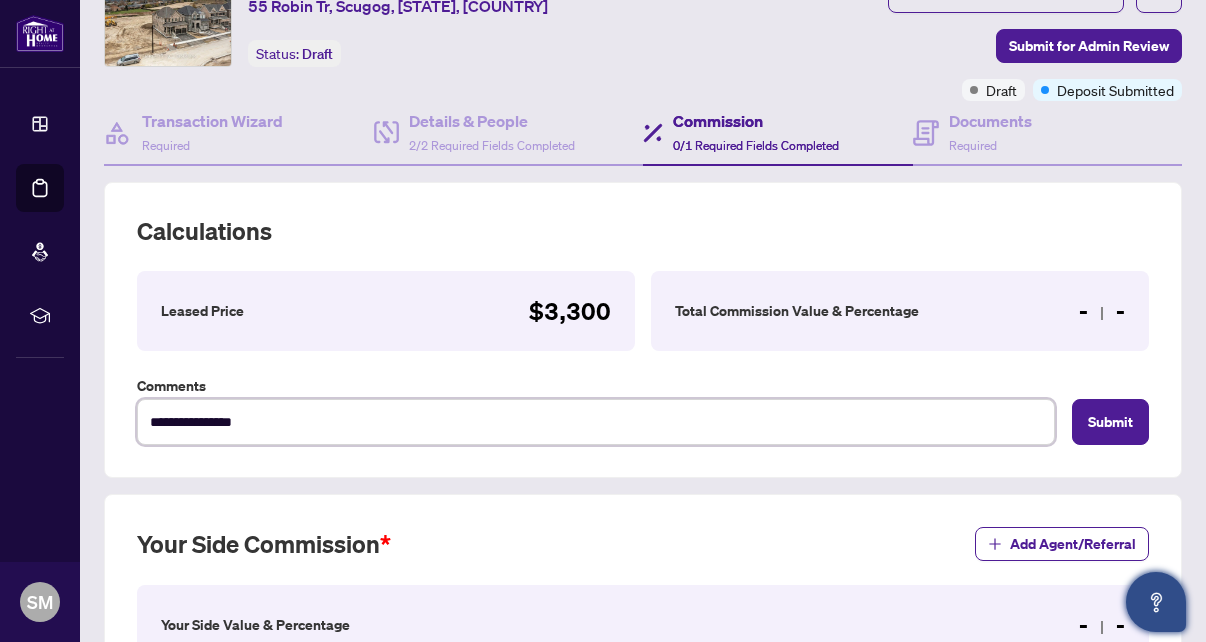 type on "**********" 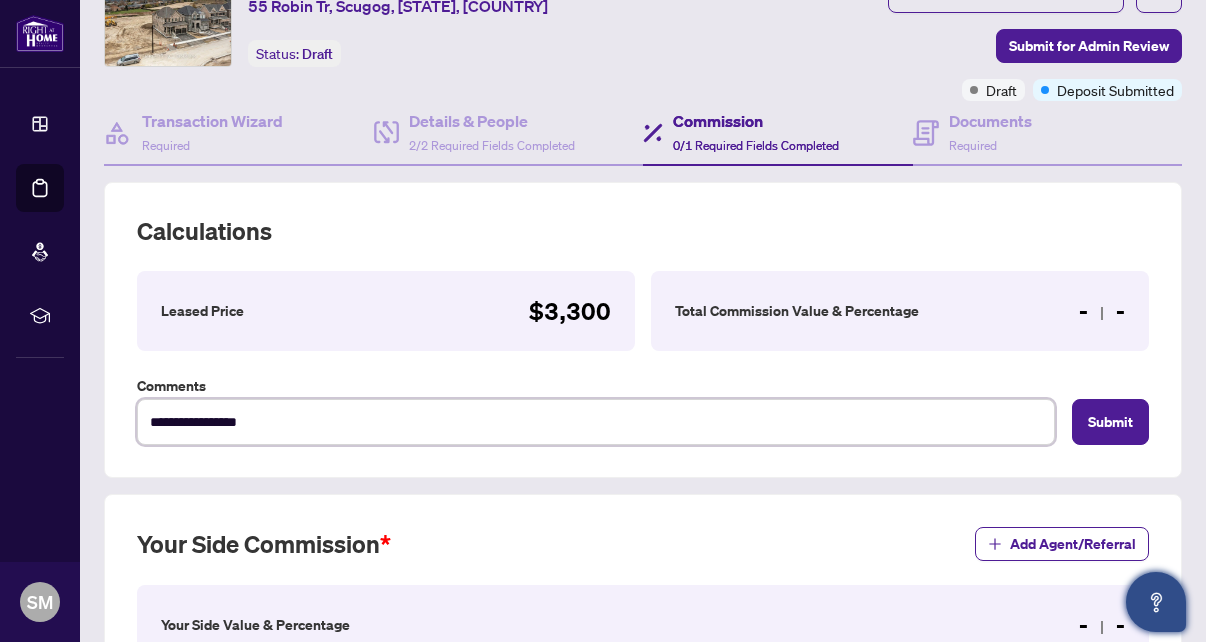 type on "**********" 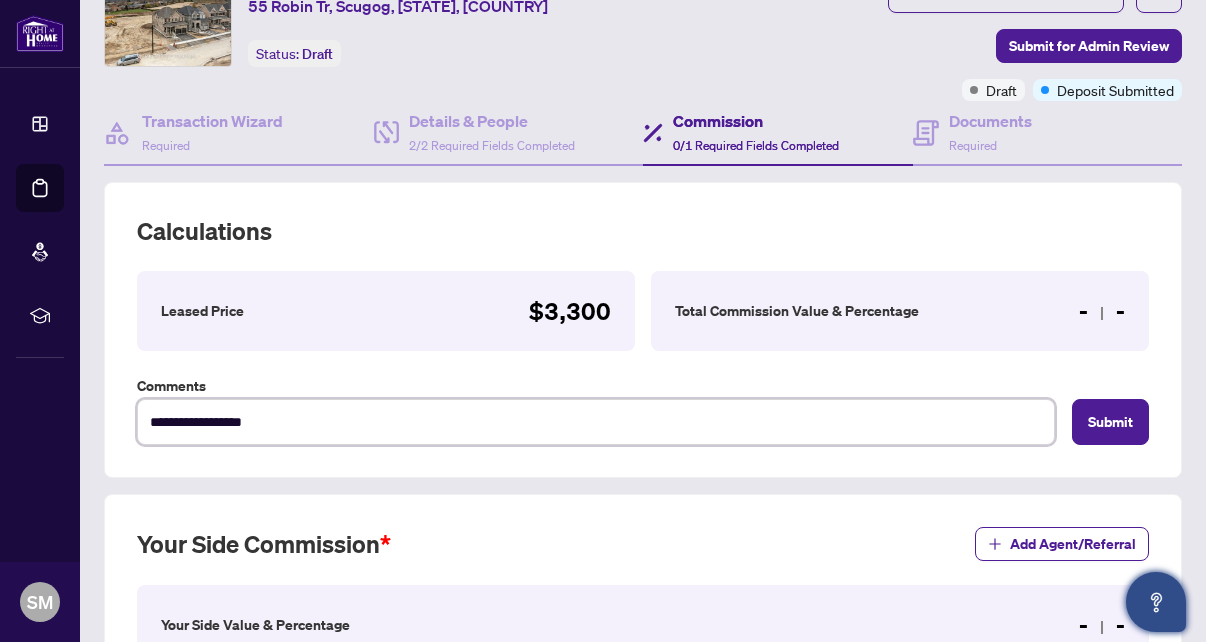 type on "**********" 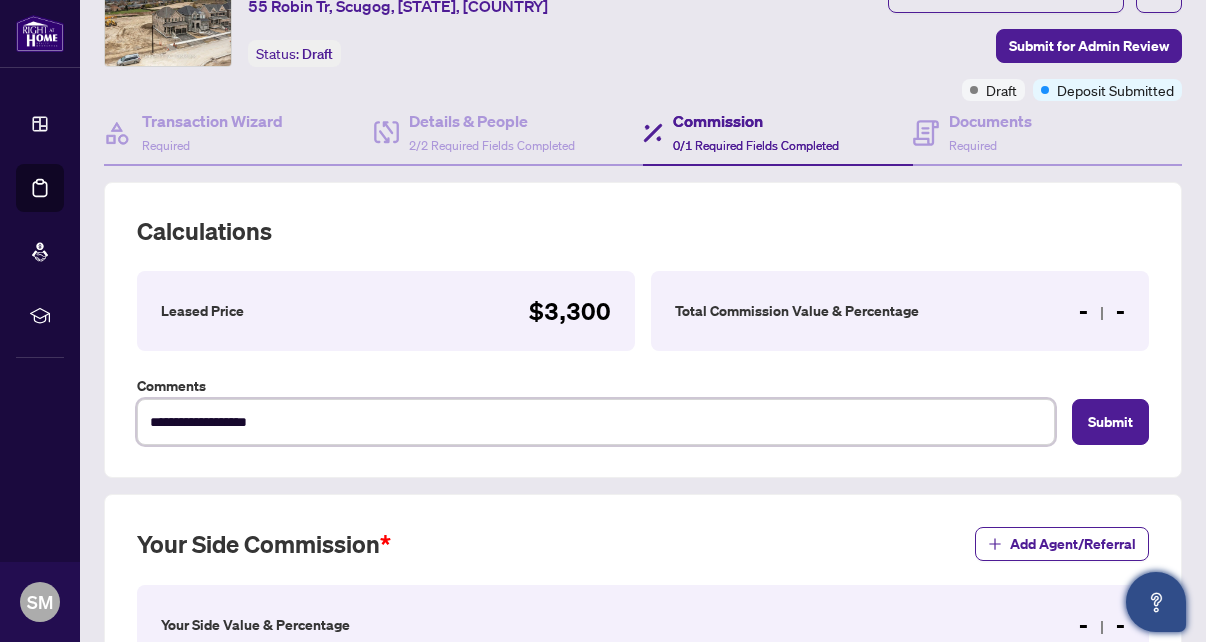 type on "**********" 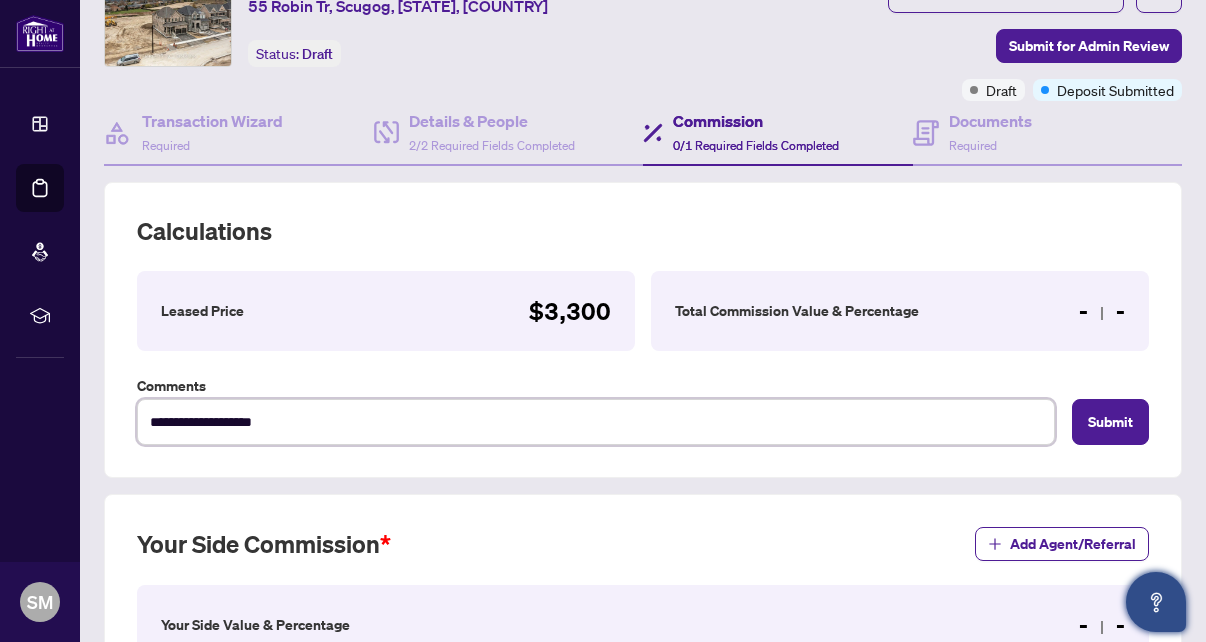 type on "**********" 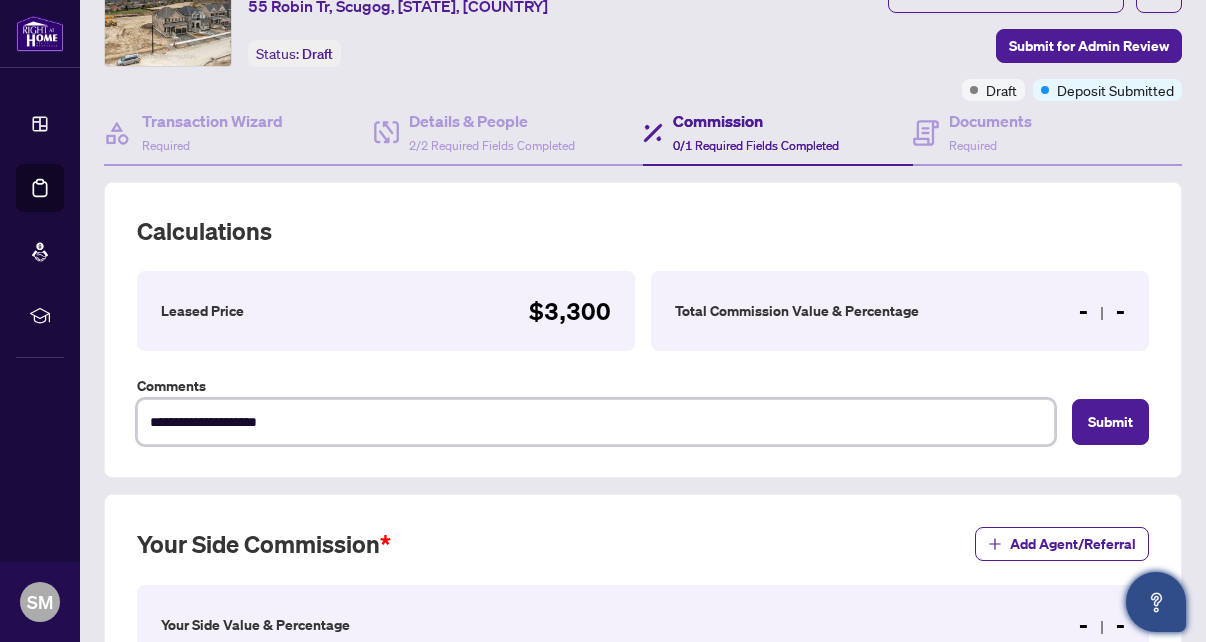 type on "**********" 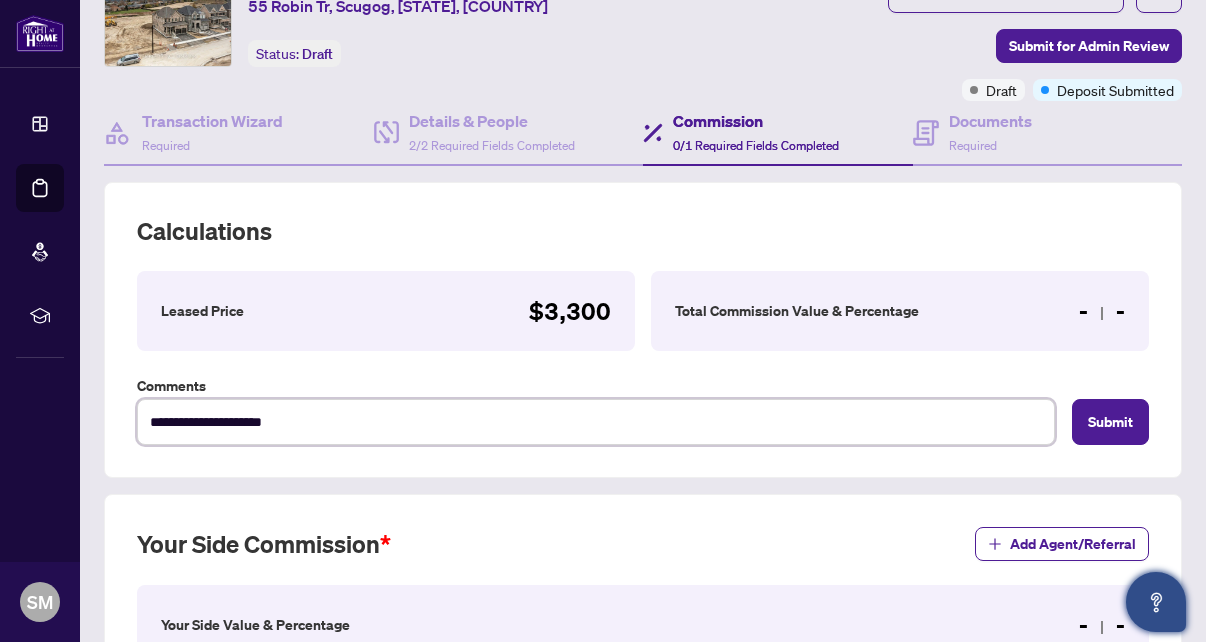 type on "**********" 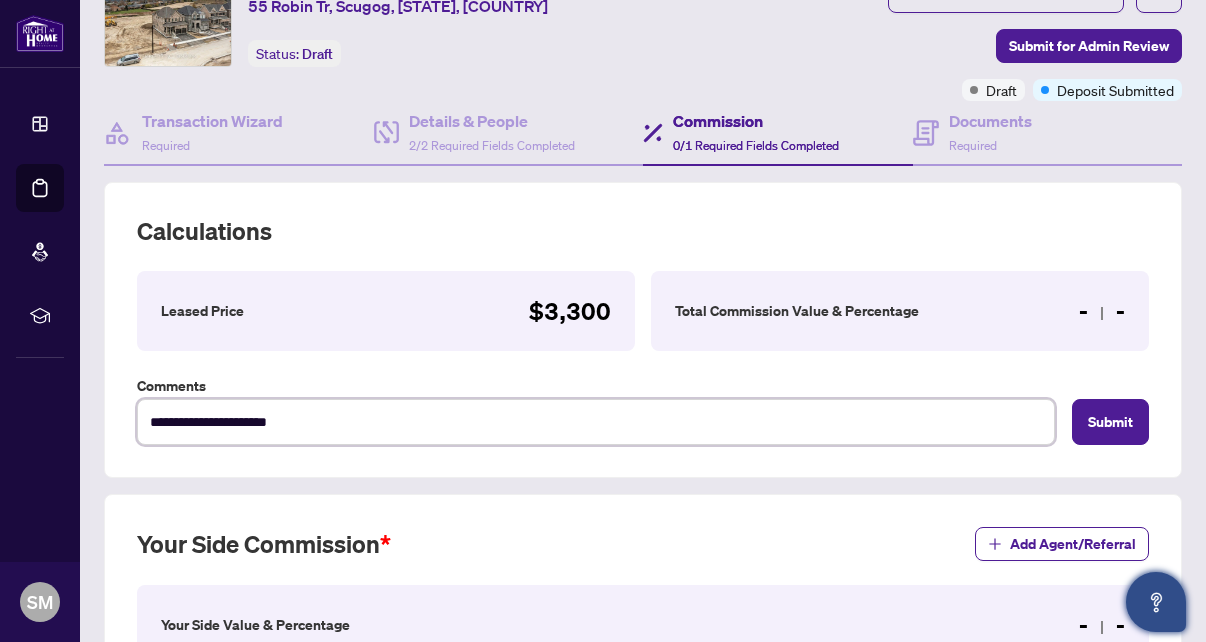 type on "**********" 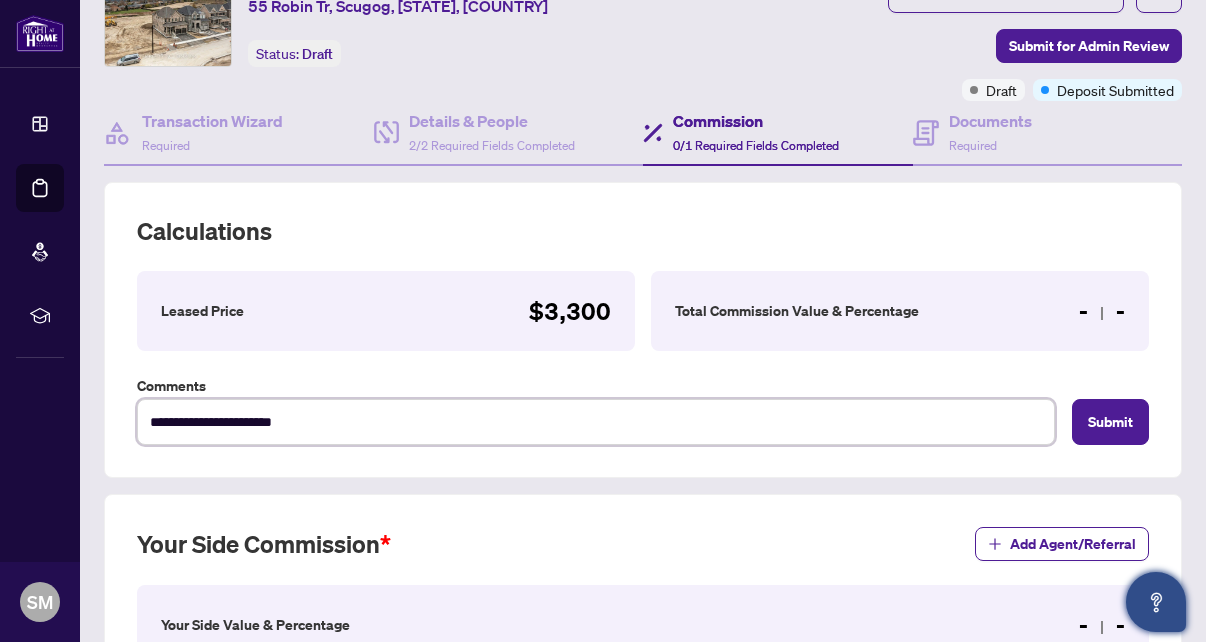 type on "**********" 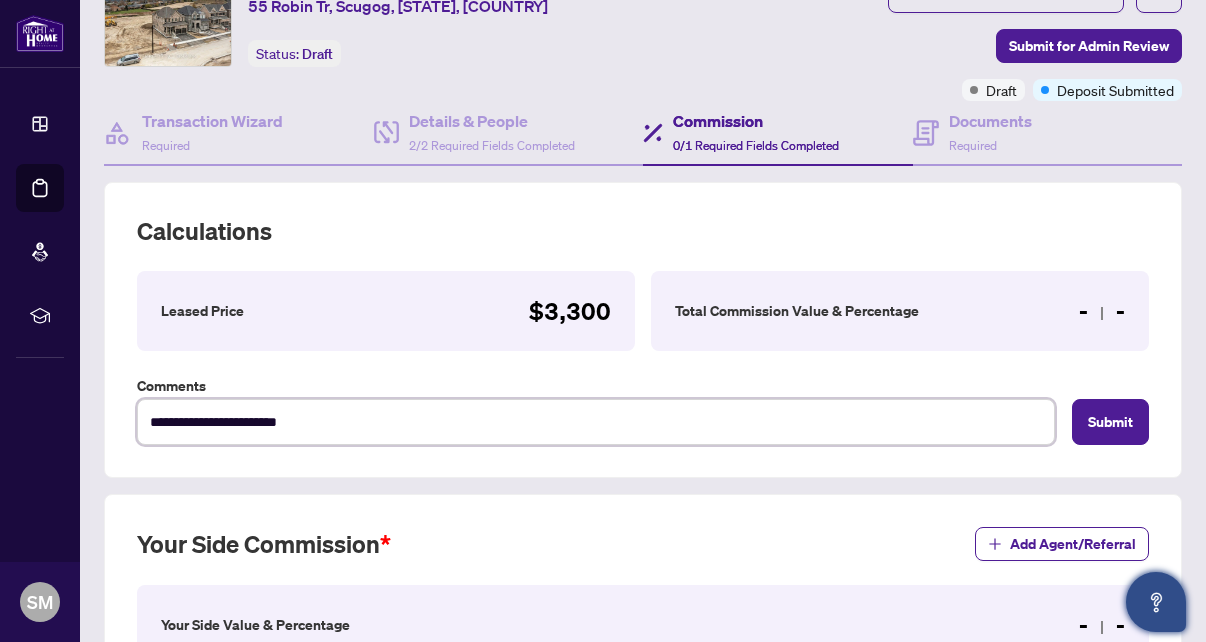 type on "**********" 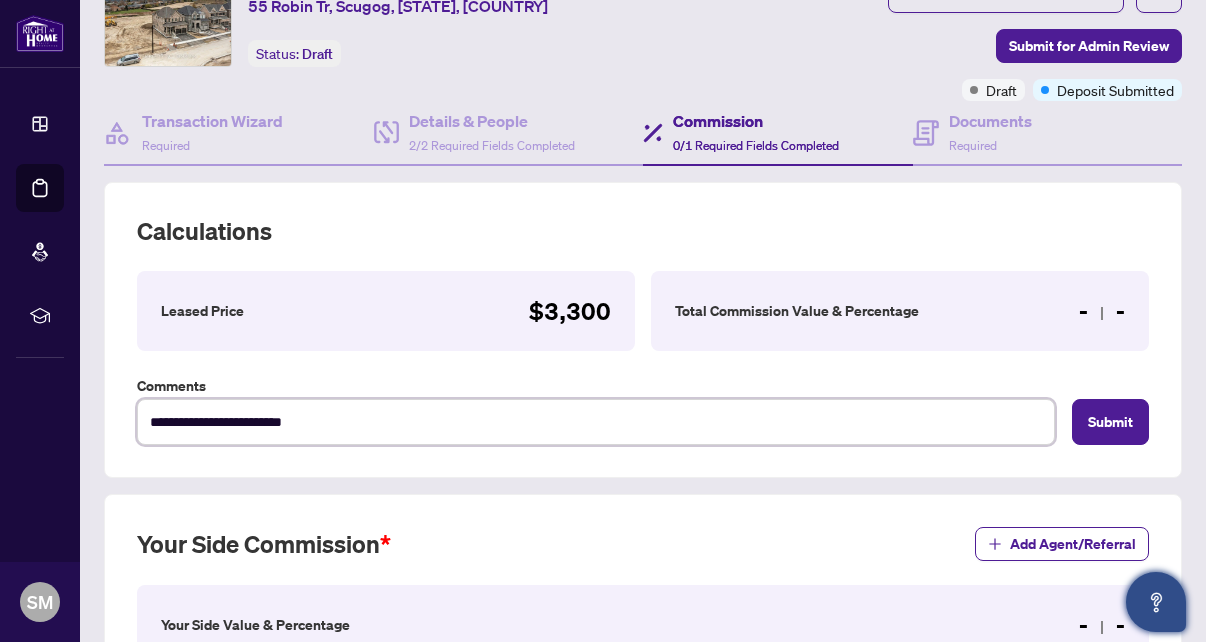 type on "**********" 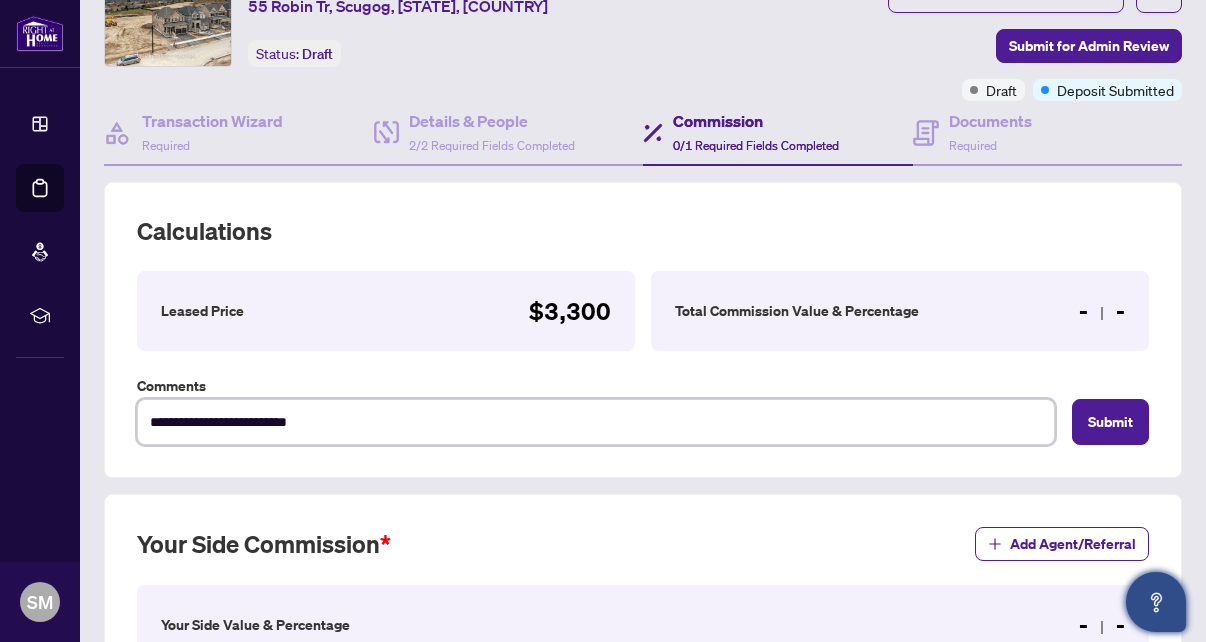 type on "**********" 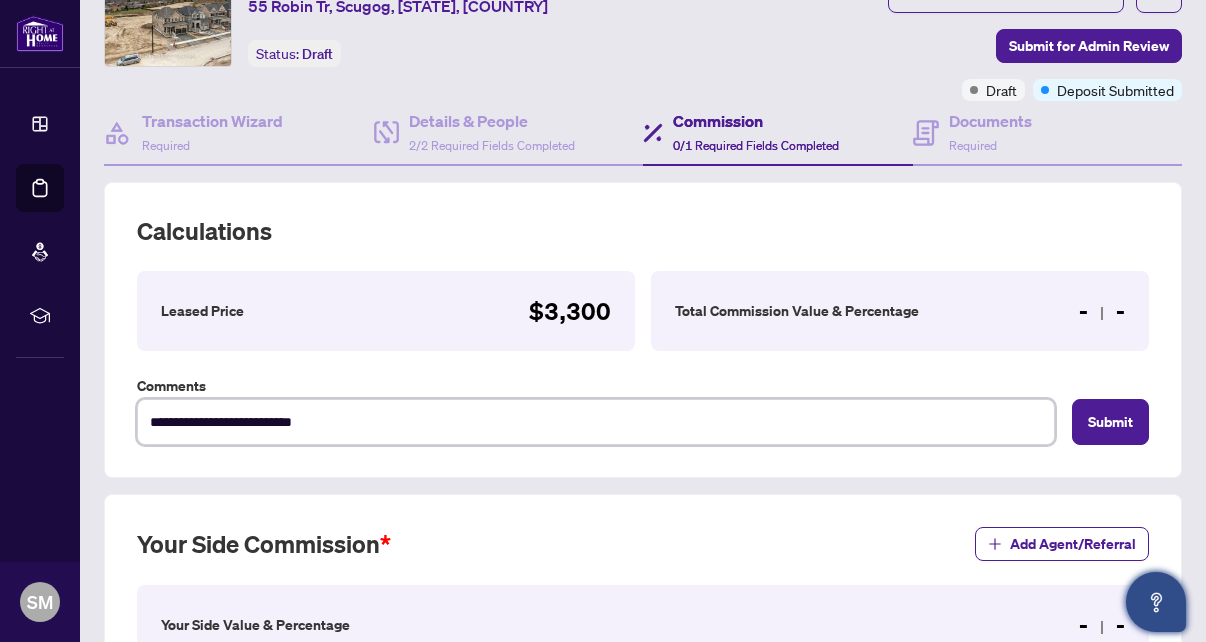 type on "**********" 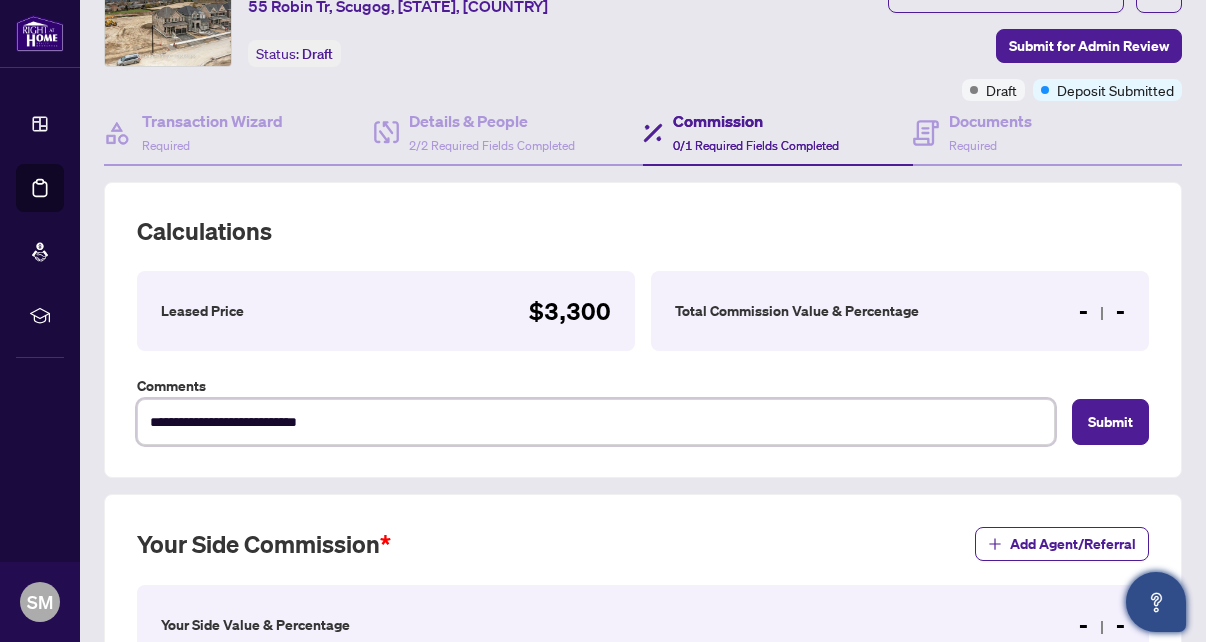 type on "**********" 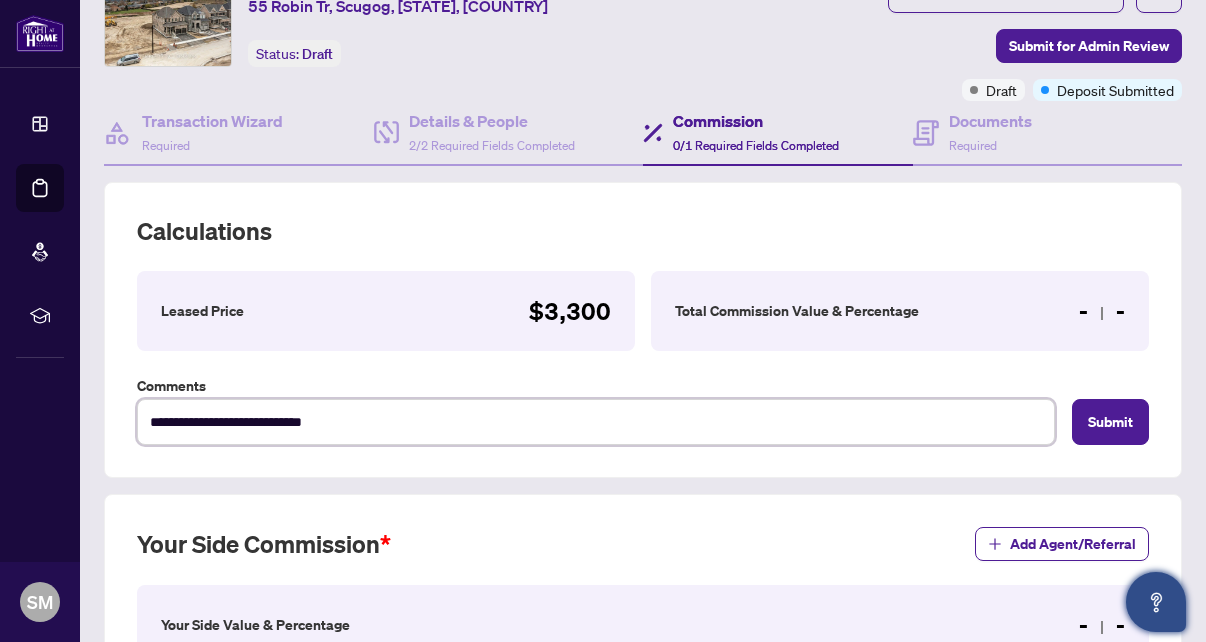 type on "**********" 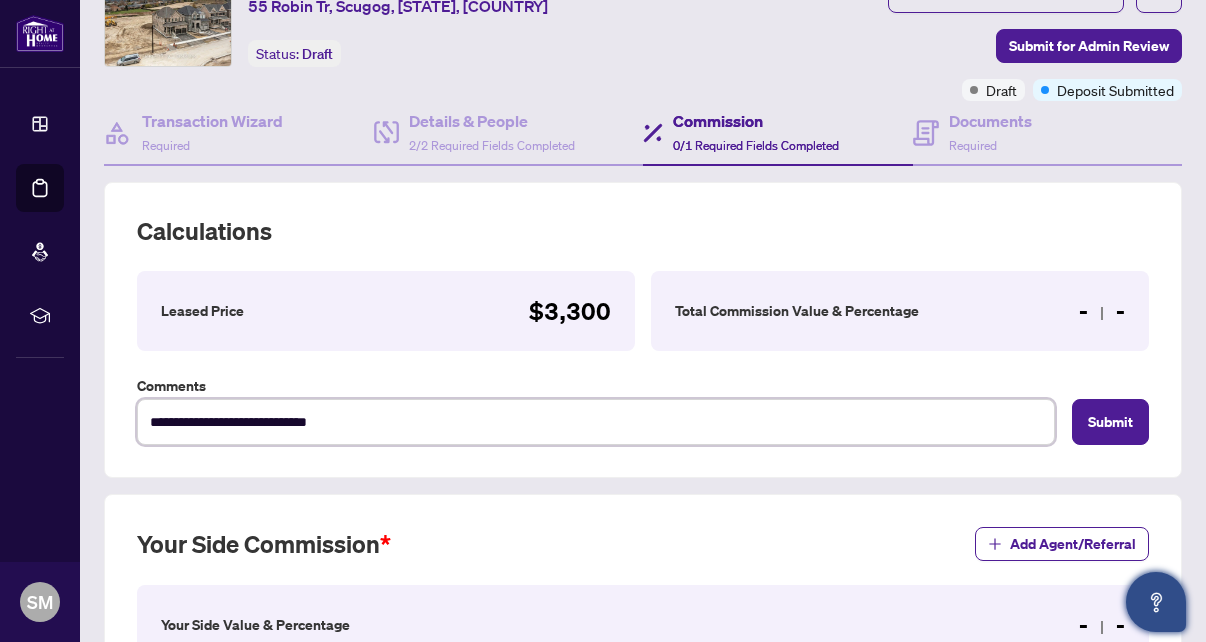 type on "**********" 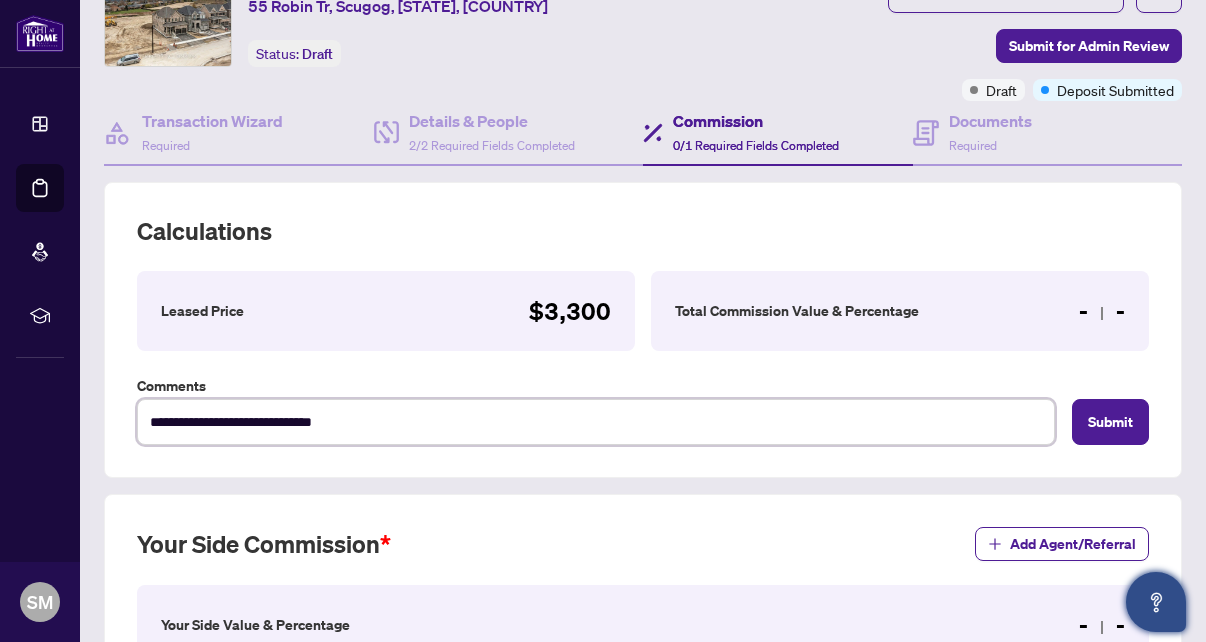 type on "**********" 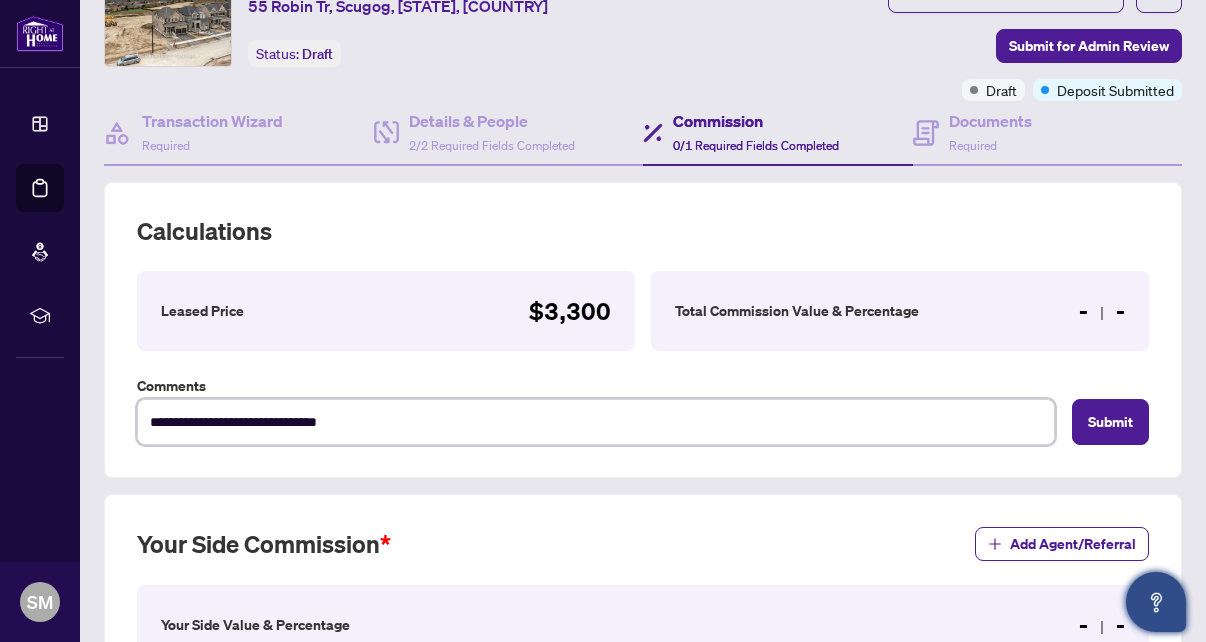 type on "**********" 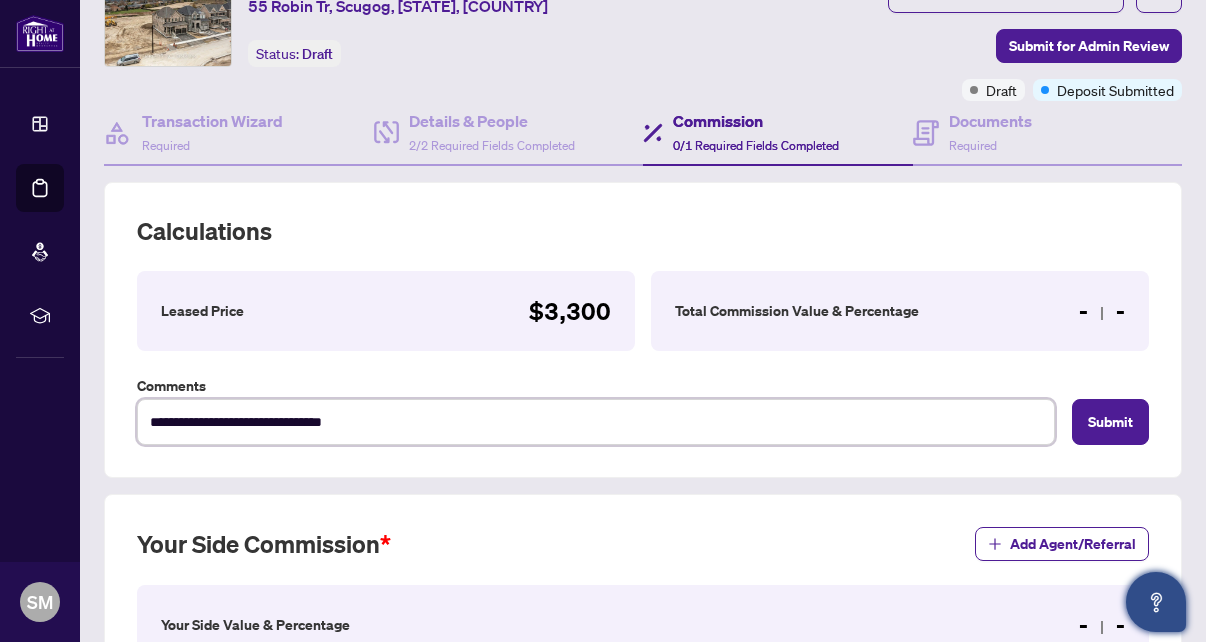 type on "**********" 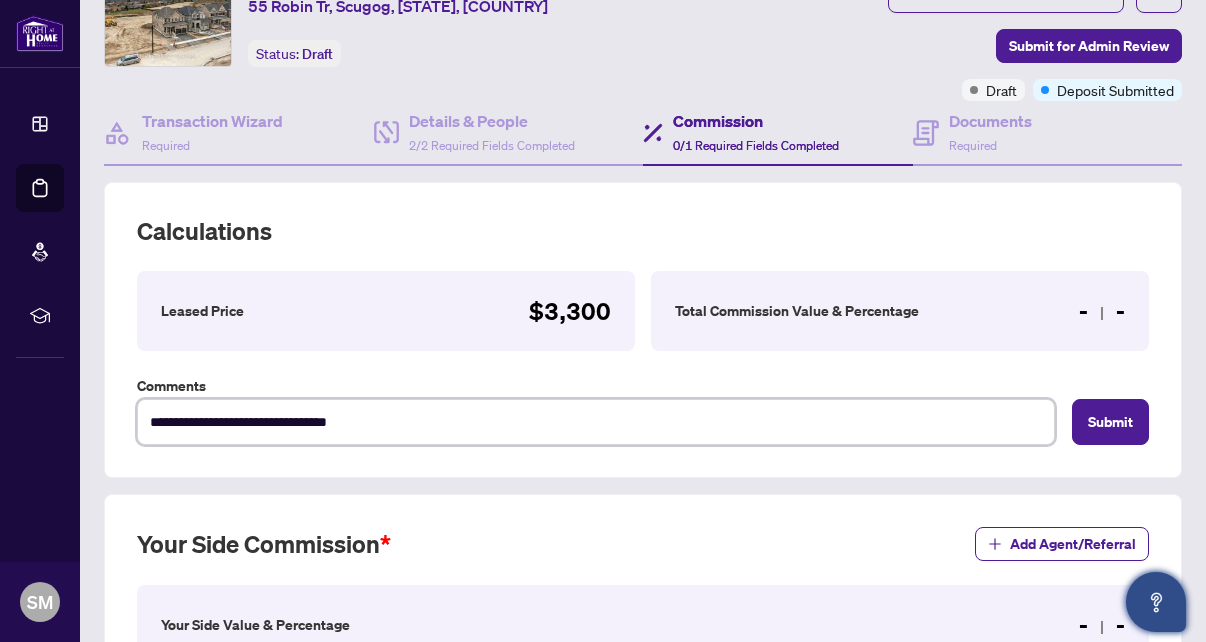 type on "**********" 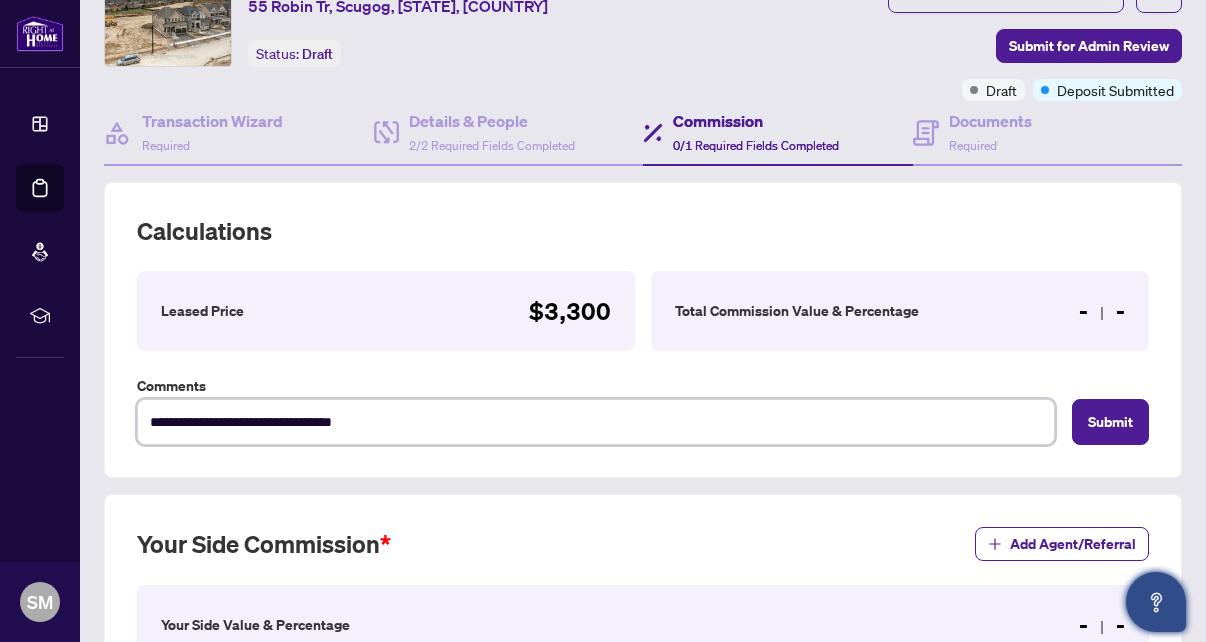 type on "**********" 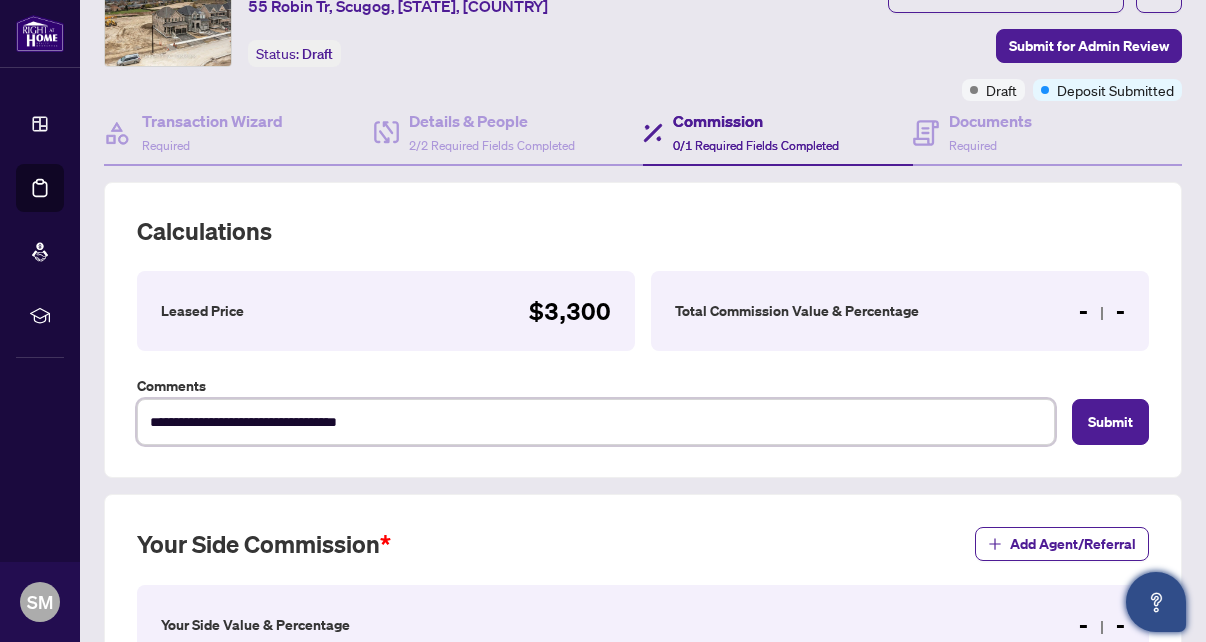 type on "**********" 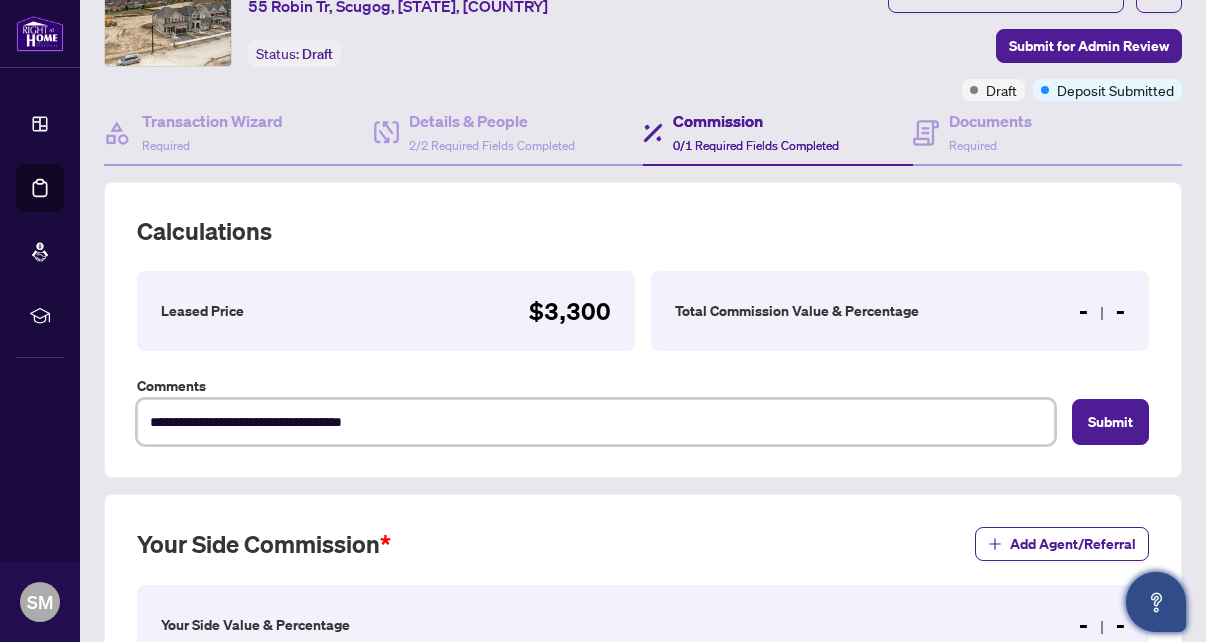type on "**********" 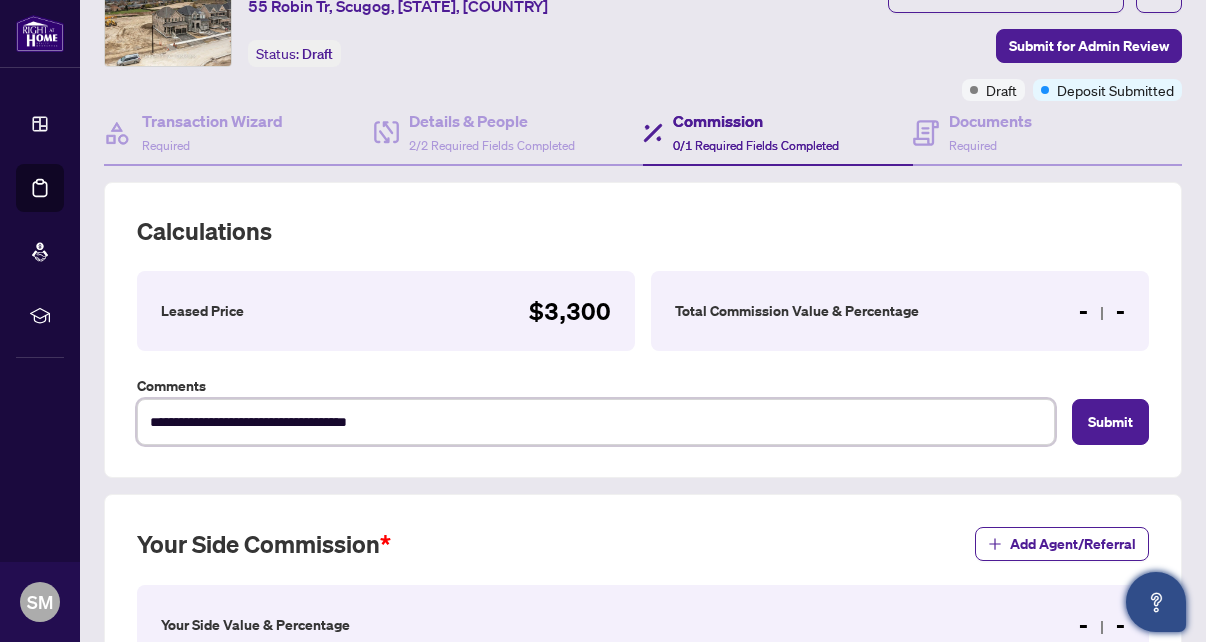 type on "**********" 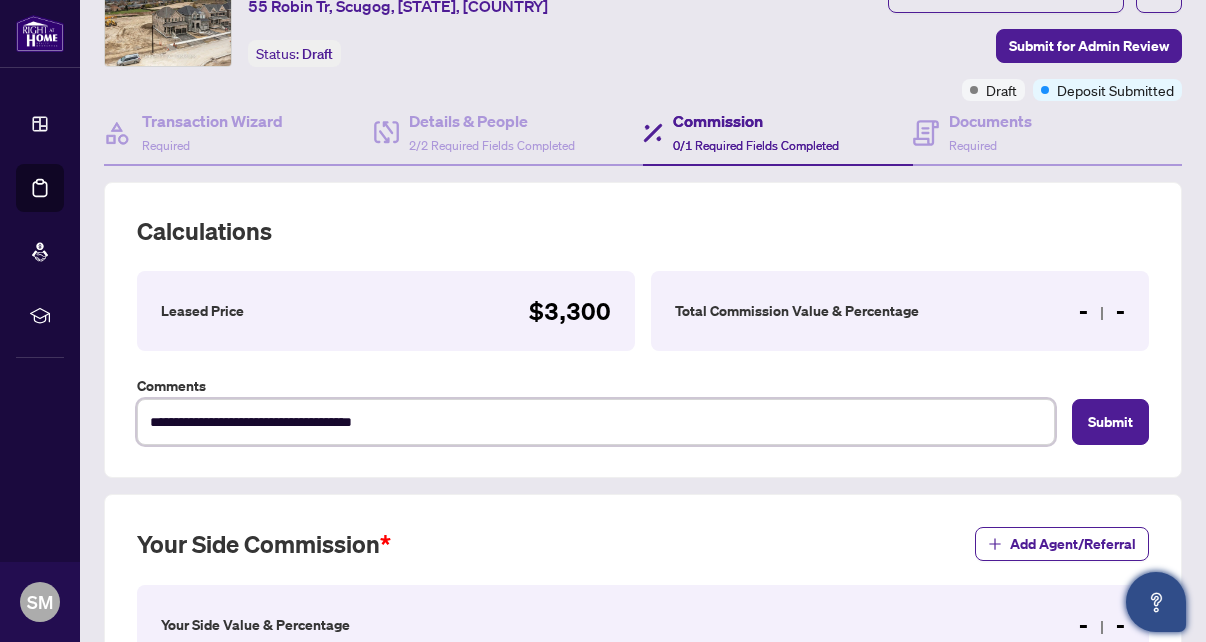 type on "**********" 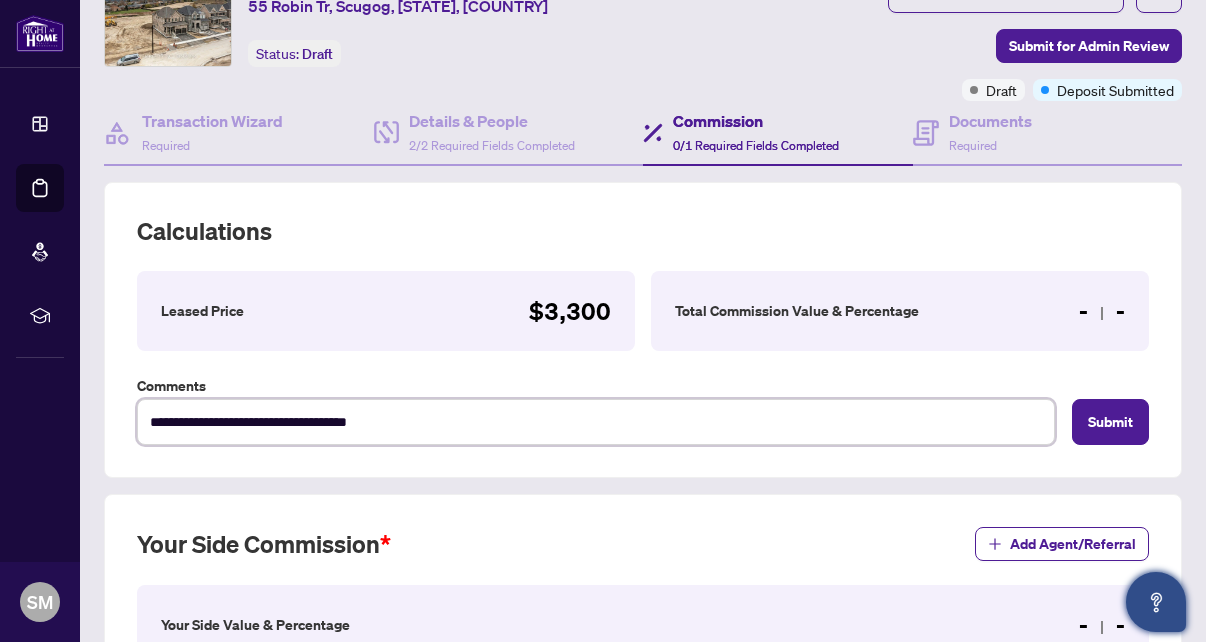 type on "**********" 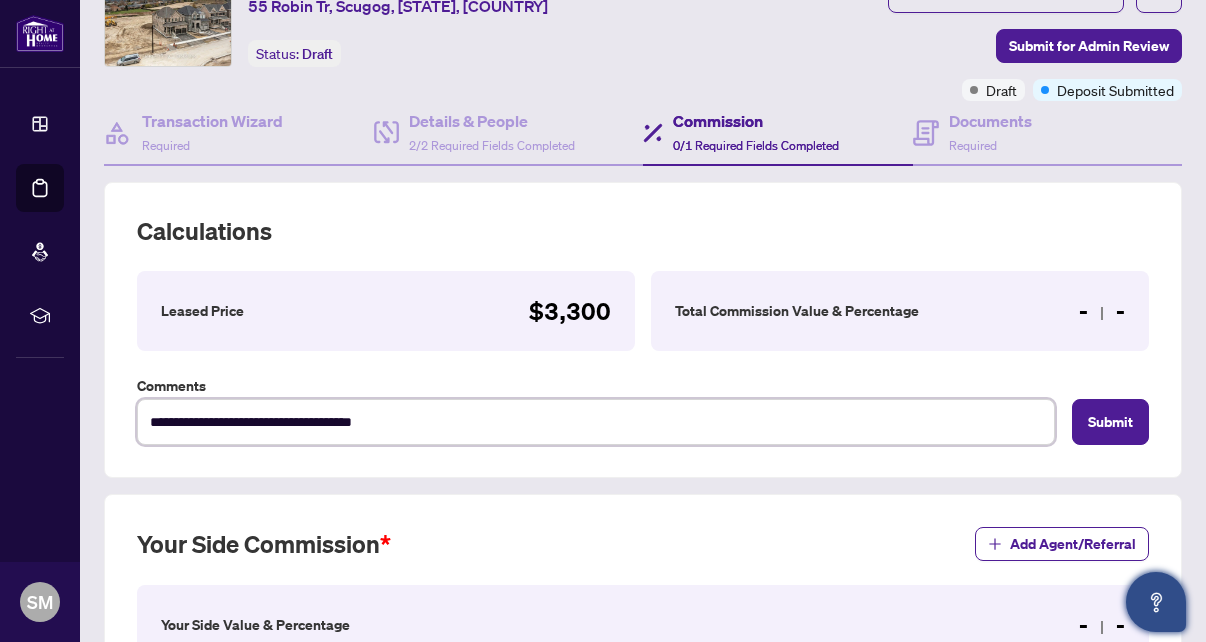 type on "**********" 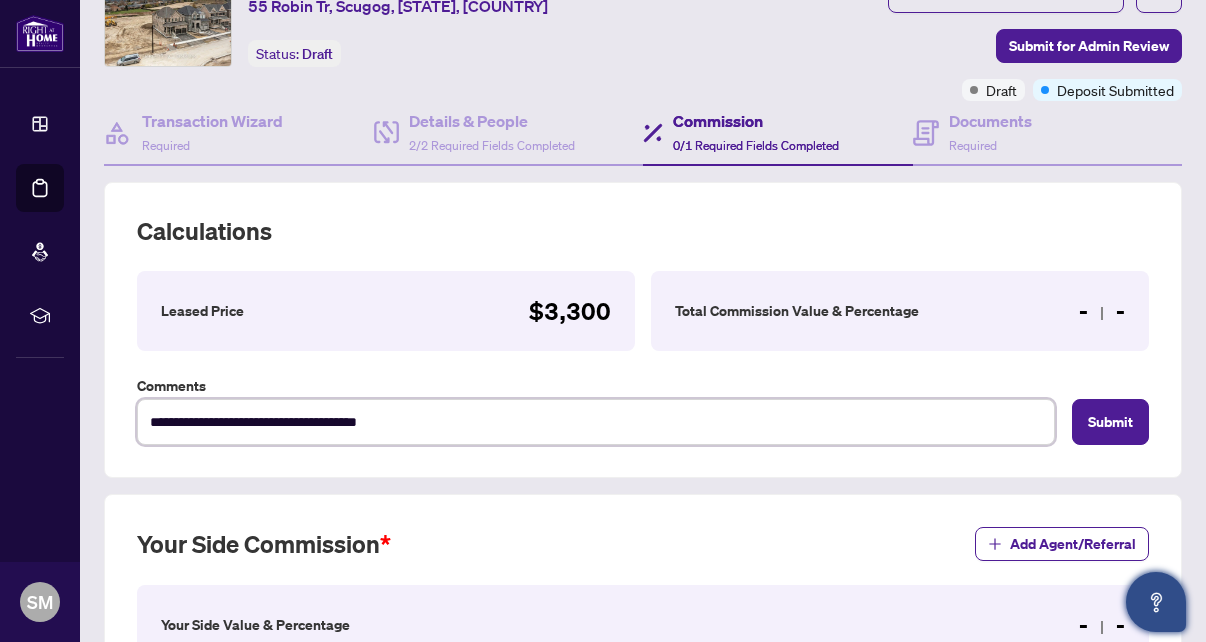 type on "**********" 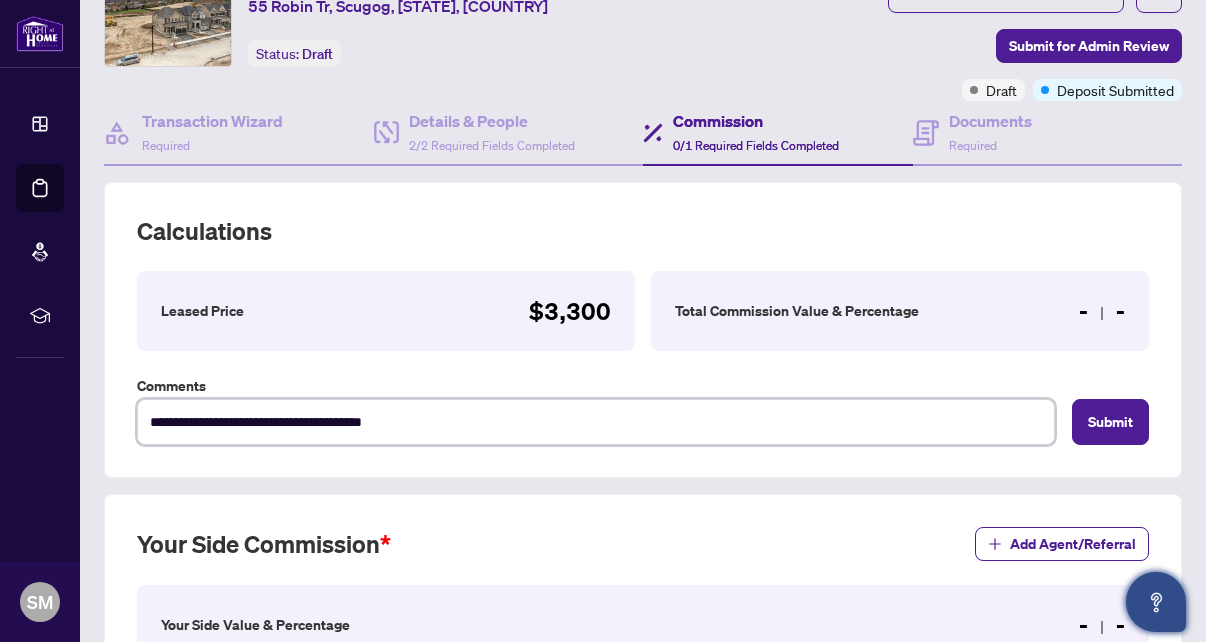 type on "**********" 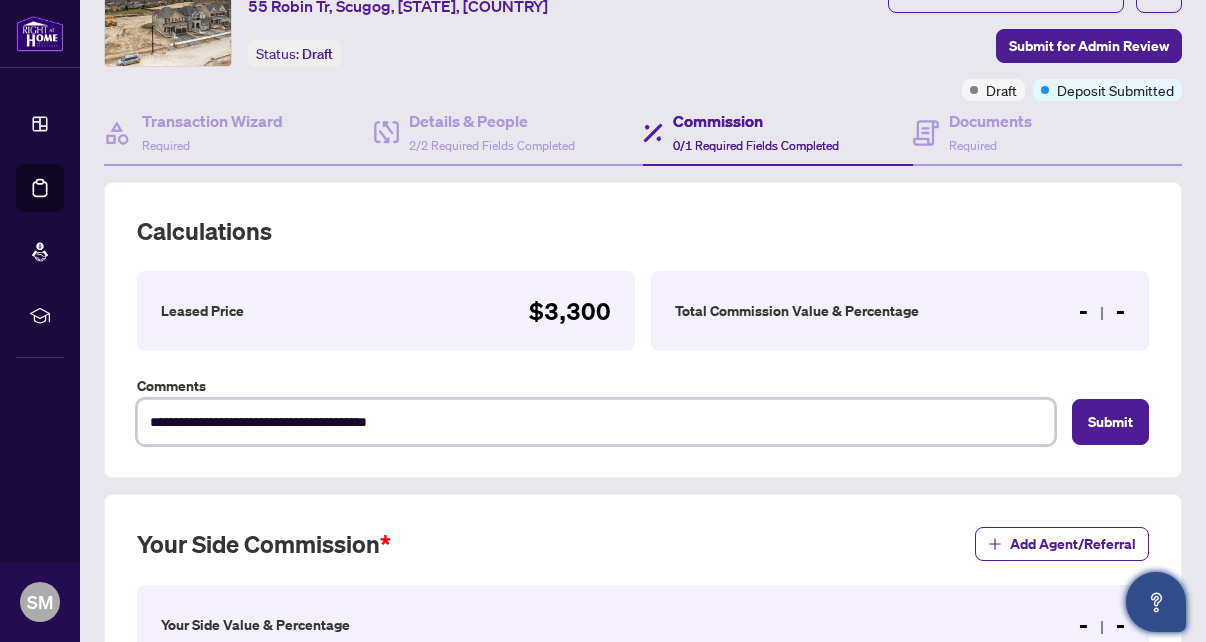 type on "**********" 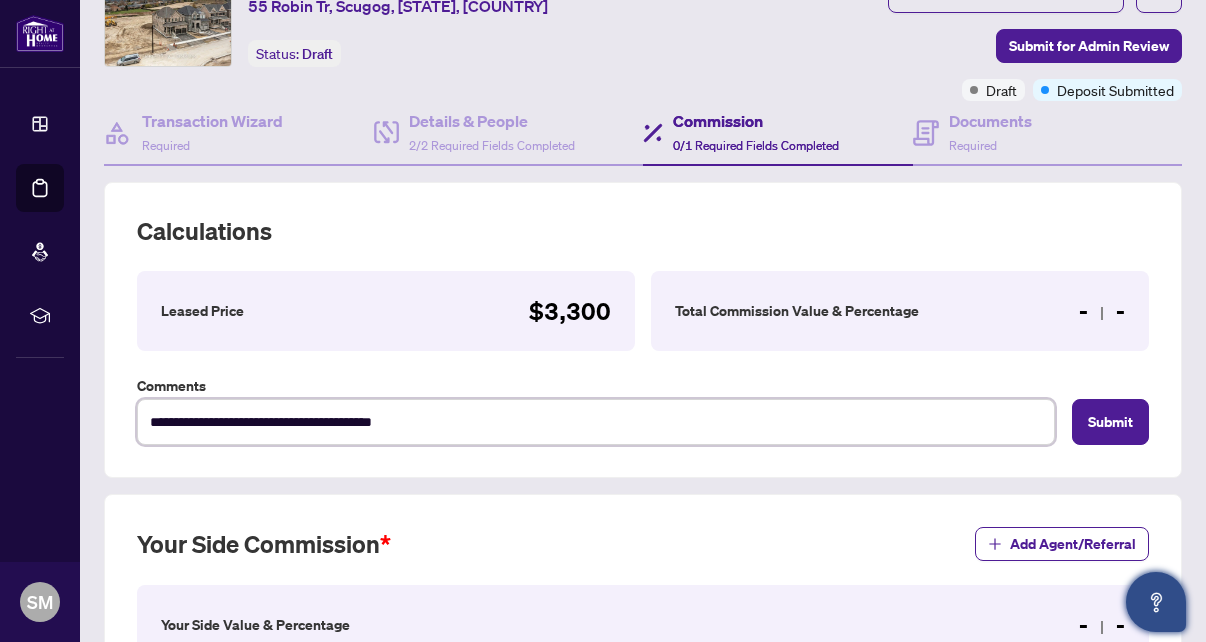 type on "**********" 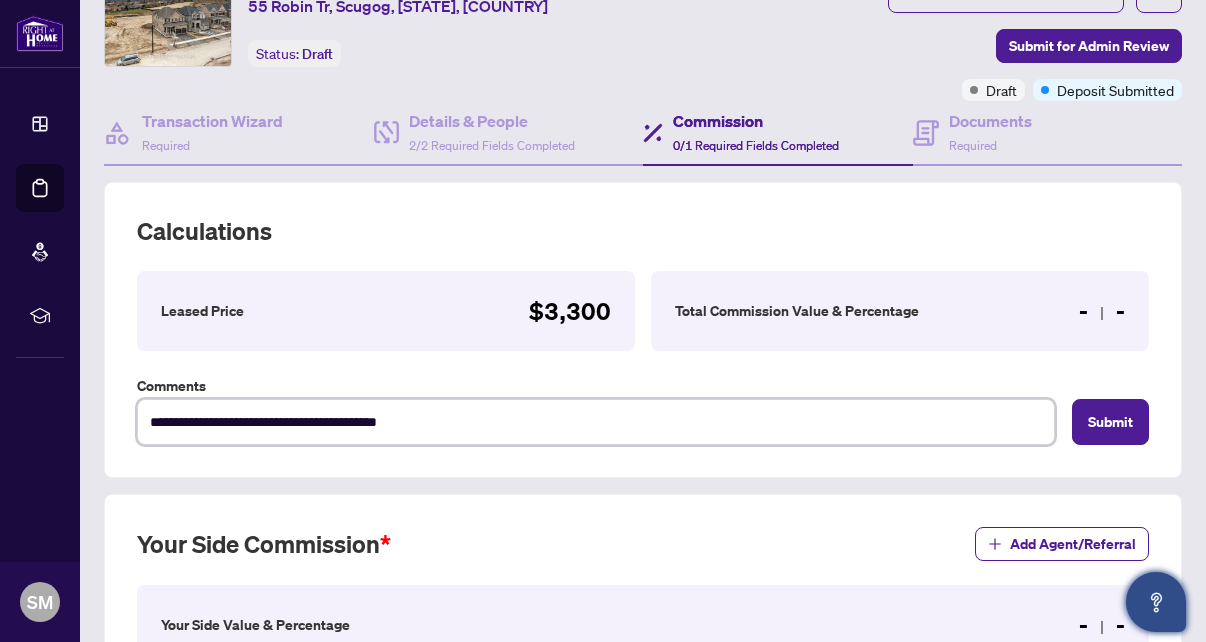 type on "**********" 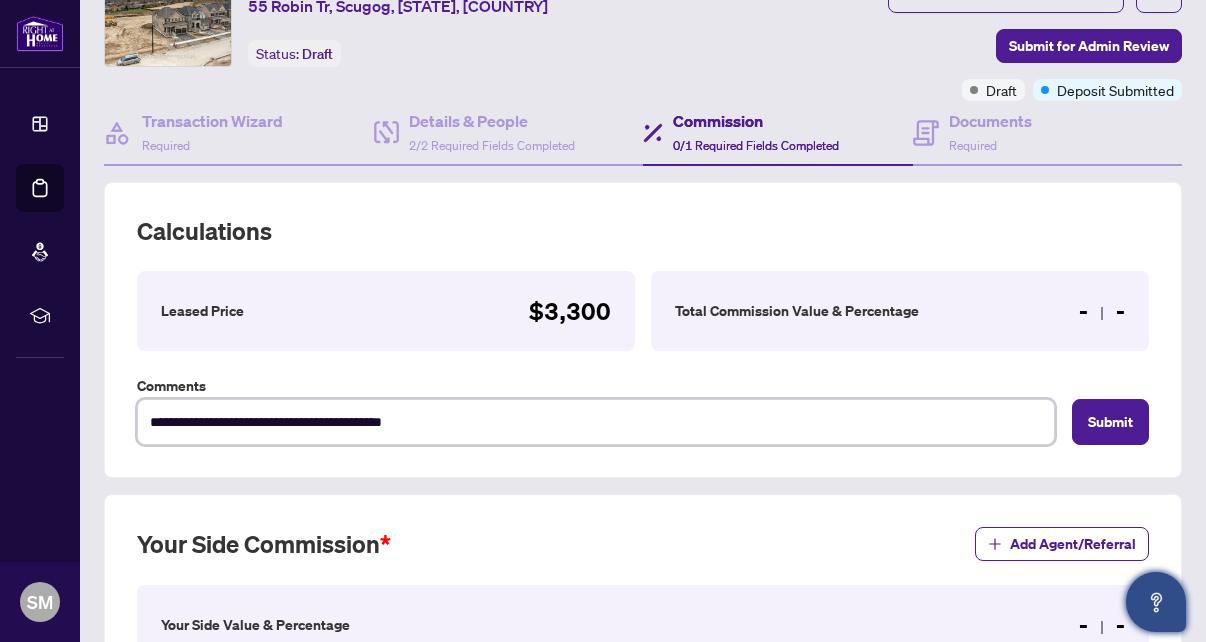 type on "**********" 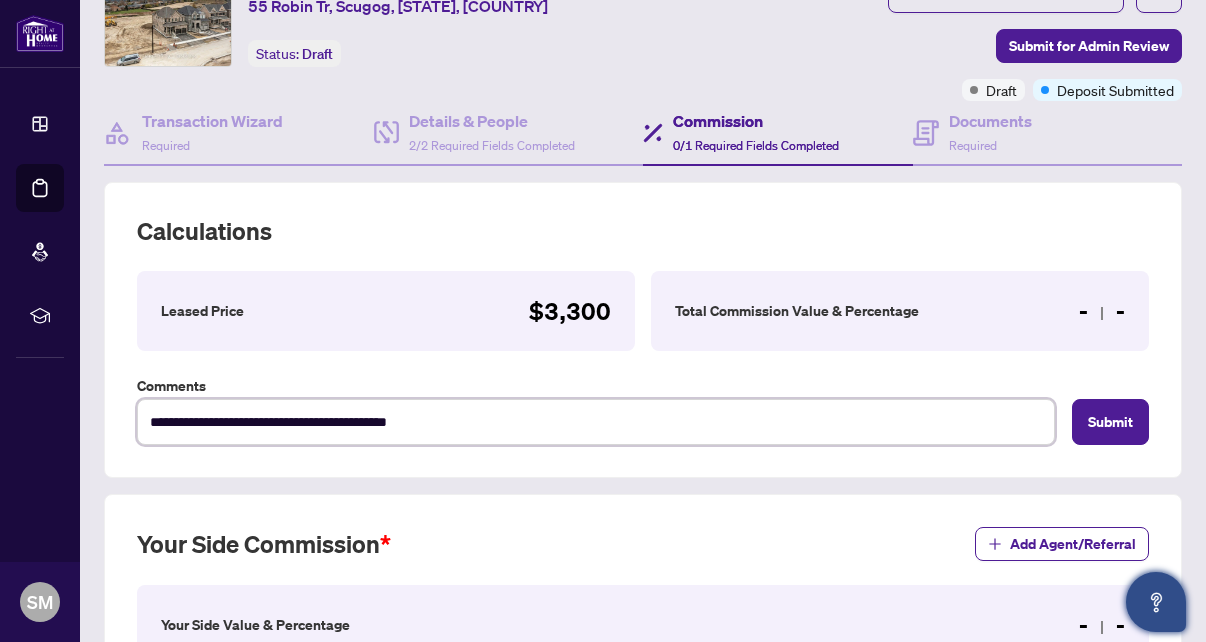 type on "**********" 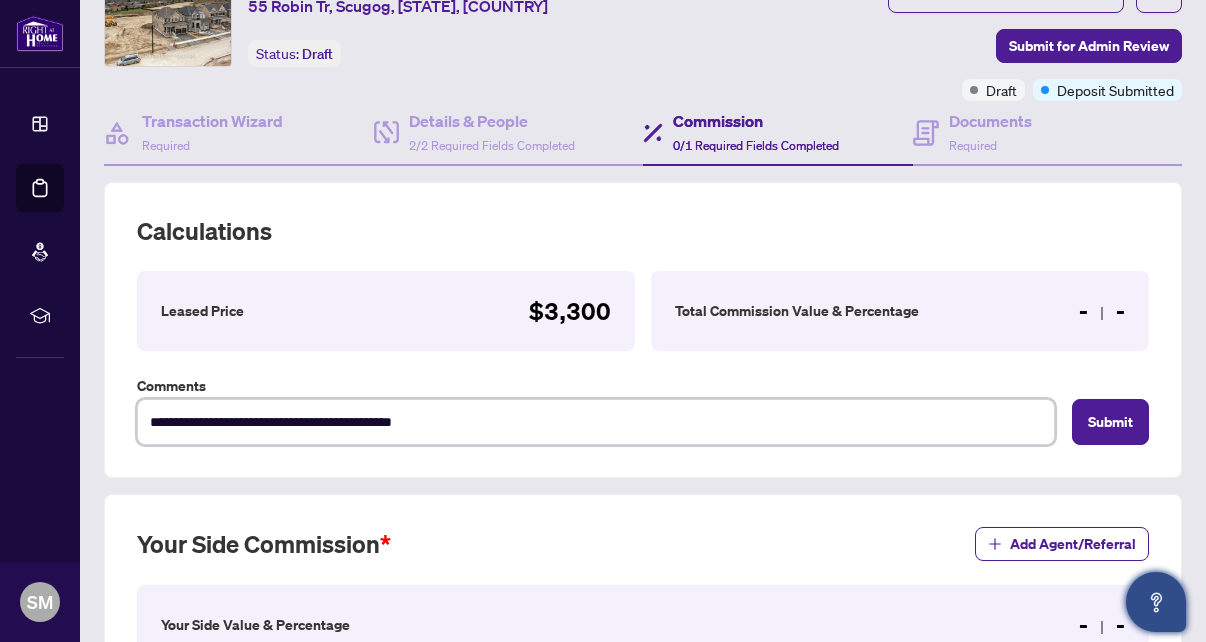 type on "**********" 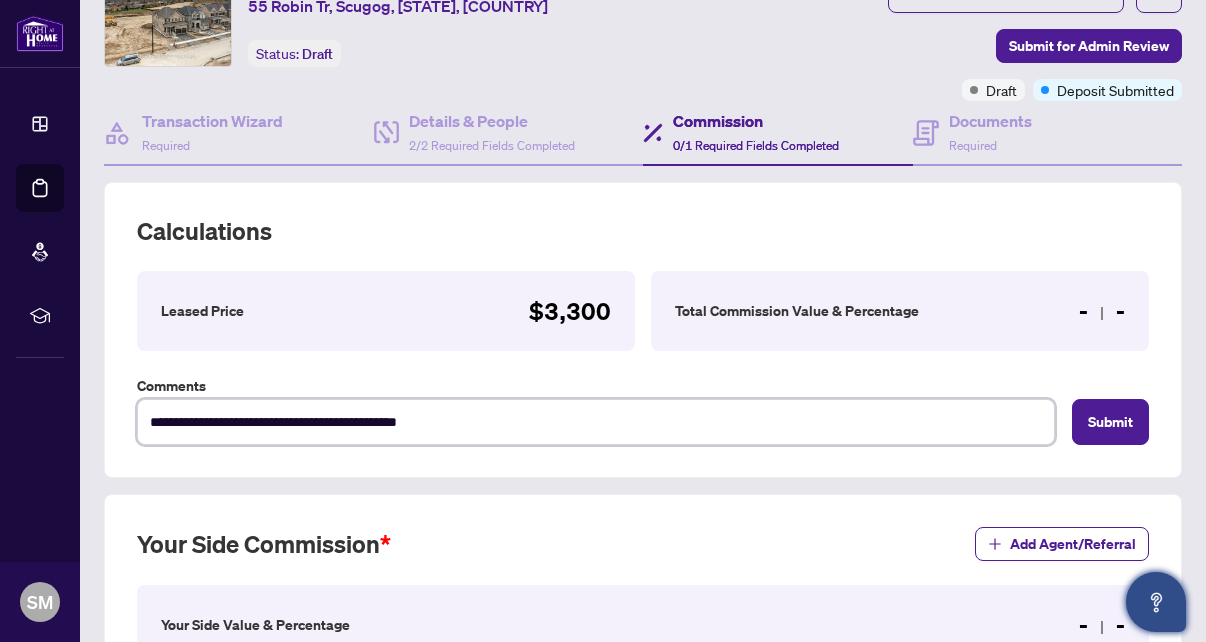 type on "**********" 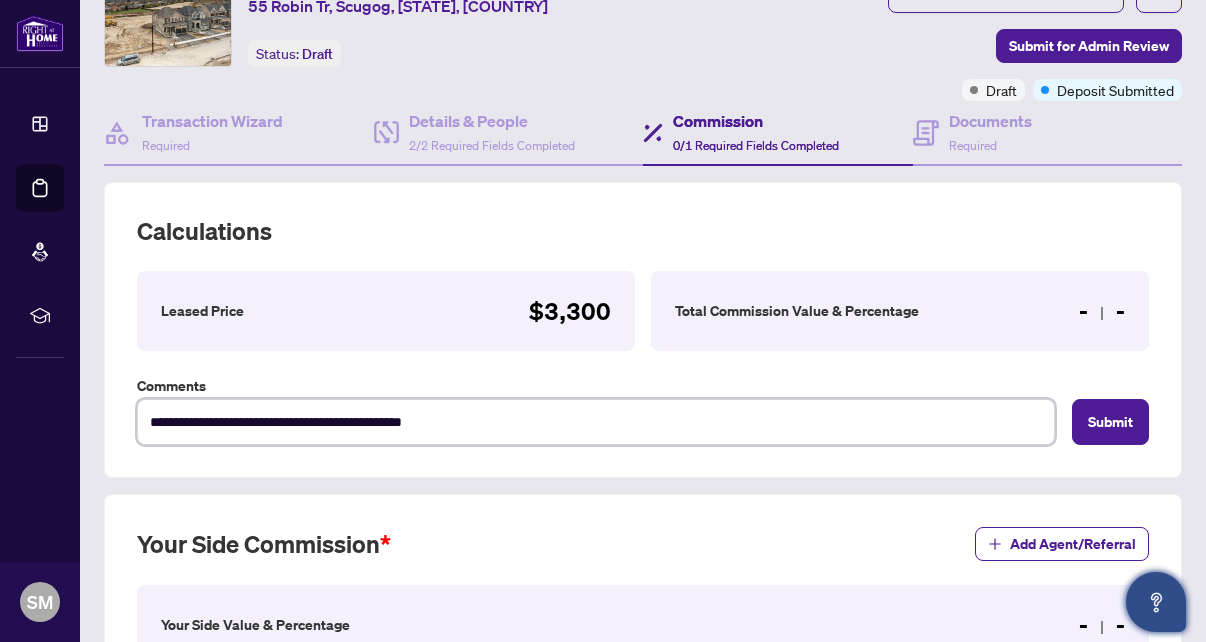 type on "**********" 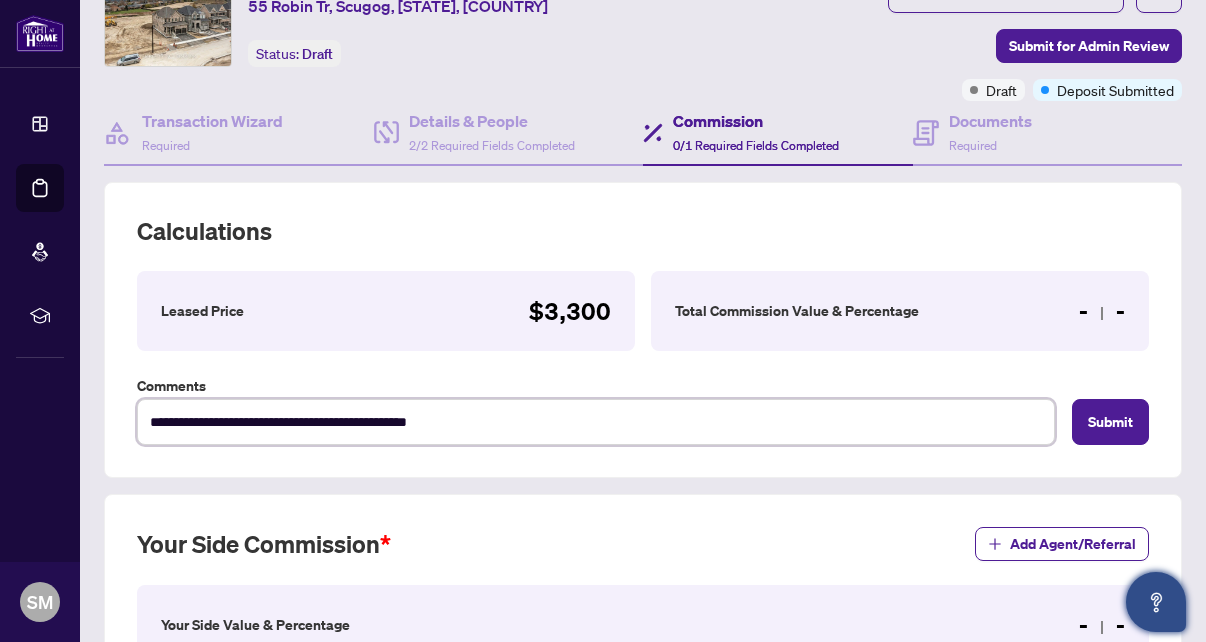 type on "**********" 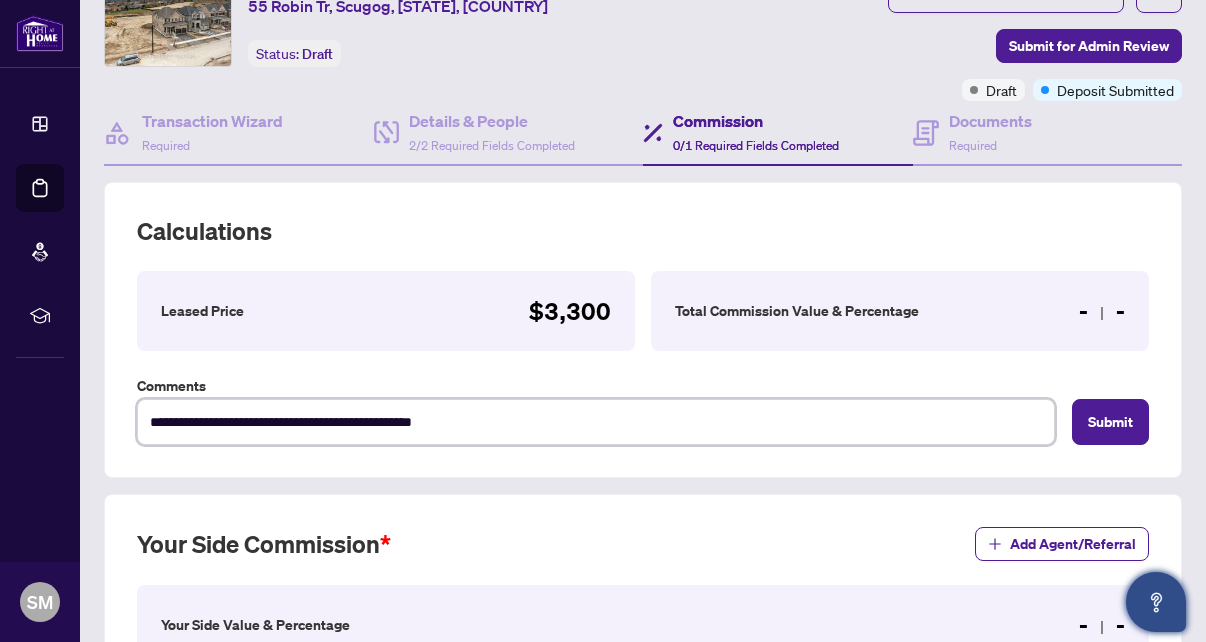 type on "**********" 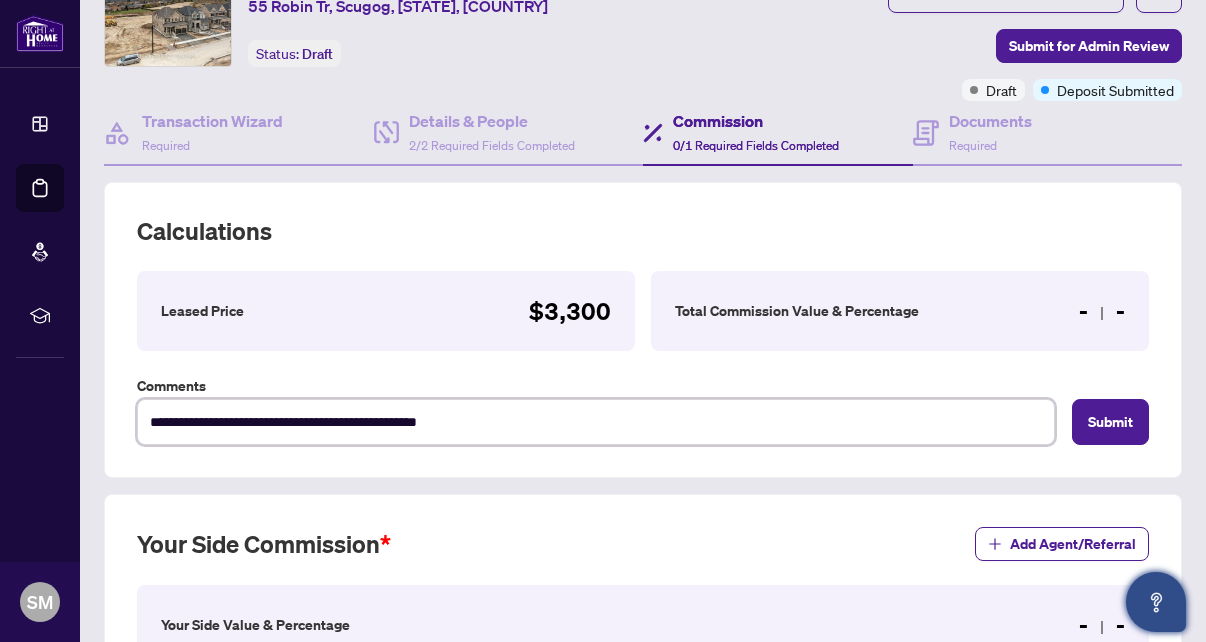 type on "**********" 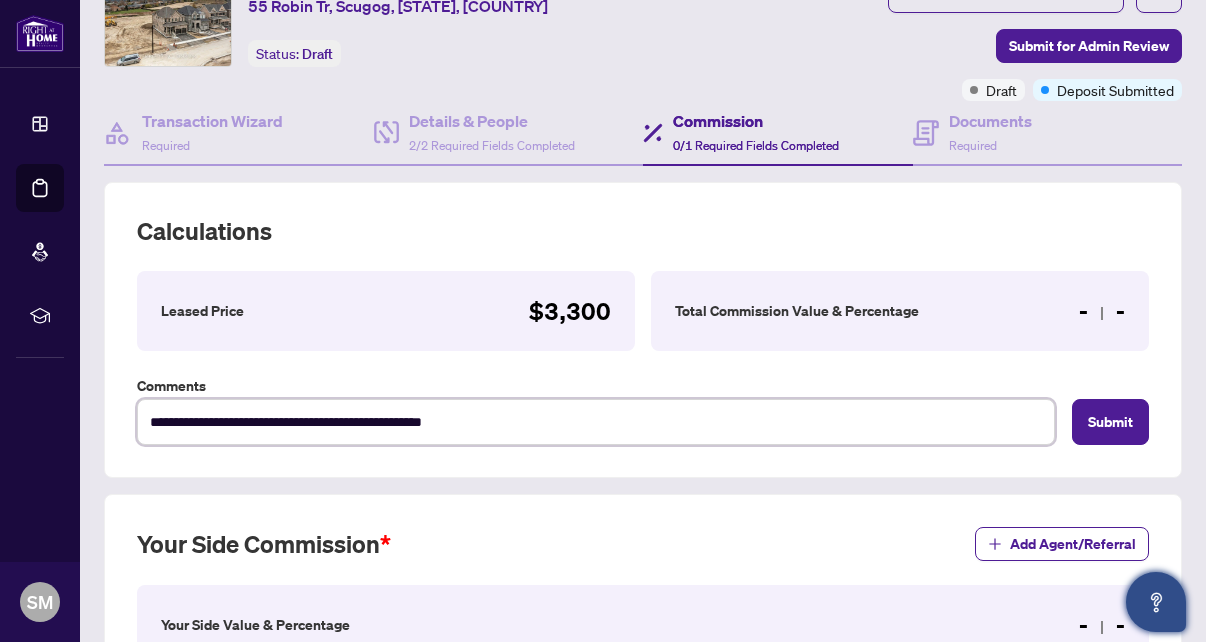 type on "**********" 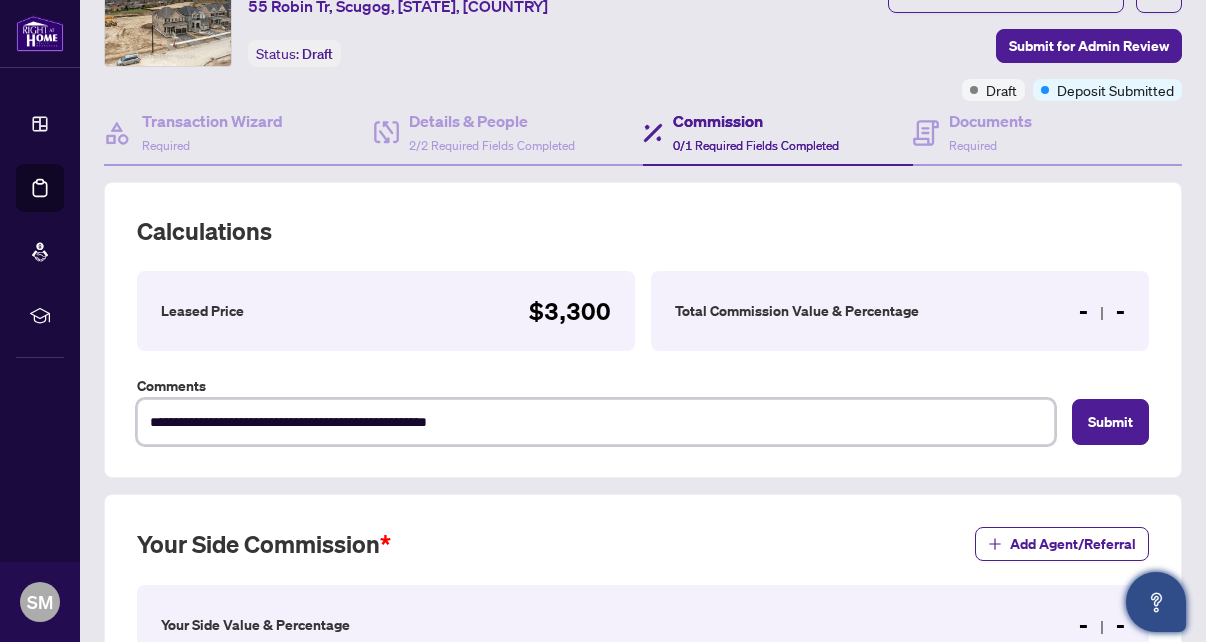 type on "**********" 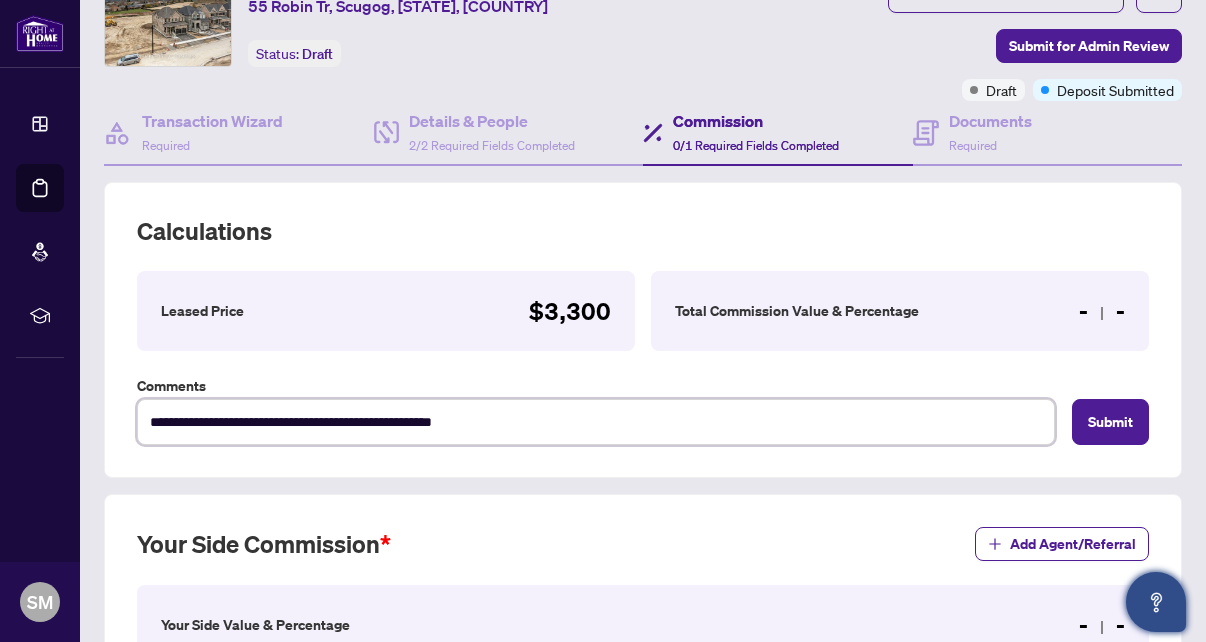 type on "**********" 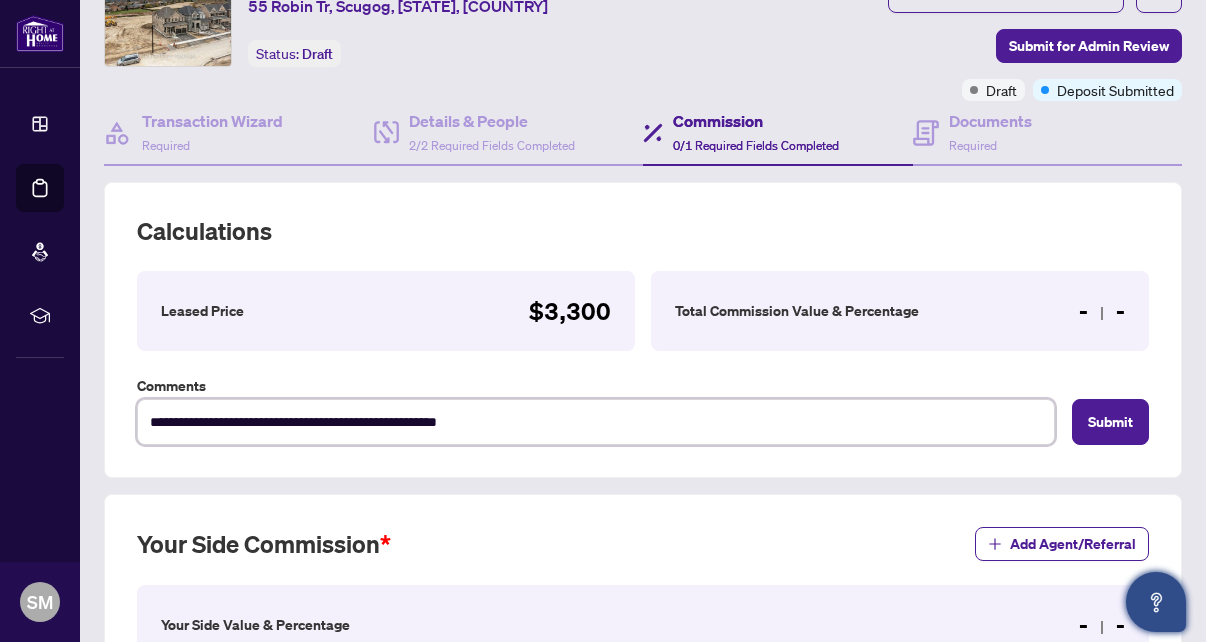 type on "**********" 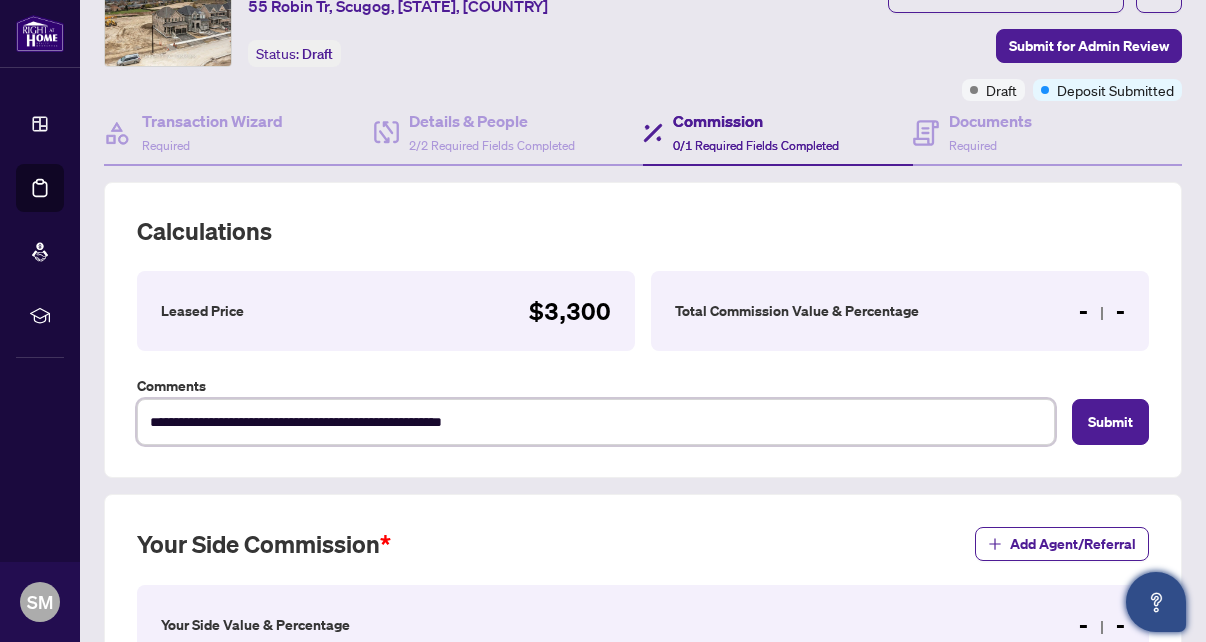 type on "**********" 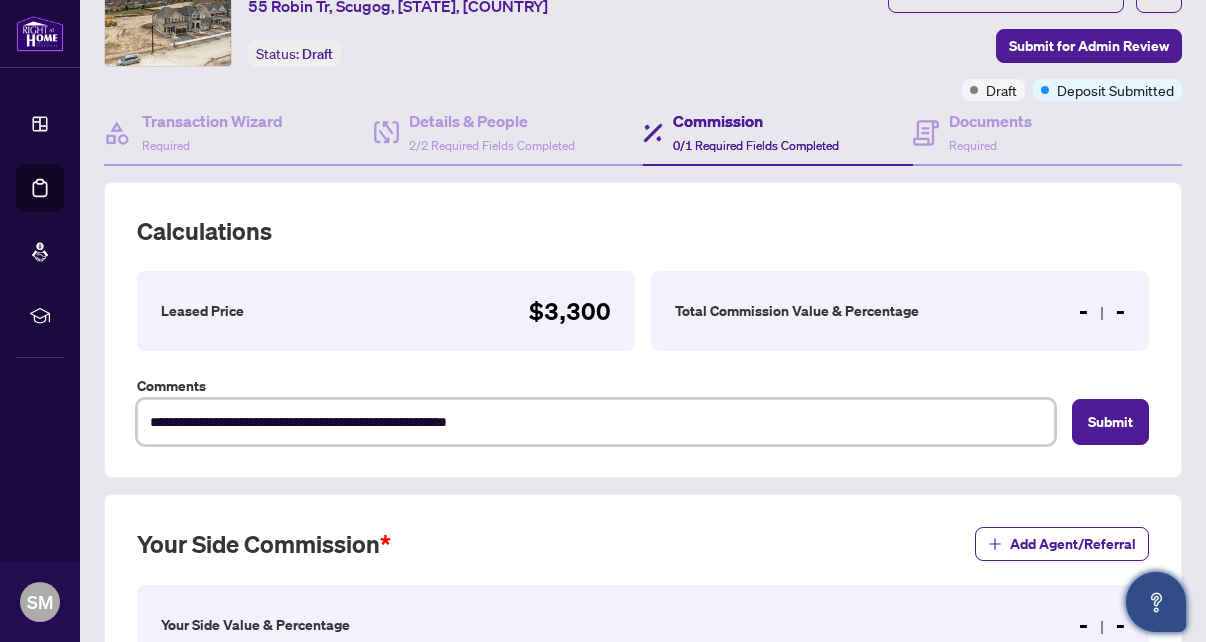 type on "**********" 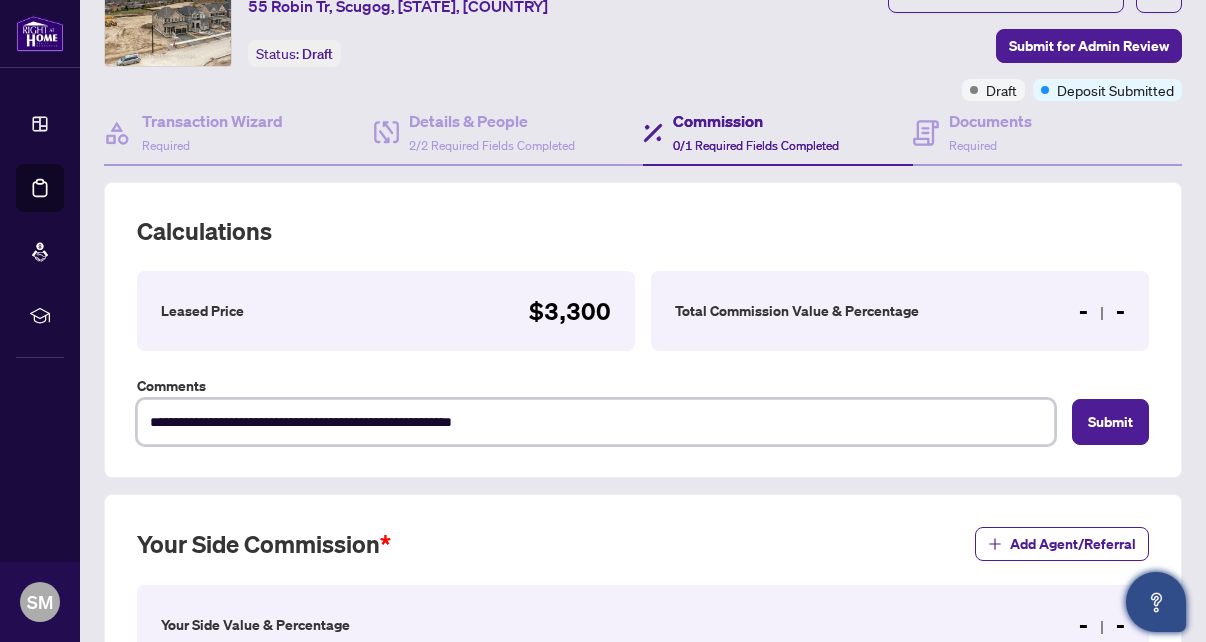 type on "**********" 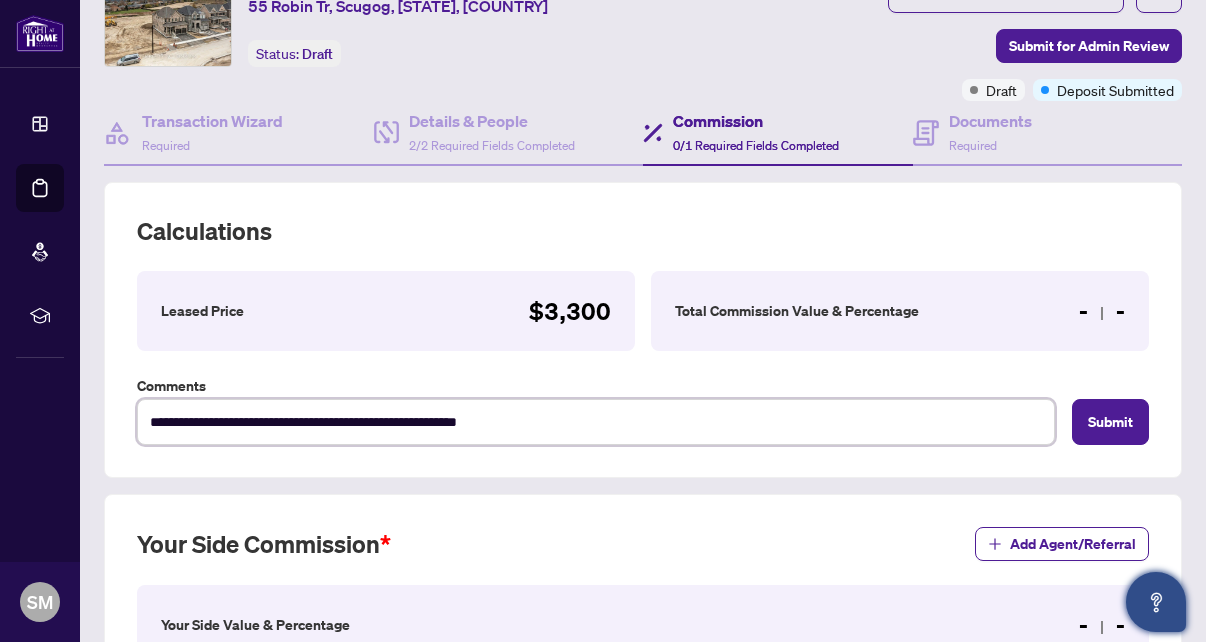 type on "**********" 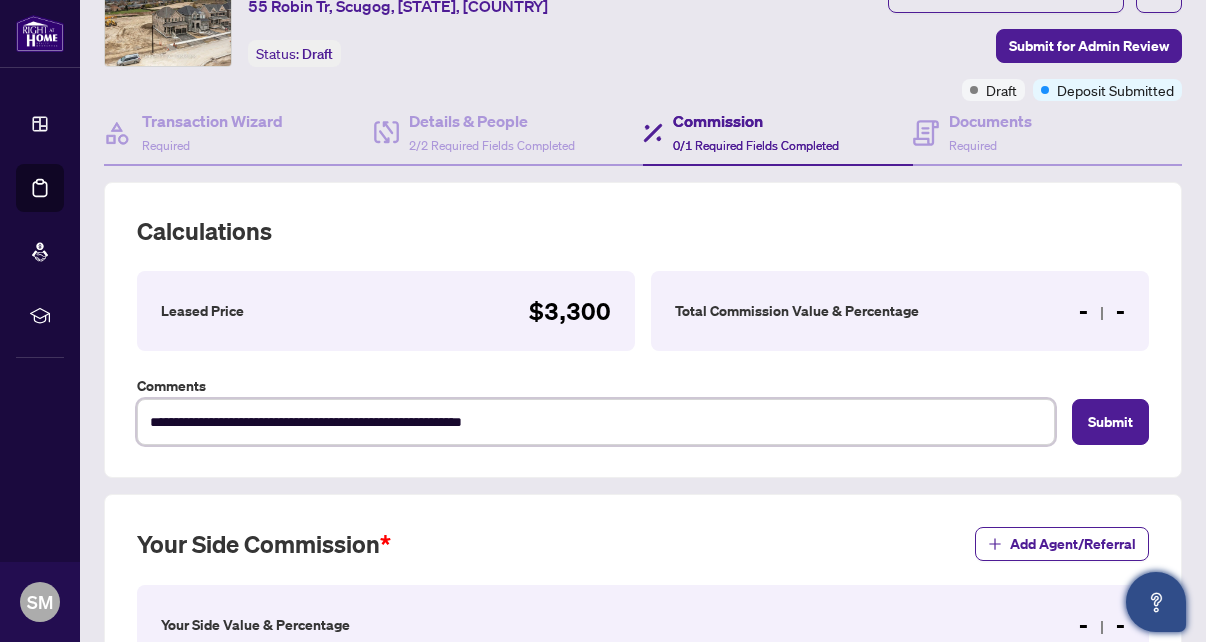 type on "**********" 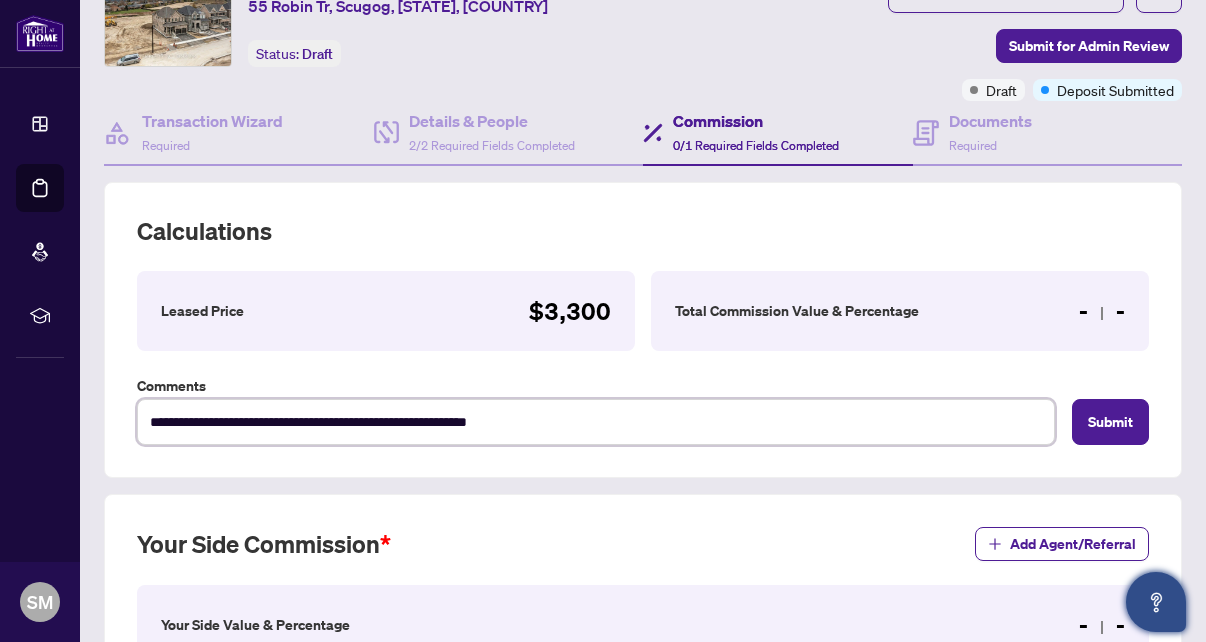 type on "**********" 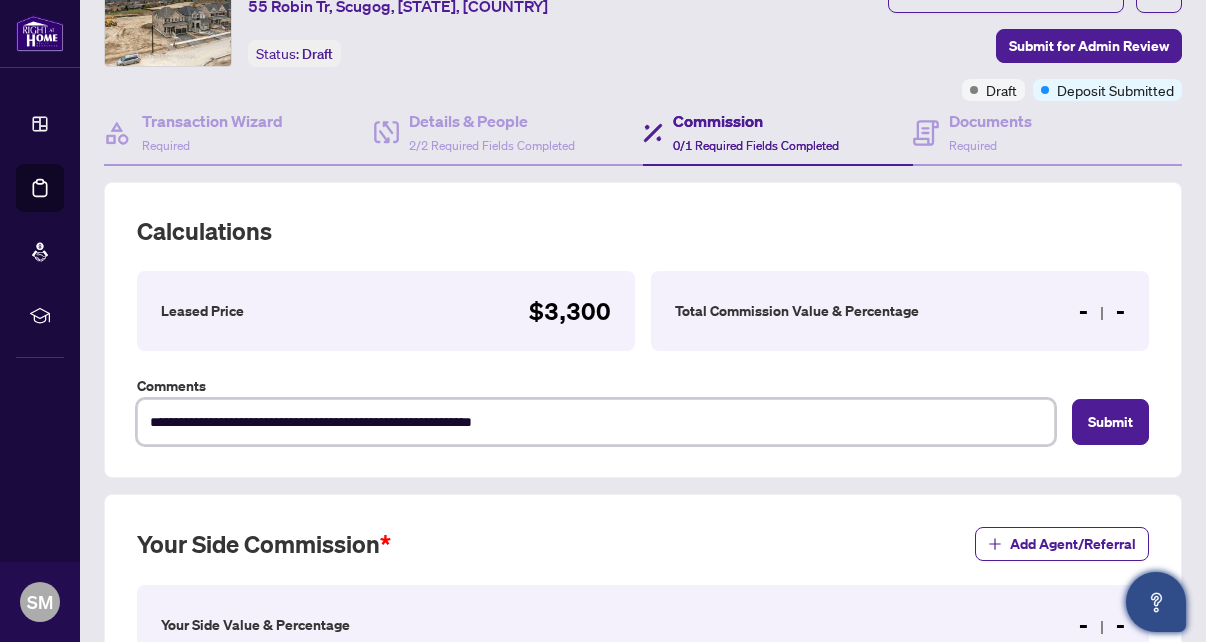 type on "**********" 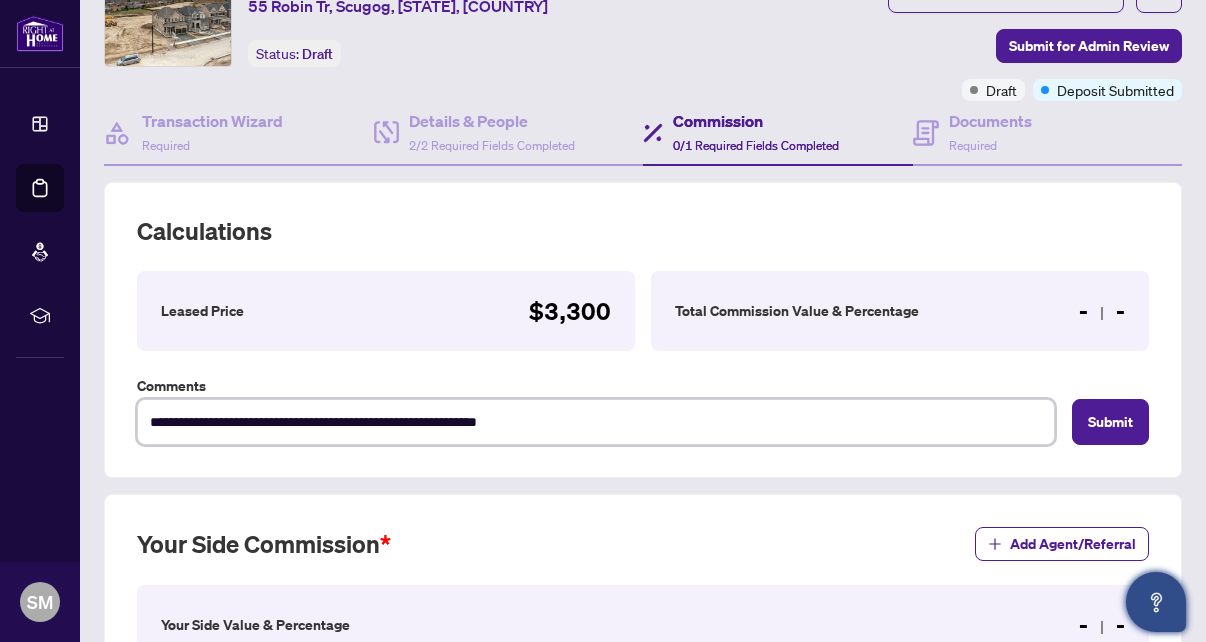 type on "**********" 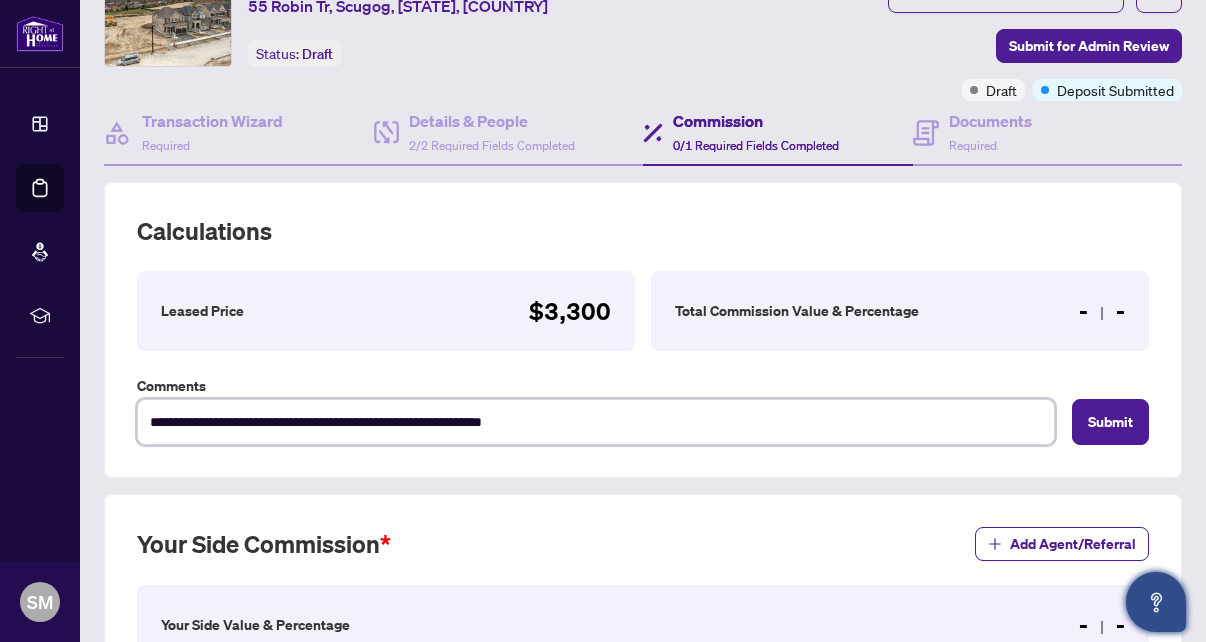 type on "**********" 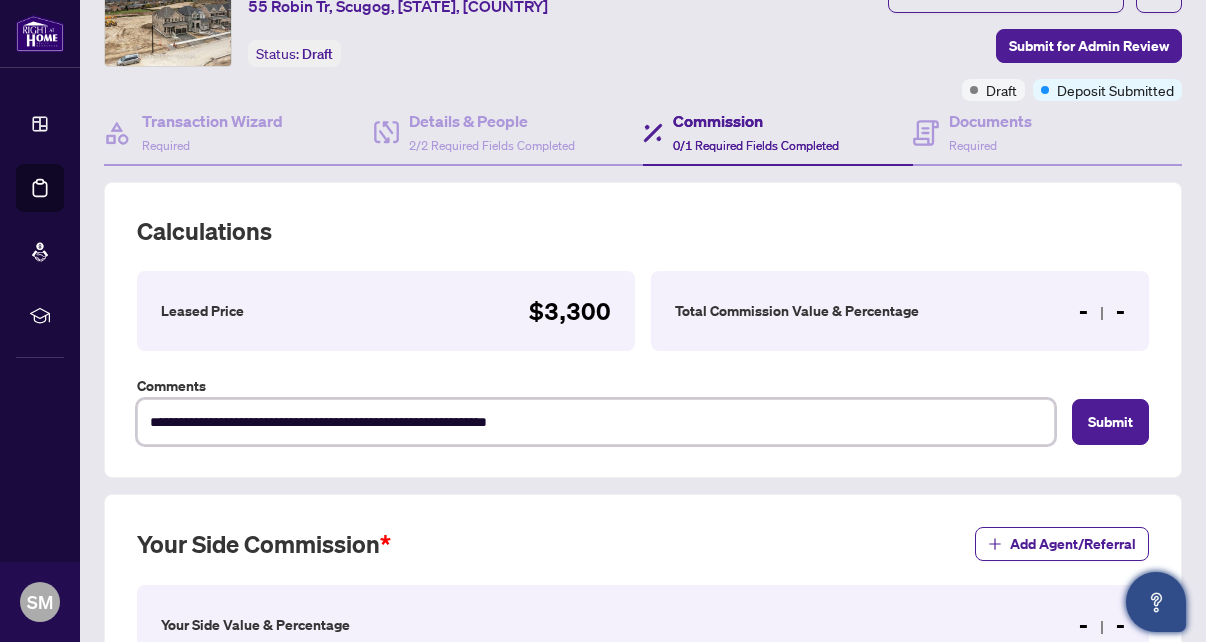 type on "**********" 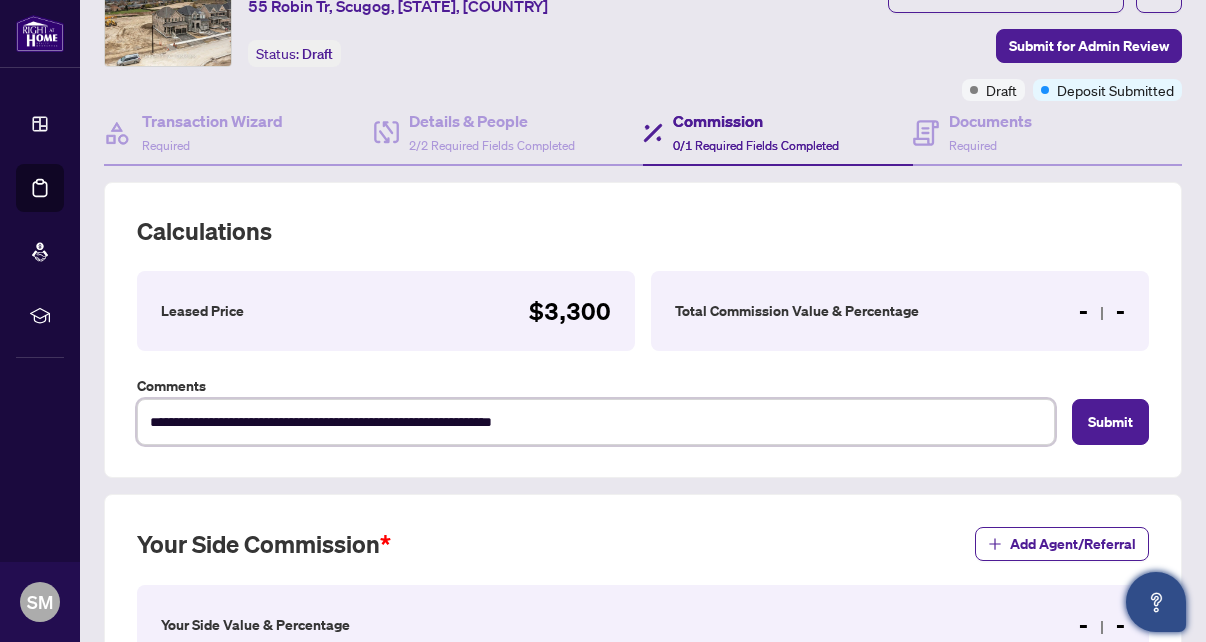 type on "**********" 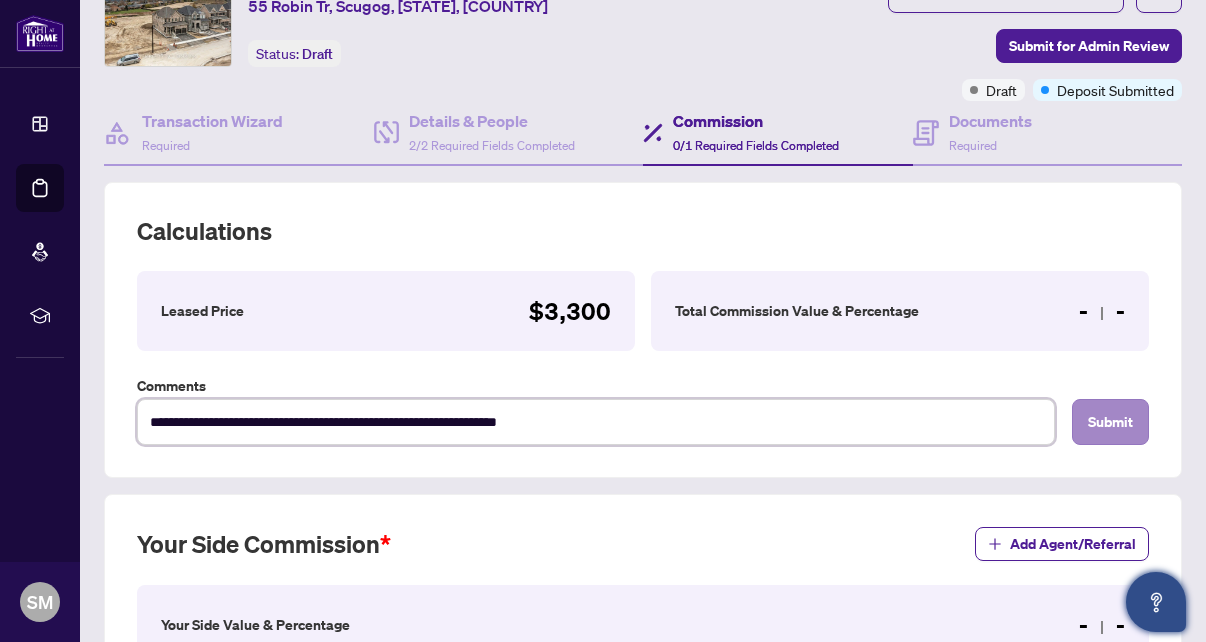 type on "**********" 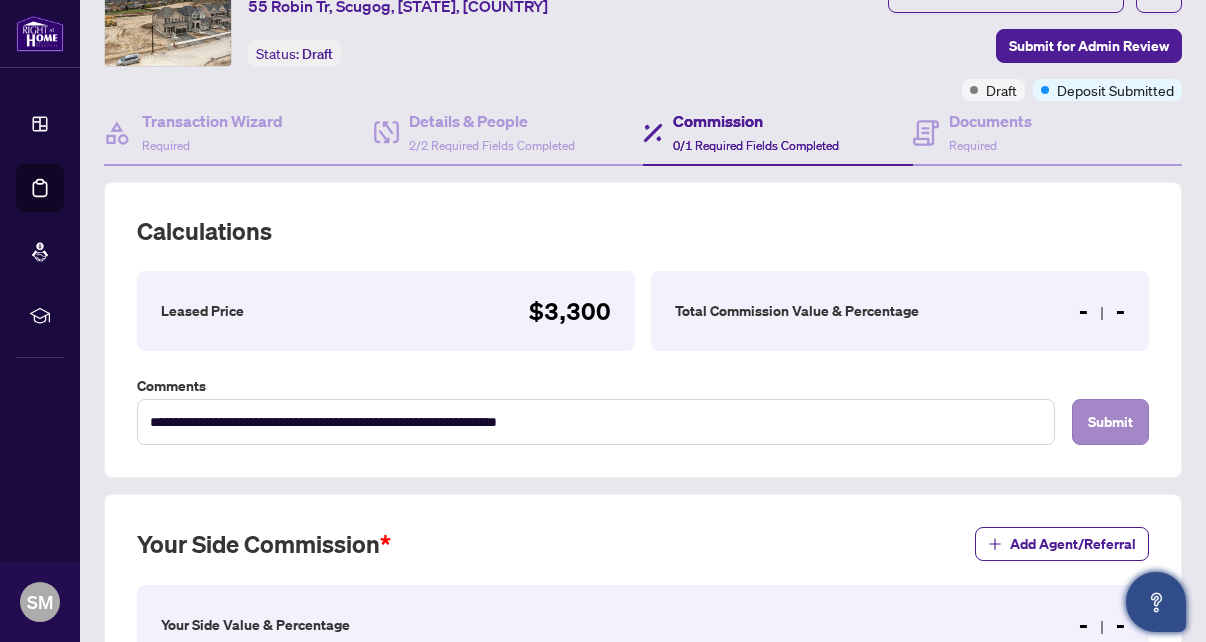 click on "Submit" at bounding box center (1110, 422) 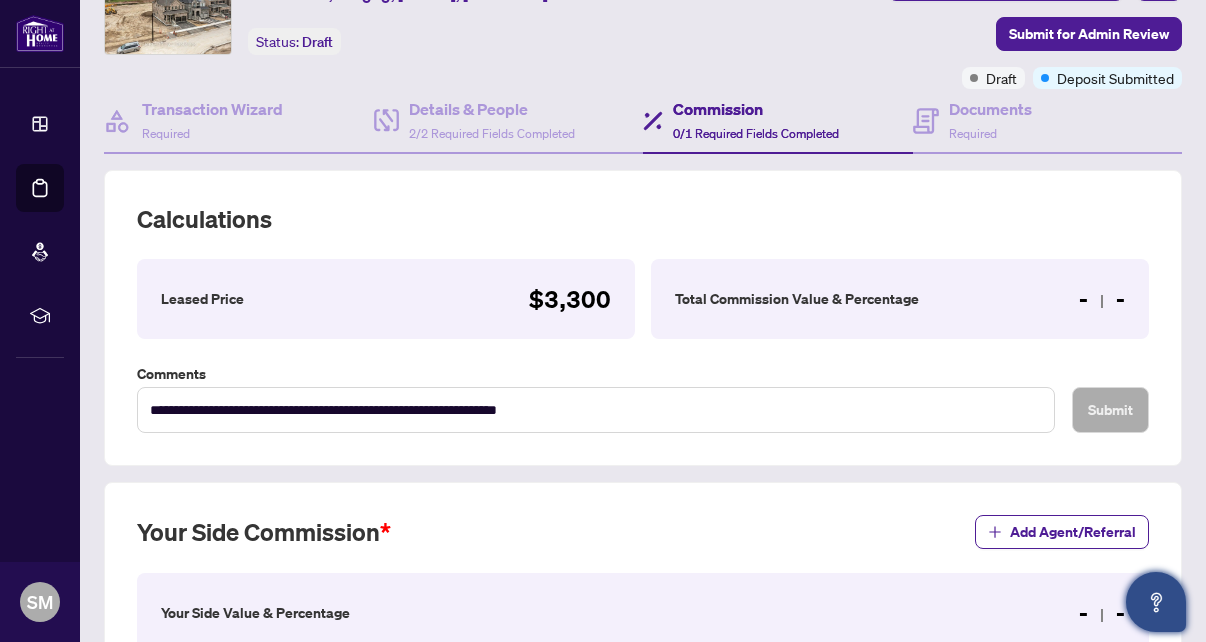 scroll, scrollTop: 105, scrollLeft: 0, axis: vertical 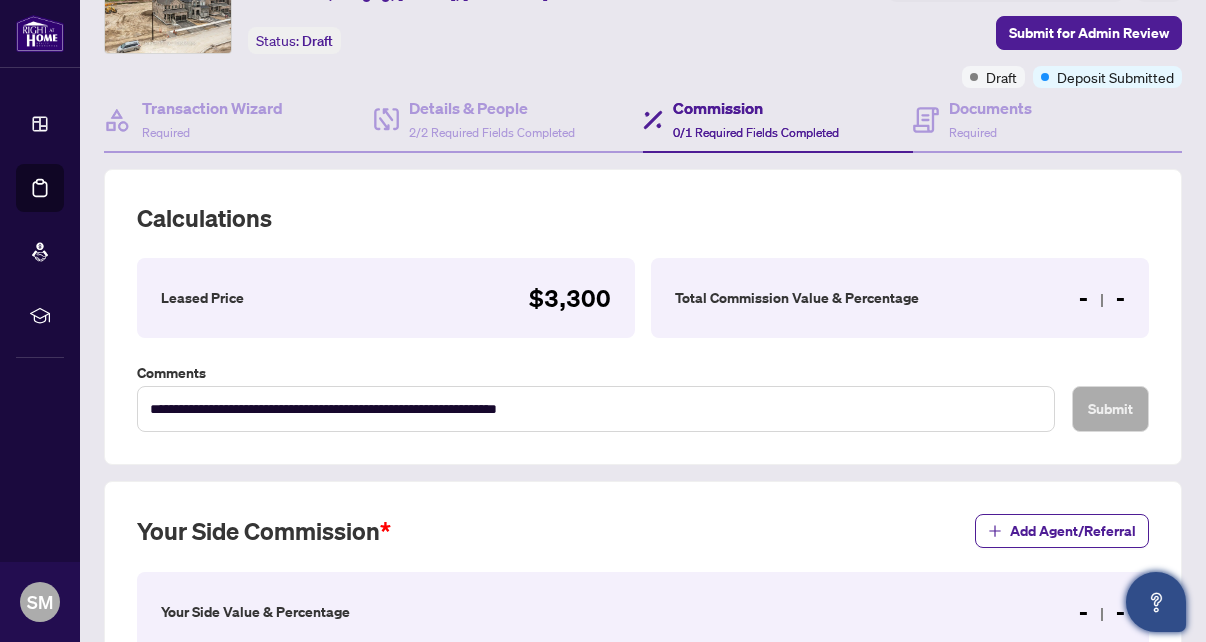 click on "Total Commission Value & Percentage" at bounding box center [797, 298] 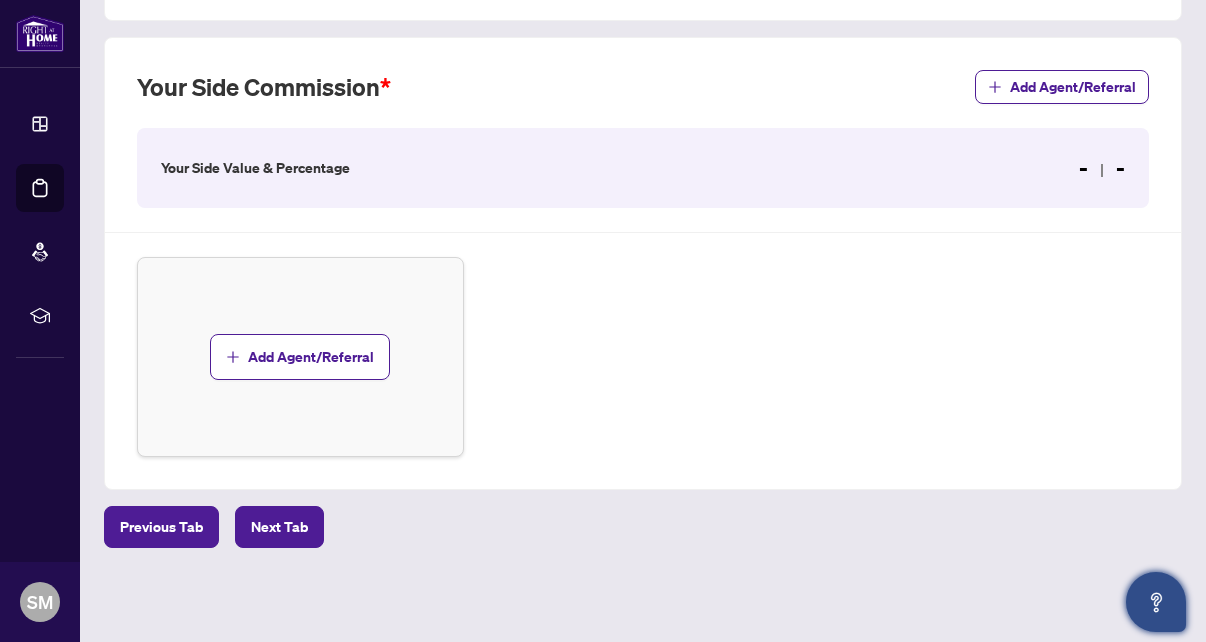 scroll, scrollTop: 547, scrollLeft: 0, axis: vertical 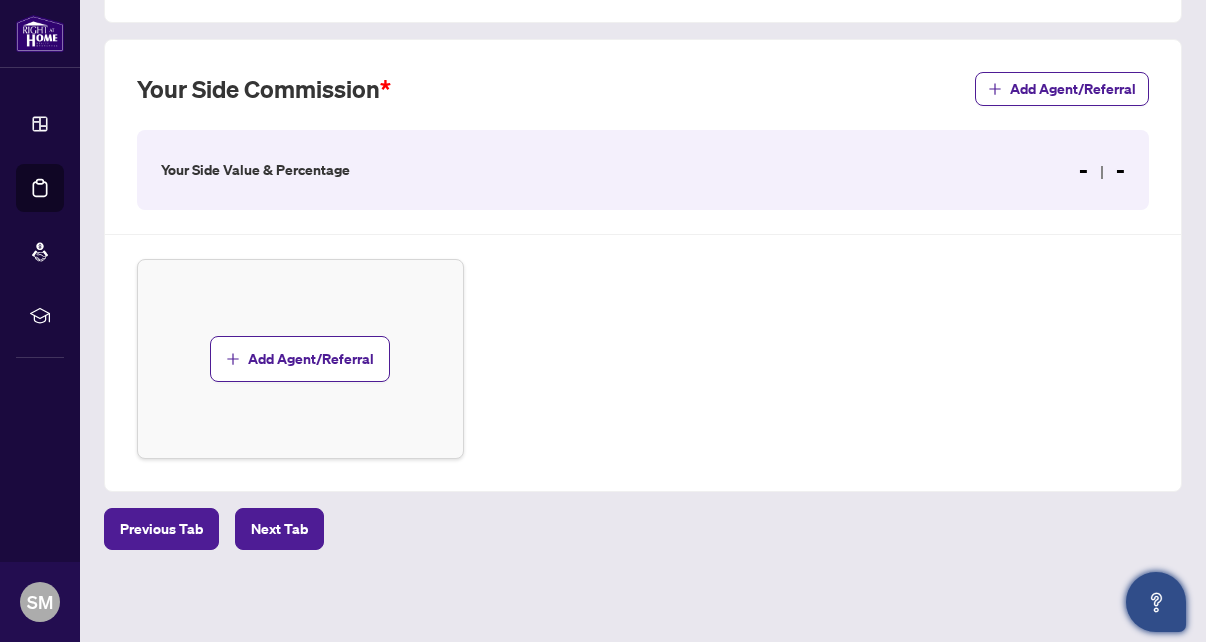 click on "Next Tab" at bounding box center [279, 529] 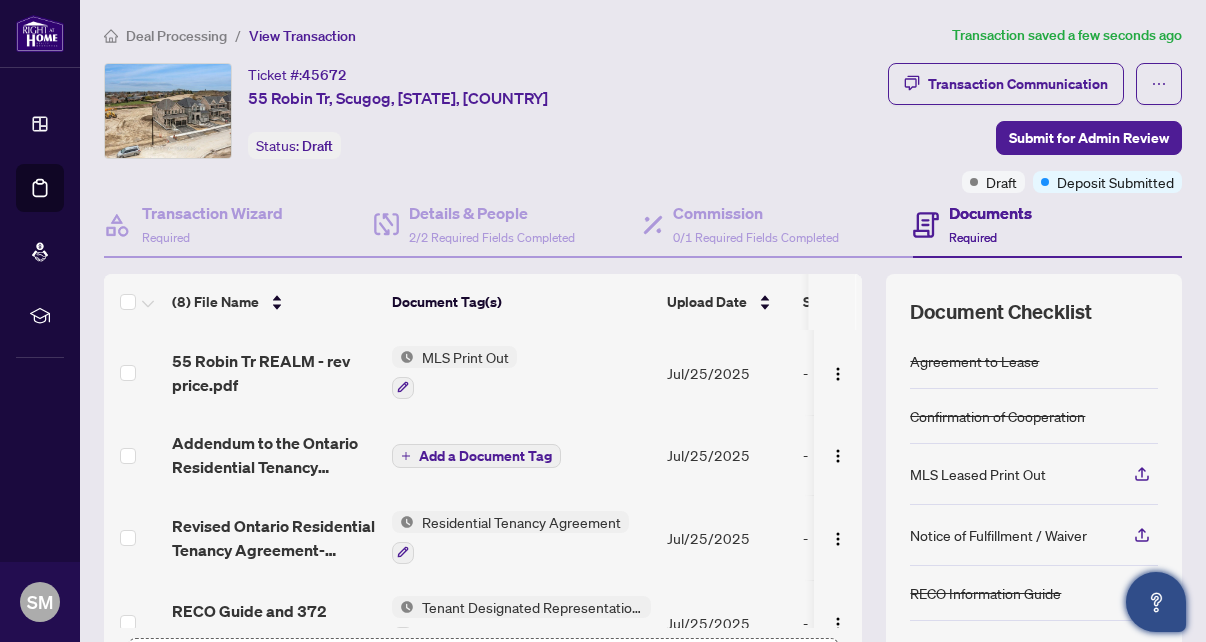 scroll, scrollTop: 0, scrollLeft: 0, axis: both 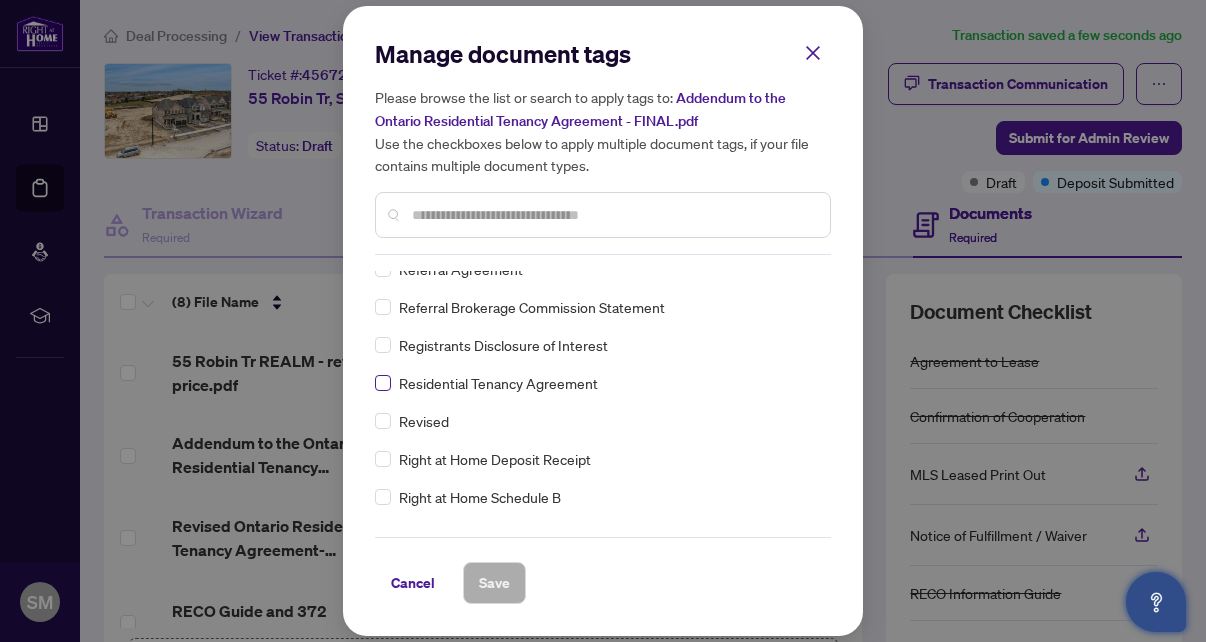 click at bounding box center (383, 383) 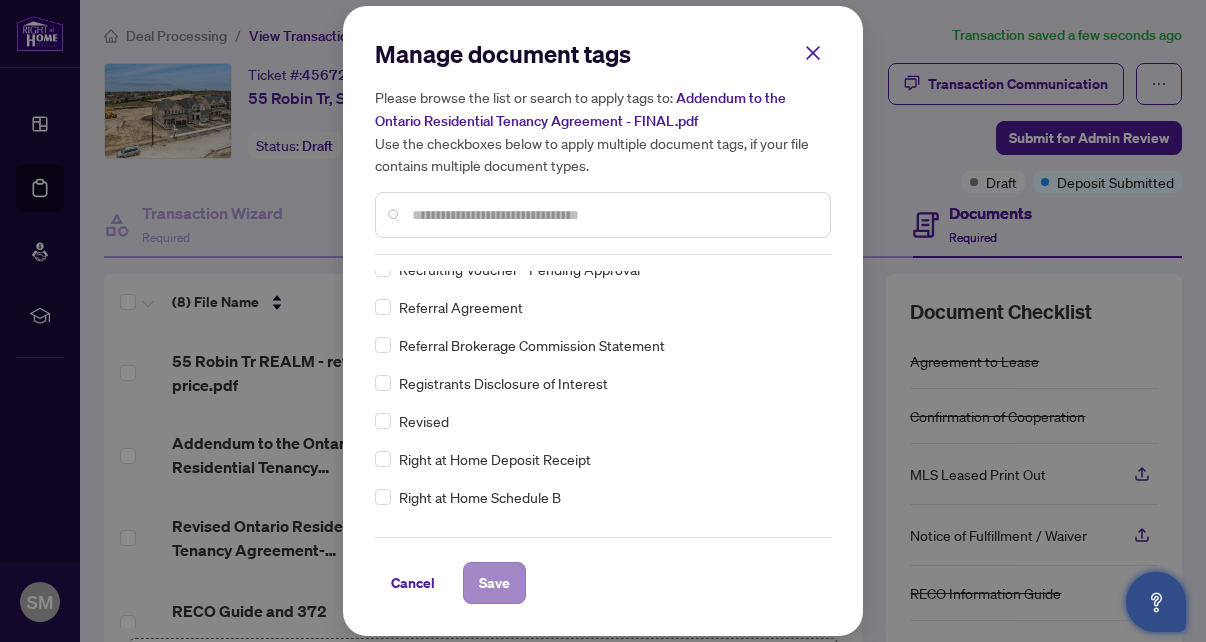 click on "Save" at bounding box center [494, 583] 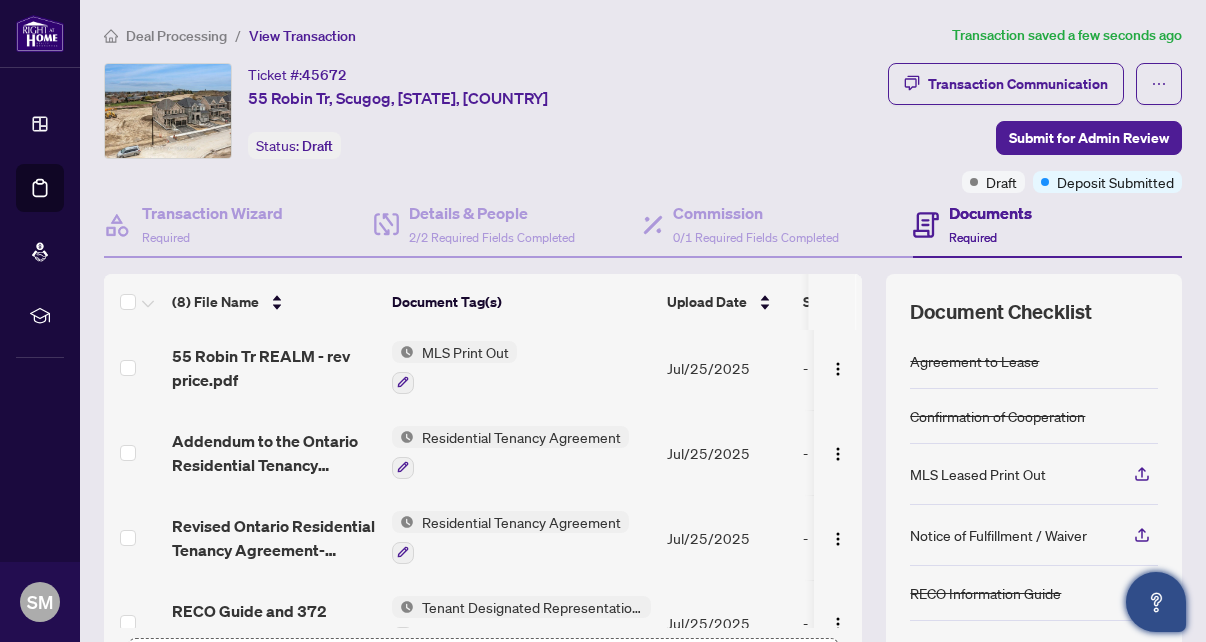 scroll, scrollTop: 0, scrollLeft: 0, axis: both 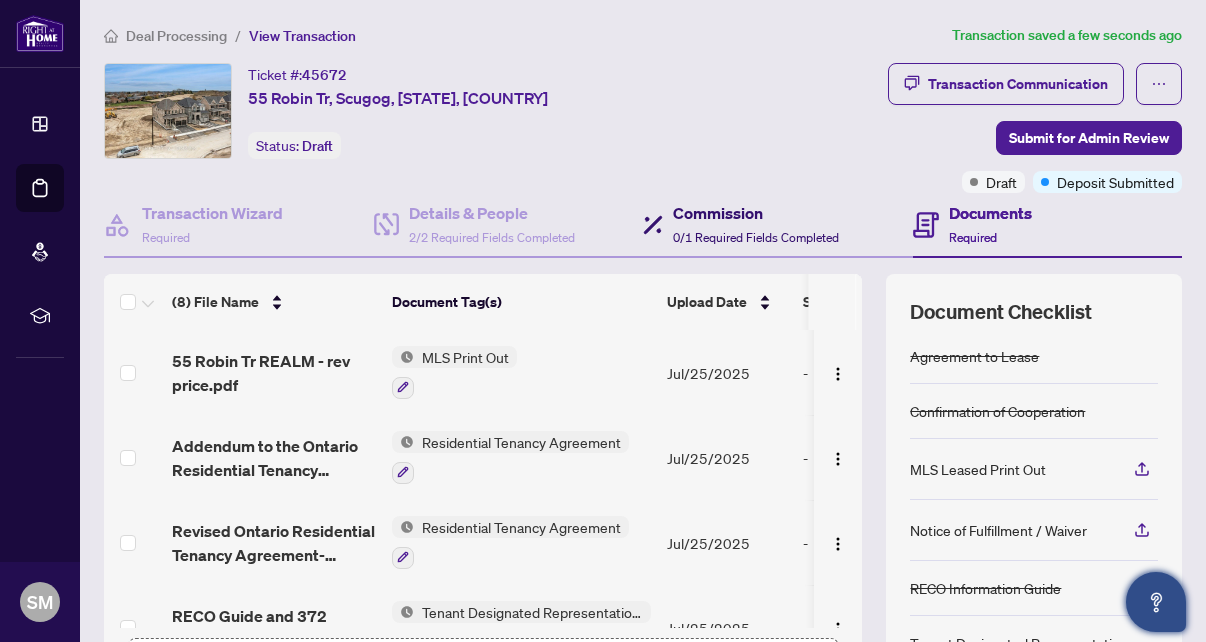 click on "Commission" at bounding box center (756, 213) 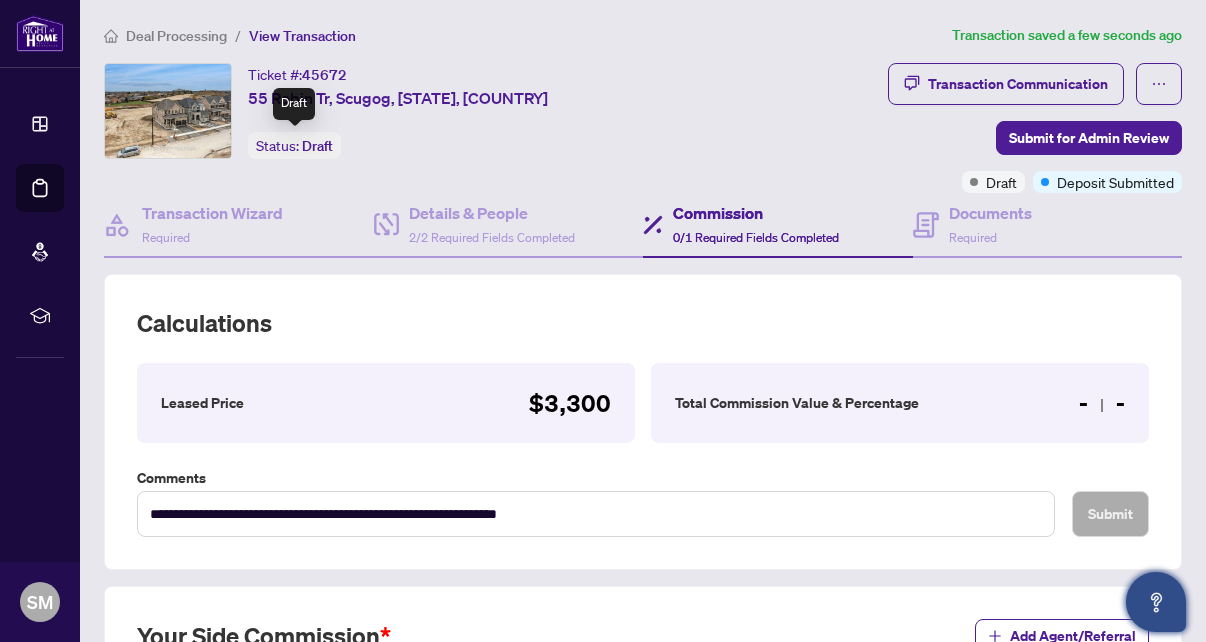 click on "Status:   Draft" at bounding box center [294, 145] 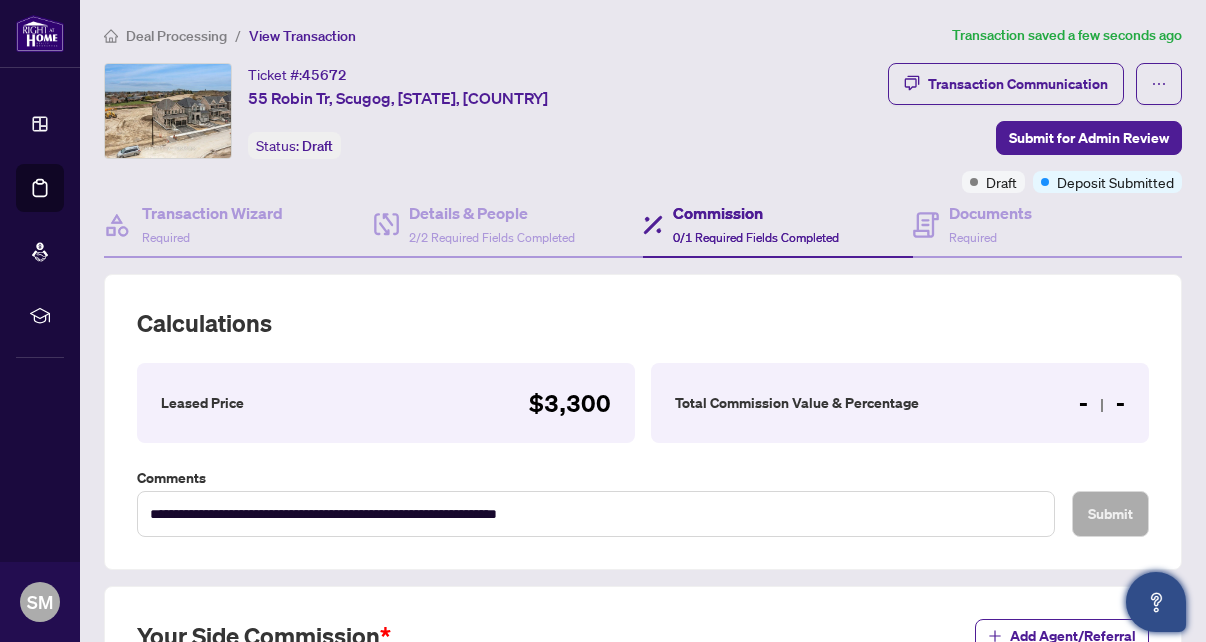 click on "Ticket #:  45672 55 Robin Tr, Scugog, [STATE], [COUNTRY] Status:   Draft" at bounding box center [398, 111] 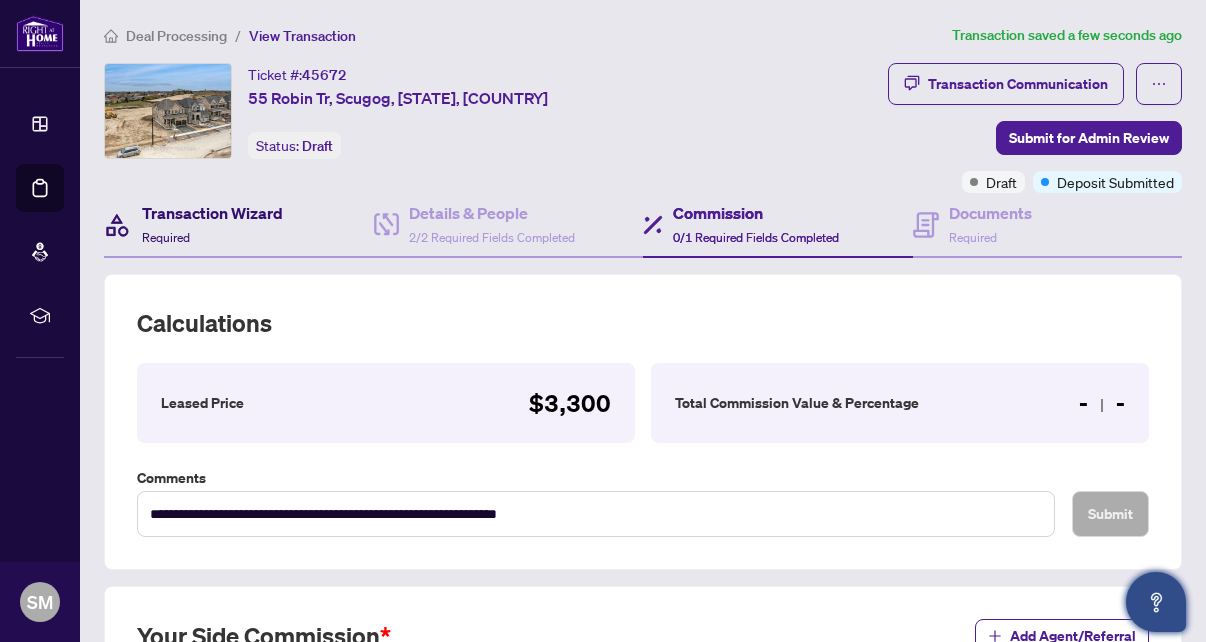click on "Transaction Wizard" at bounding box center [212, 213] 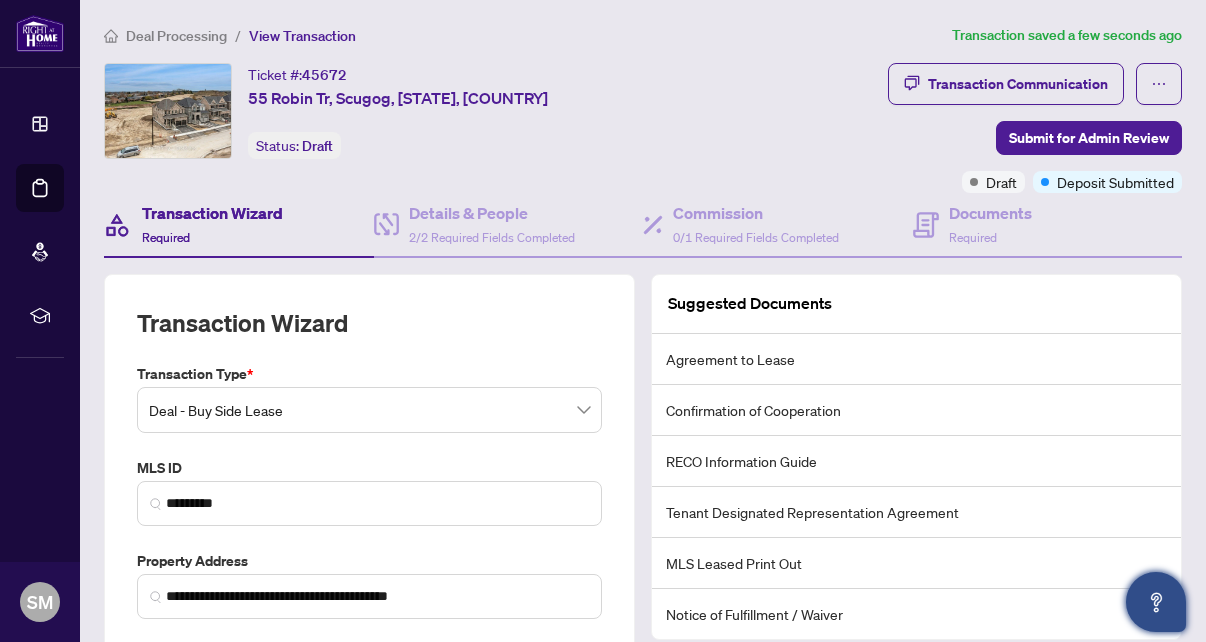scroll, scrollTop: 0, scrollLeft: 0, axis: both 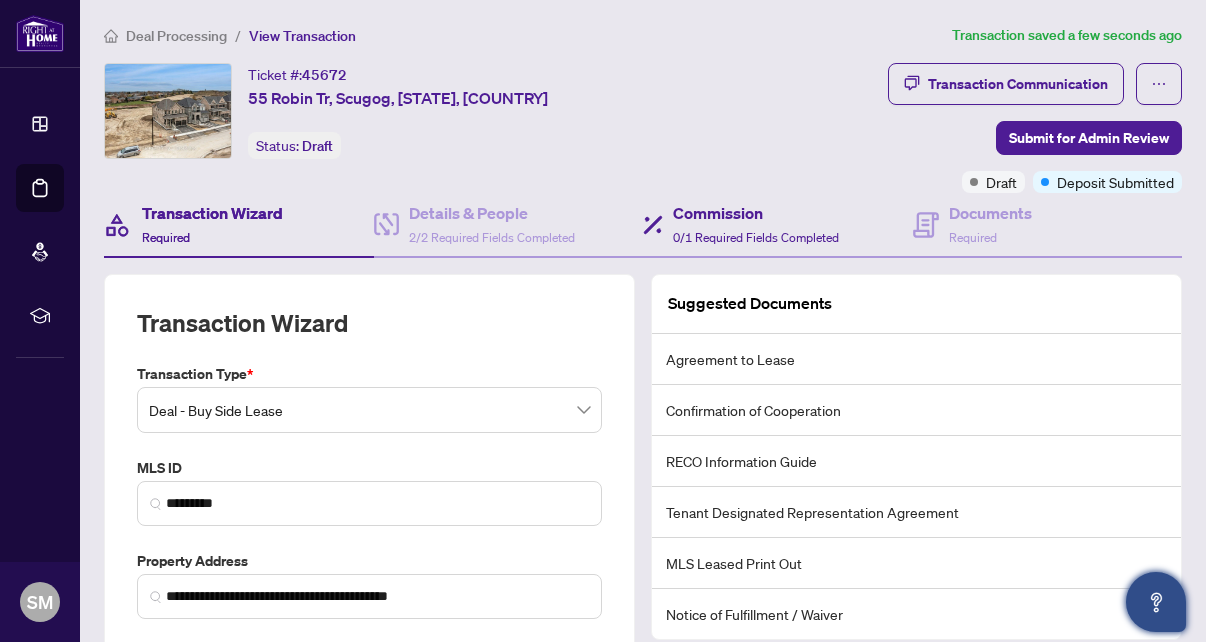 click on "Commission 0/1 Required Fields Completed" at bounding box center (778, 225) 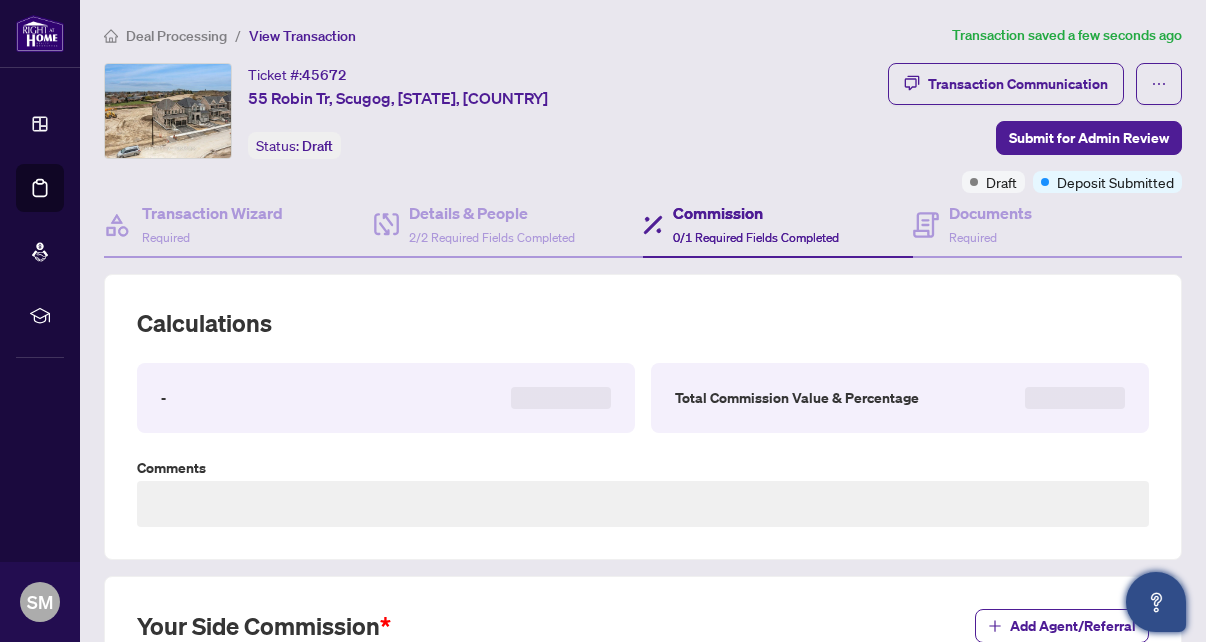 type on "**********" 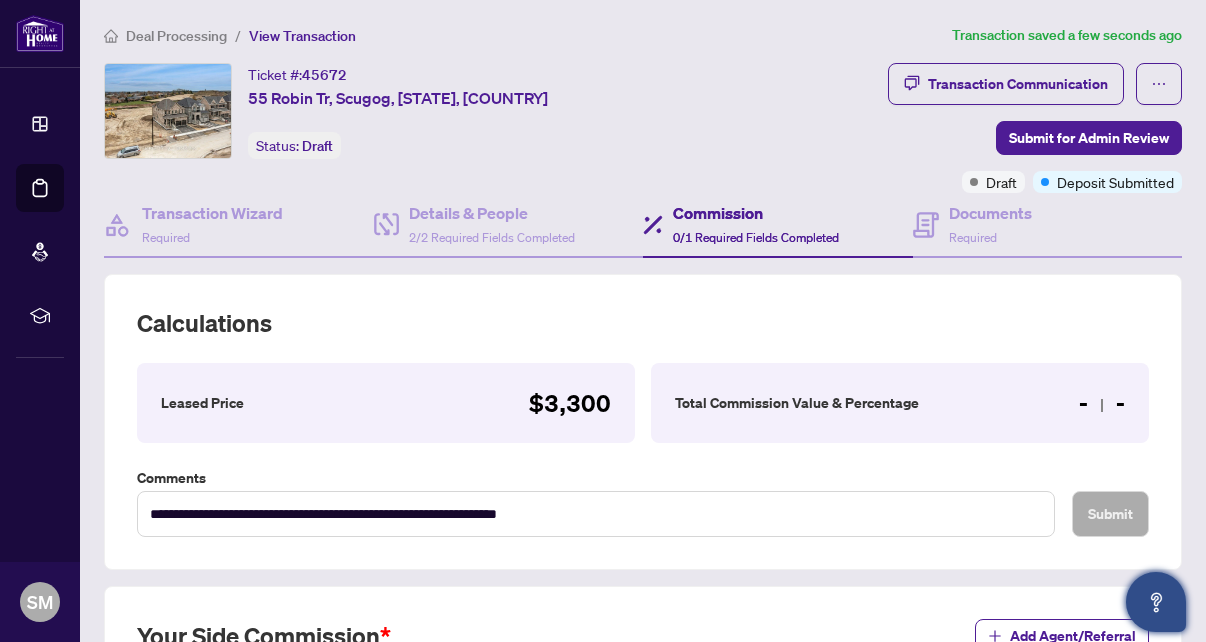 click on "$3,300" at bounding box center (570, 403) 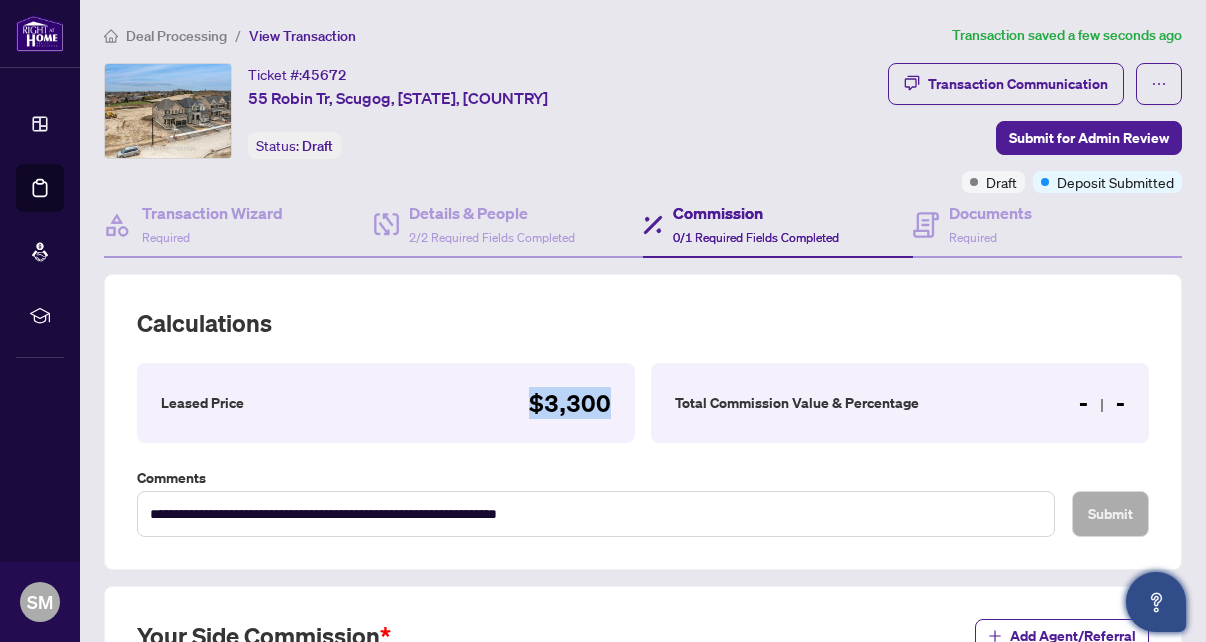 drag, startPoint x: 537, startPoint y: 403, endPoint x: 630, endPoint y: 403, distance: 93 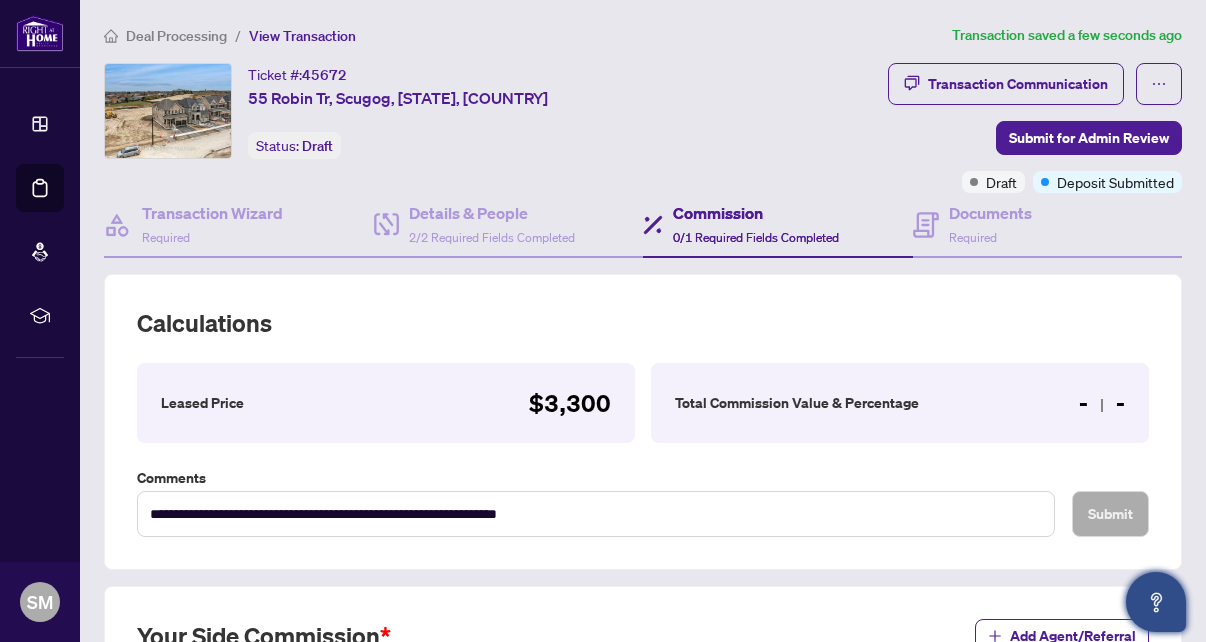 drag, startPoint x: 820, startPoint y: 401, endPoint x: 875, endPoint y: 399, distance: 55.03635 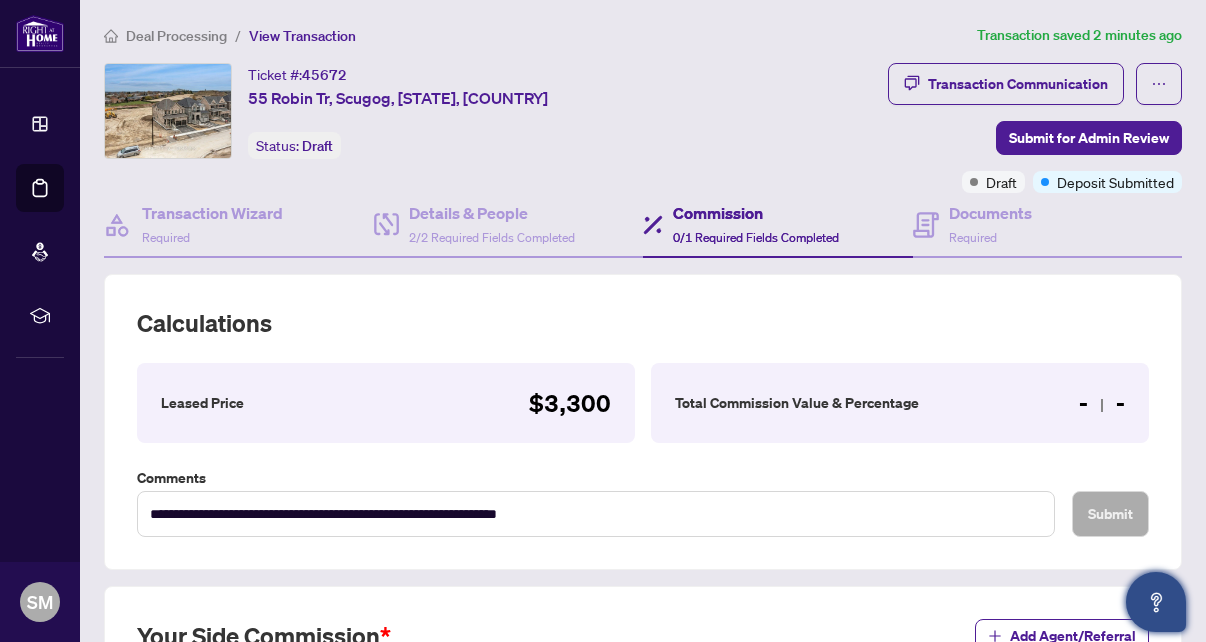 drag, startPoint x: 1001, startPoint y: 409, endPoint x: 1156, endPoint y: 411, distance: 155.01291 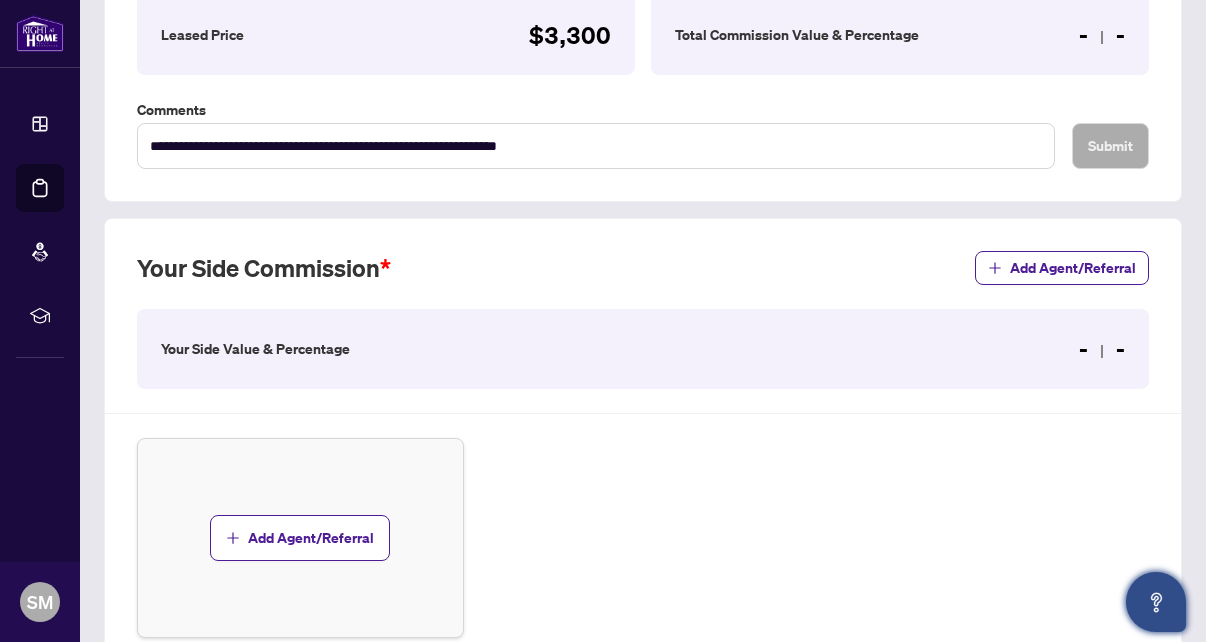 scroll, scrollTop: 405, scrollLeft: 0, axis: vertical 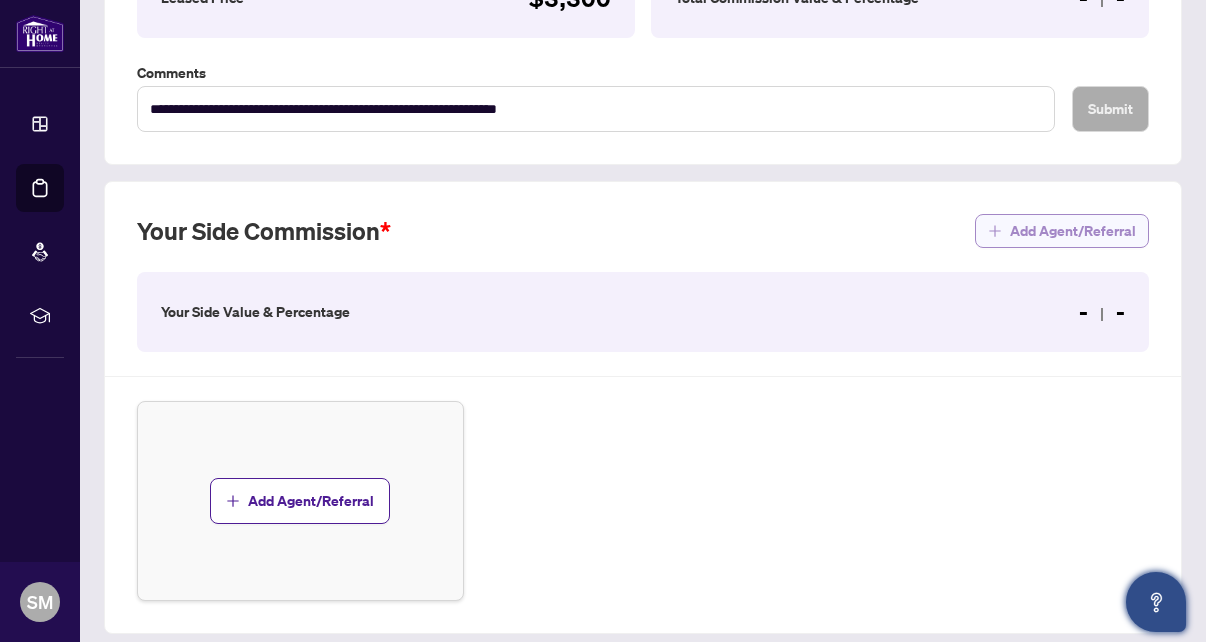 click on "Add Agent/Referral" at bounding box center (1073, 231) 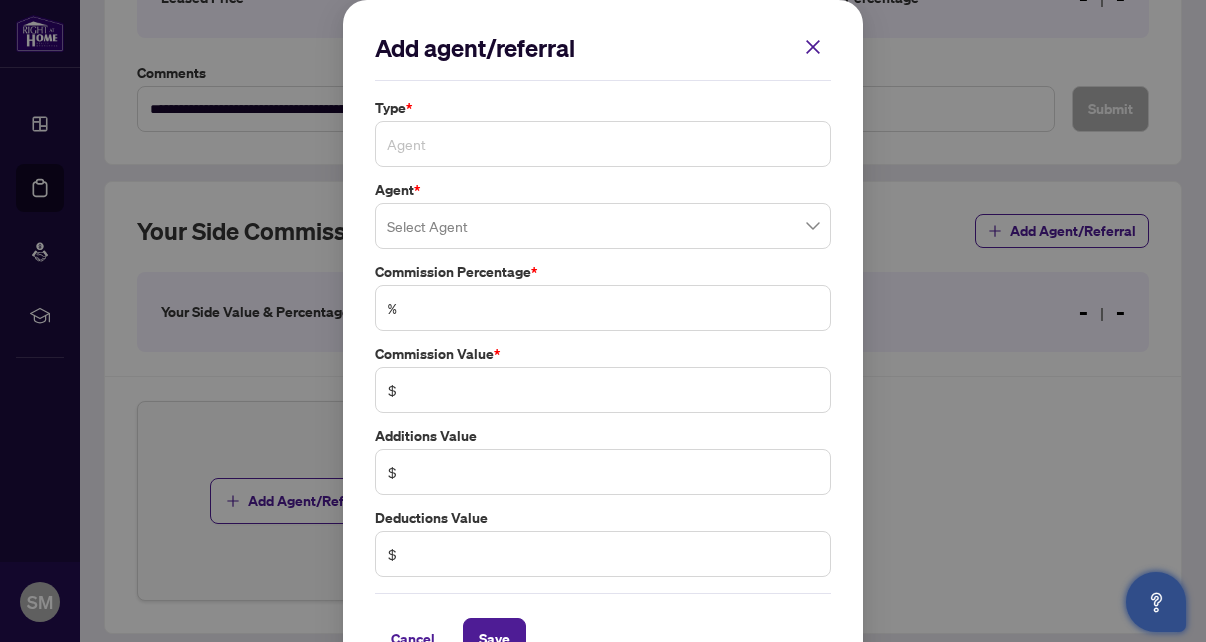 click on "Agent" at bounding box center (603, 144) 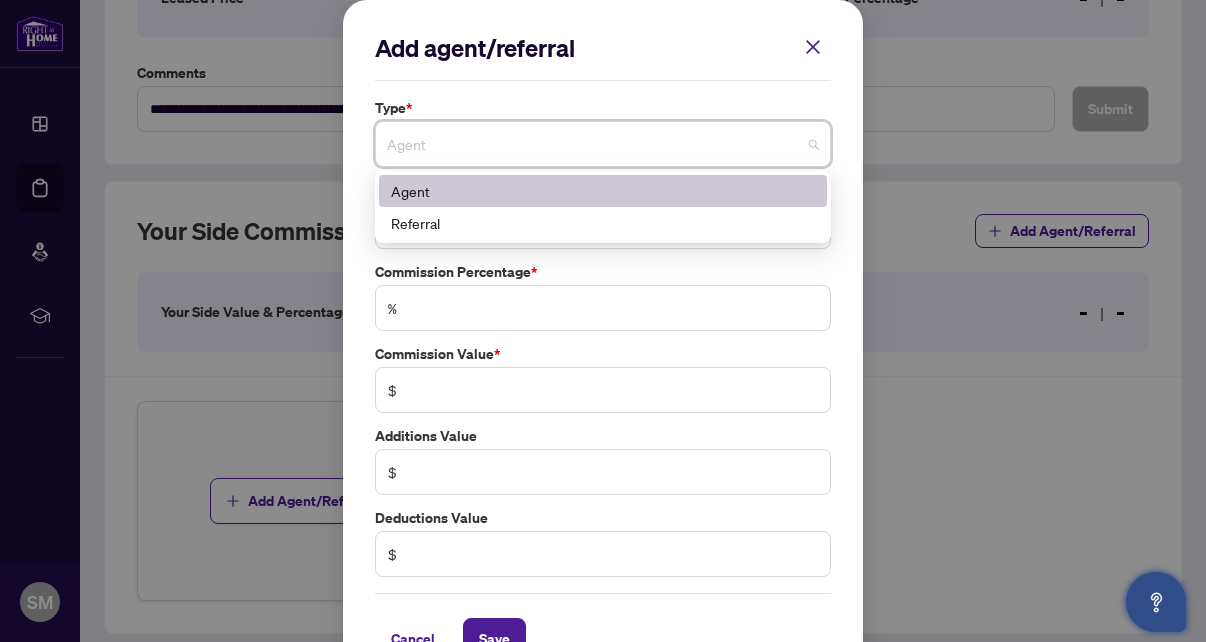 click on "Agent" at bounding box center (603, 191) 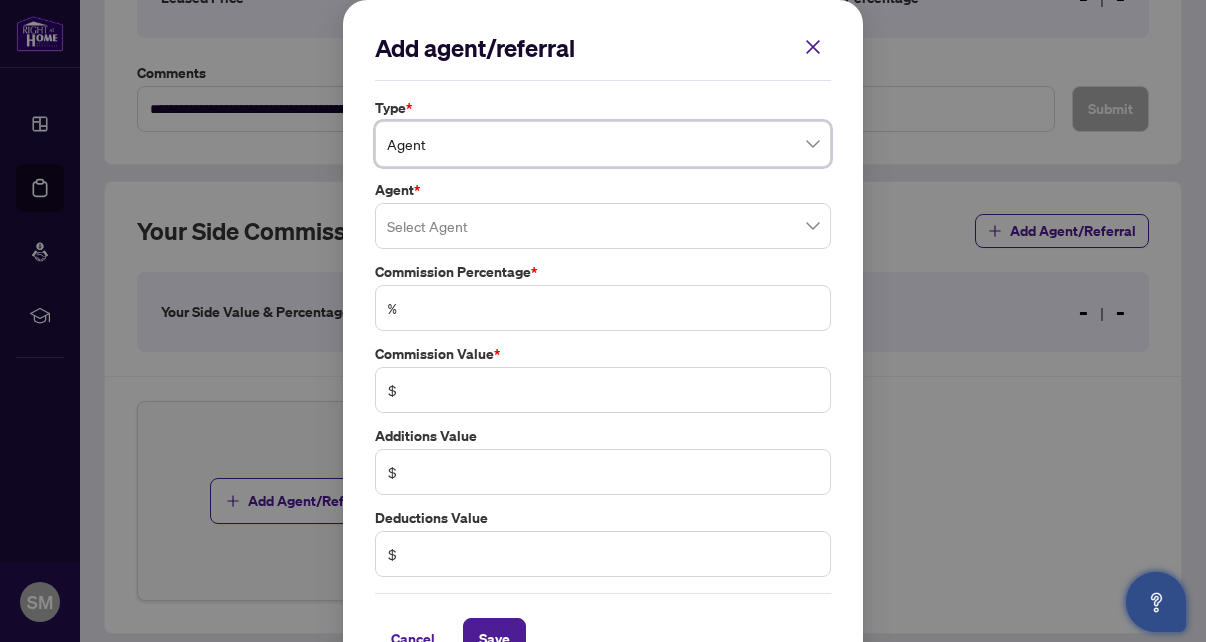 click at bounding box center (603, 226) 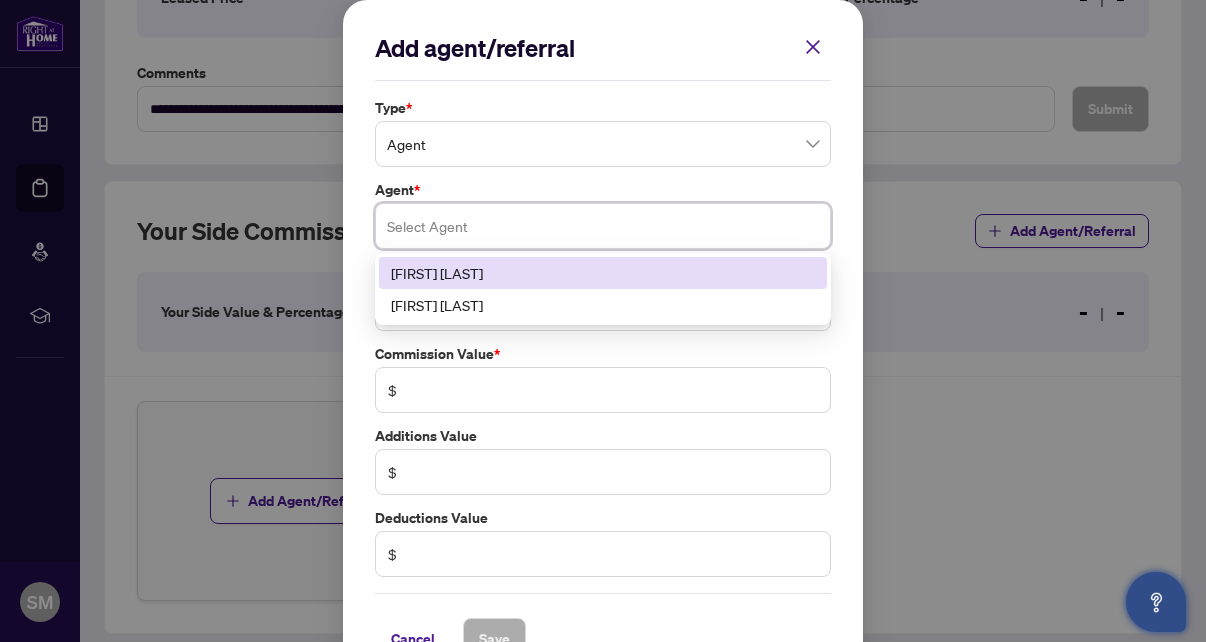 click on "[FIRST] [LAST]" at bounding box center (603, 273) 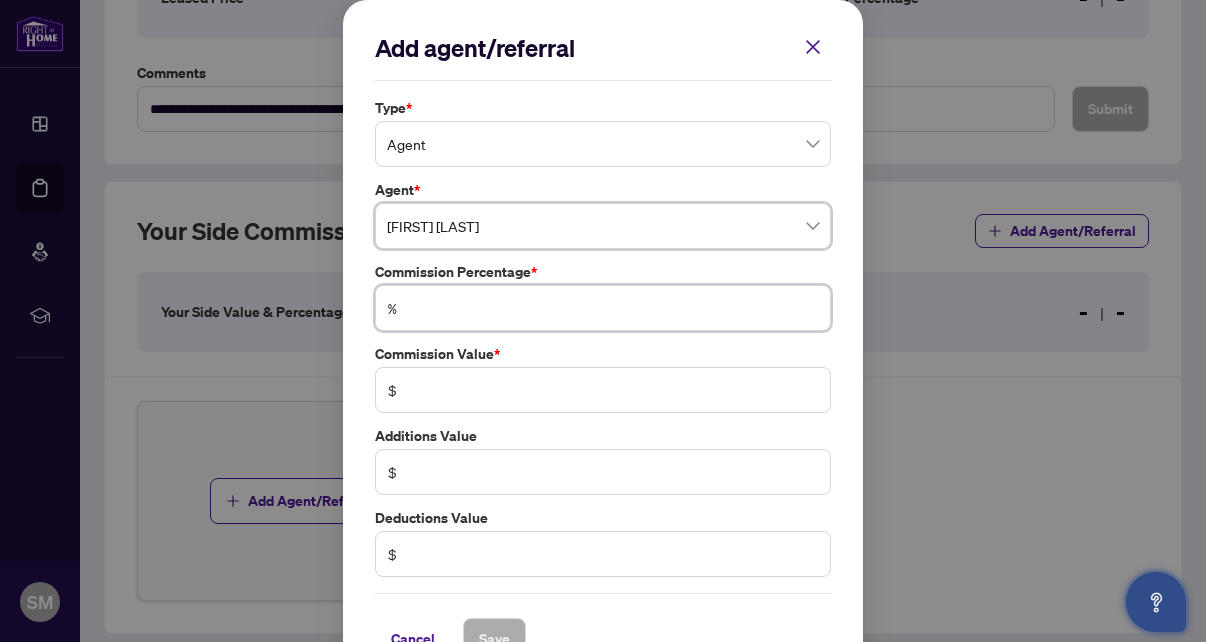 click at bounding box center [613, 308] 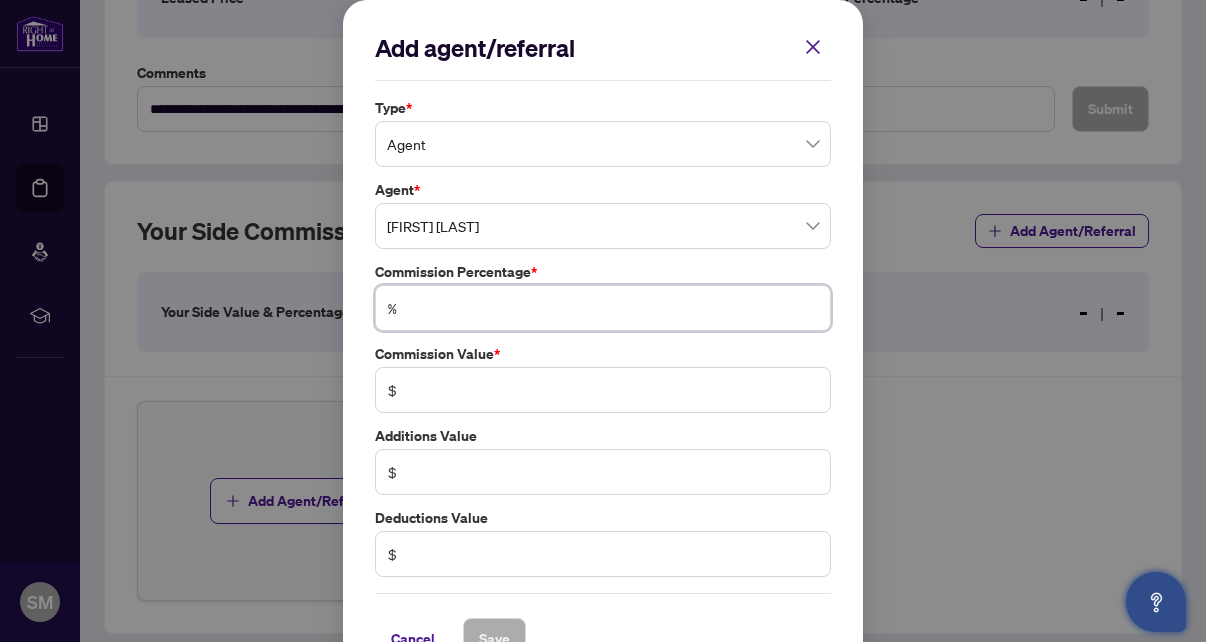 type on "*" 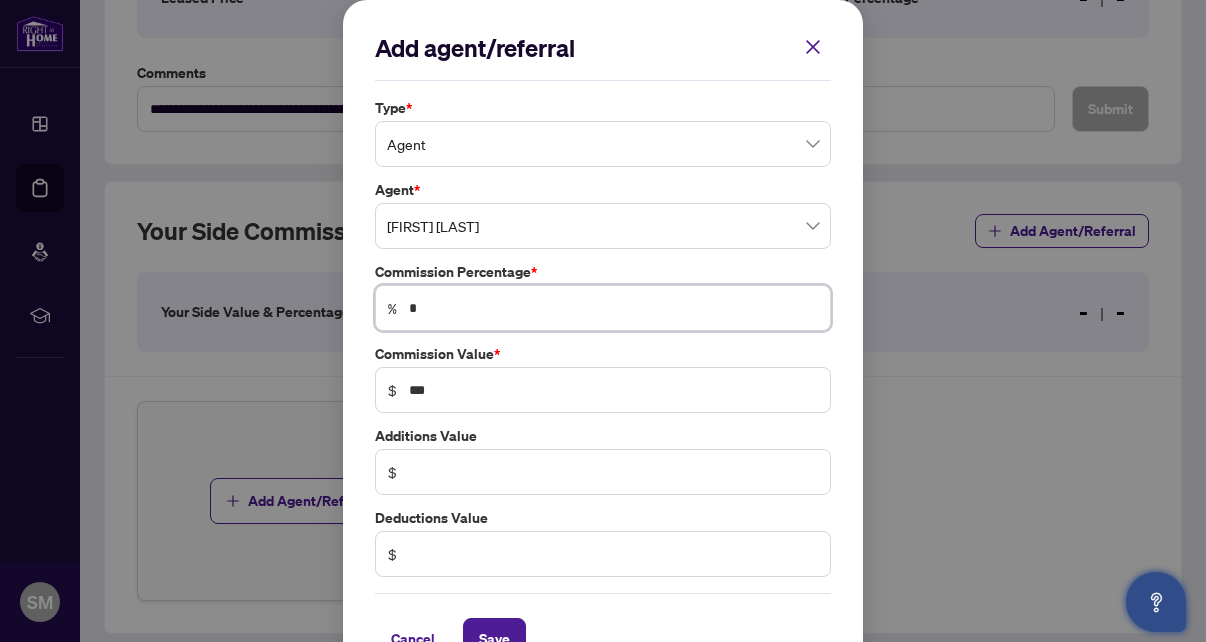 type on "**" 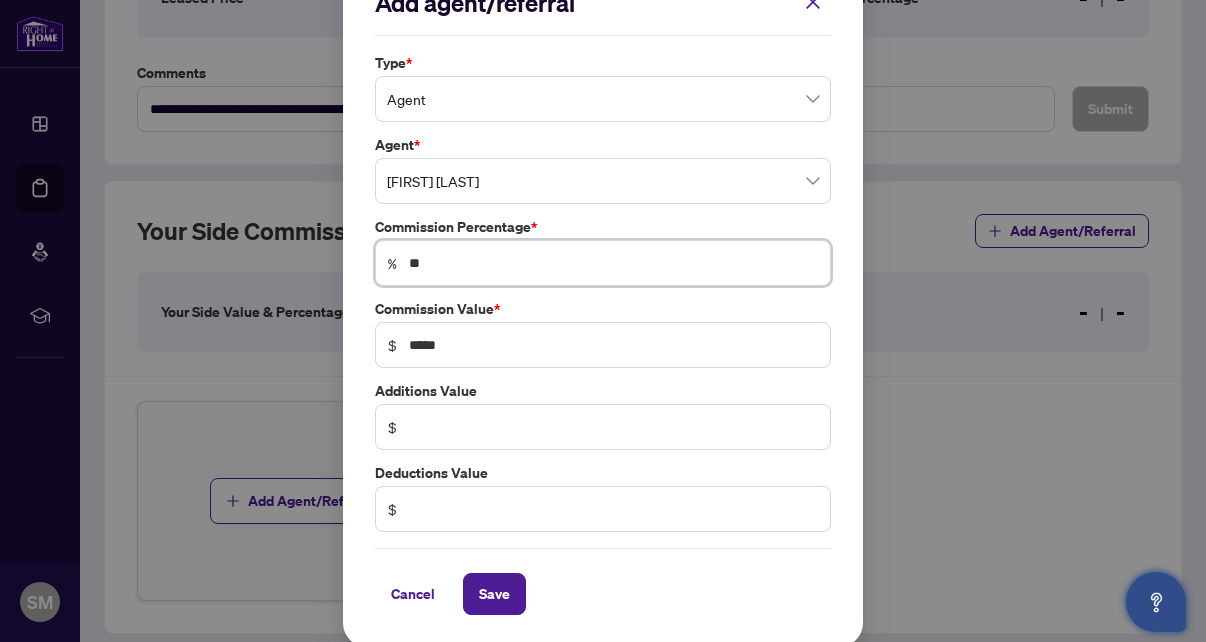 scroll, scrollTop: 44, scrollLeft: 0, axis: vertical 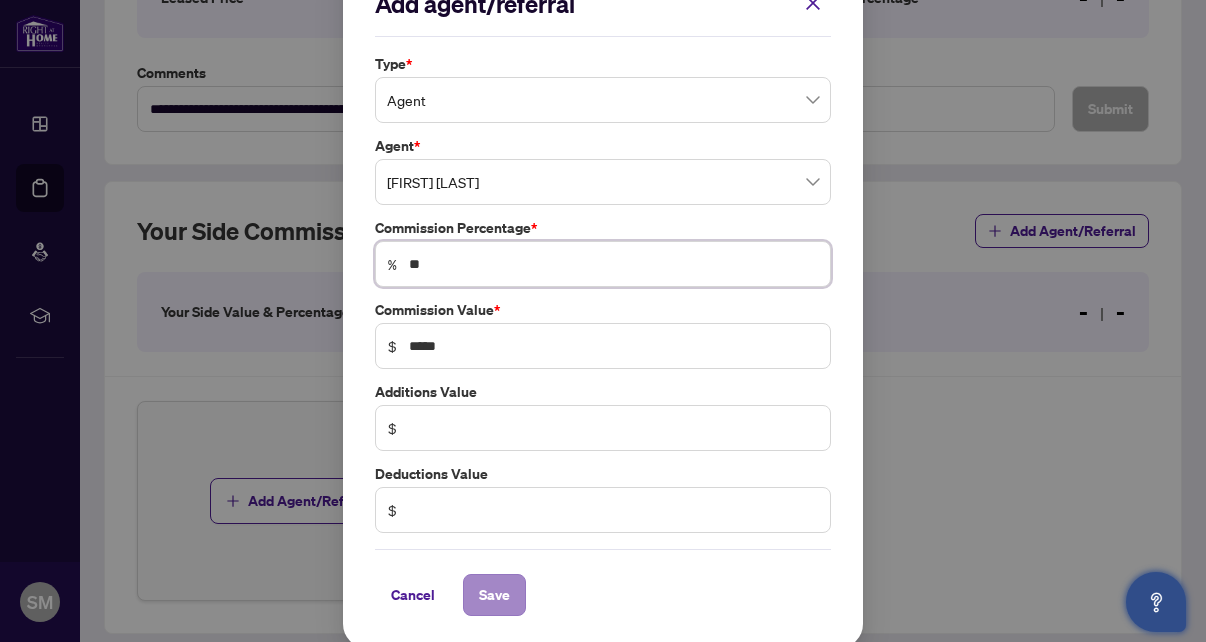type on "**" 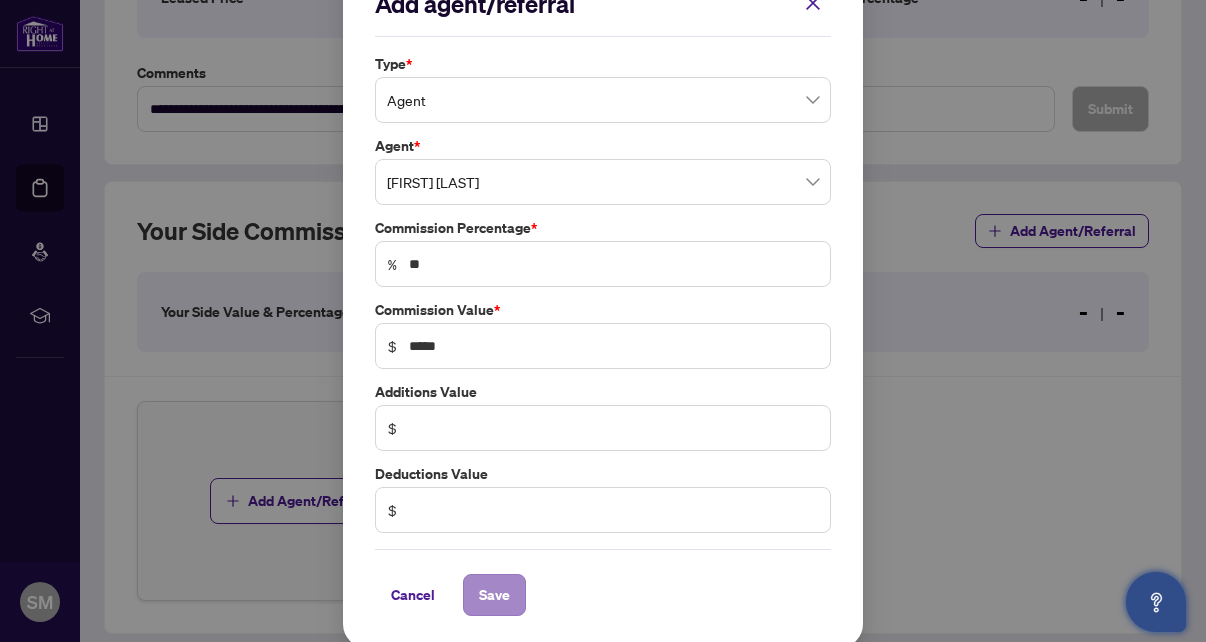 click on "Save" at bounding box center [494, 595] 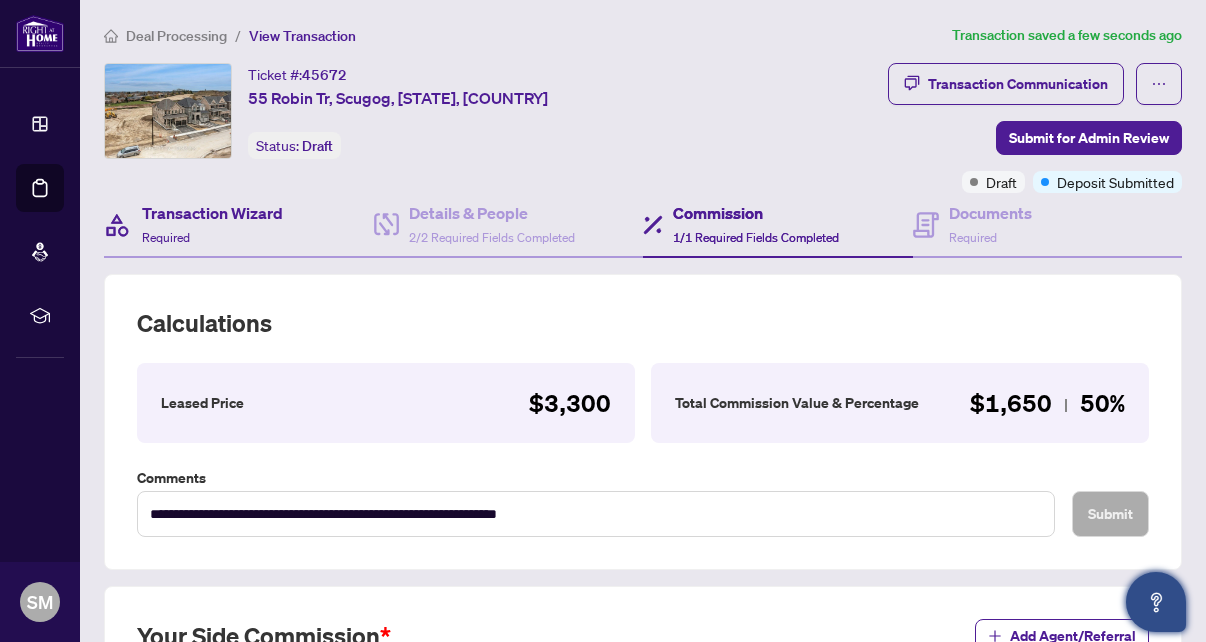 scroll, scrollTop: 0, scrollLeft: 0, axis: both 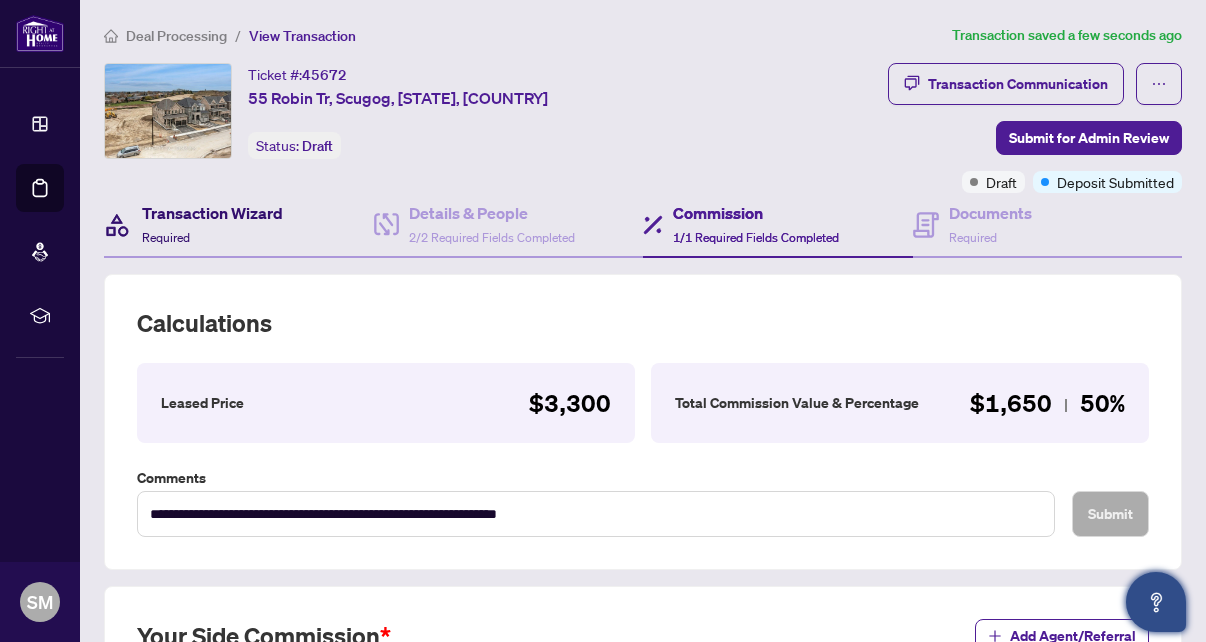 click on "Transaction Wizard" at bounding box center [212, 213] 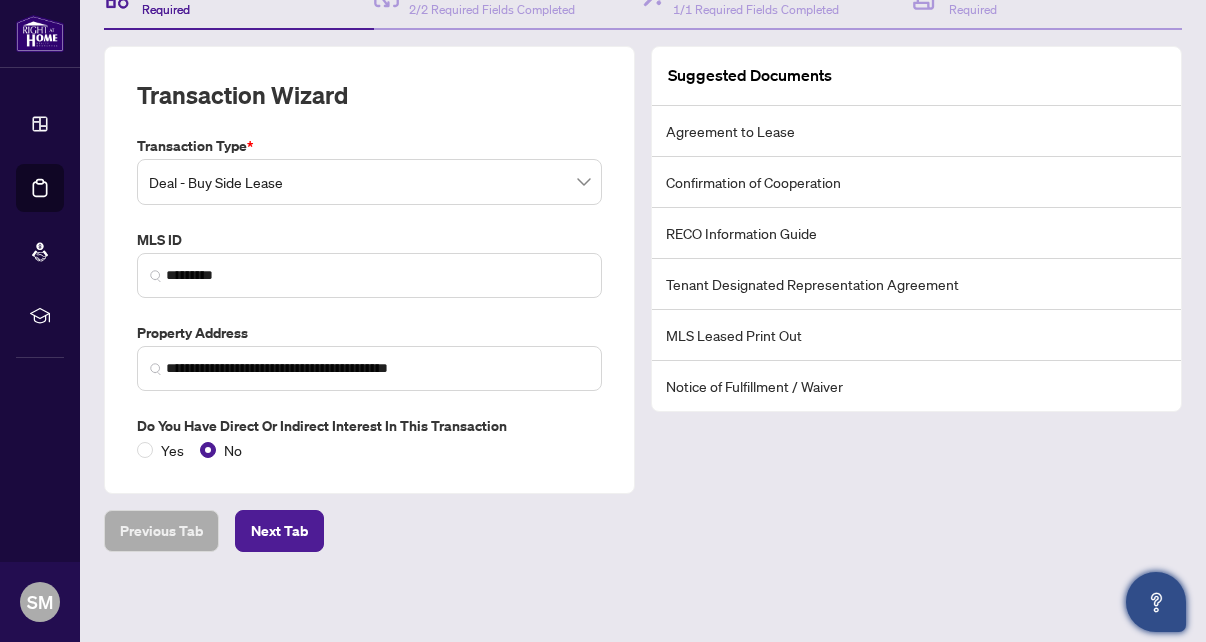 scroll, scrollTop: 227, scrollLeft: 0, axis: vertical 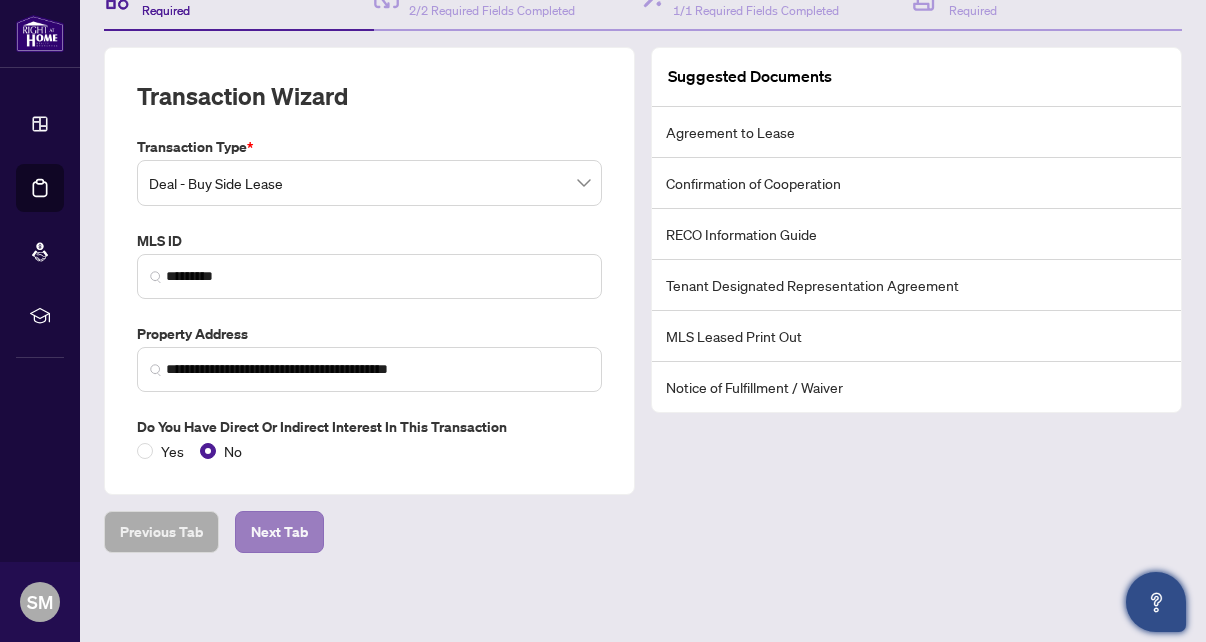 click on "Next Tab" at bounding box center [279, 532] 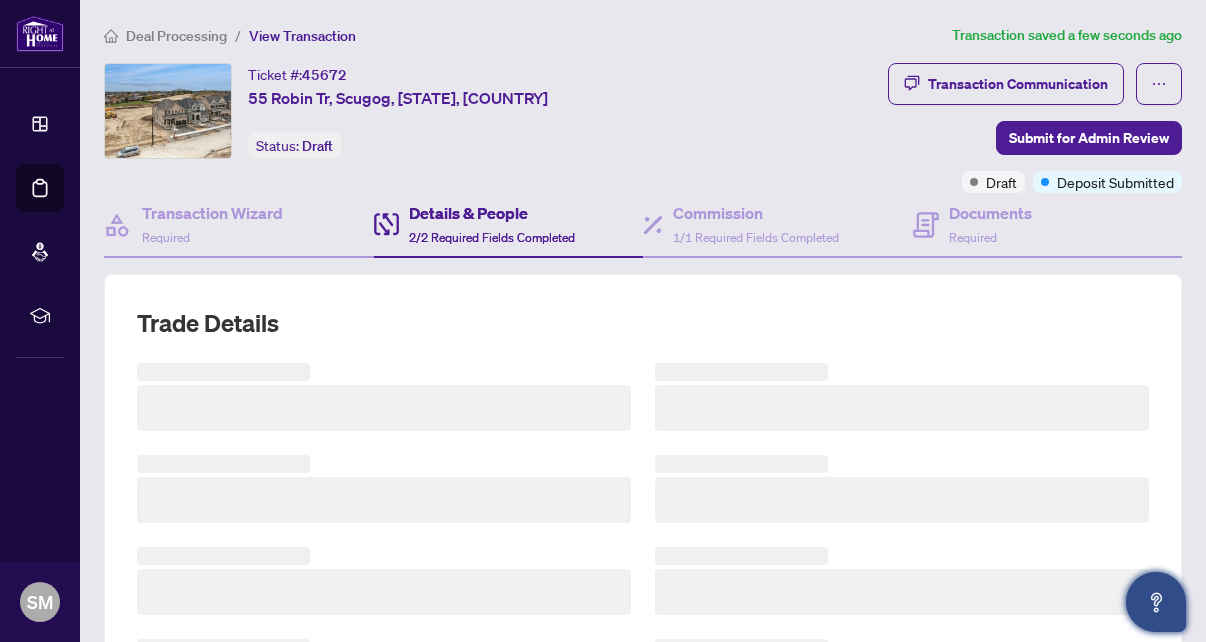 scroll, scrollTop: 0, scrollLeft: 0, axis: both 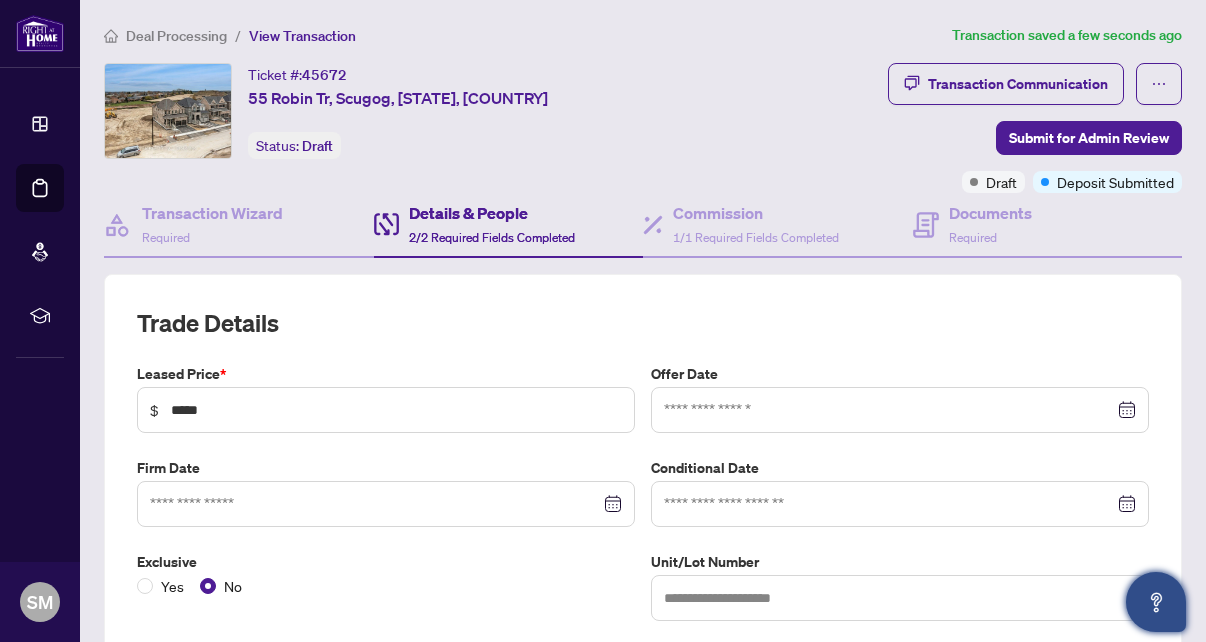 type on "**********" 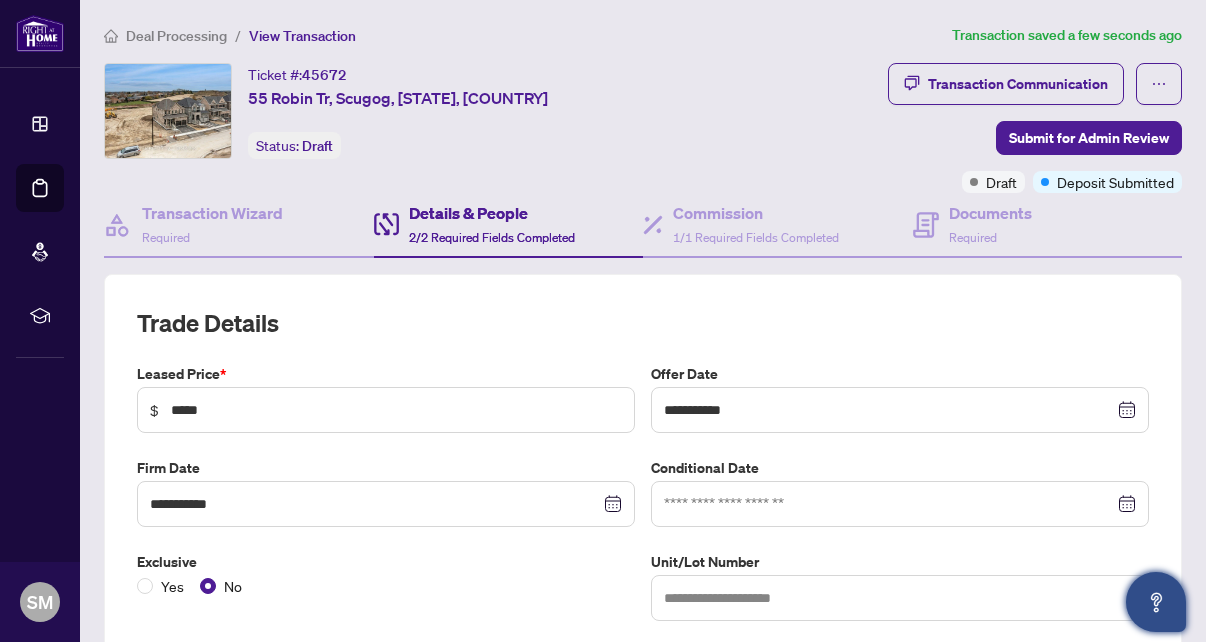 click on "Details & People" at bounding box center [492, 213] 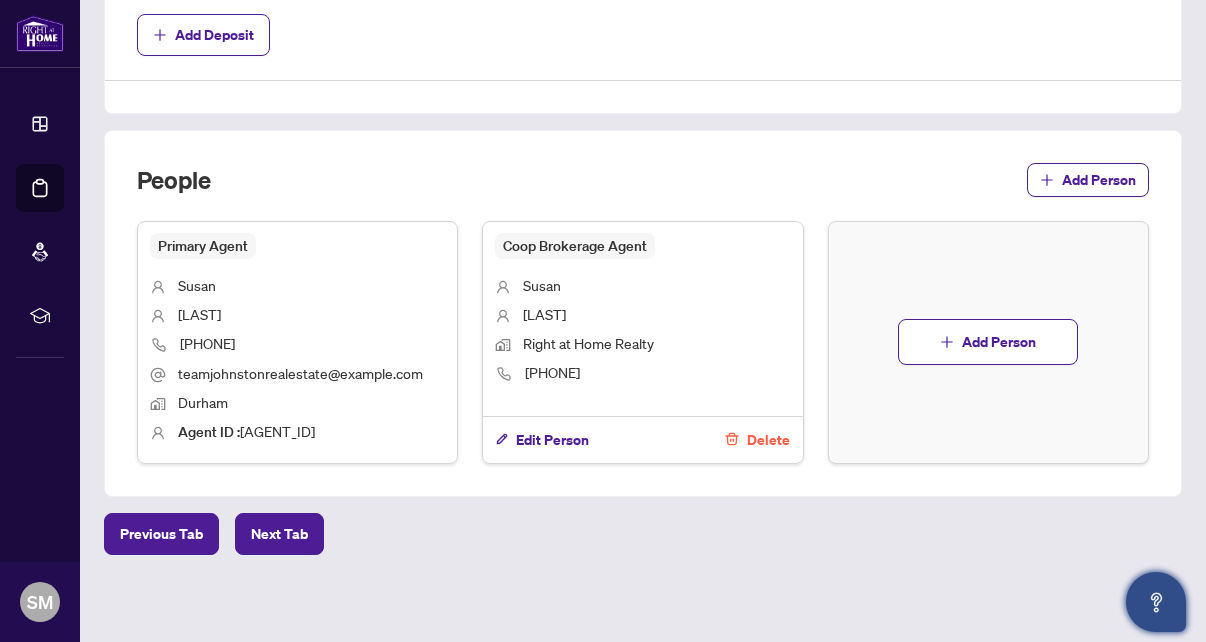 scroll, scrollTop: 1058, scrollLeft: 0, axis: vertical 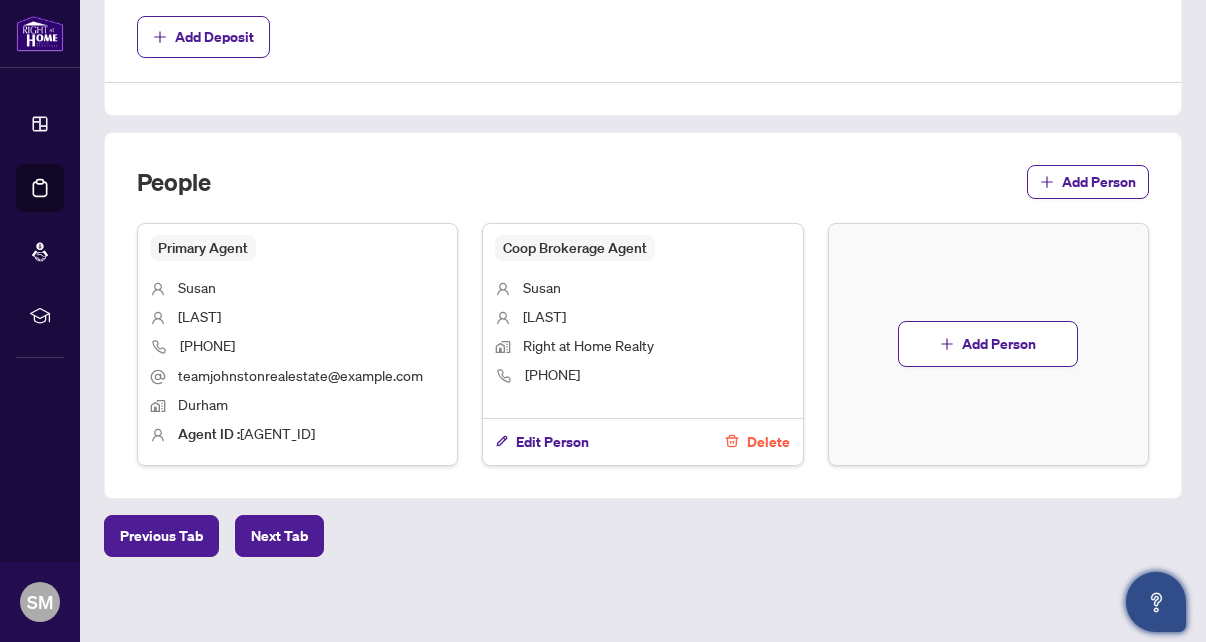 click on "Delete" at bounding box center [768, 442] 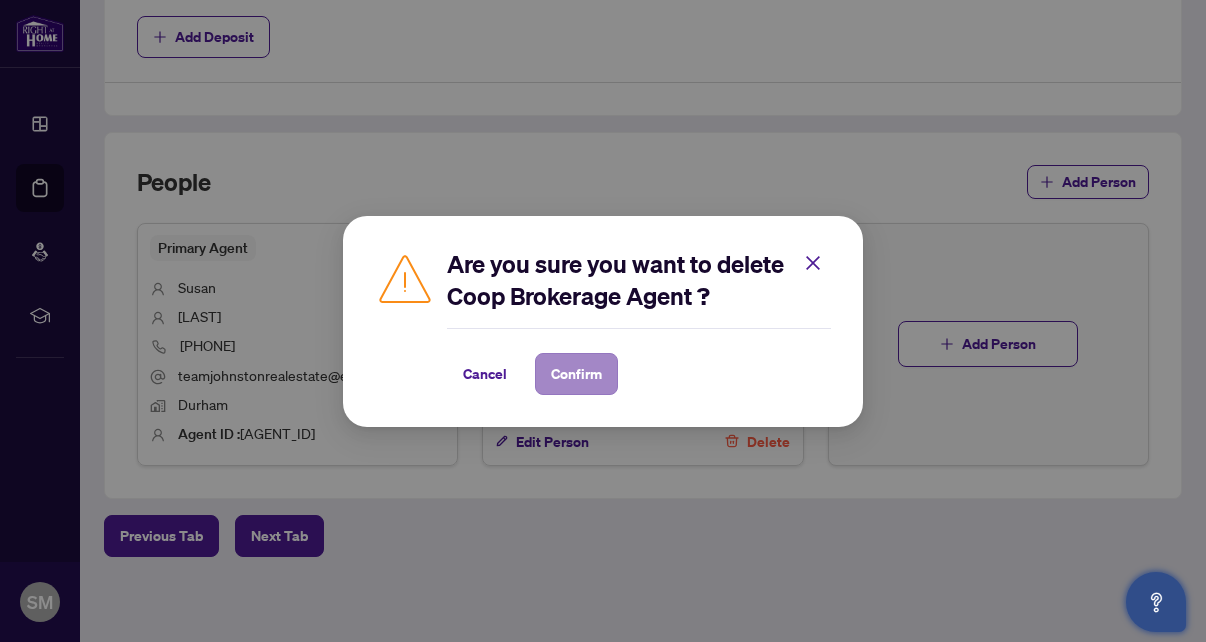 click on "Confirm" at bounding box center [576, 374] 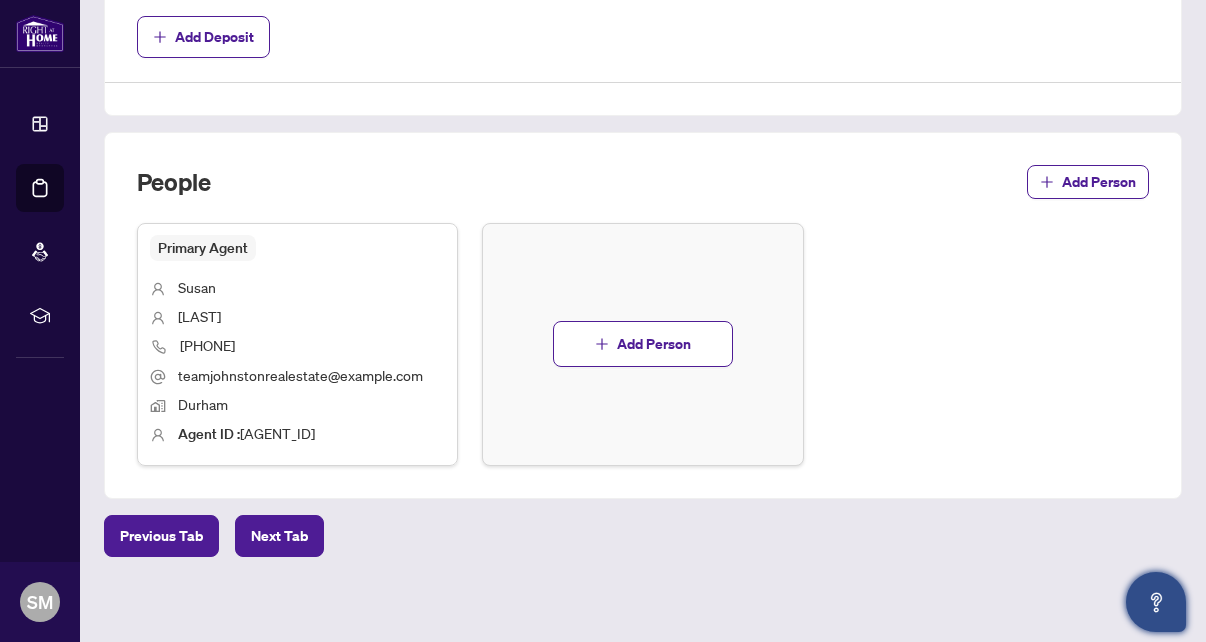 click on "Primary Agent     [FIRST]     [LAST]
[PHONE]
teamjohnstonrealestate@example.com
Durham     Agent ID :  6132 Add Person" at bounding box center [643, 344] 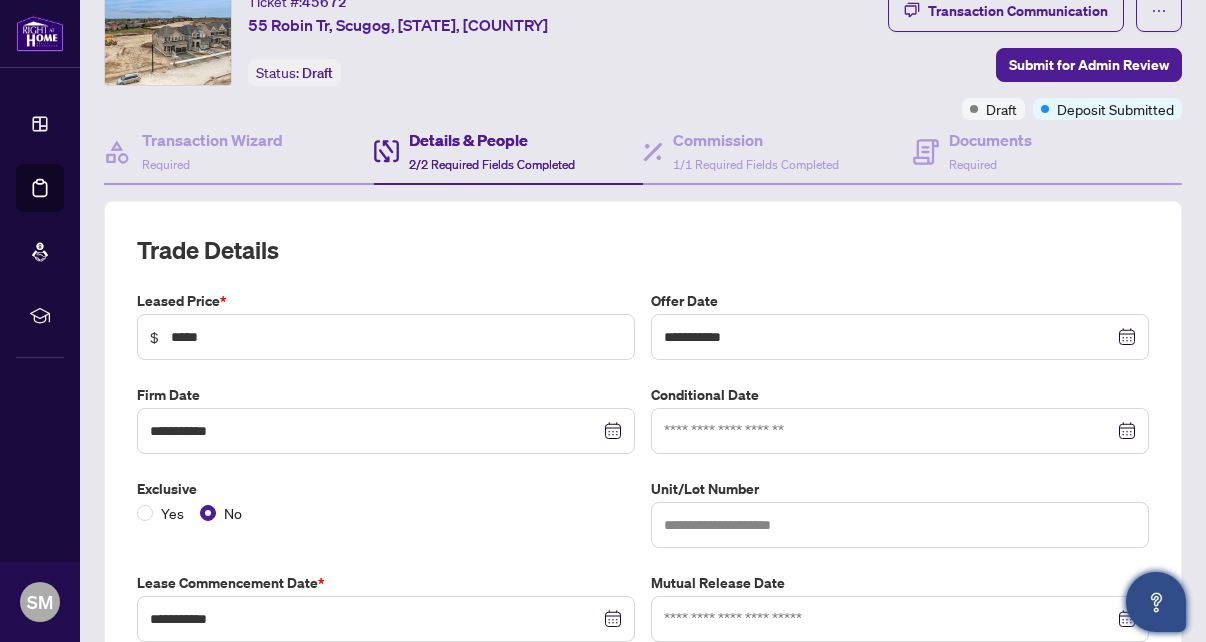 scroll, scrollTop: 70, scrollLeft: 0, axis: vertical 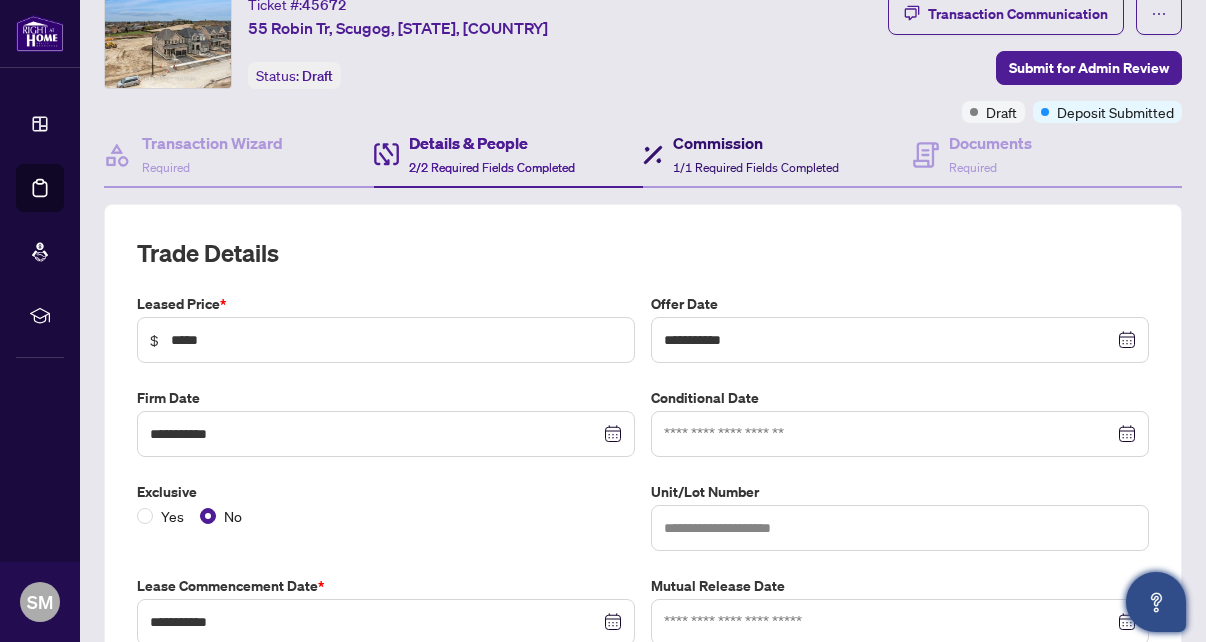 click on "Commission" at bounding box center [756, 143] 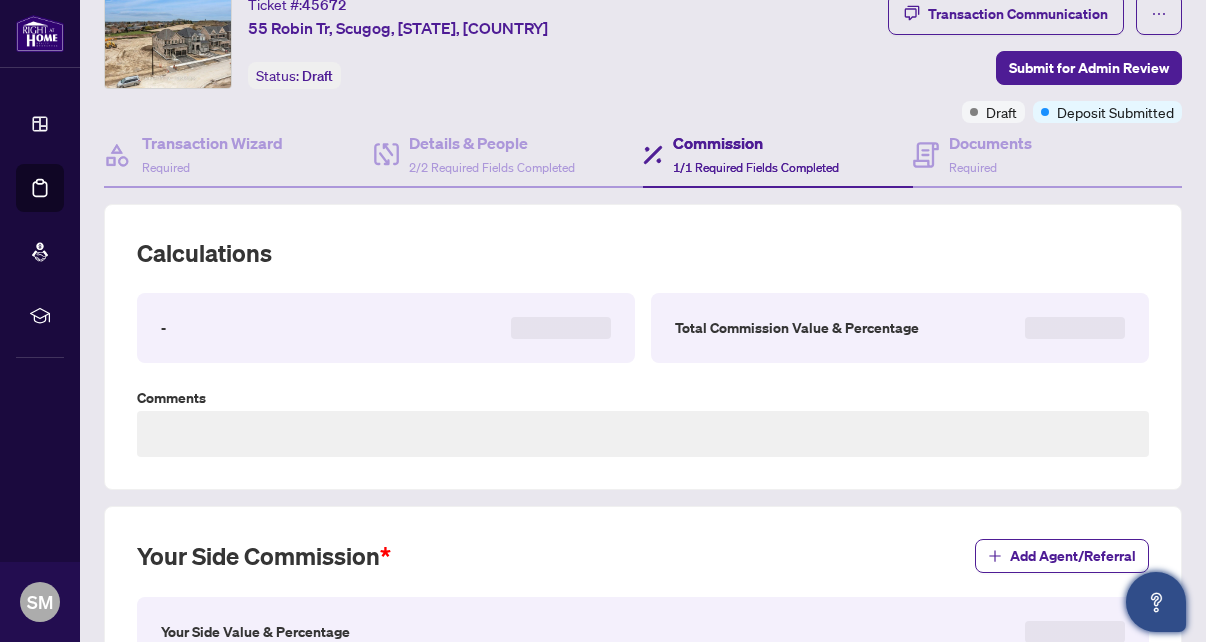 scroll, scrollTop: 0, scrollLeft: 0, axis: both 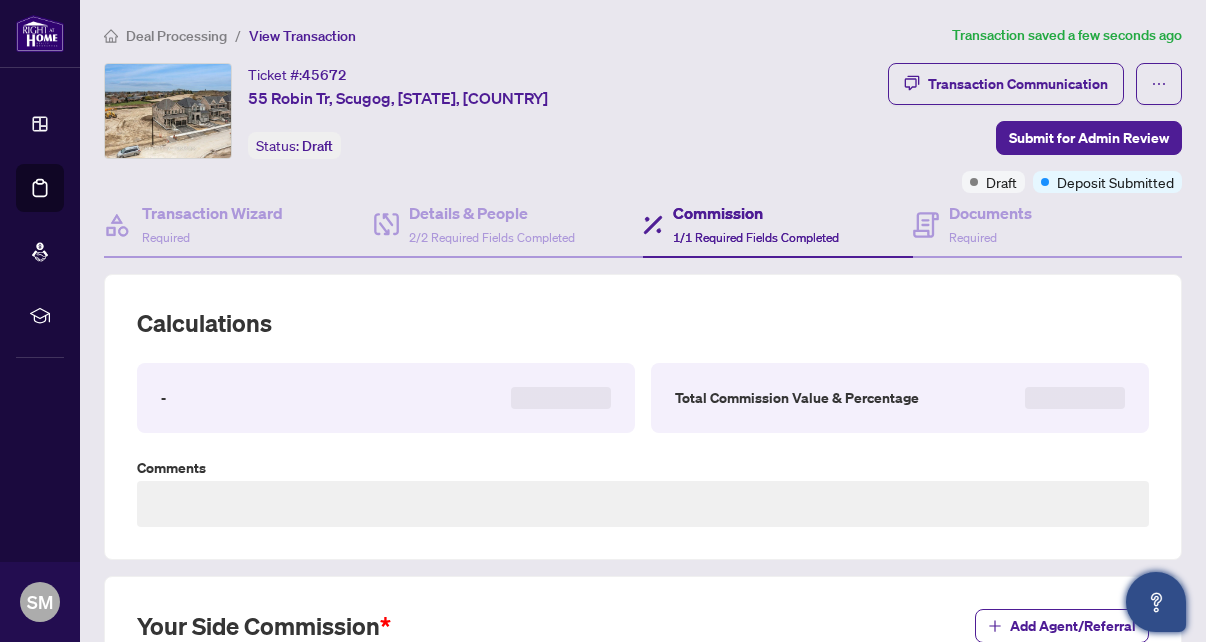 type on "**********" 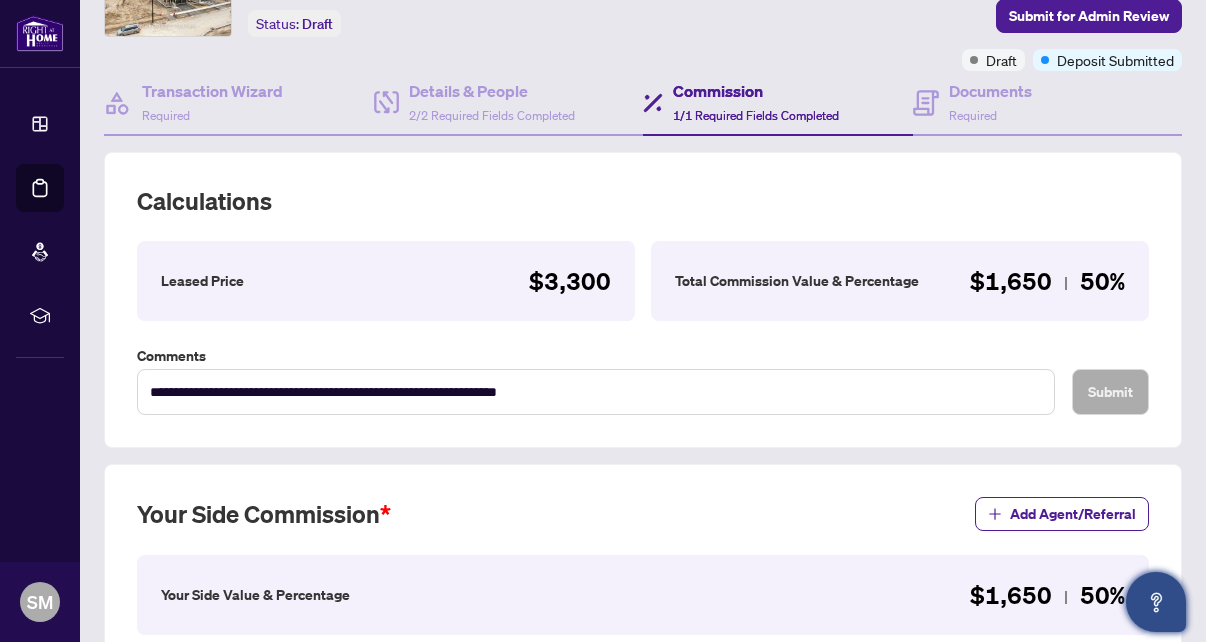 scroll, scrollTop: -20, scrollLeft: 0, axis: vertical 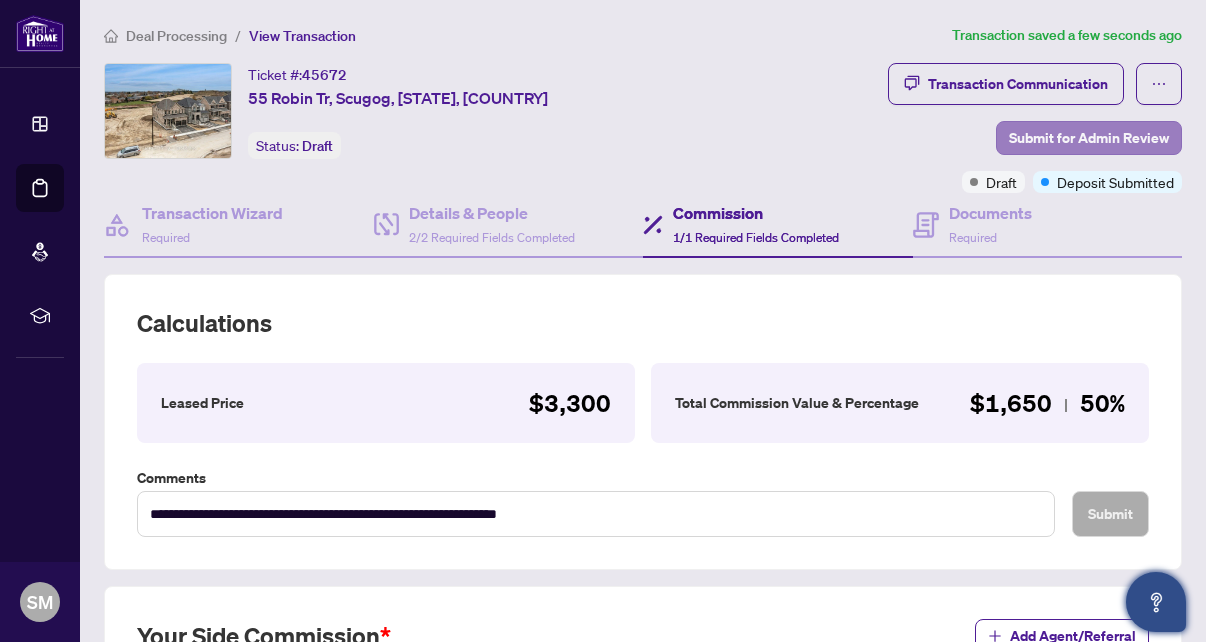 click on "Submit for Admin Review" at bounding box center (1089, 138) 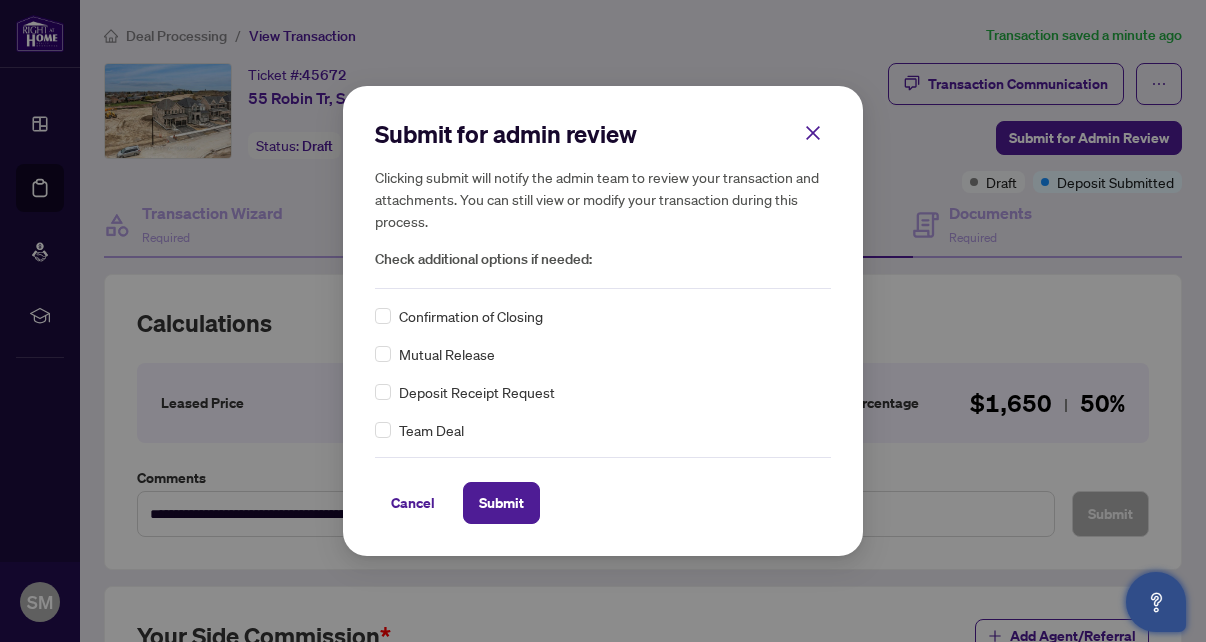 scroll, scrollTop: 0, scrollLeft: 0, axis: both 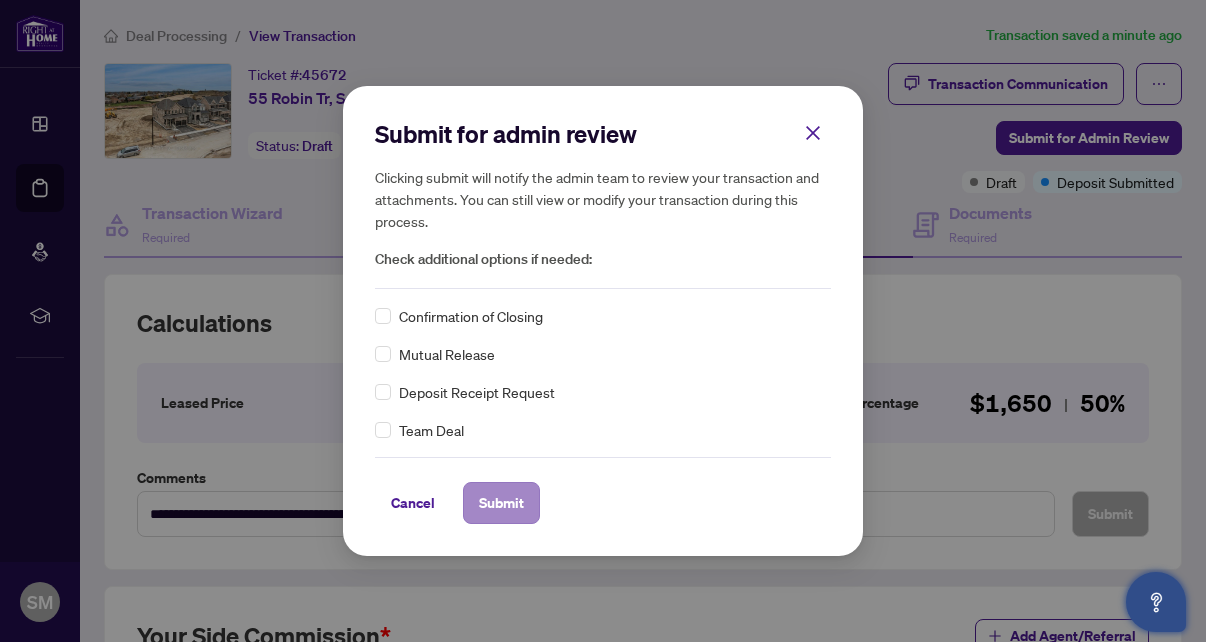 click on "Submit" at bounding box center [501, 503] 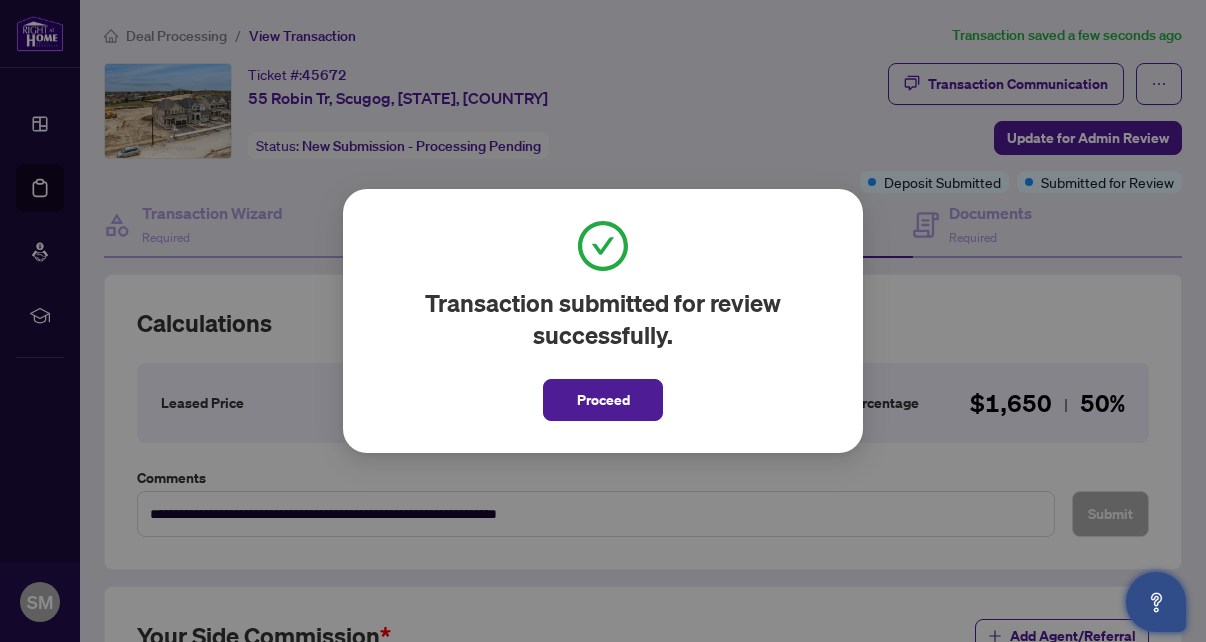 click on "Proceed" at bounding box center (603, 400) 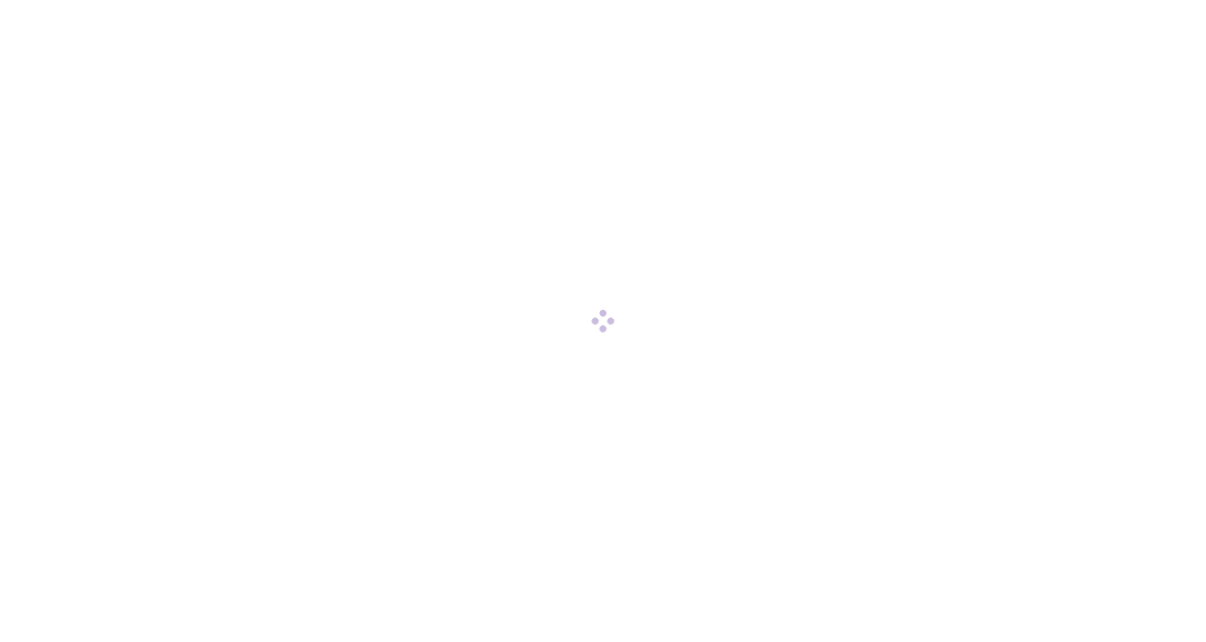 scroll, scrollTop: 0, scrollLeft: 0, axis: both 